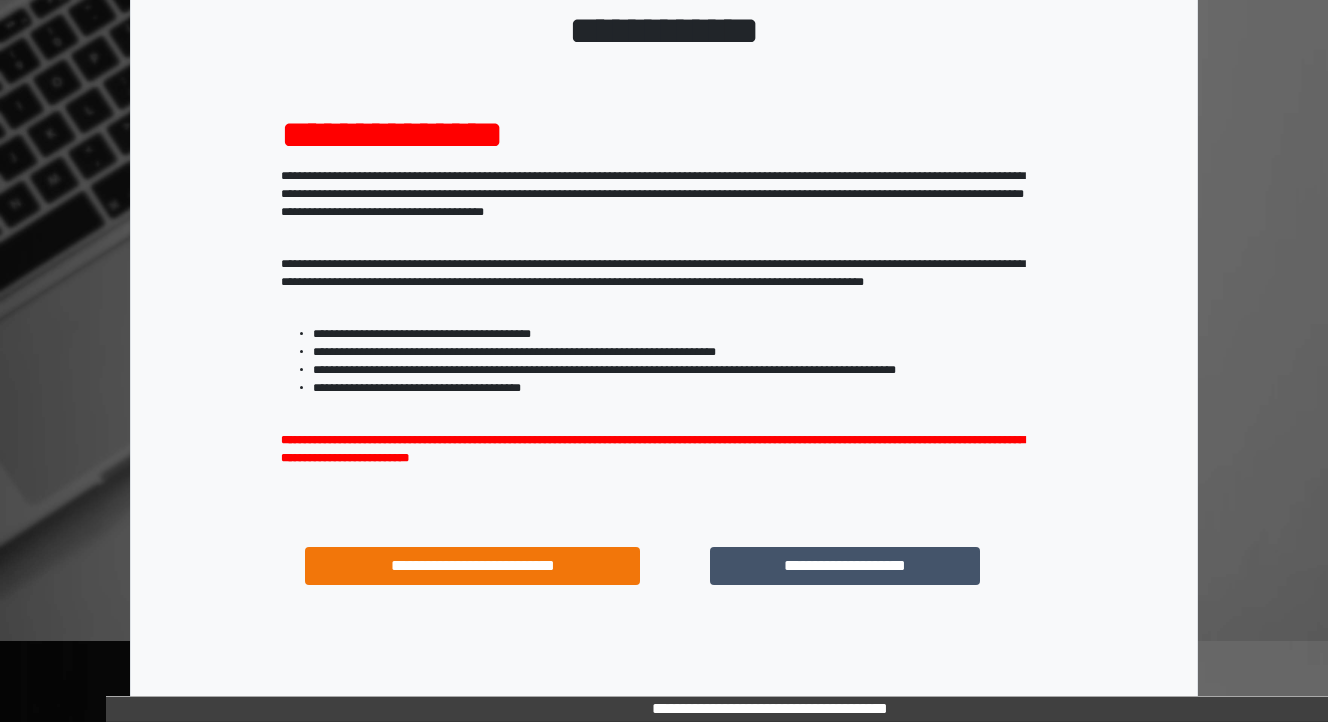 scroll, scrollTop: 160, scrollLeft: 0, axis: vertical 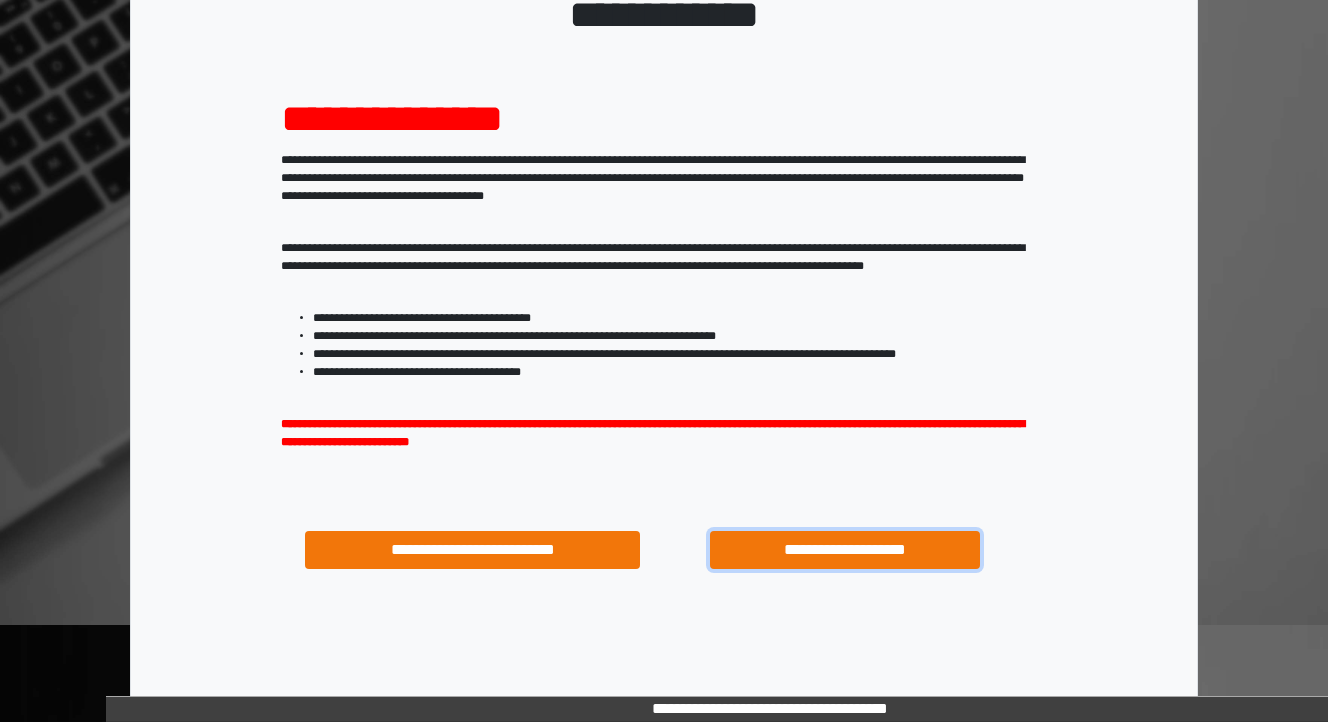 click on "**********" at bounding box center (844, 550) 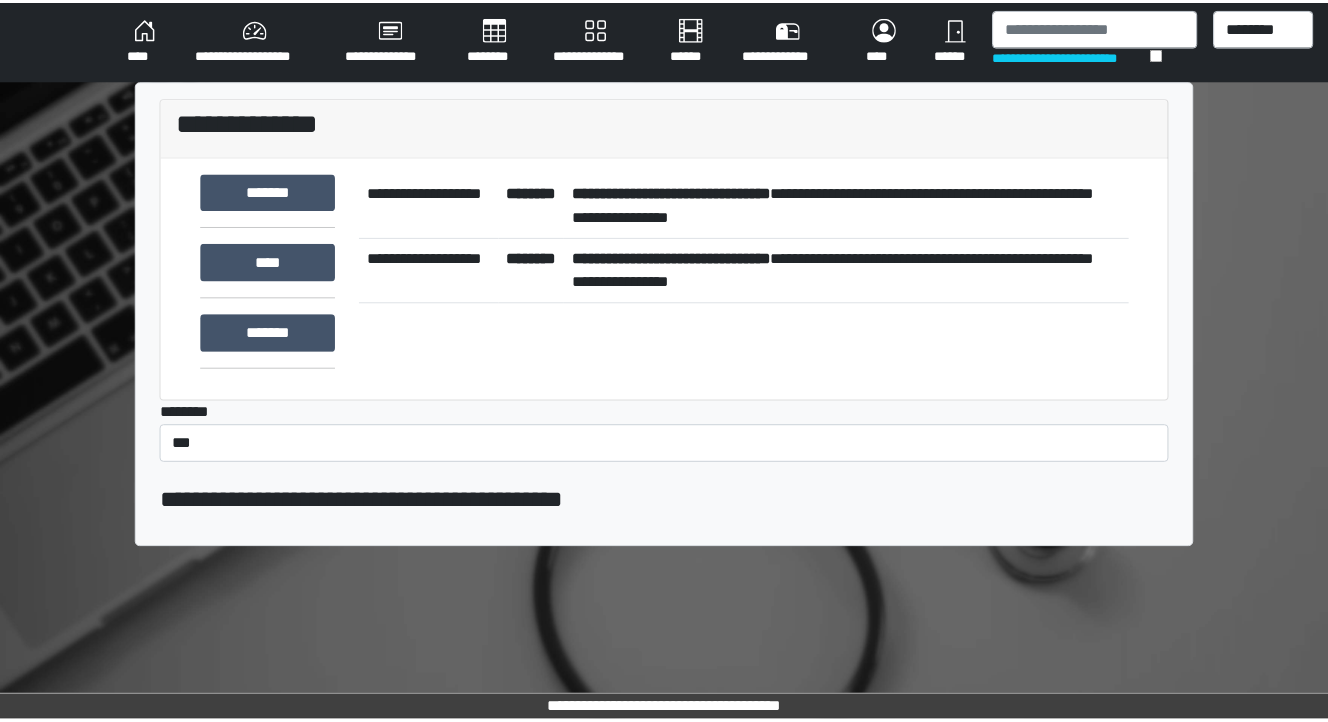 scroll, scrollTop: 0, scrollLeft: 0, axis: both 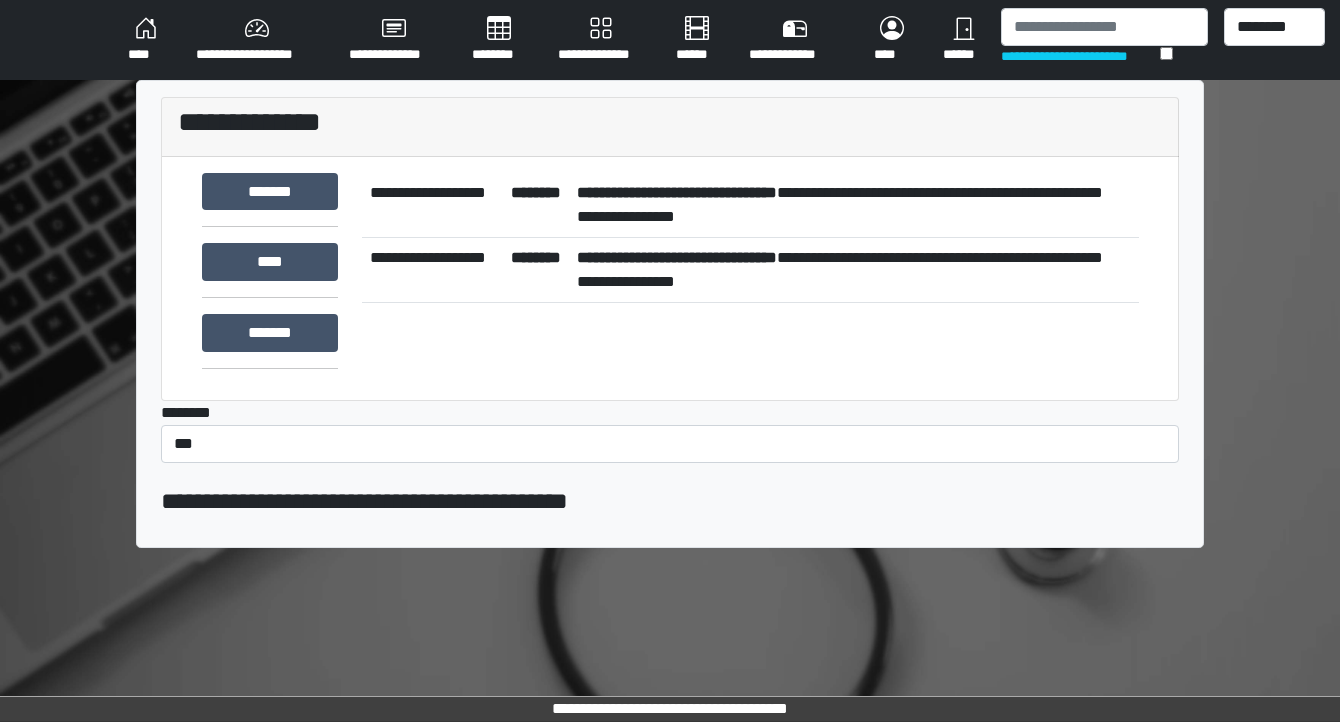 click on "**********" at bounding box center [853, 205] 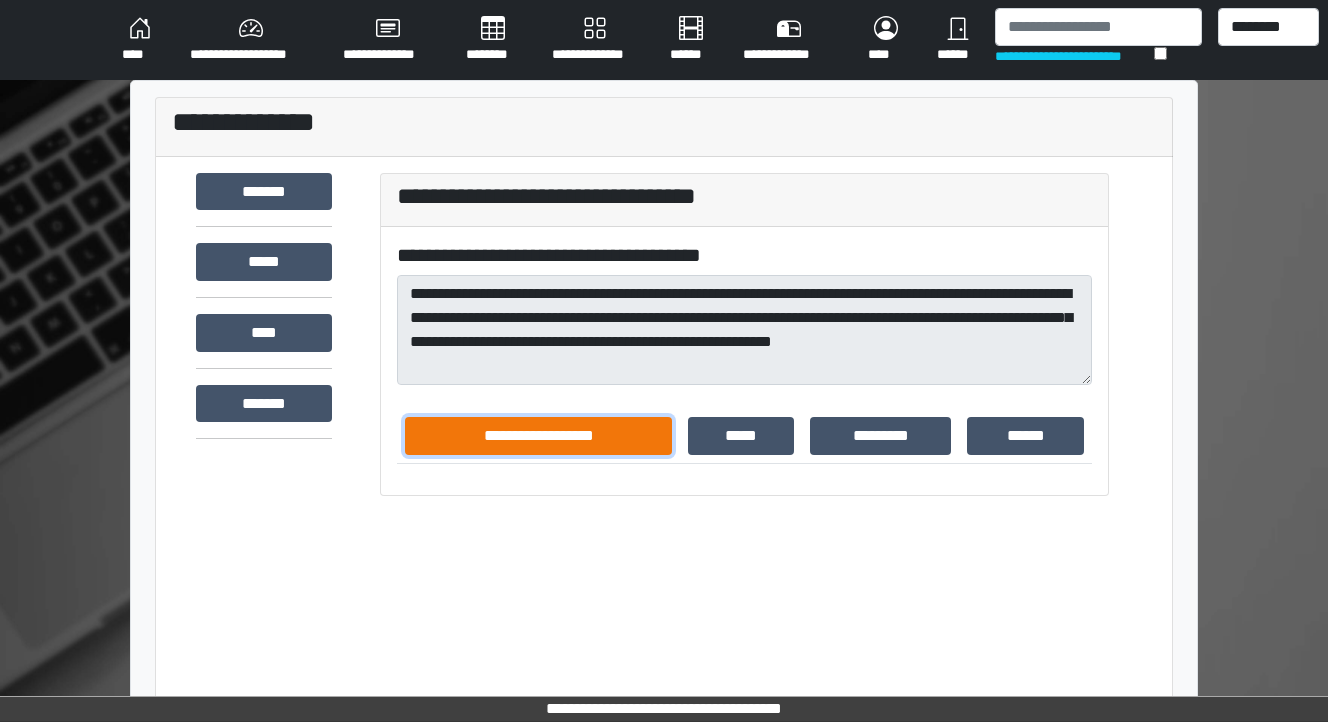 click on "**********" at bounding box center (538, 436) 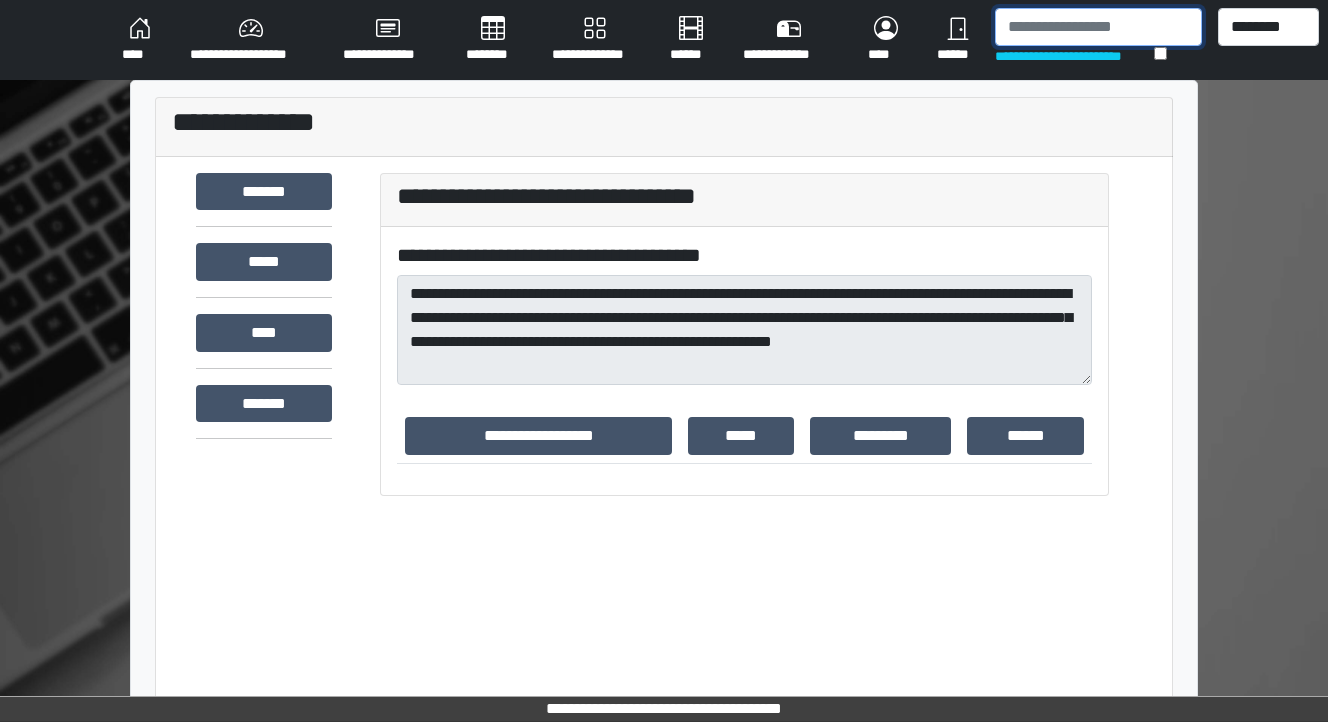 click at bounding box center (1098, 27) 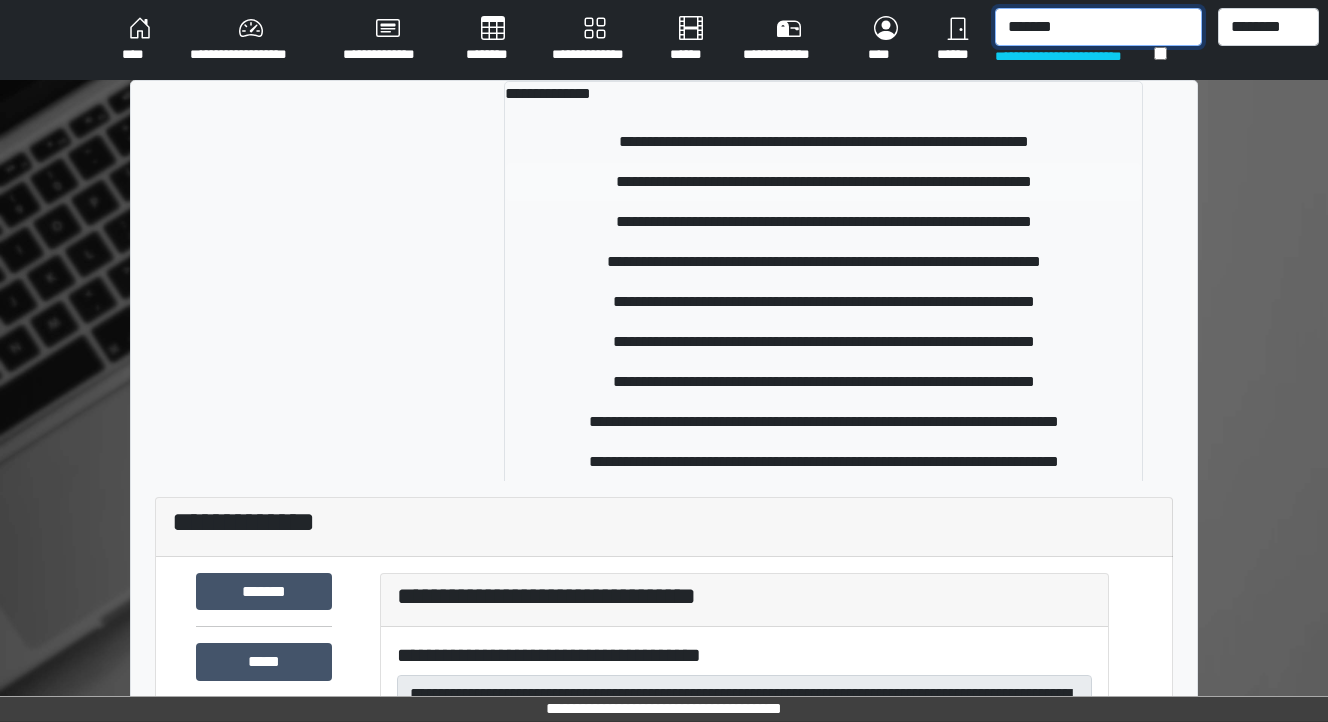 type on "*******" 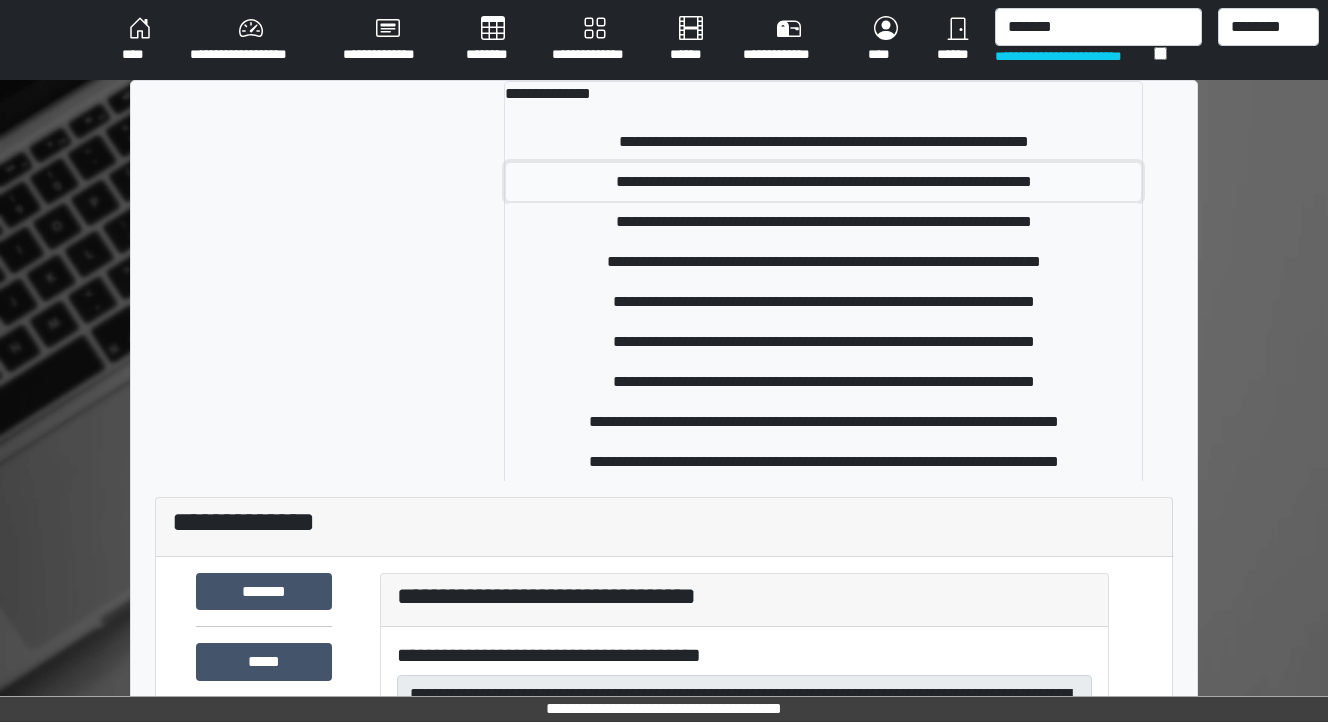 click on "**********" at bounding box center [824, 182] 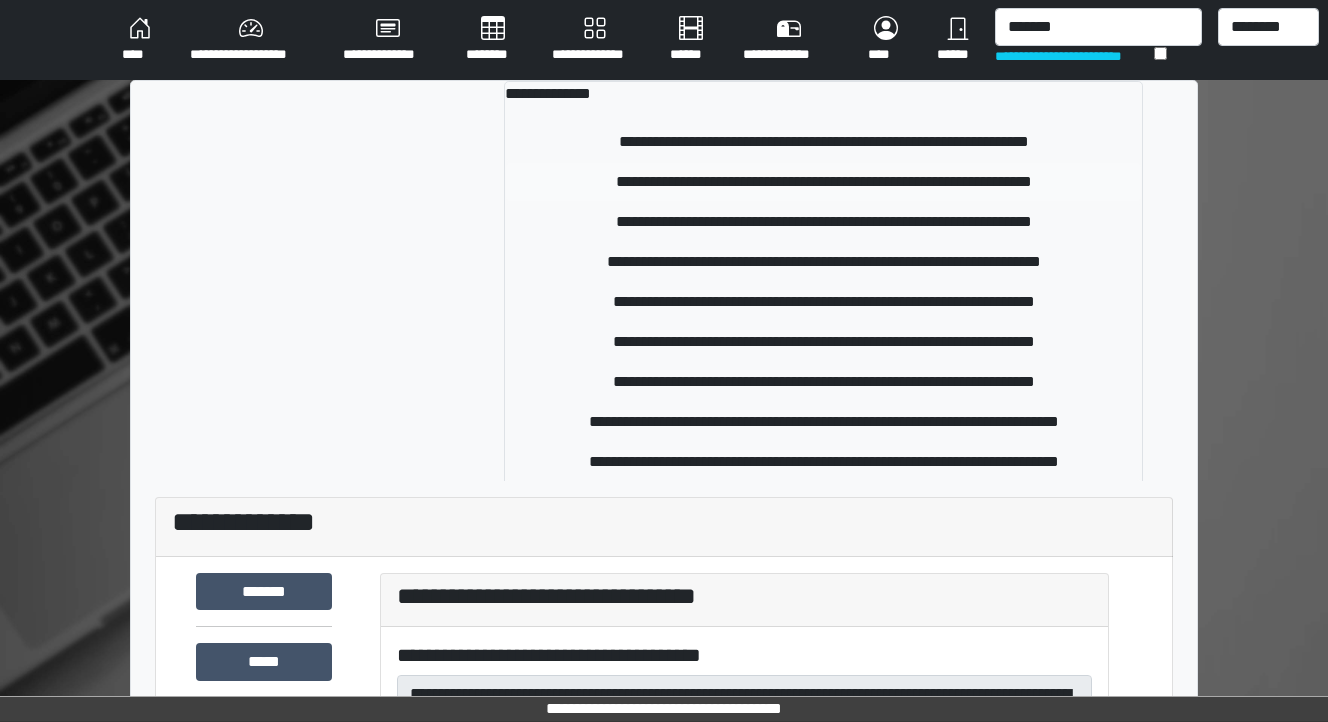 type 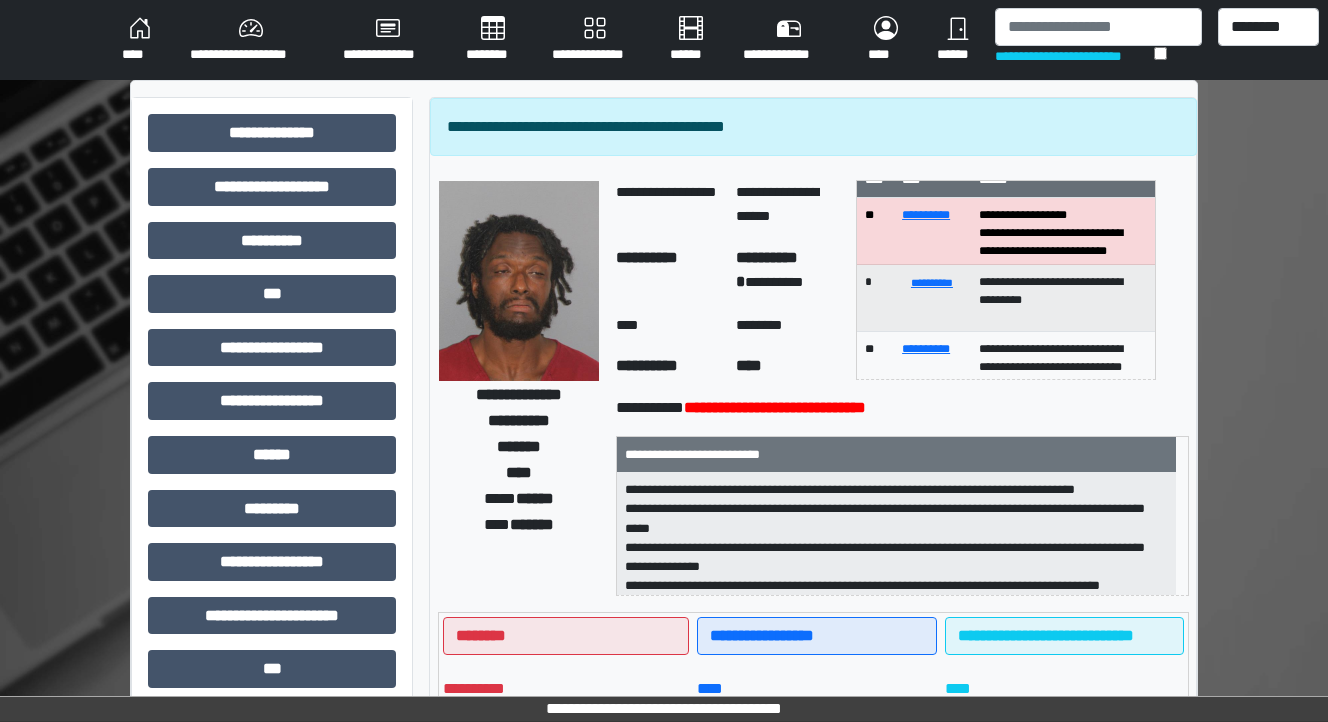 scroll, scrollTop: 0, scrollLeft: 0, axis: both 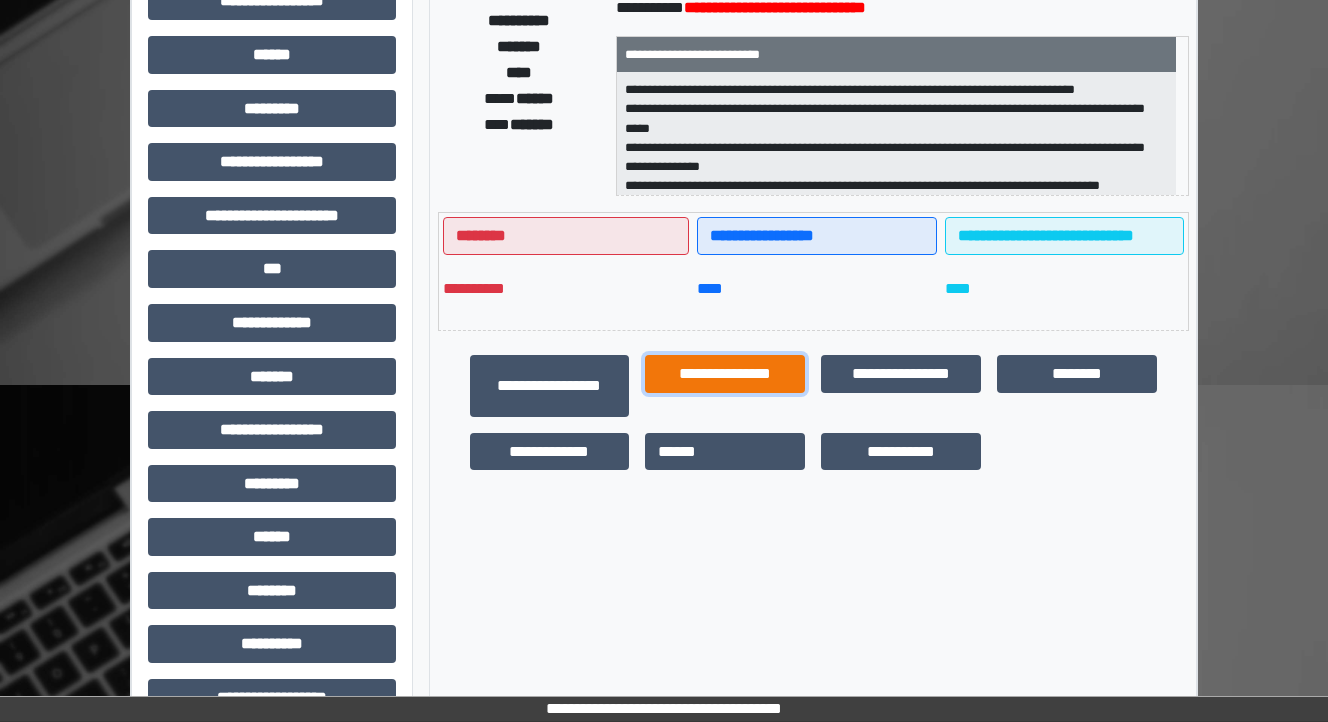 click on "**********" at bounding box center (725, 374) 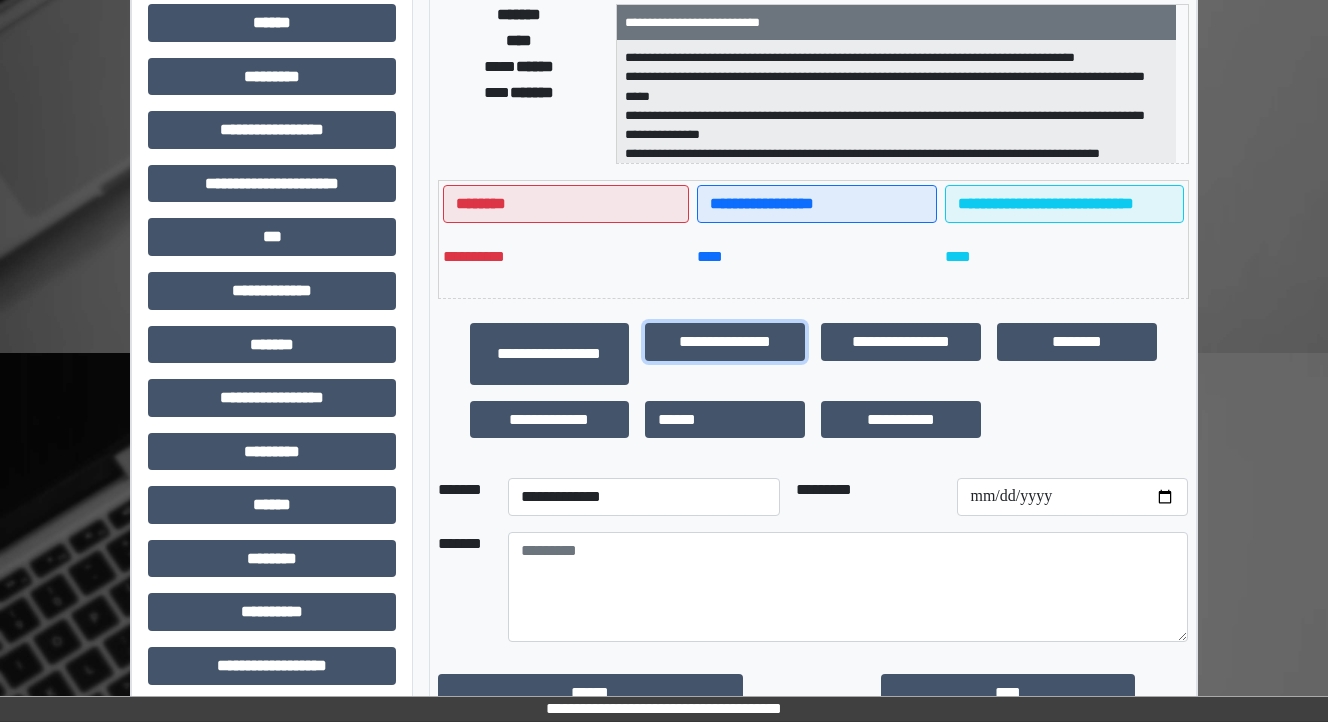 scroll, scrollTop: 462, scrollLeft: 0, axis: vertical 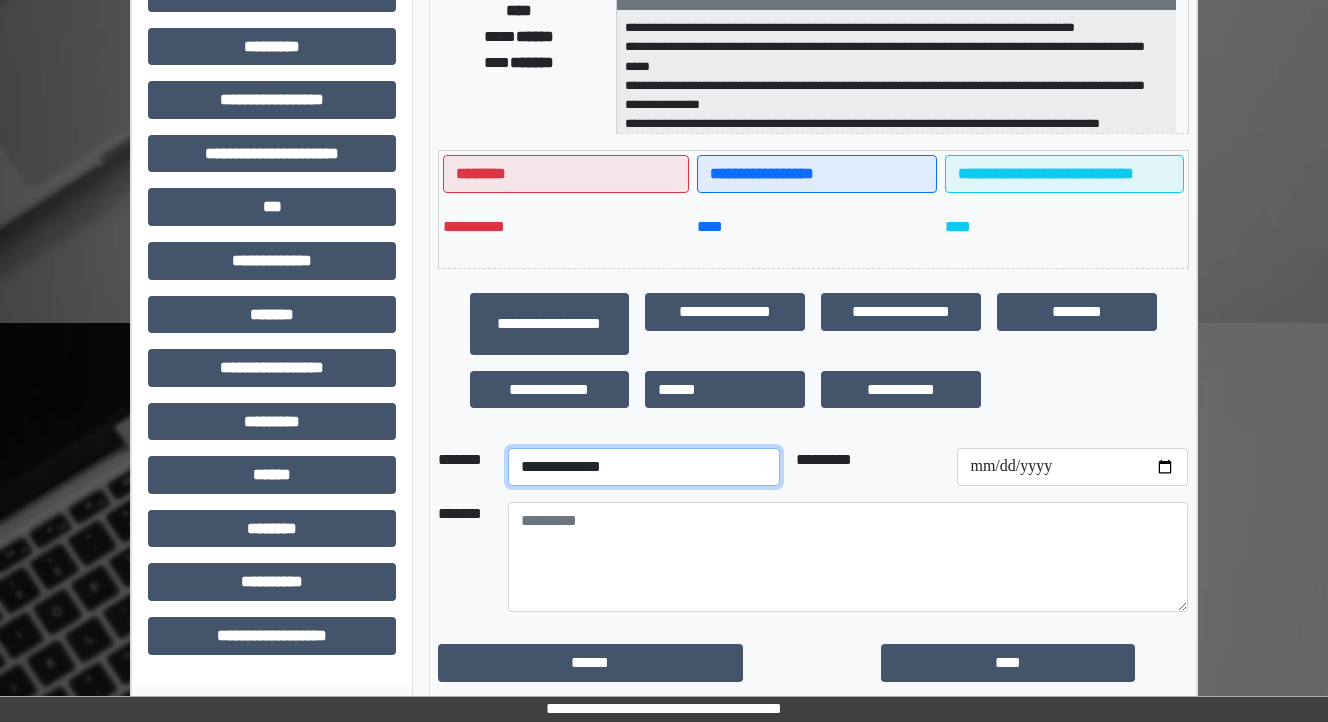 click on "**********" at bounding box center (644, 467) 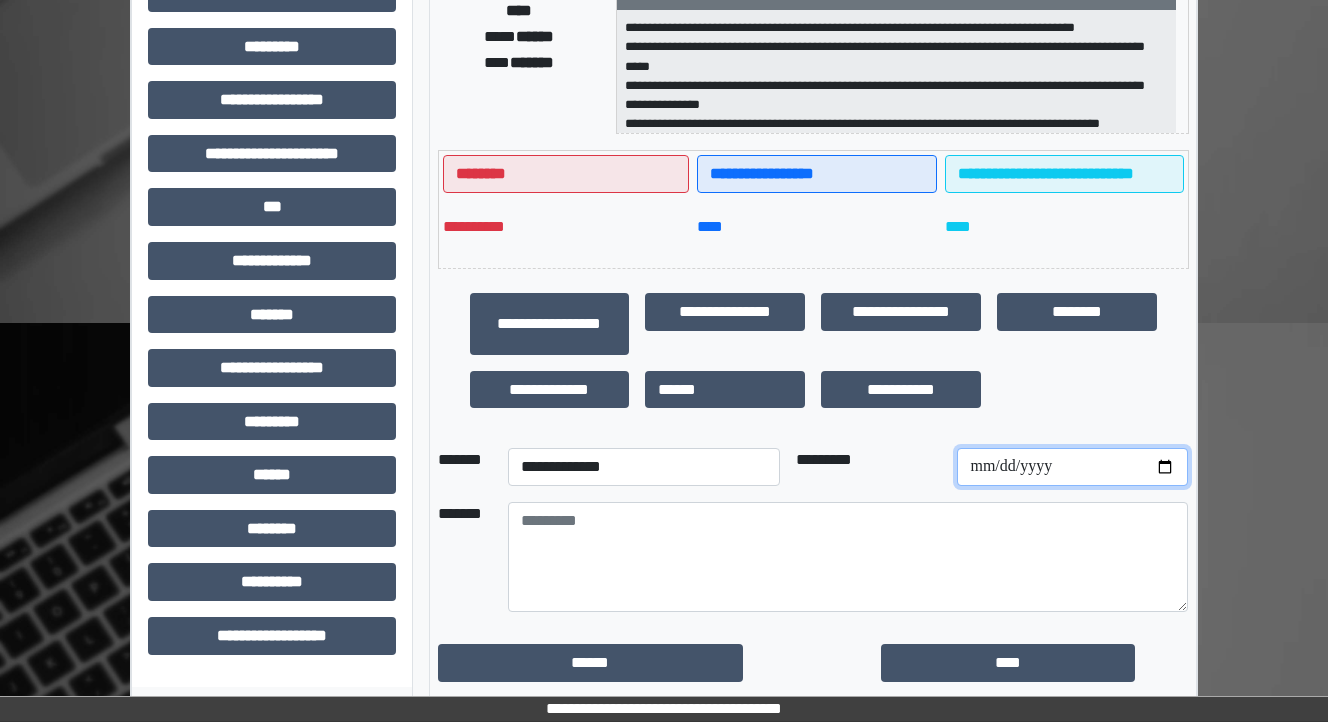 click at bounding box center [1072, 467] 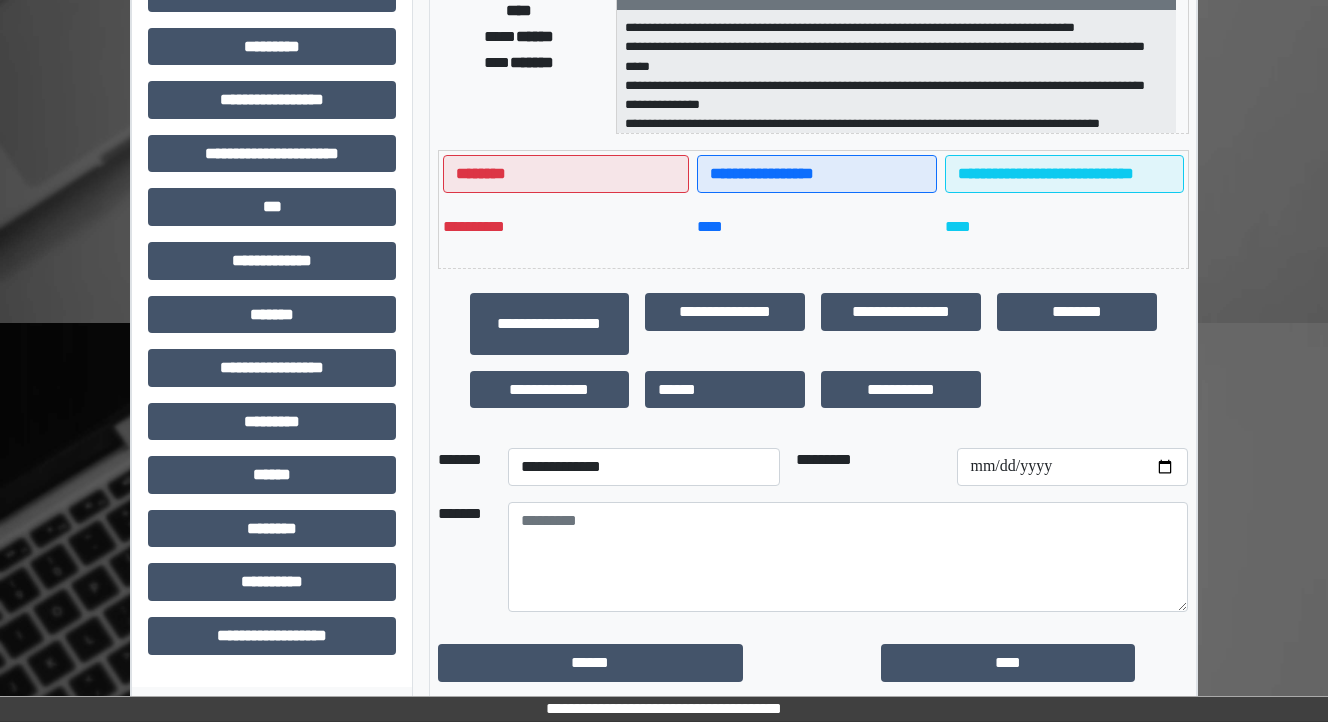 click on "*********" at bounding box center [868, 467] 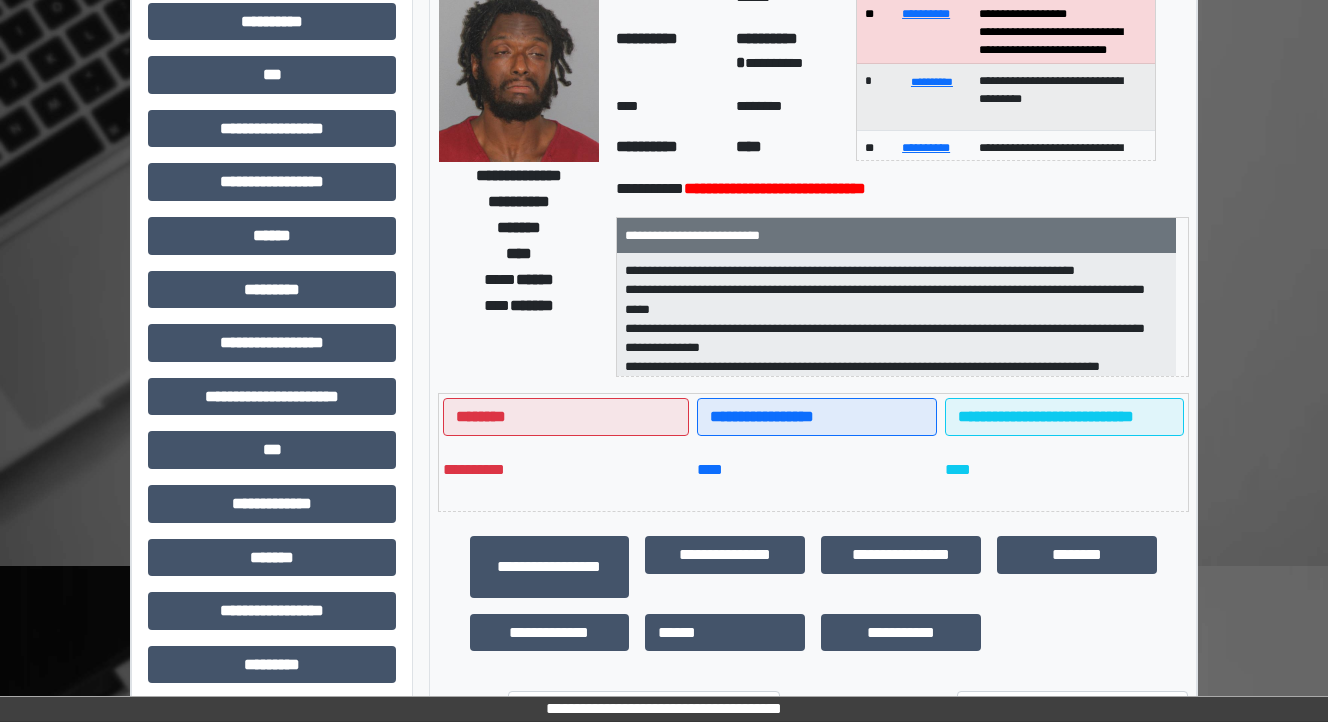 scroll, scrollTop: 62, scrollLeft: 0, axis: vertical 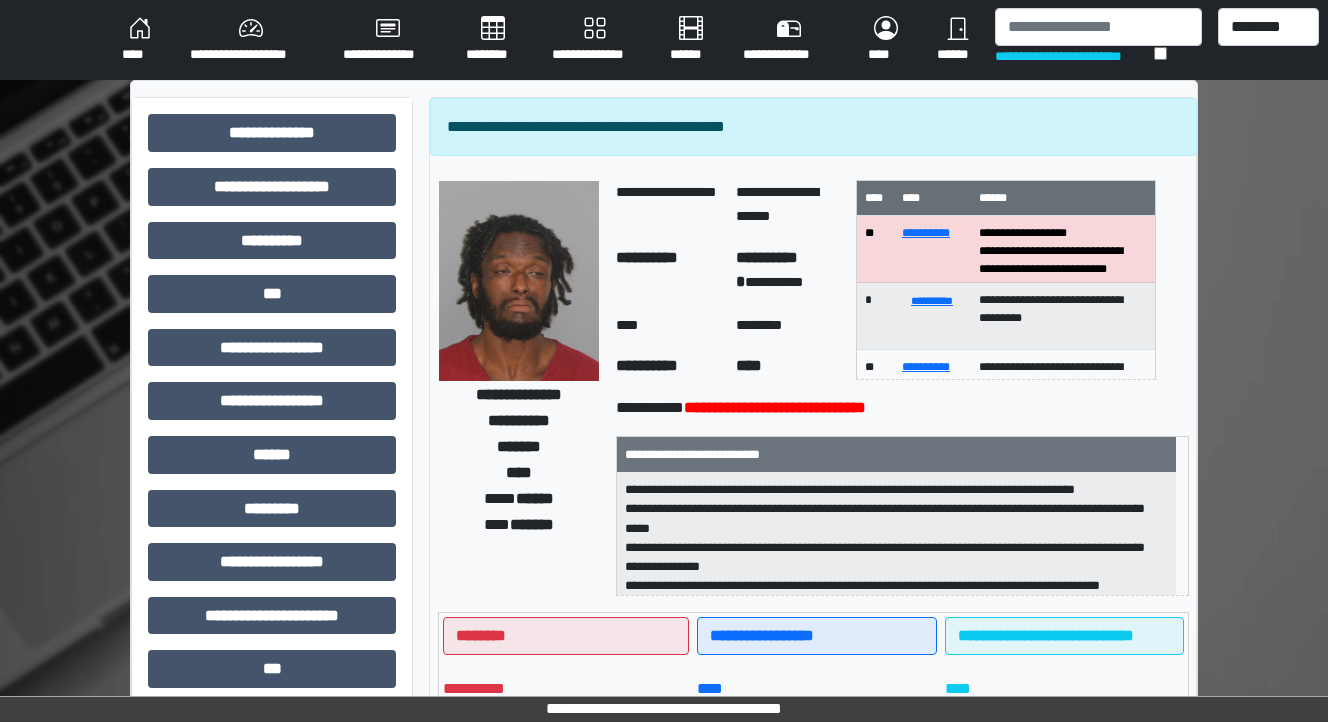 click on "****" at bounding box center [140, 40] 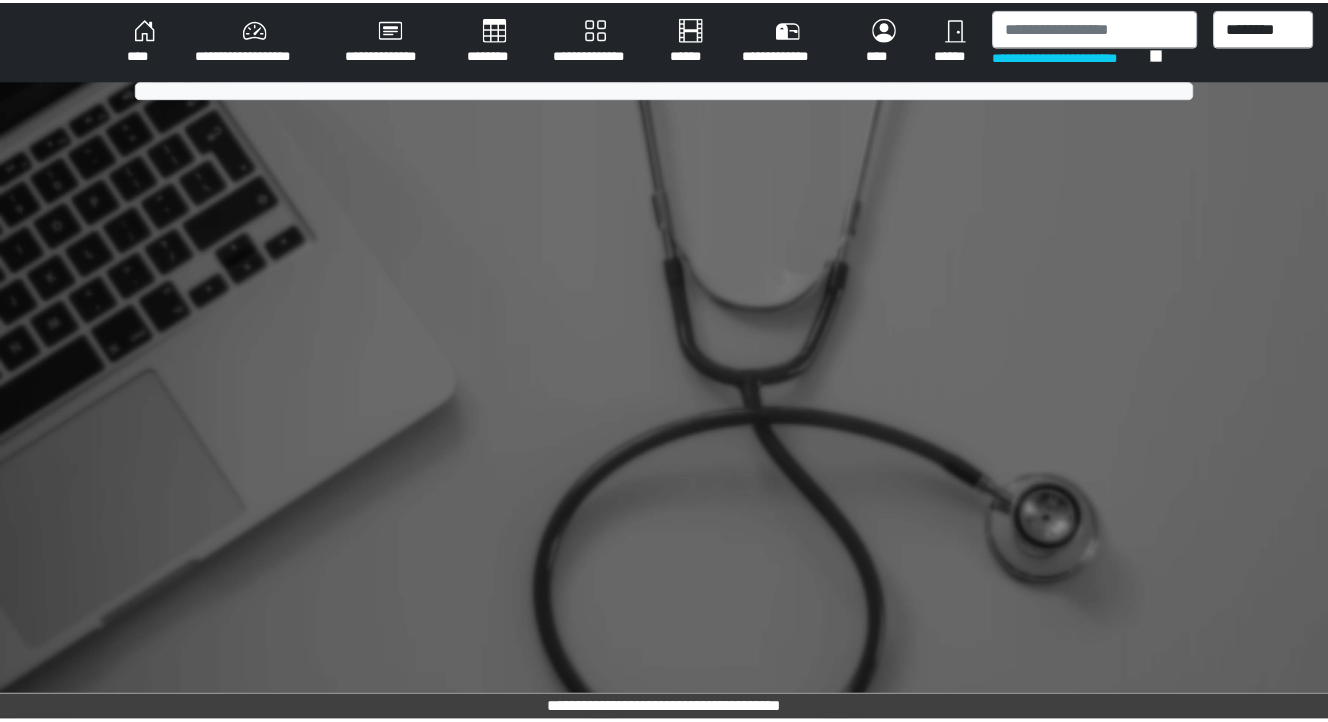 scroll, scrollTop: 0, scrollLeft: 0, axis: both 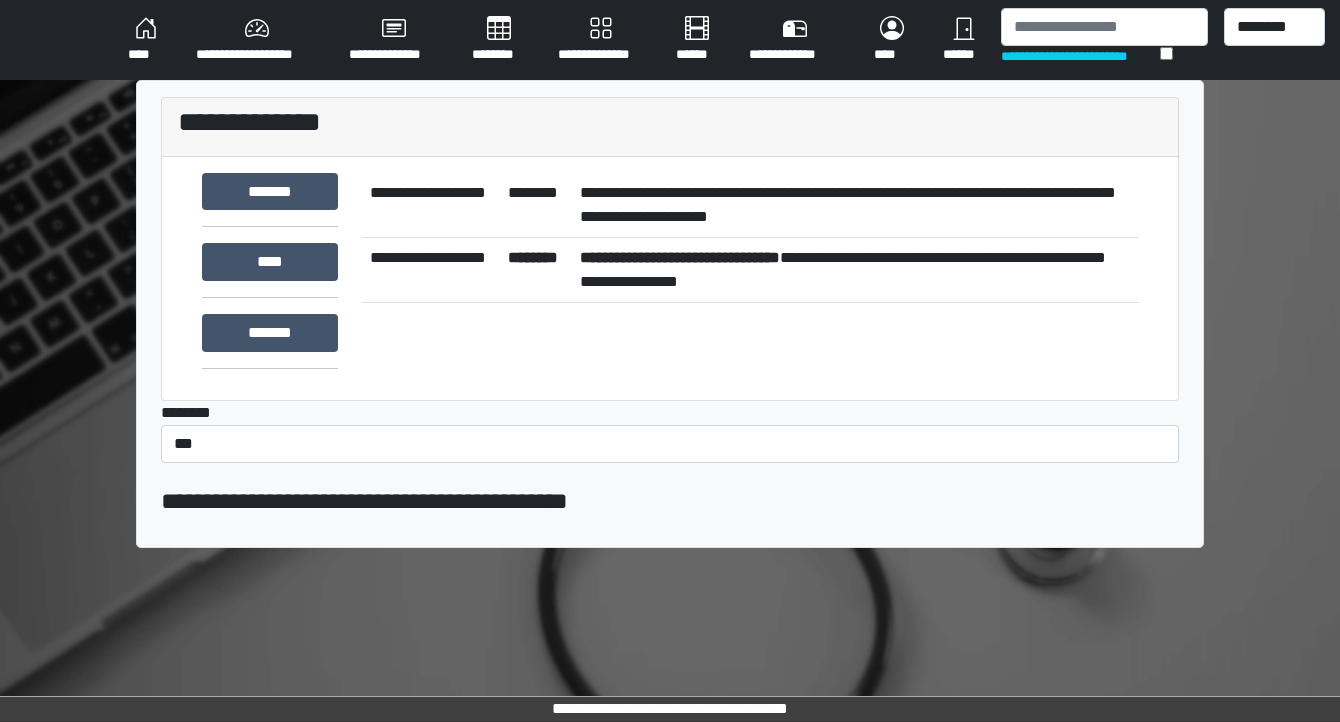 click on "**********" at bounding box center (855, 269) 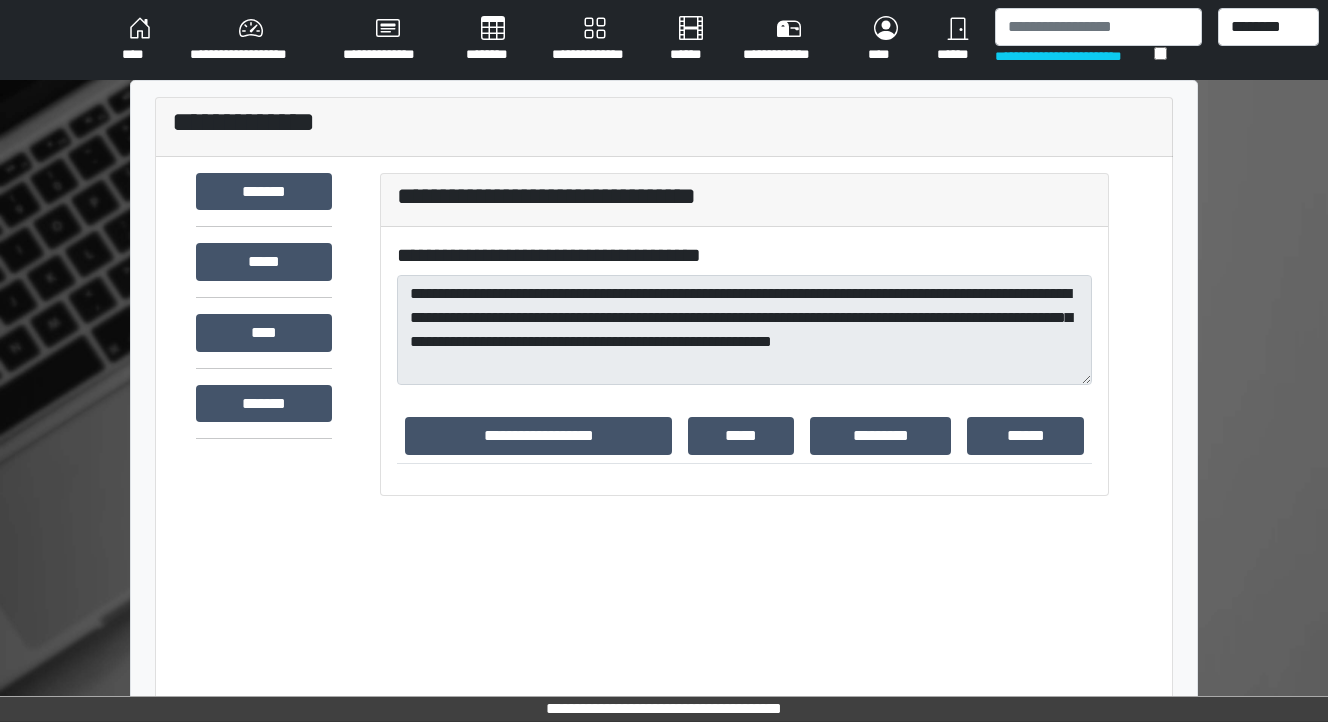 click on "**********" at bounding box center (744, 196) 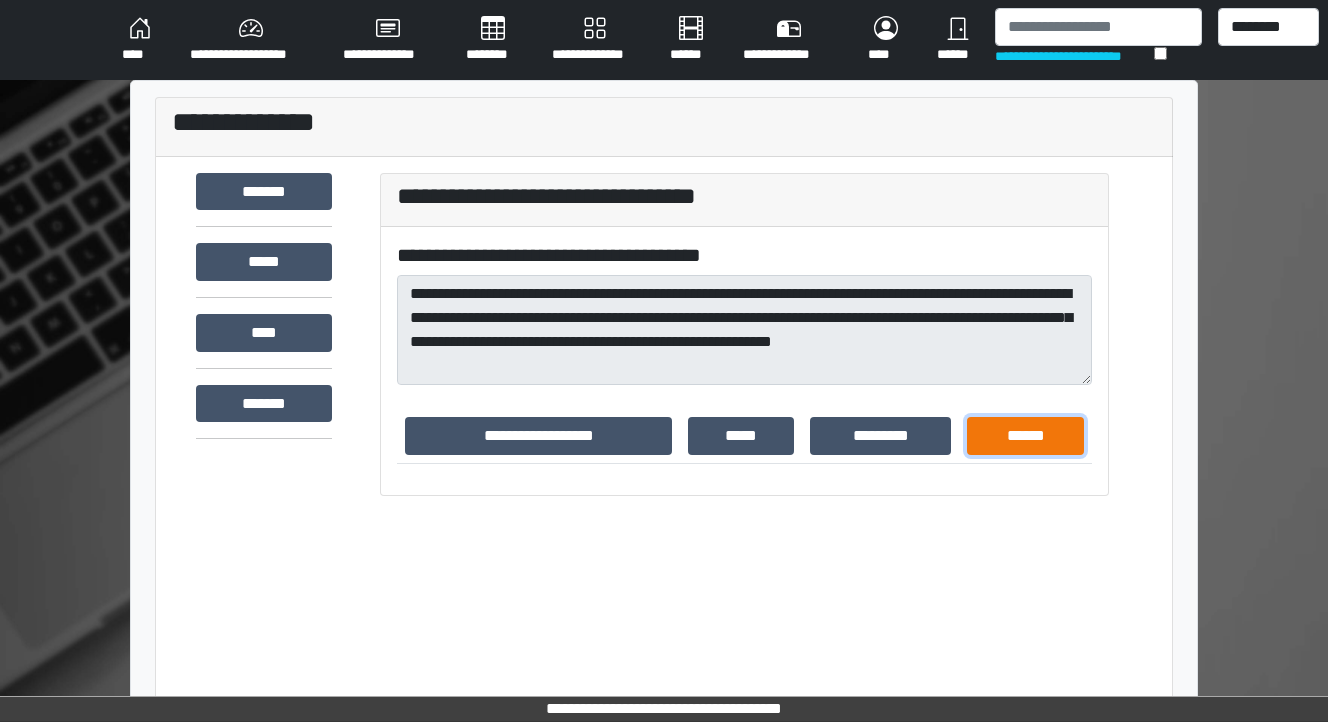 click on "******" at bounding box center [1025, 436] 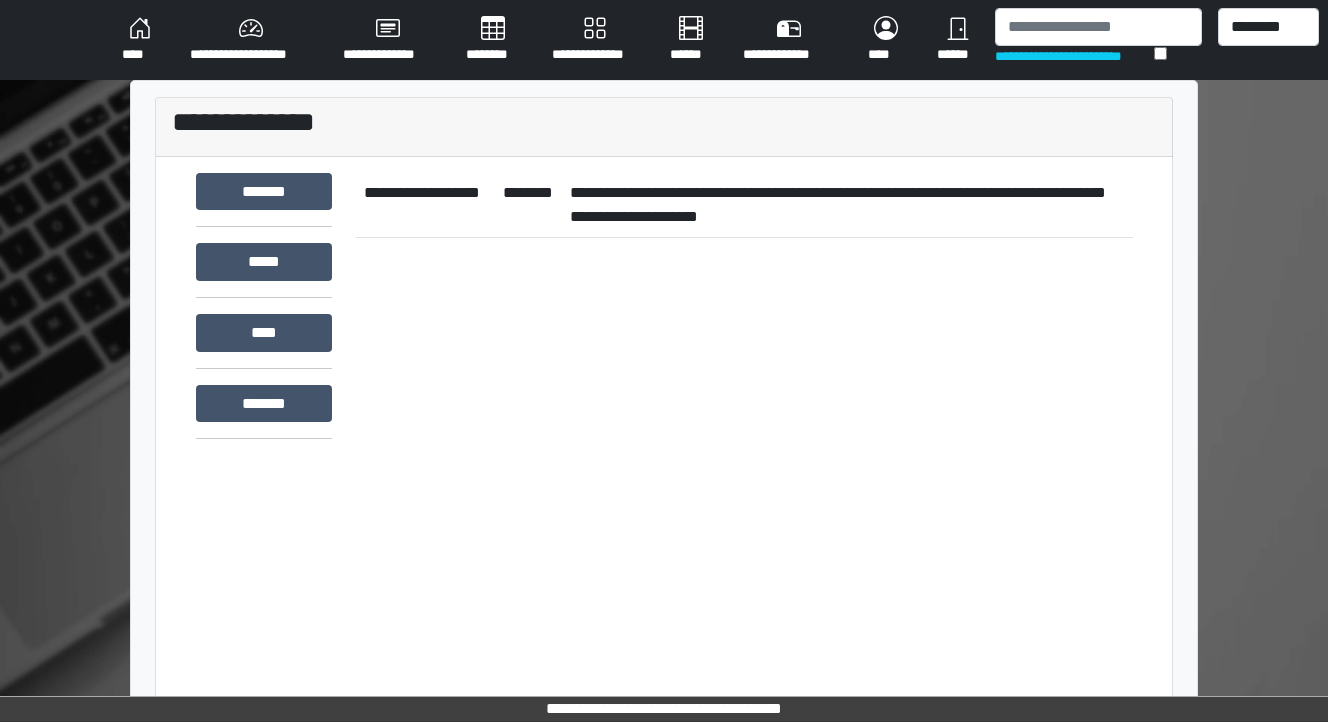 click on "**********" at bounding box center (847, 205) 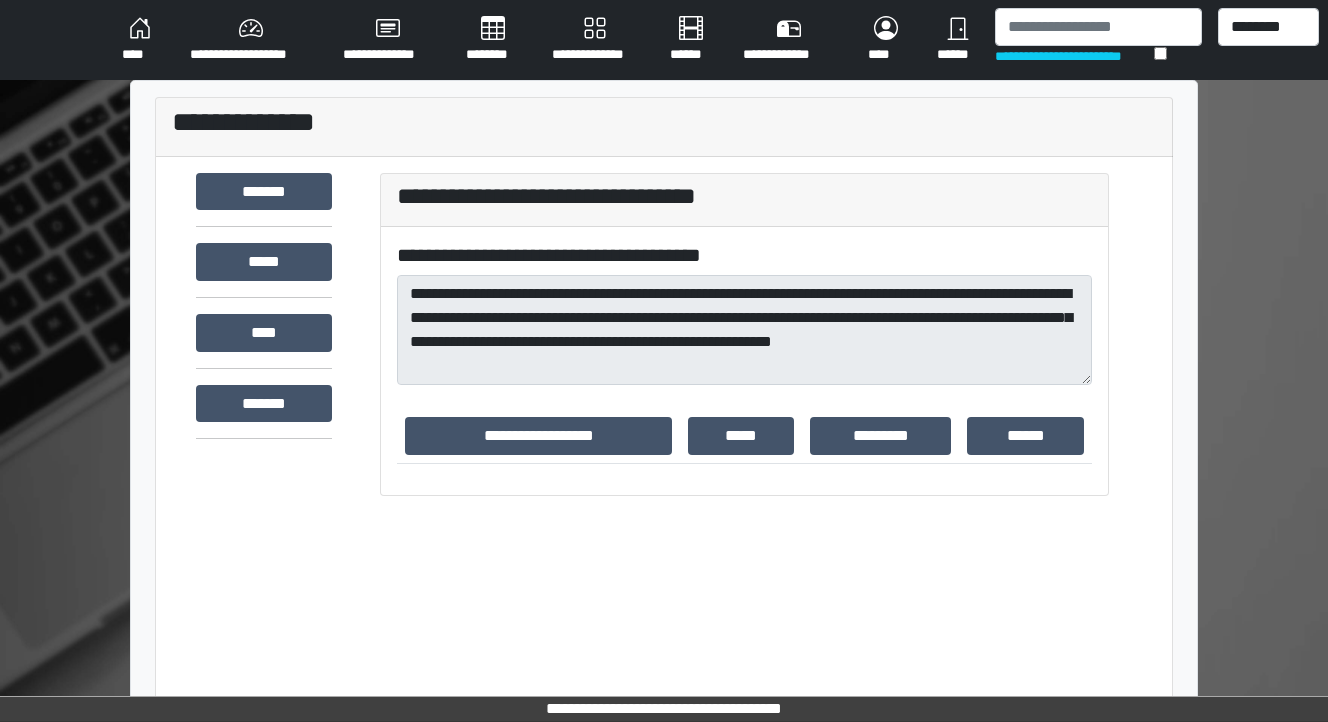 click on "**********" at bounding box center [744, 196] 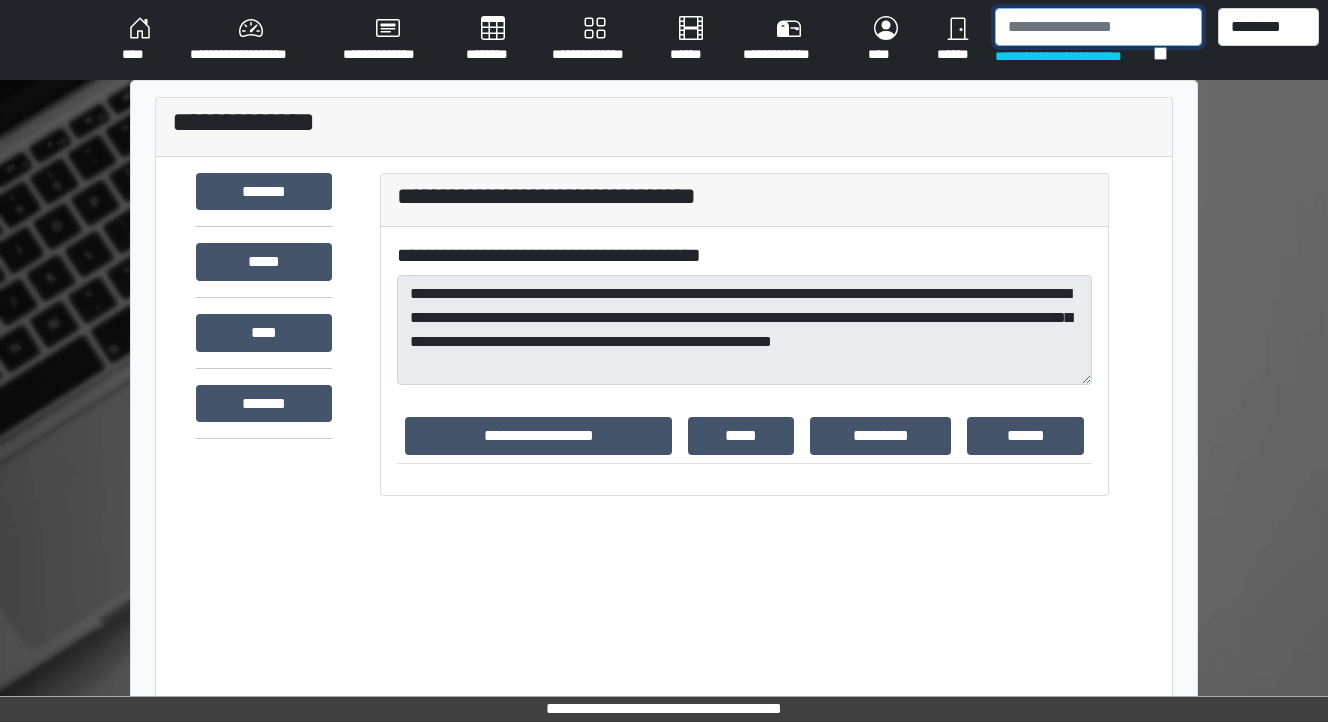 click at bounding box center [1098, 27] 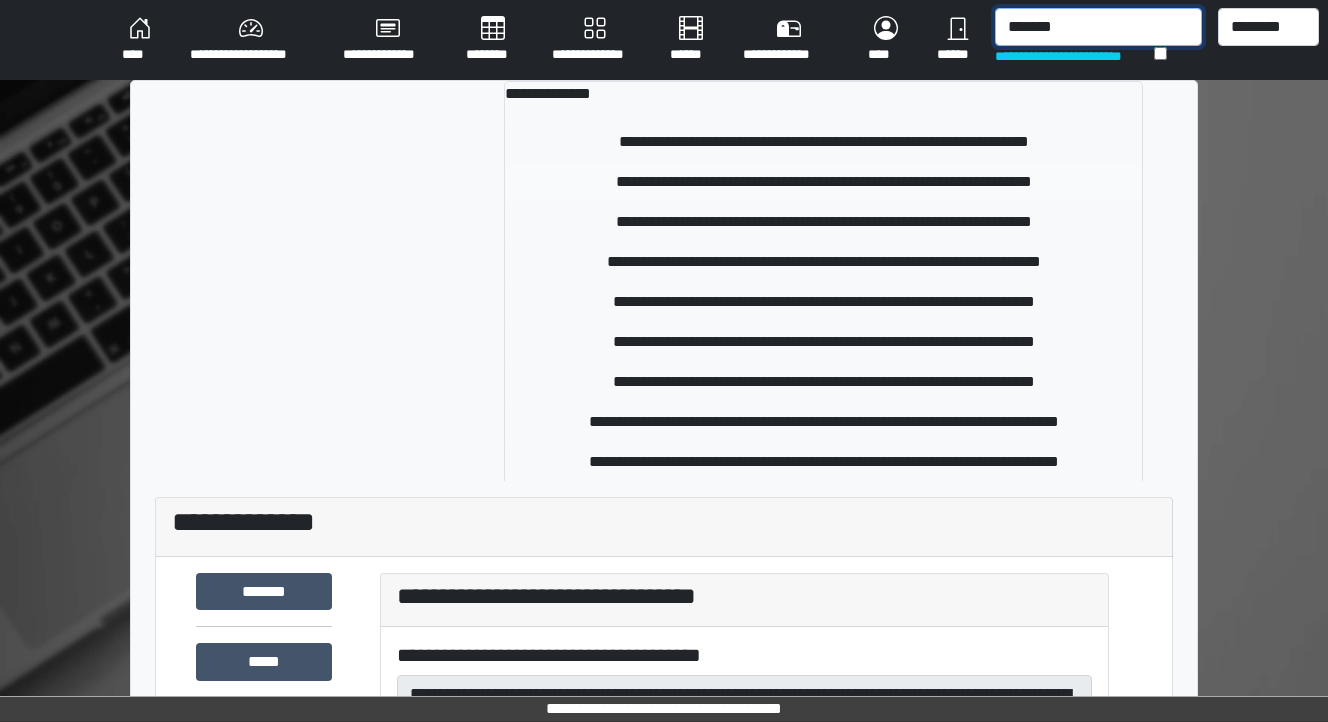 type on "*******" 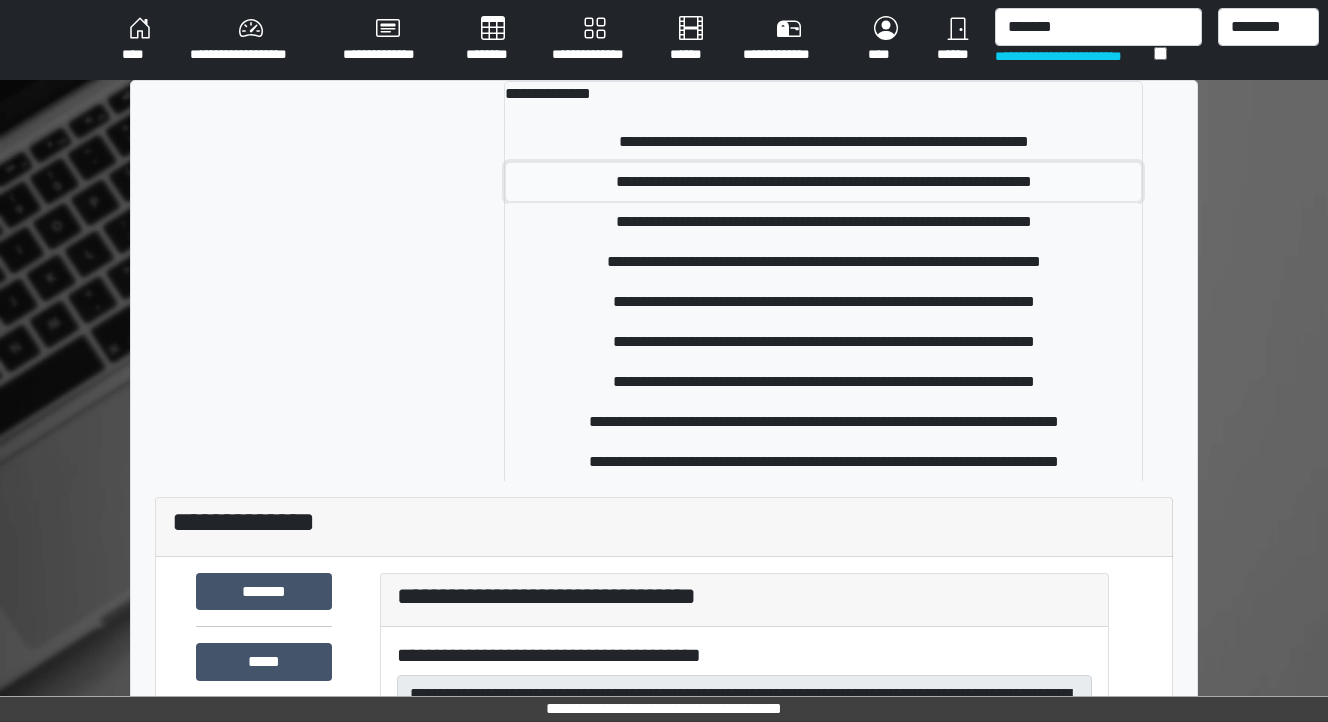 click on "**********" at bounding box center [824, 182] 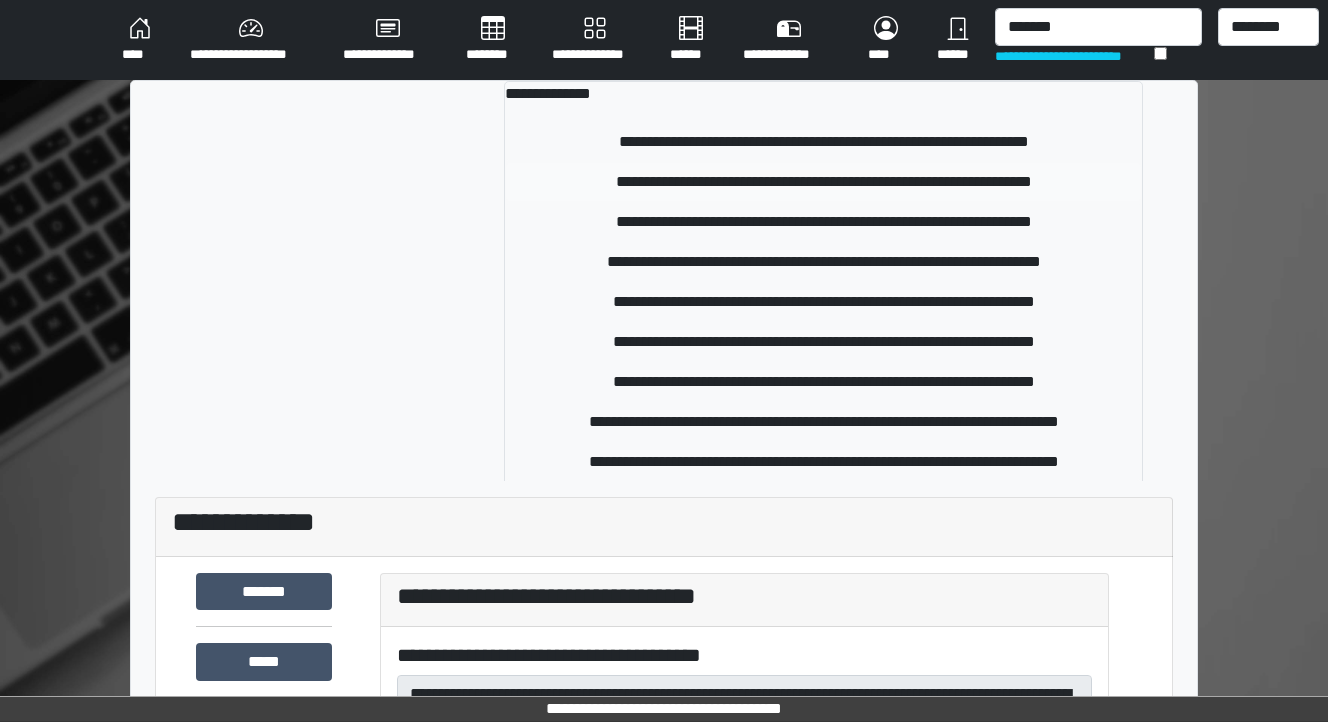type 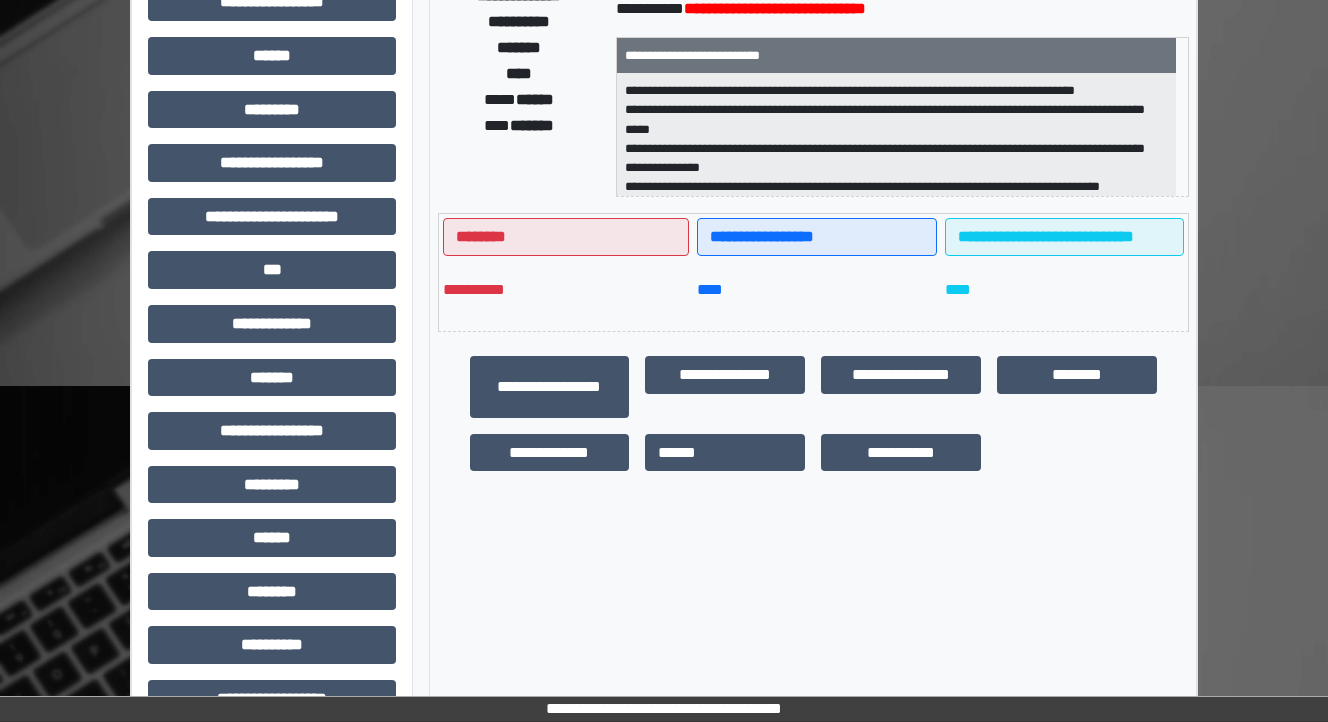 scroll, scrollTop: 400, scrollLeft: 0, axis: vertical 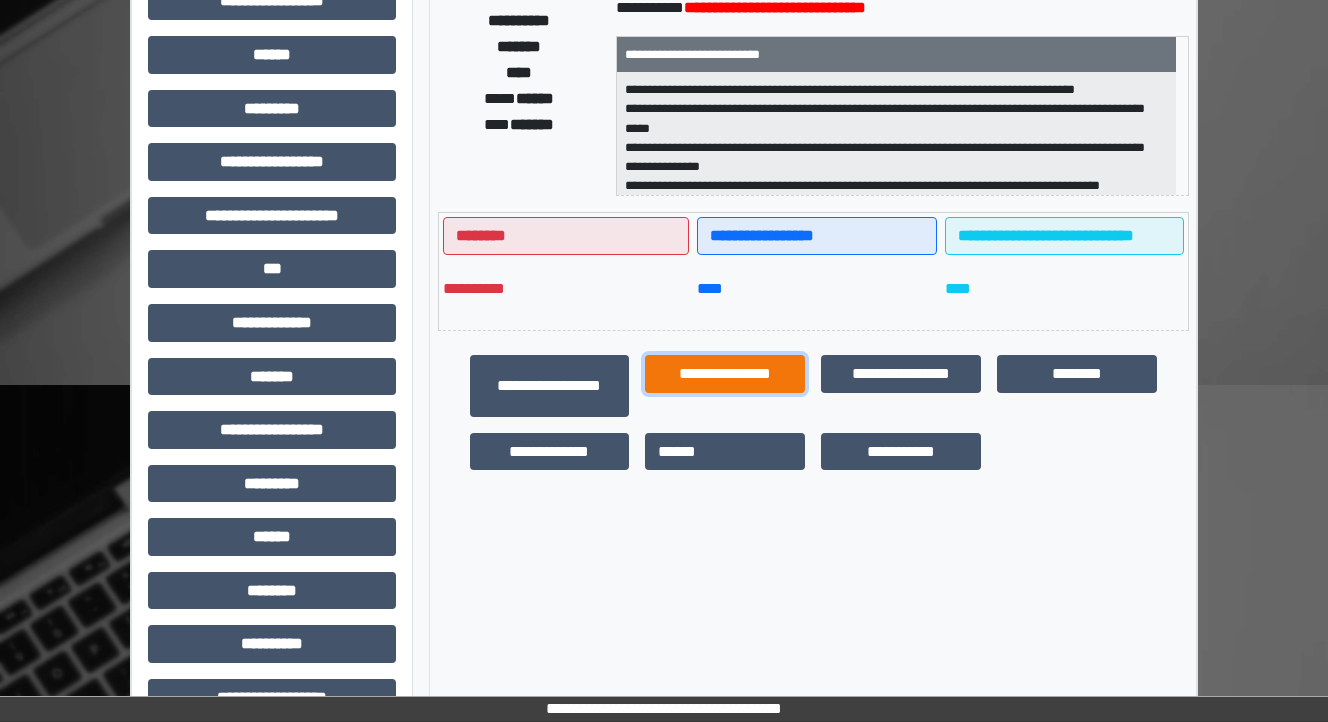 click on "**********" at bounding box center [725, 374] 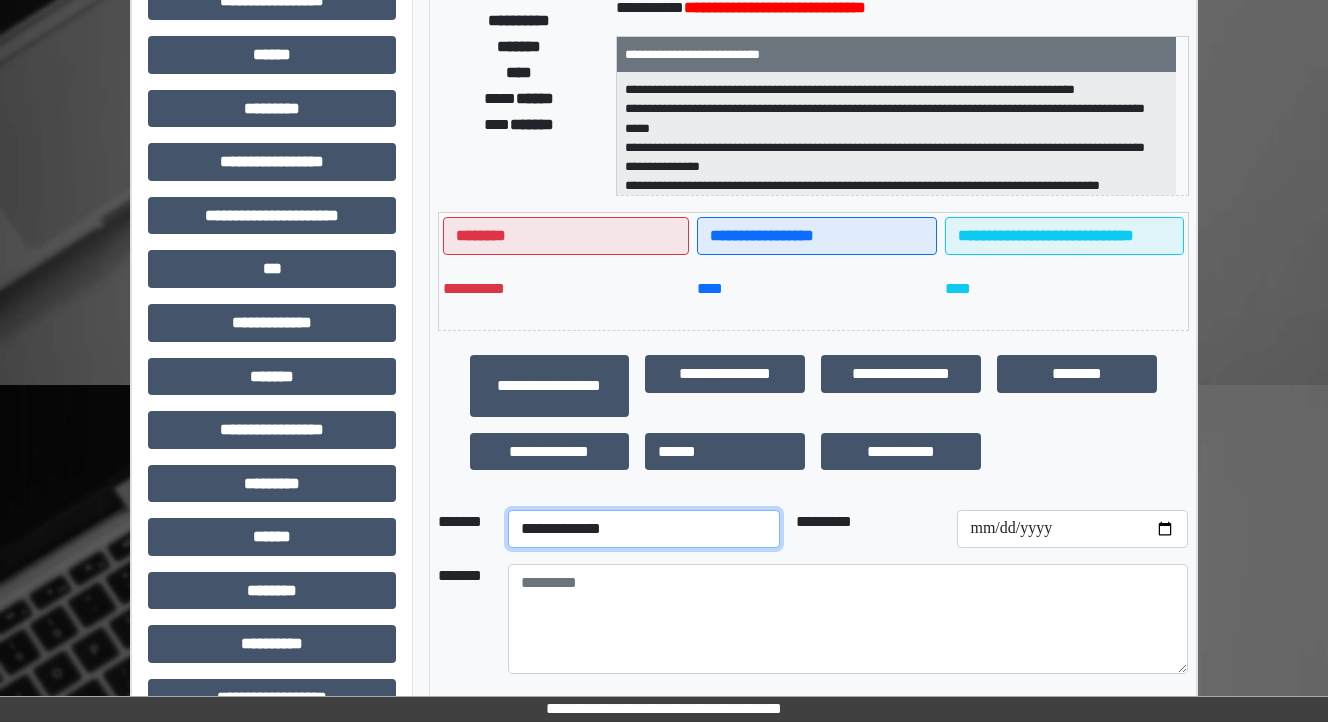 click on "**********" at bounding box center [644, 529] 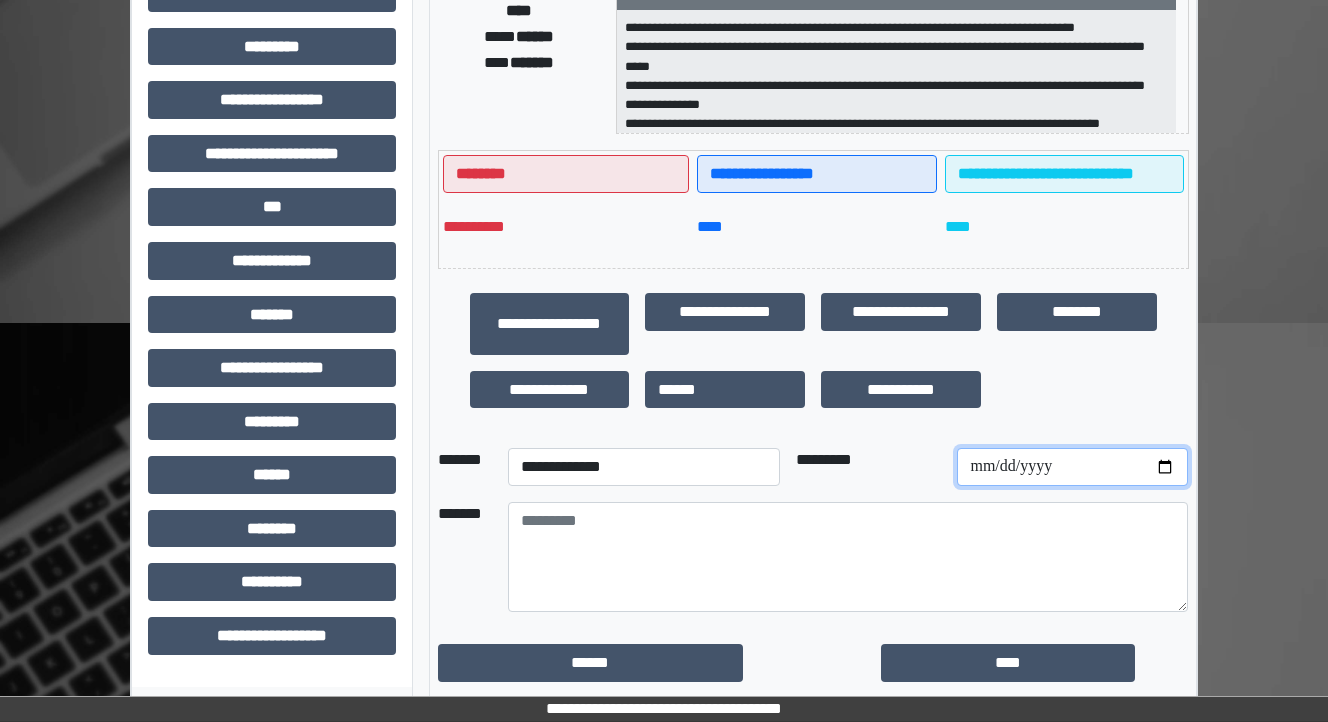 click at bounding box center [1072, 467] 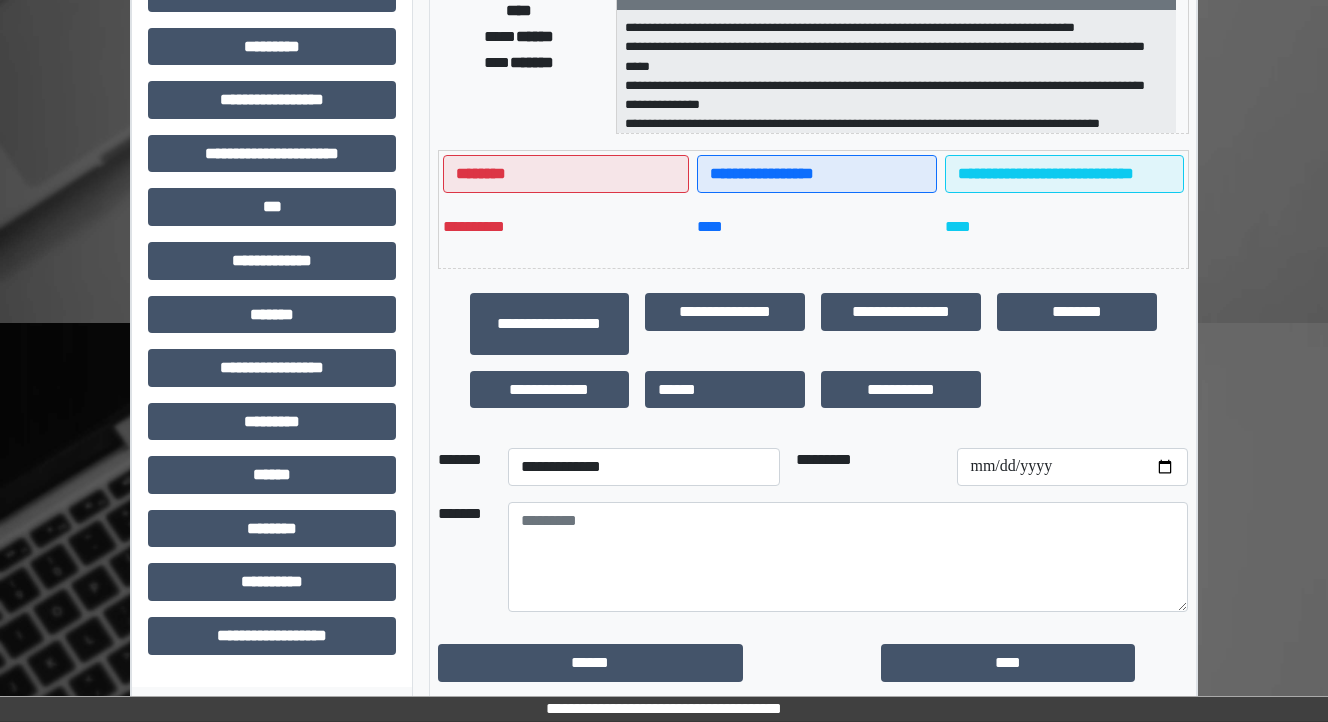 click on "*********" at bounding box center [868, 467] 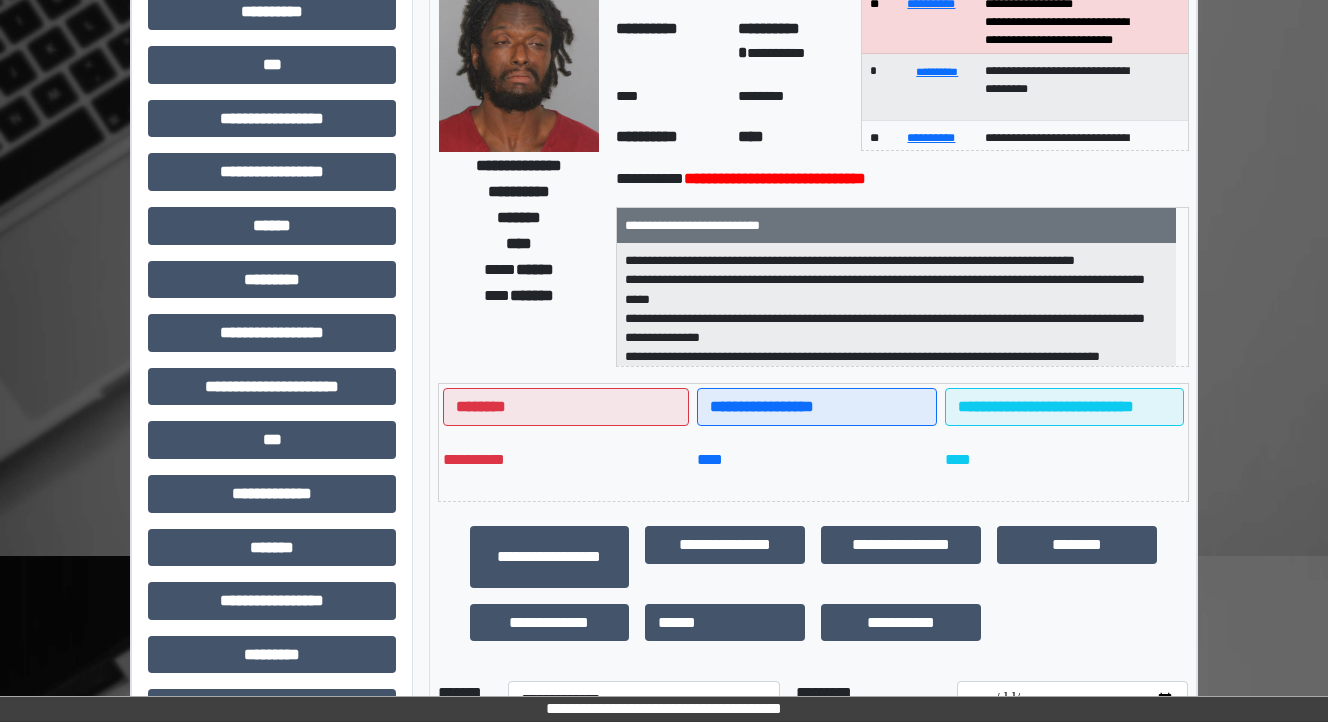 scroll, scrollTop: 62, scrollLeft: 0, axis: vertical 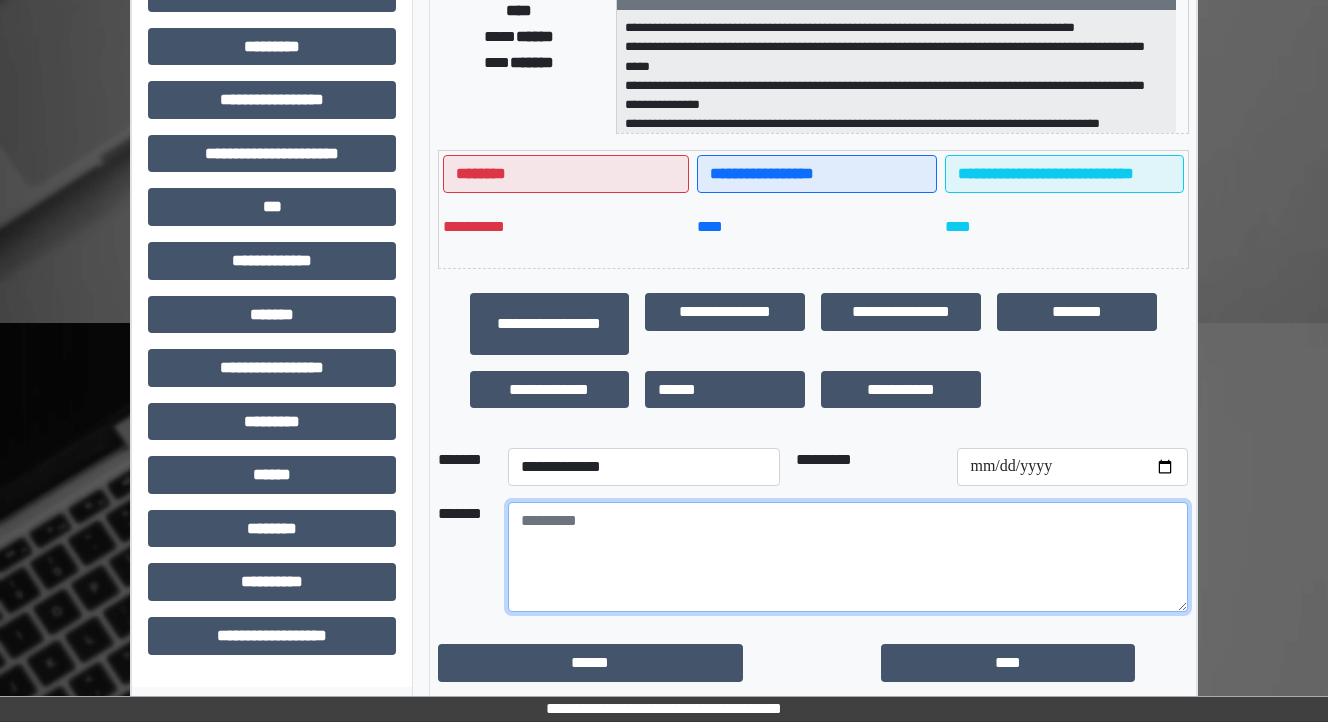 click at bounding box center (848, 557) 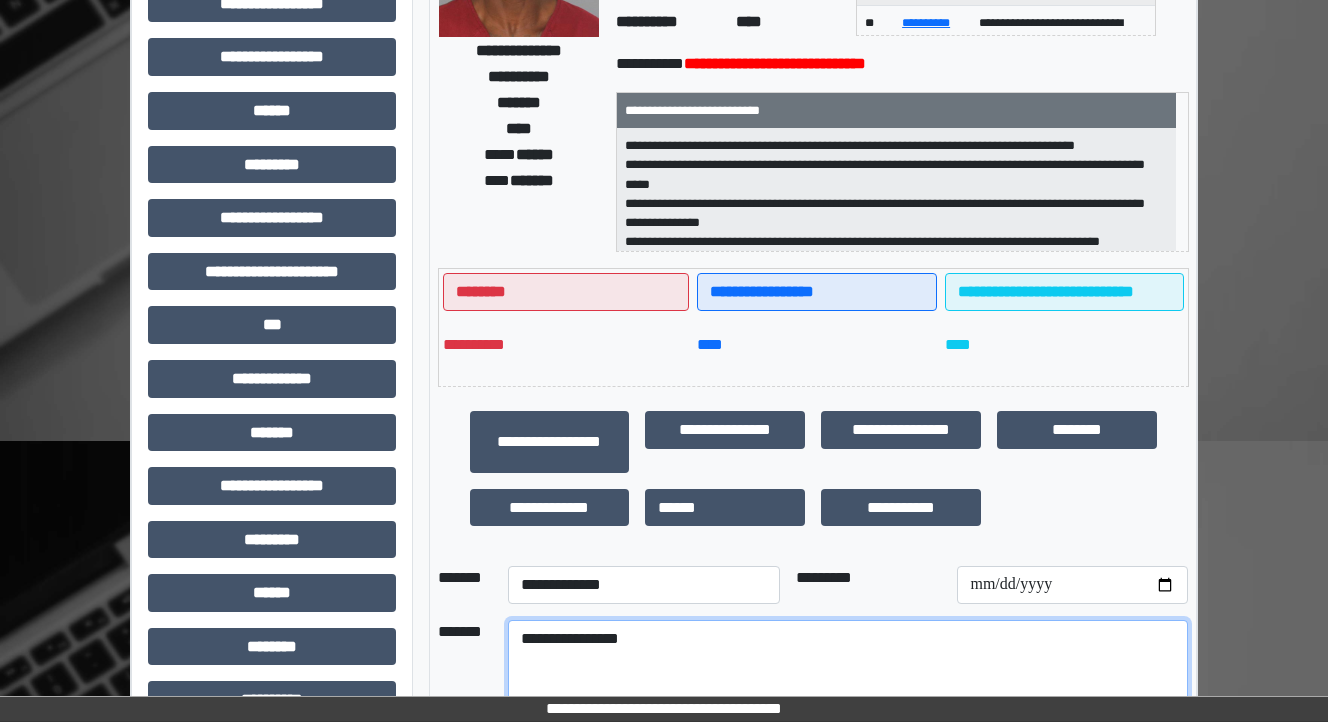 scroll, scrollTop: 222, scrollLeft: 0, axis: vertical 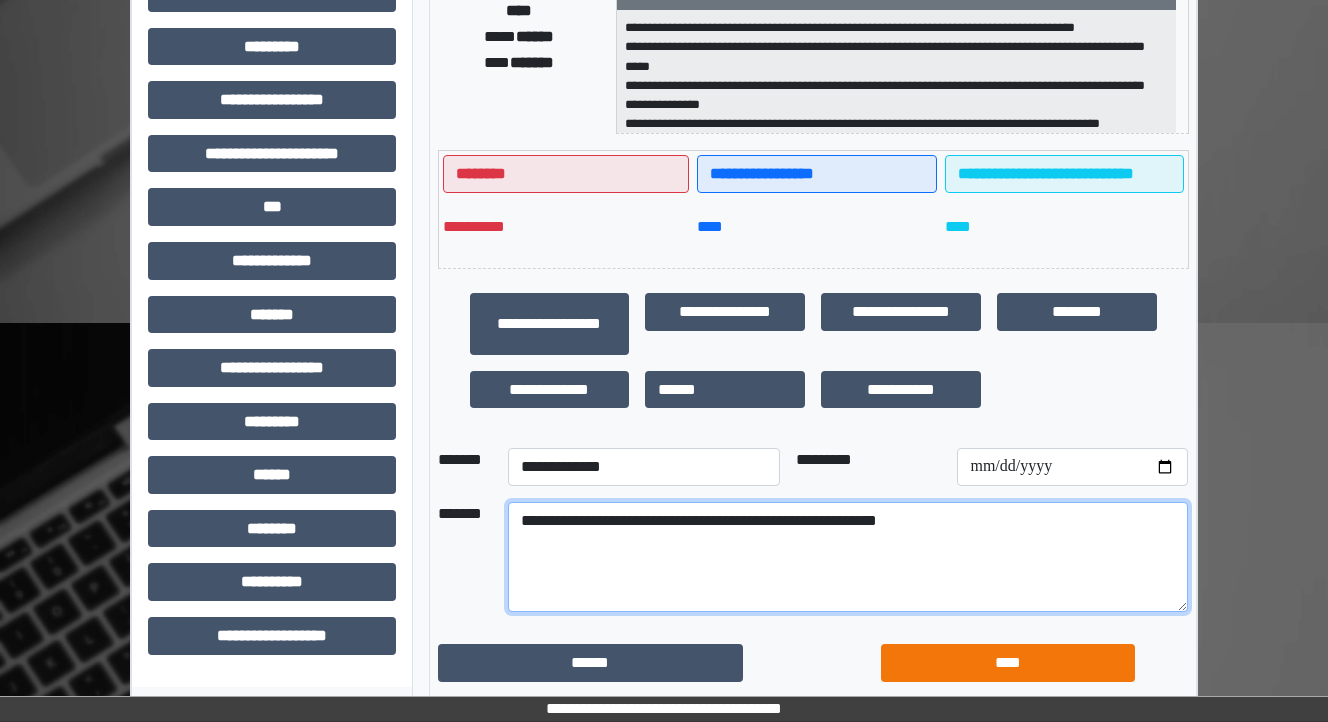 type on "**********" 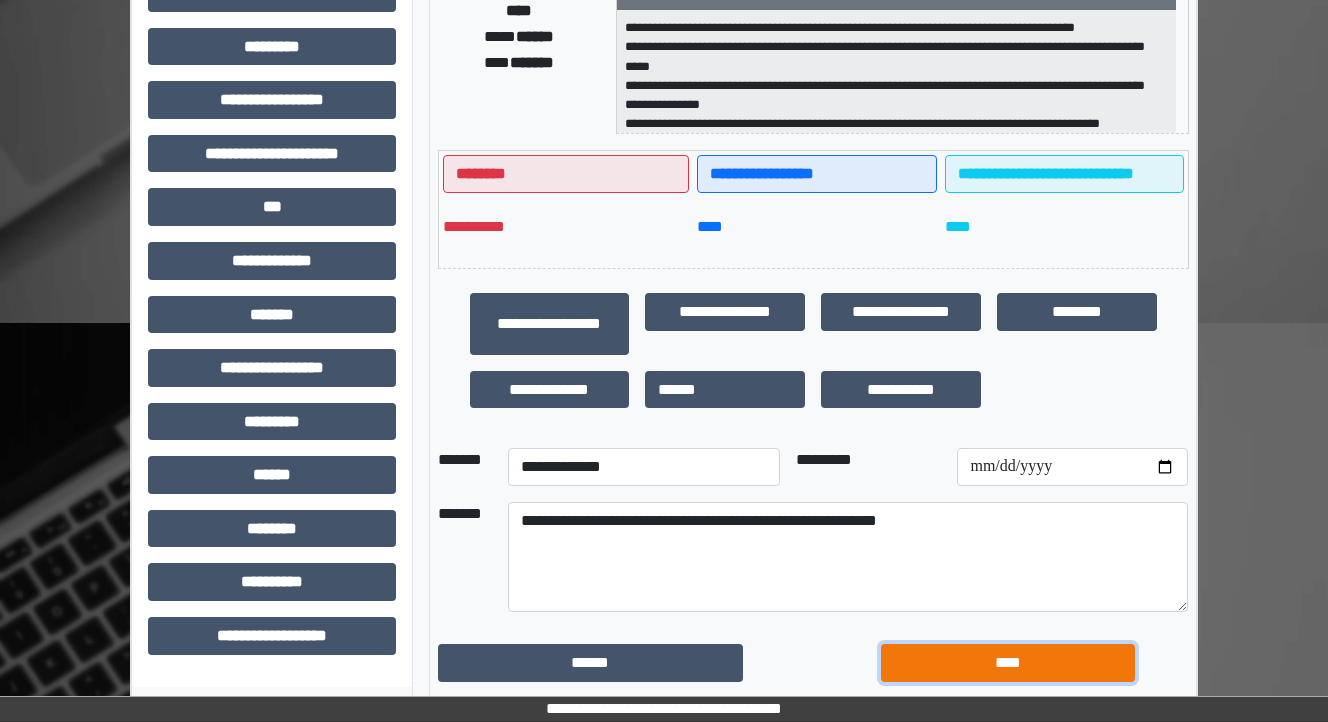 click on "****" at bounding box center [1008, 663] 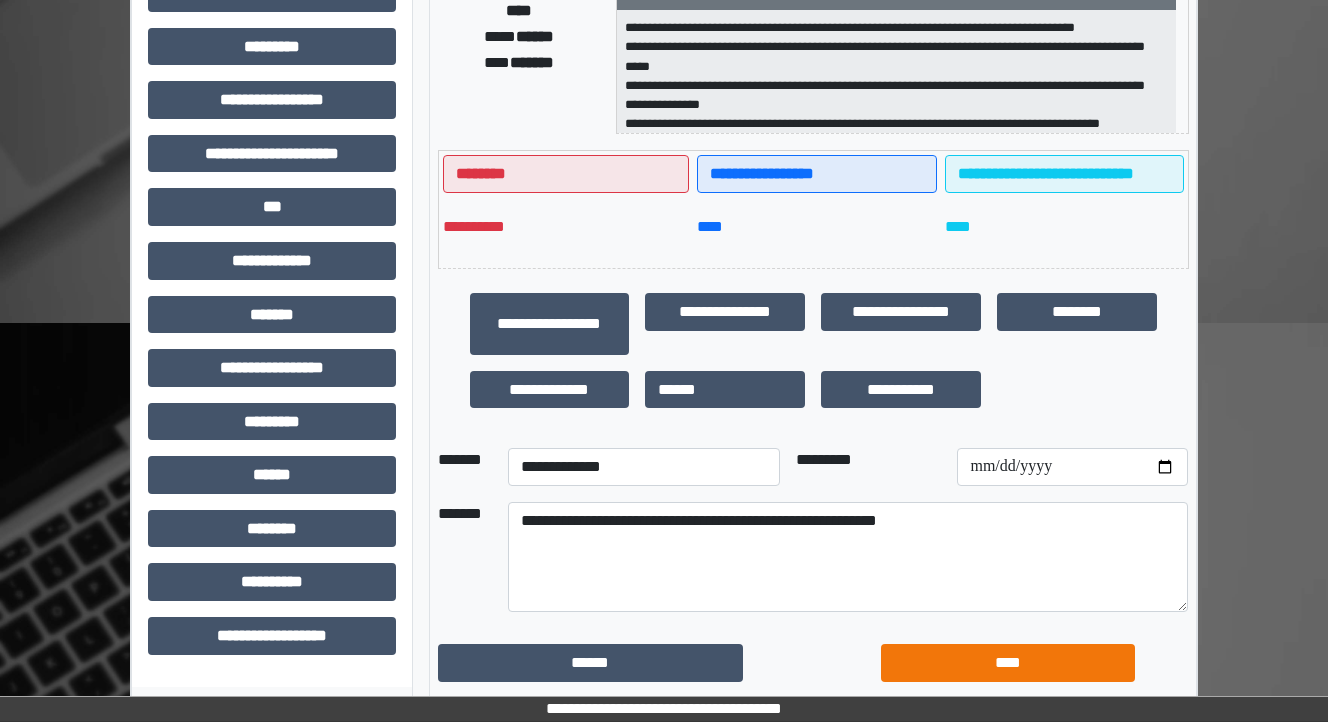 scroll, scrollTop: 444, scrollLeft: 0, axis: vertical 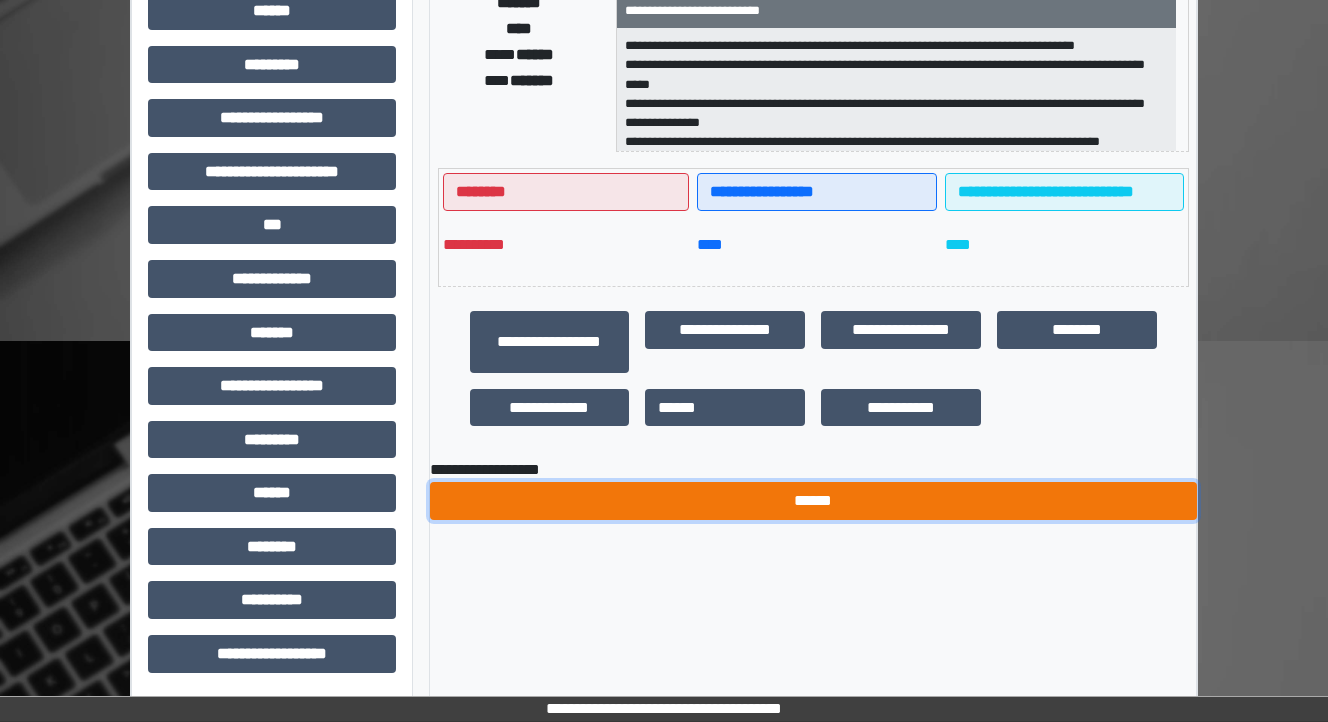 click on "******" at bounding box center [813, 501] 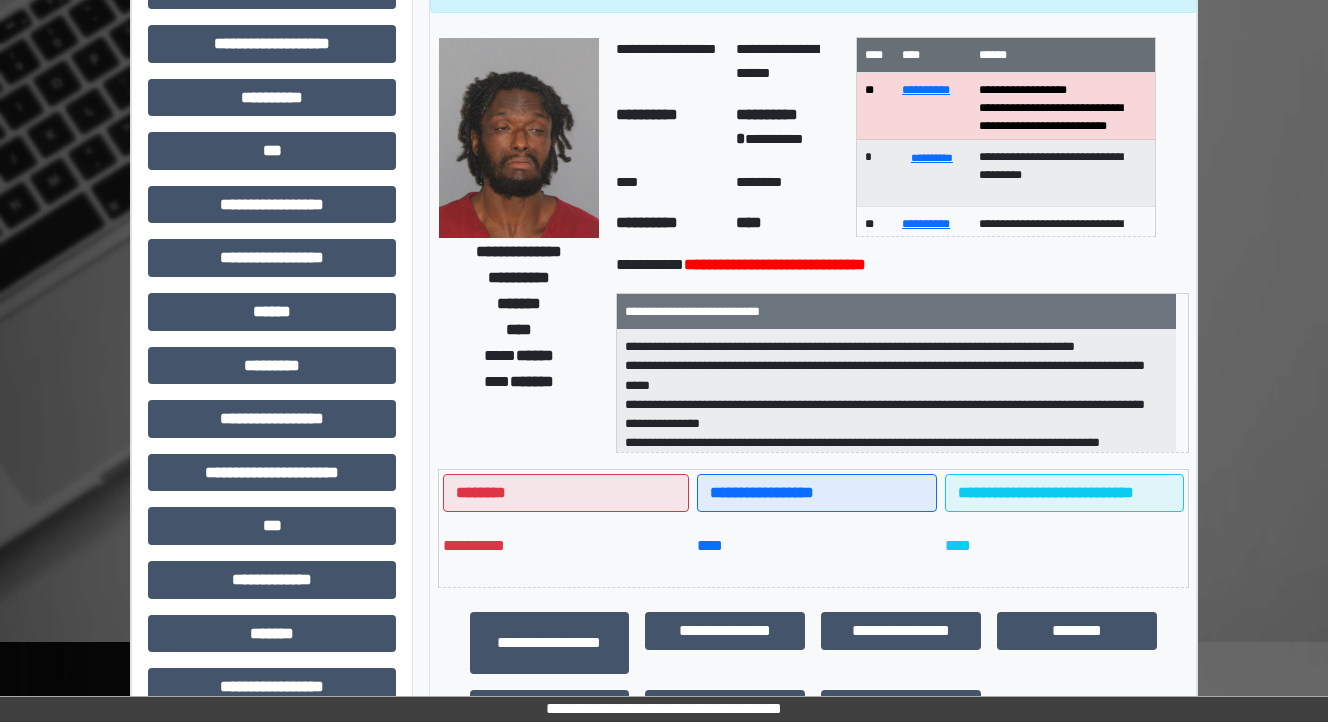 scroll, scrollTop: 0, scrollLeft: 0, axis: both 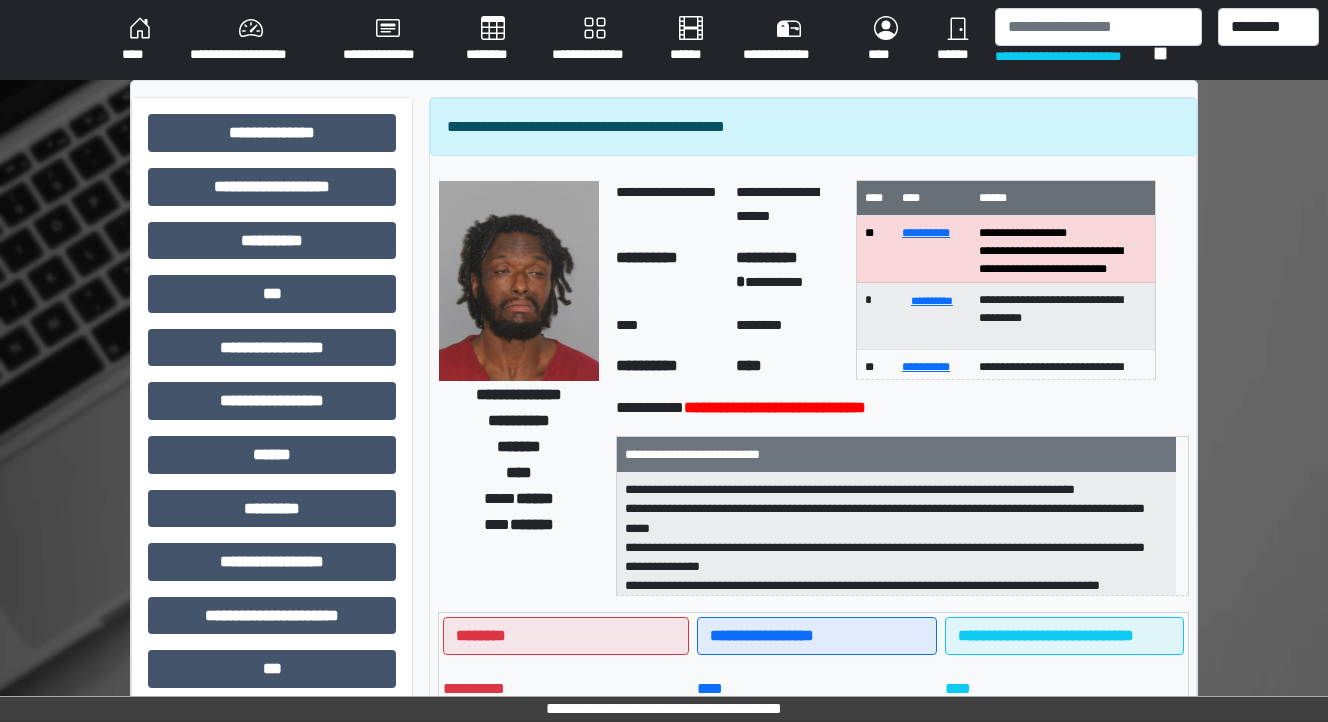 click on "****" at bounding box center [140, 40] 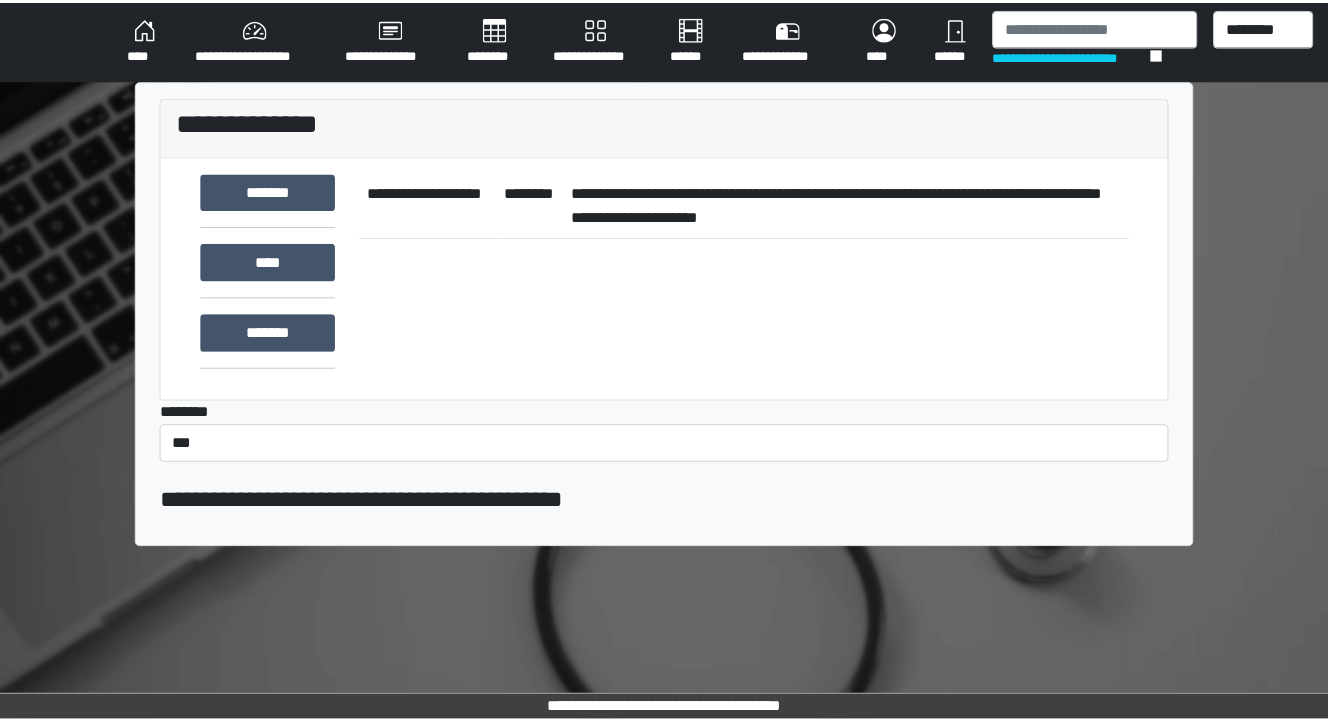 scroll, scrollTop: 0, scrollLeft: 0, axis: both 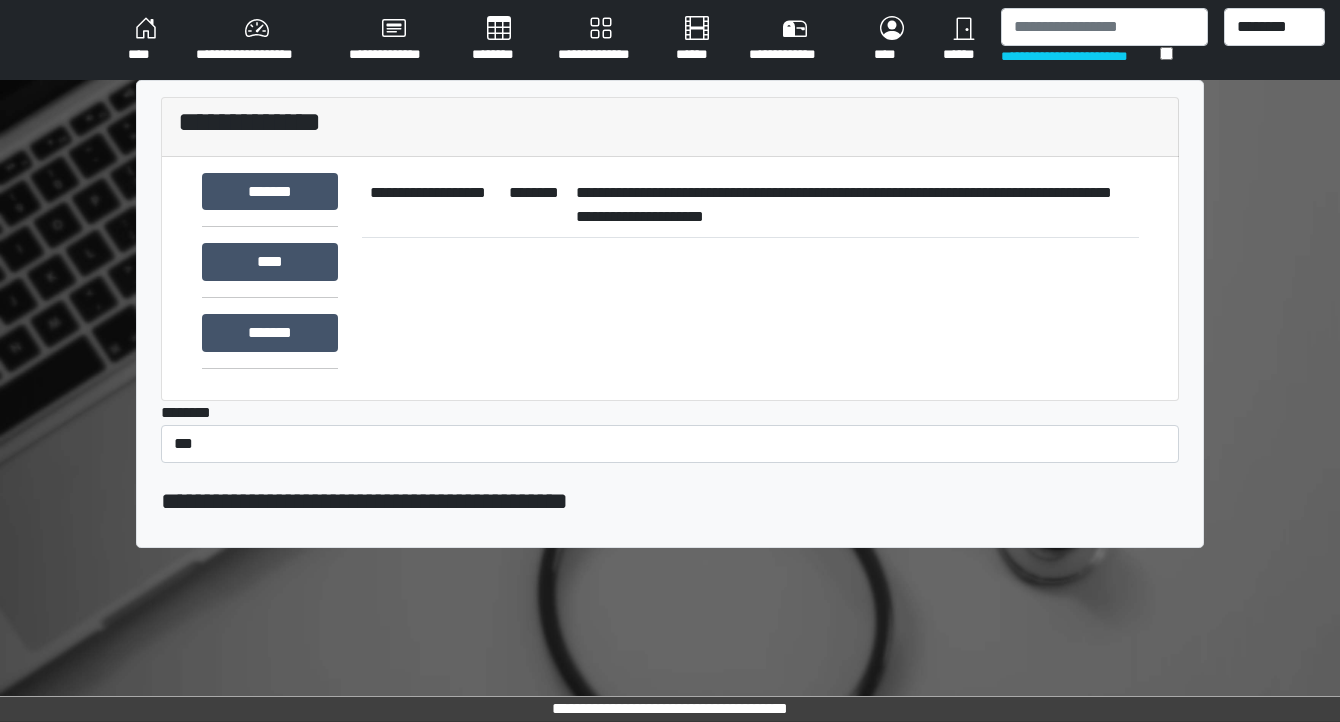 click on "**********" at bounding box center [853, 205] 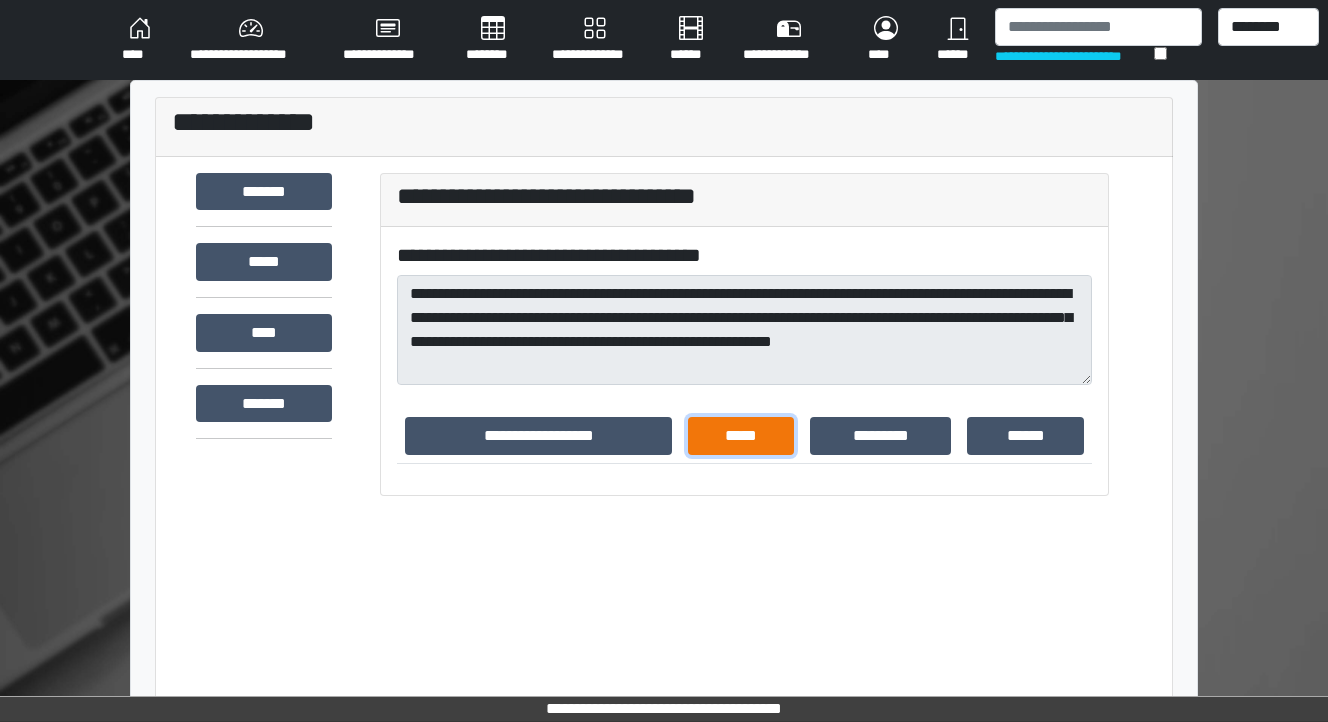 click on "*****" at bounding box center [741, 436] 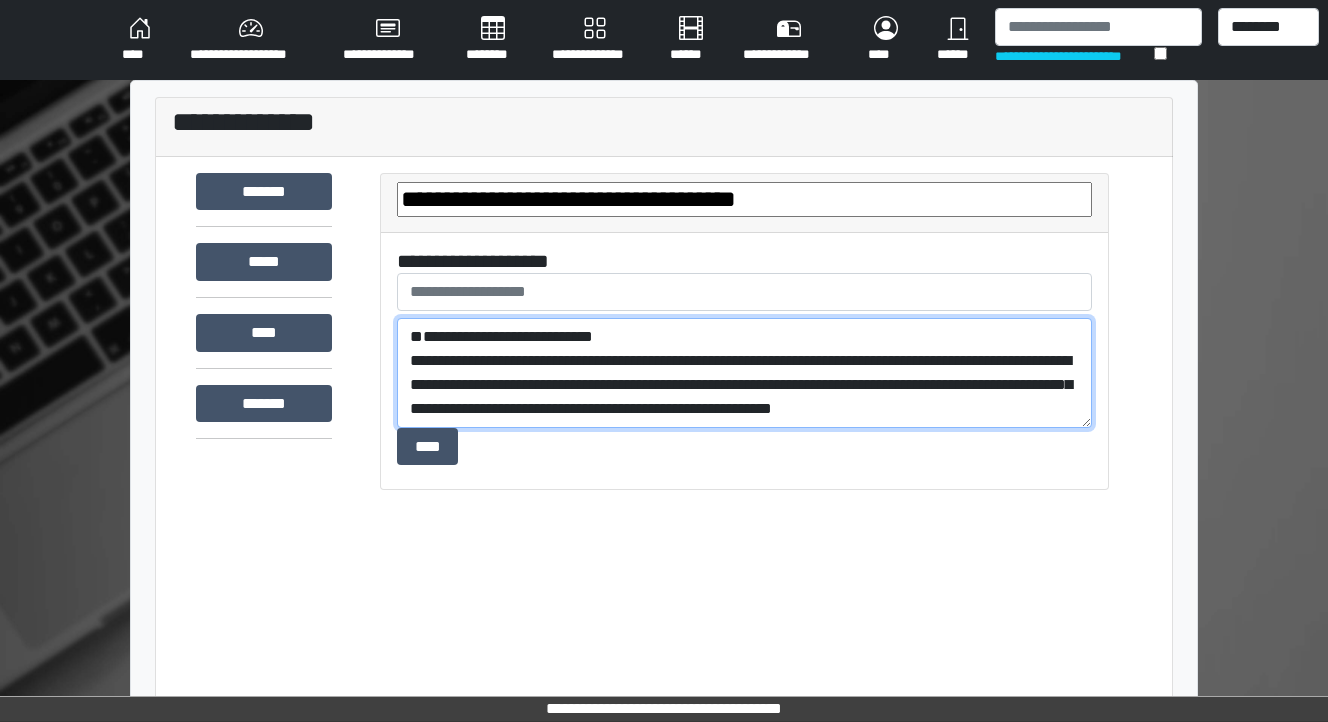 click on "**********" at bounding box center [744, 373] 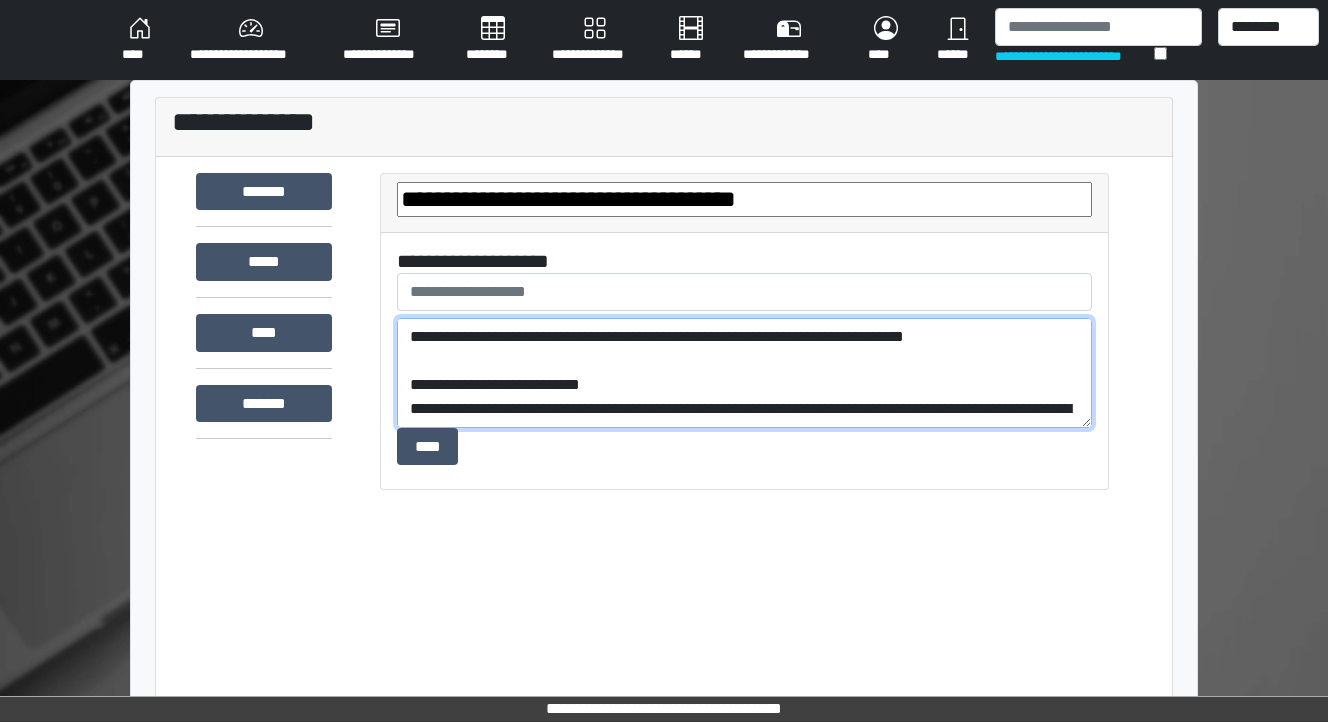 click on "**********" at bounding box center [744, 373] 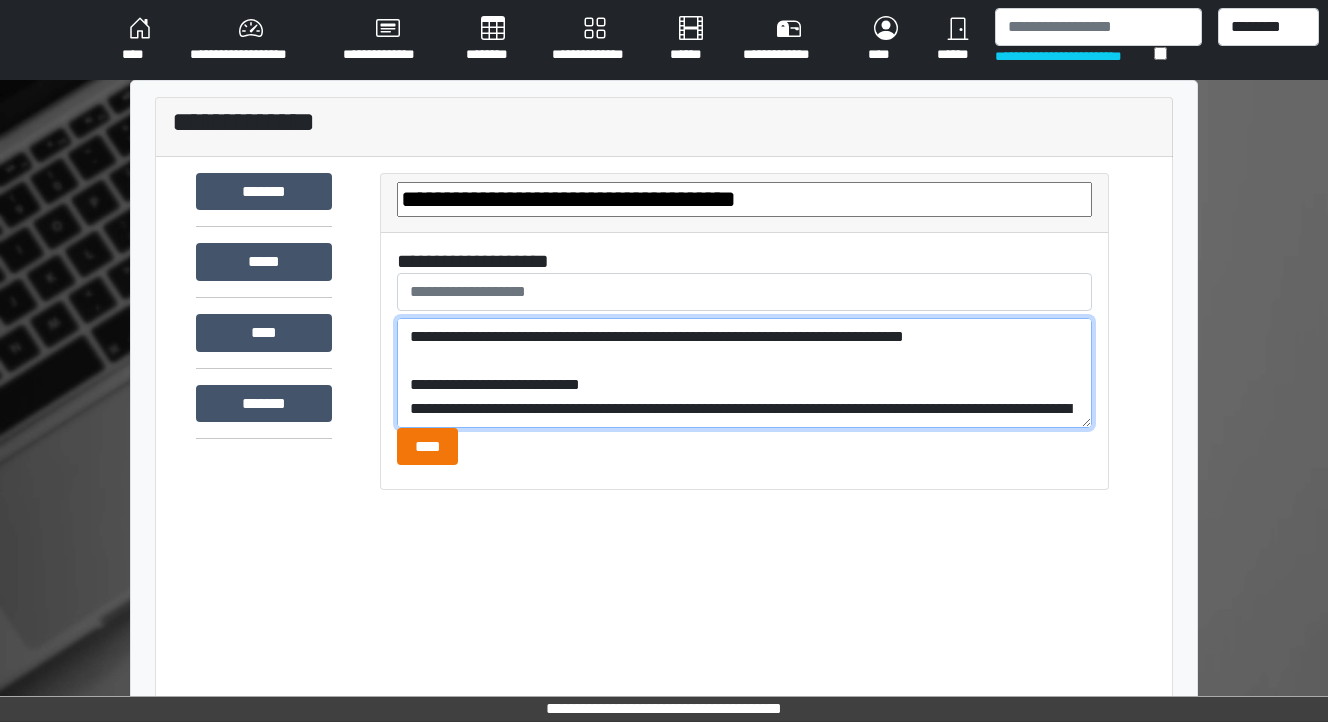 type on "**********" 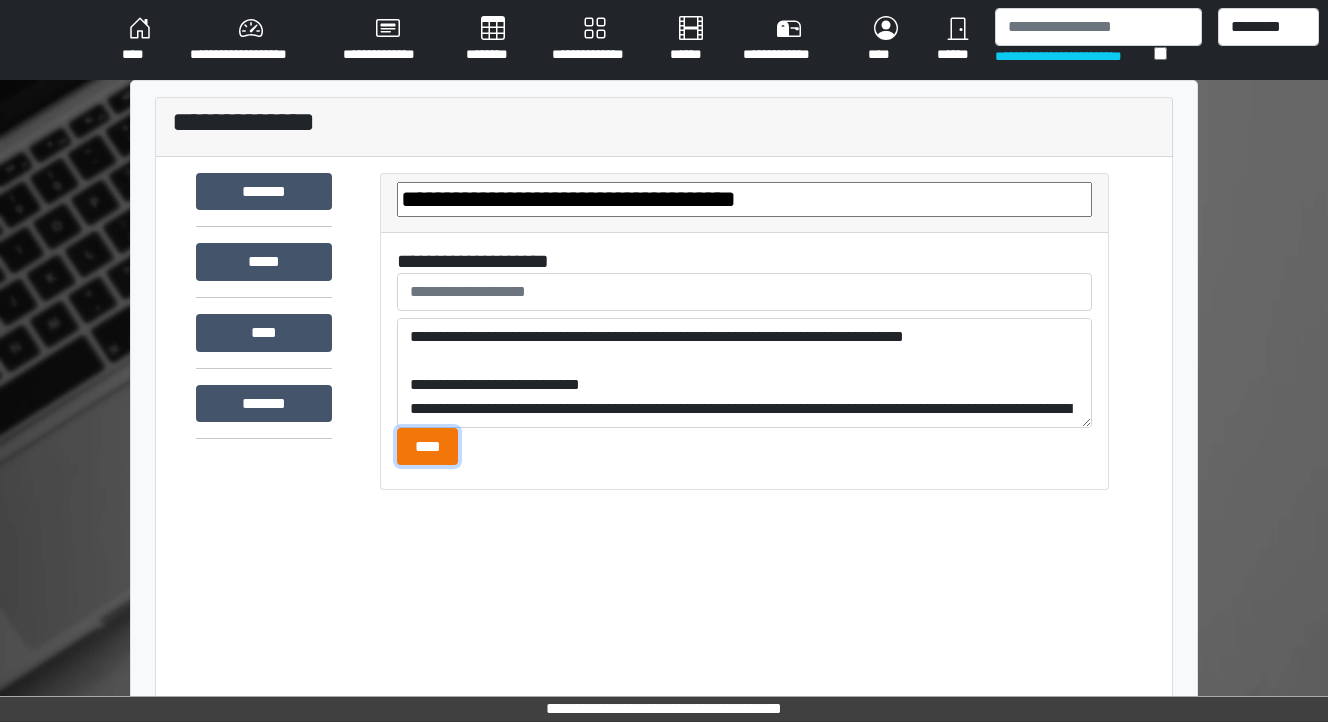 click on "****" at bounding box center (427, 447) 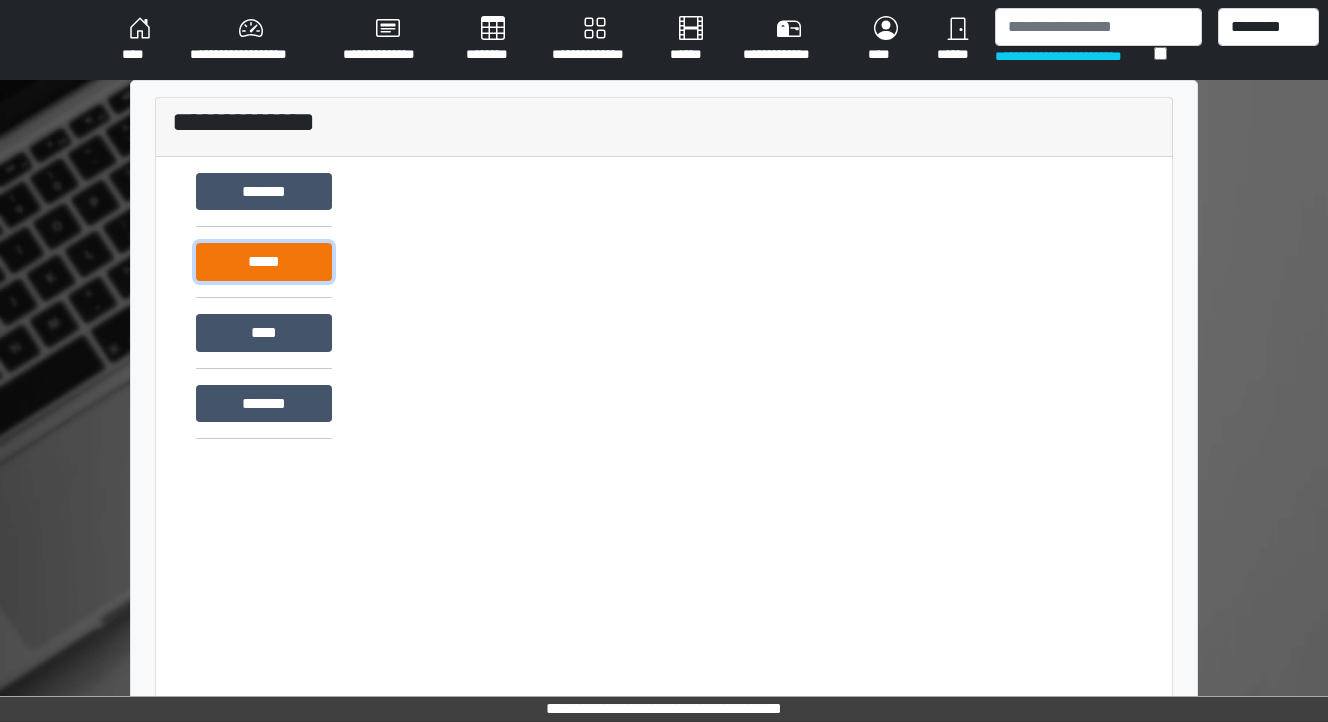 click on "*****" at bounding box center (264, 262) 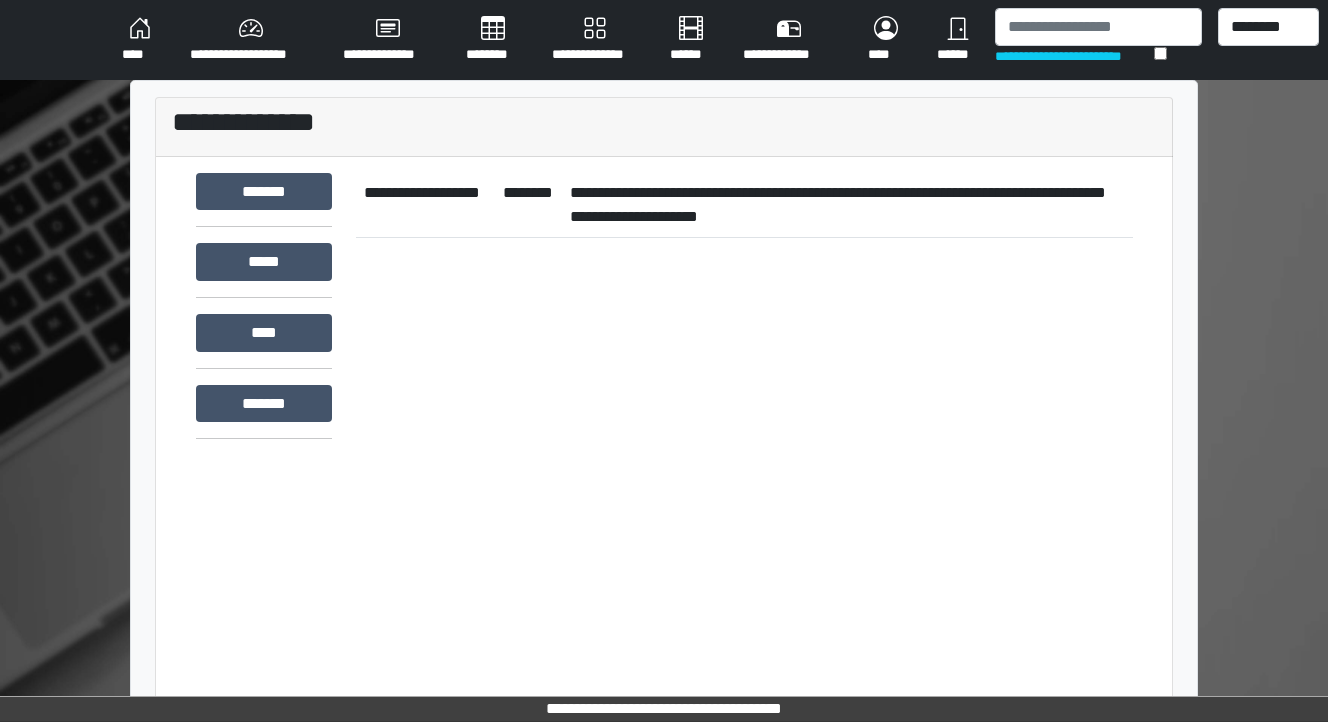 click on "**********" at bounding box center [847, 205] 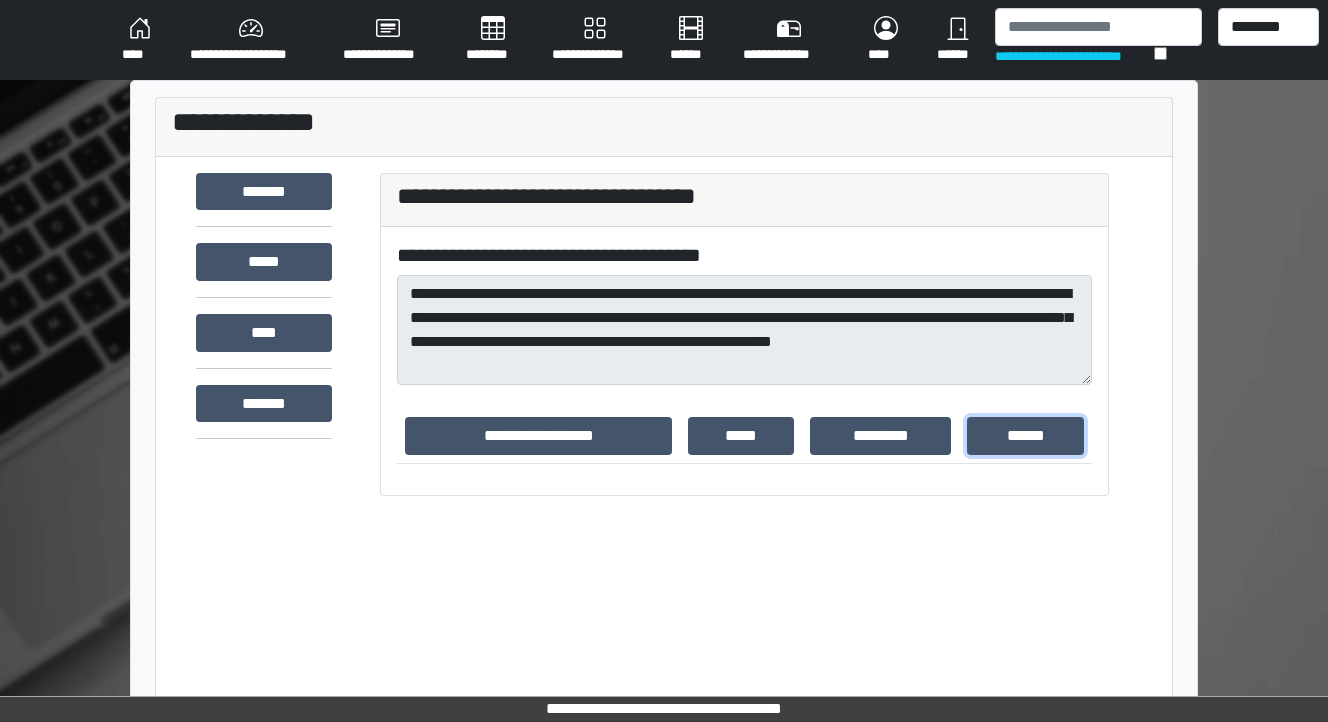 drag, startPoint x: 1020, startPoint y: 430, endPoint x: 1010, endPoint y: 424, distance: 11.661903 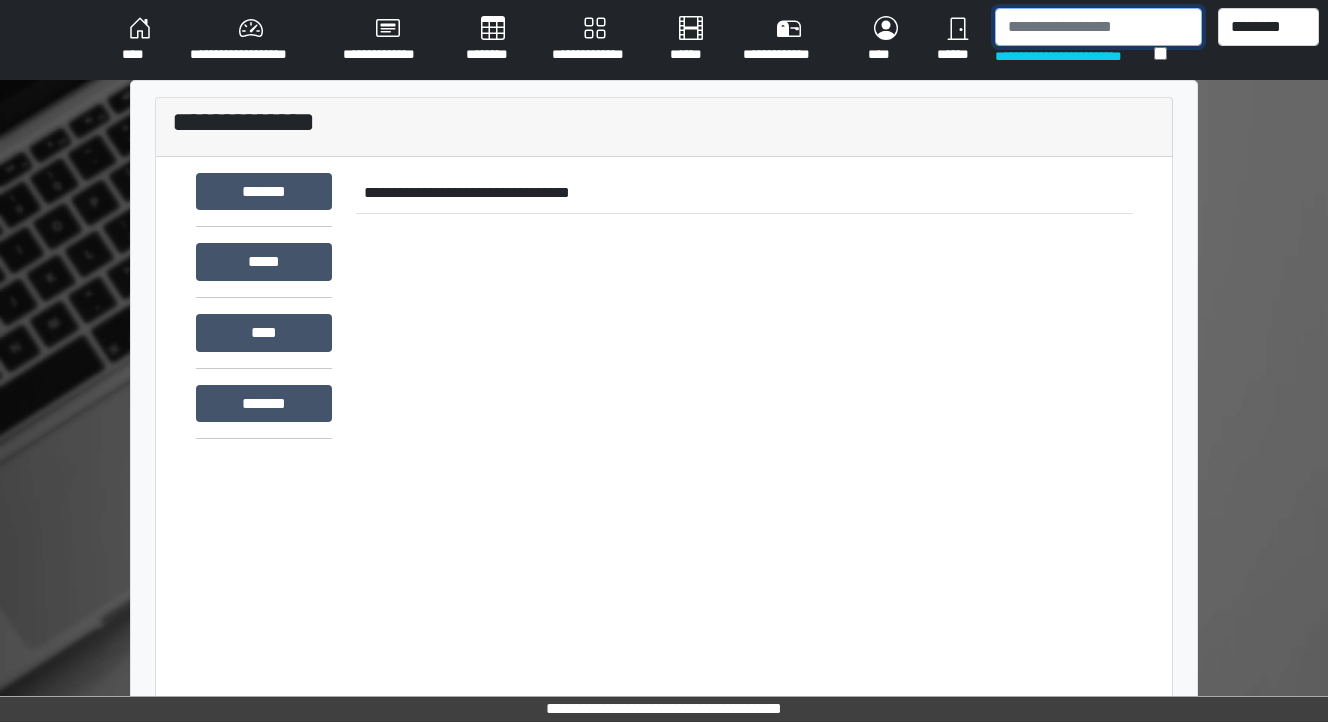 drag, startPoint x: 1091, startPoint y: 26, endPoint x: 986, endPoint y: 20, distance: 105.17129 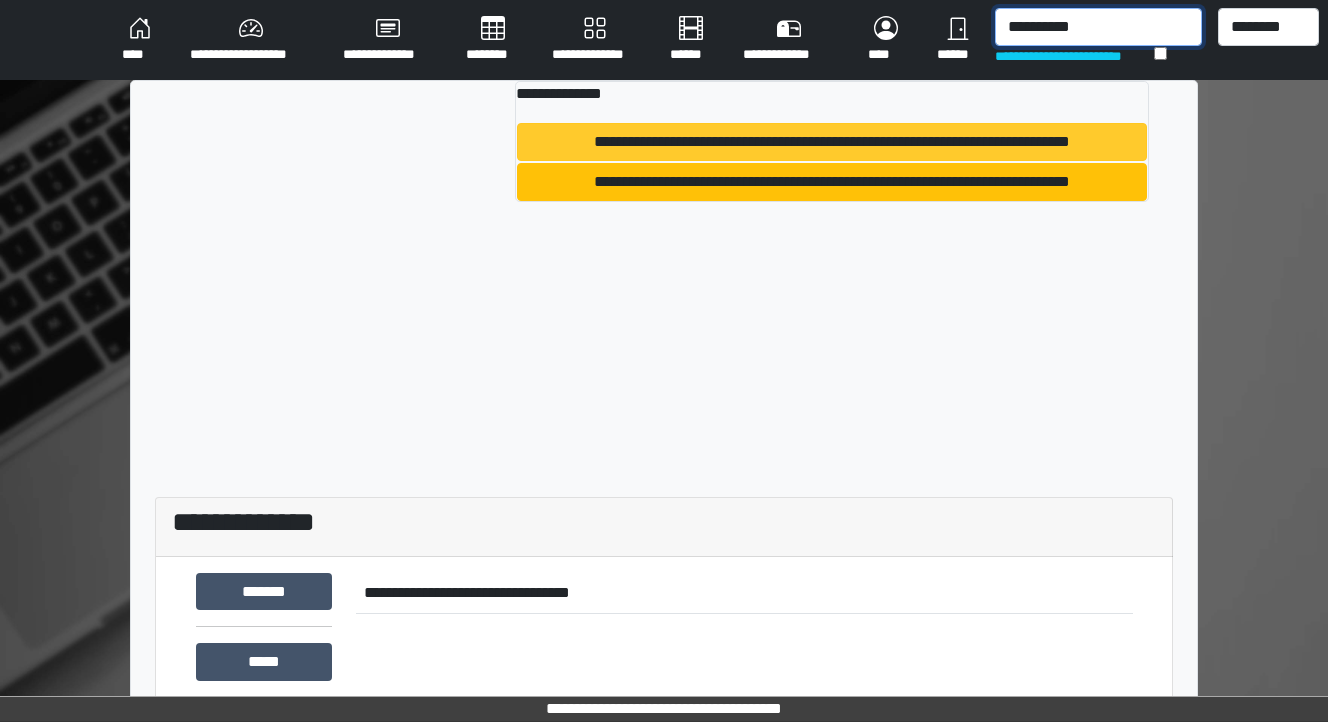 type on "**********" 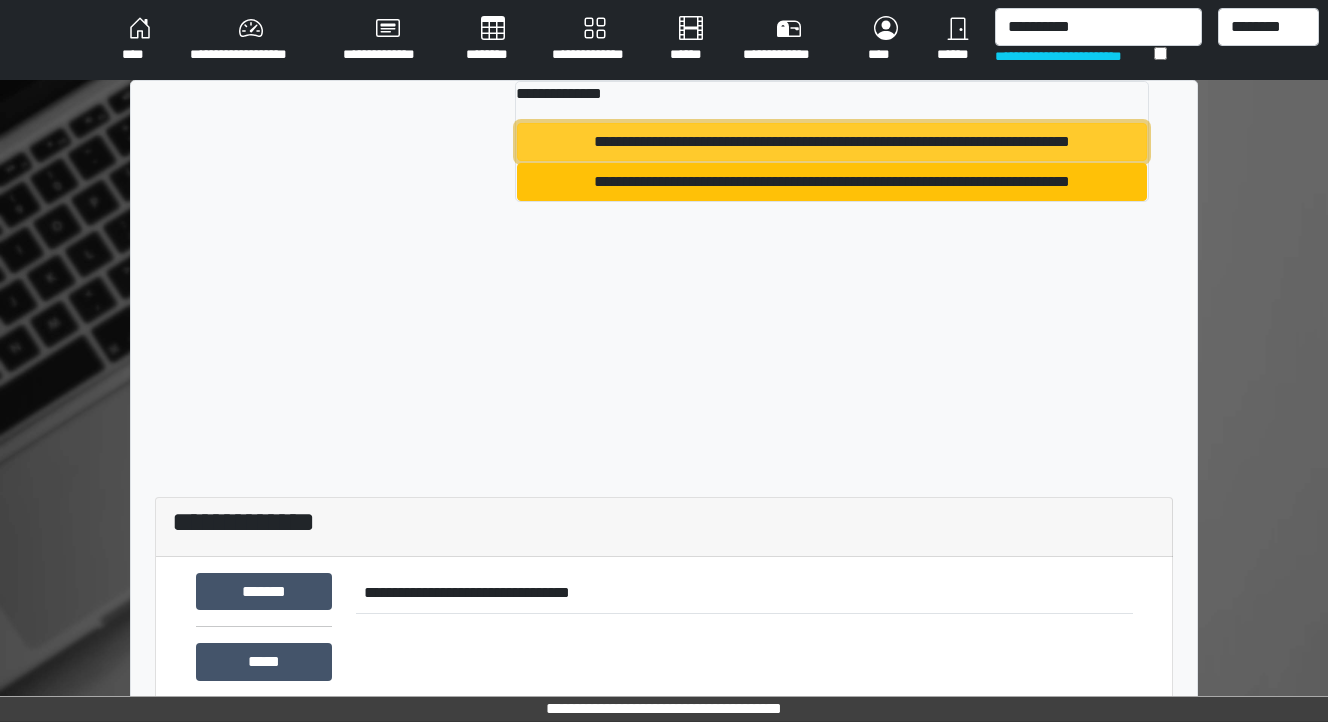 click on "**********" at bounding box center [832, 142] 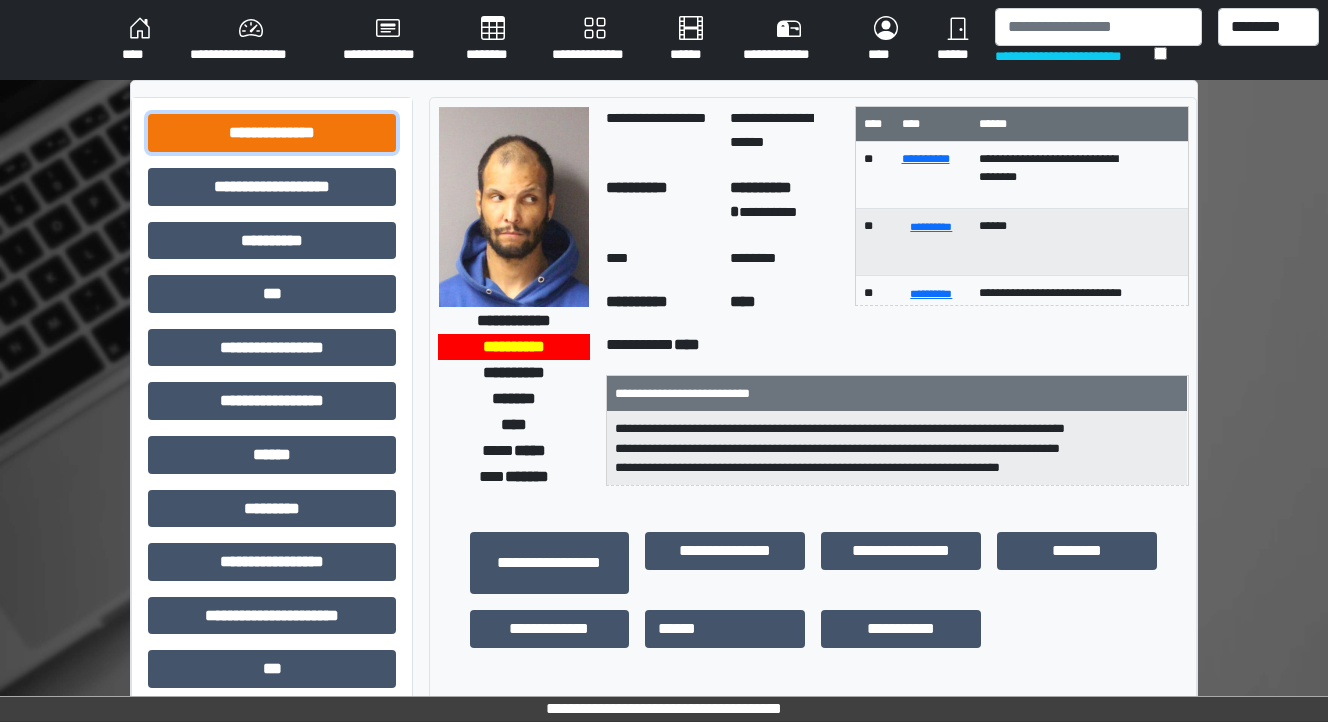 click on "**********" at bounding box center [272, 133] 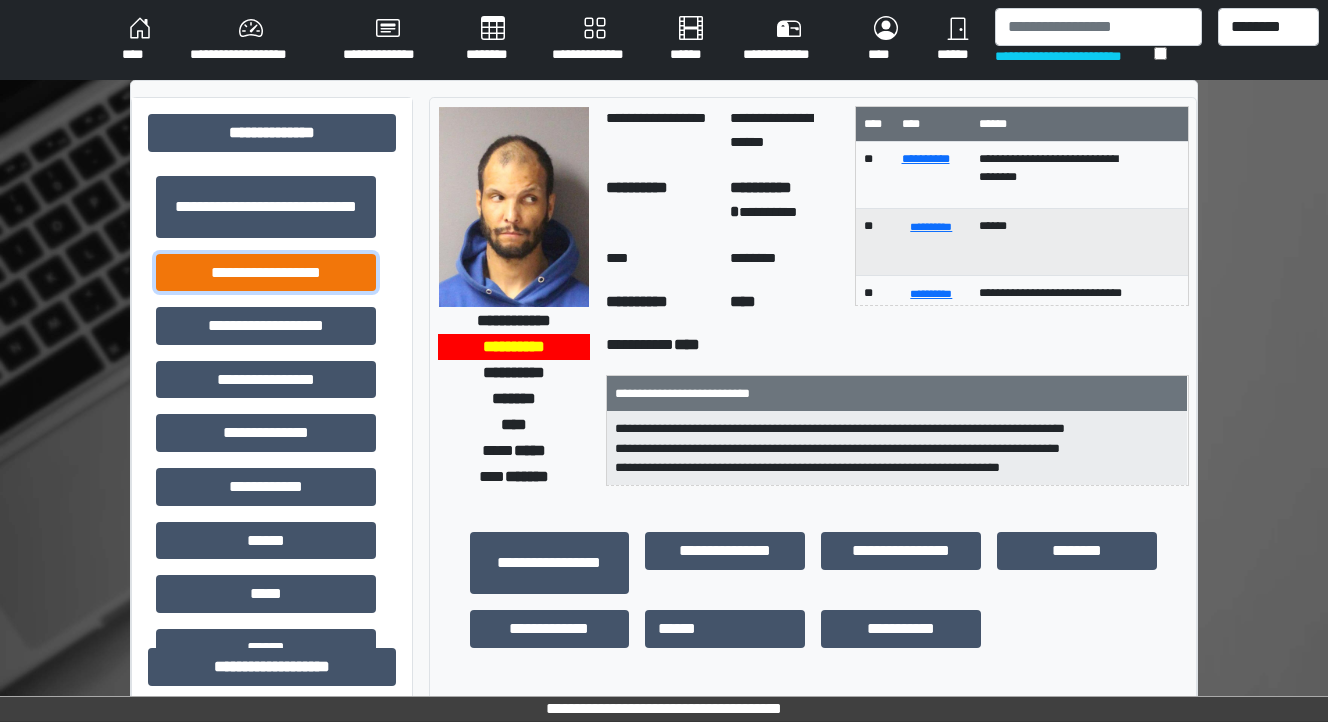 drag, startPoint x: 300, startPoint y: 279, endPoint x: 524, endPoint y: 363, distance: 239.2321 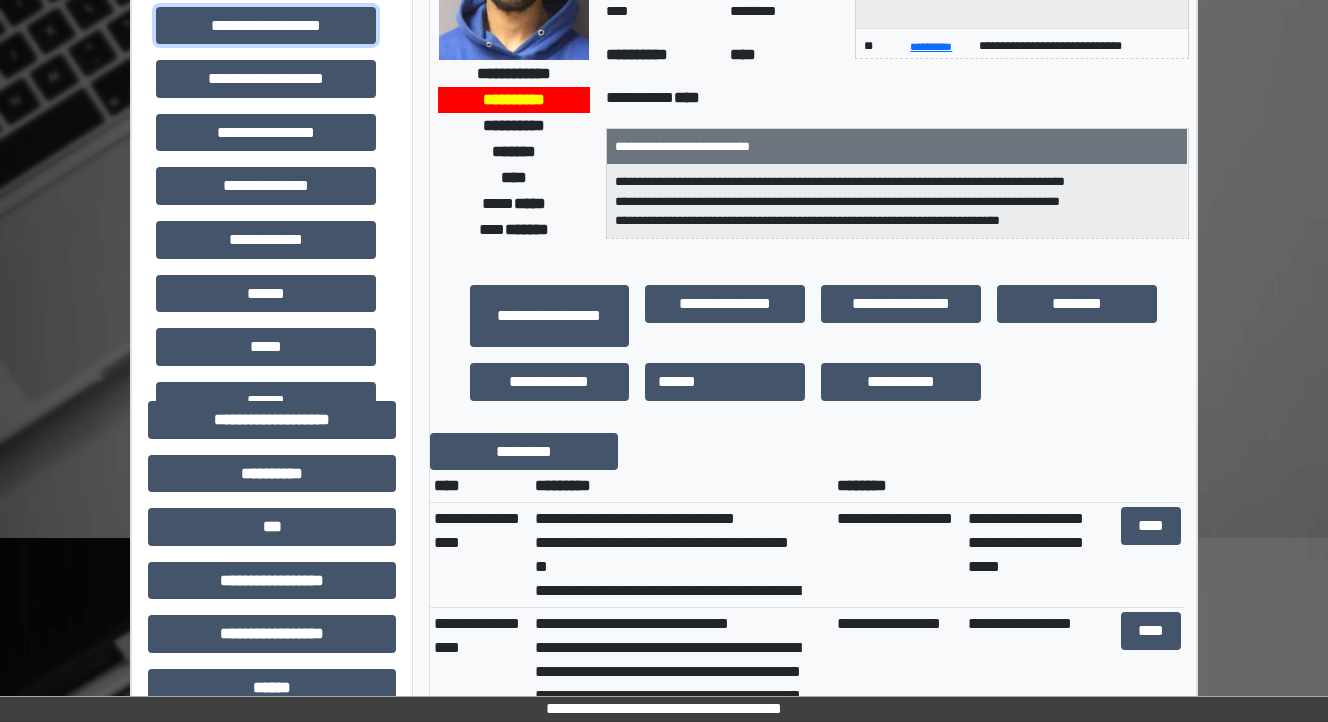 scroll, scrollTop: 480, scrollLeft: 0, axis: vertical 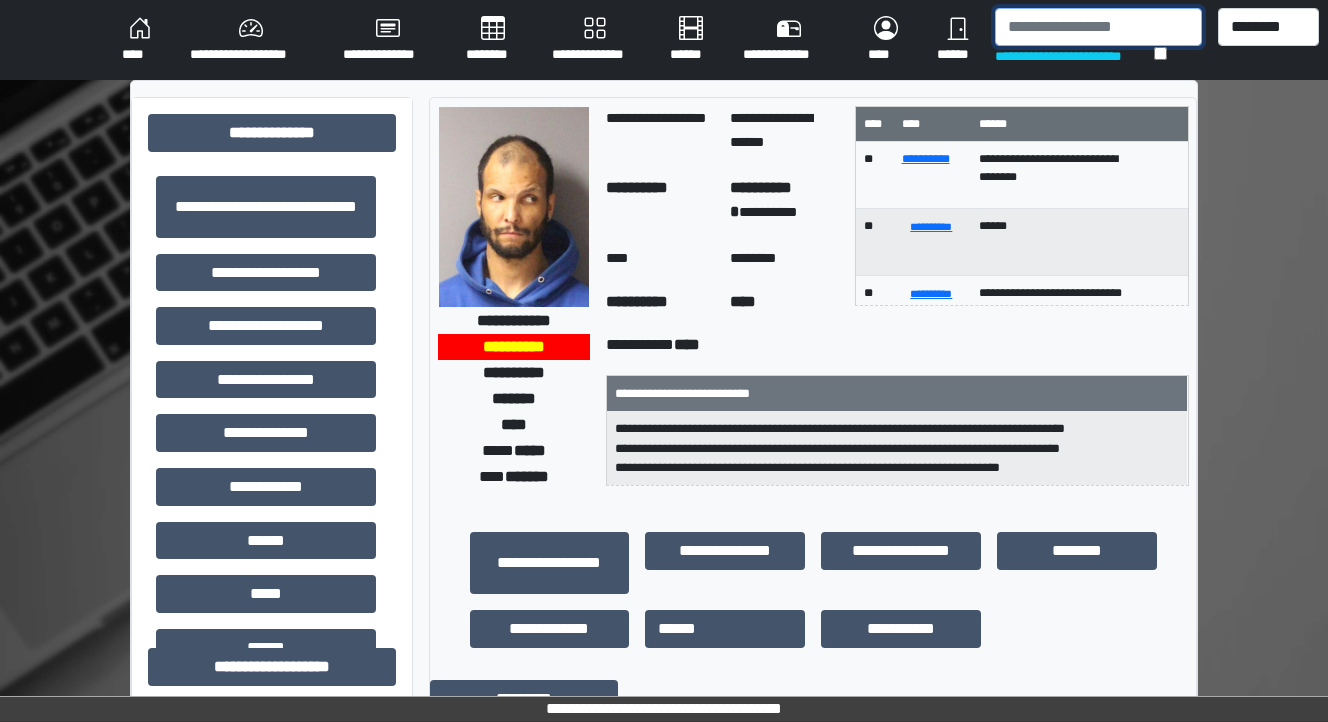 click at bounding box center (1098, 27) 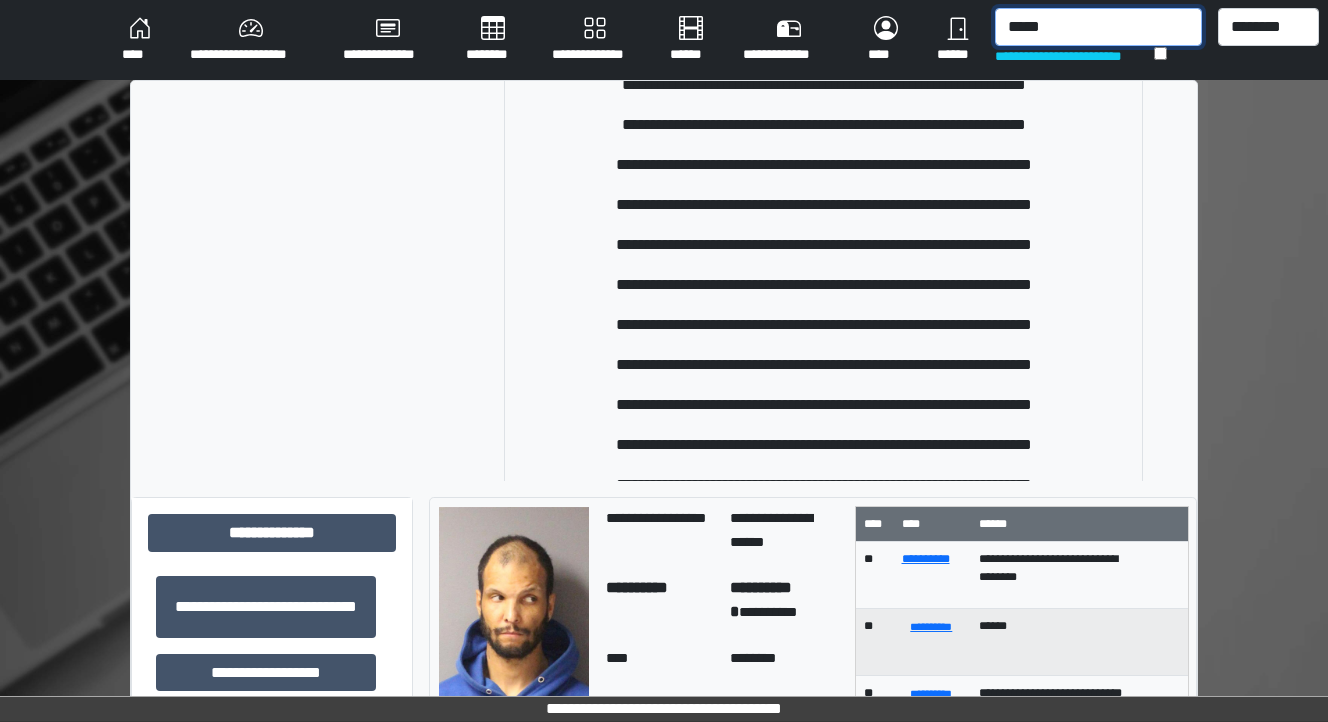 scroll, scrollTop: 0, scrollLeft: 0, axis: both 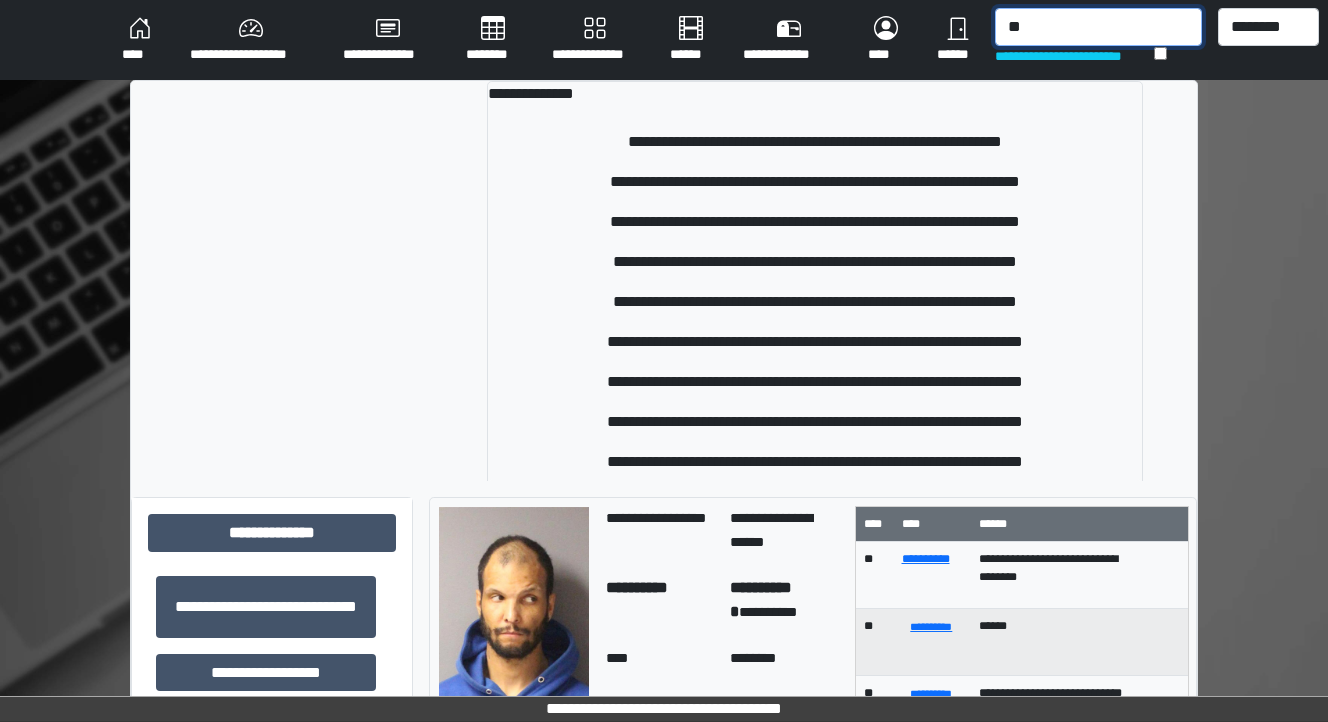 type on "*" 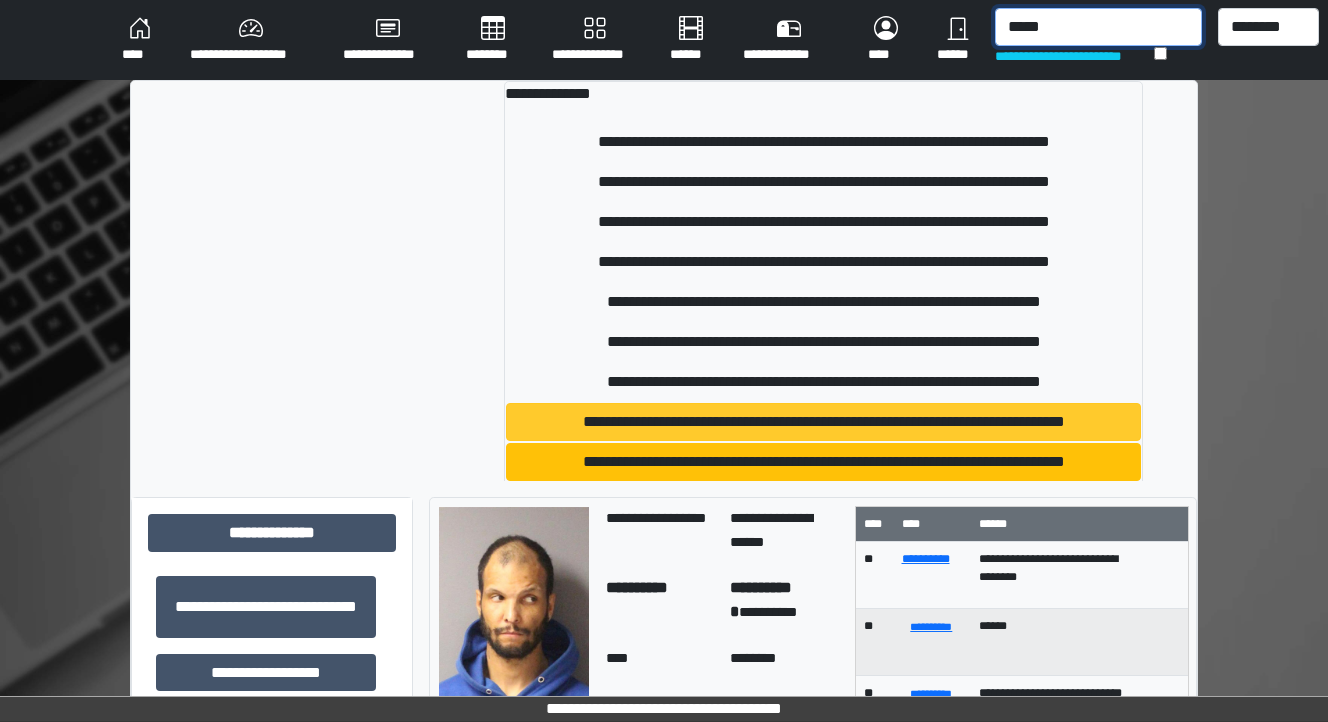 type on "*****" 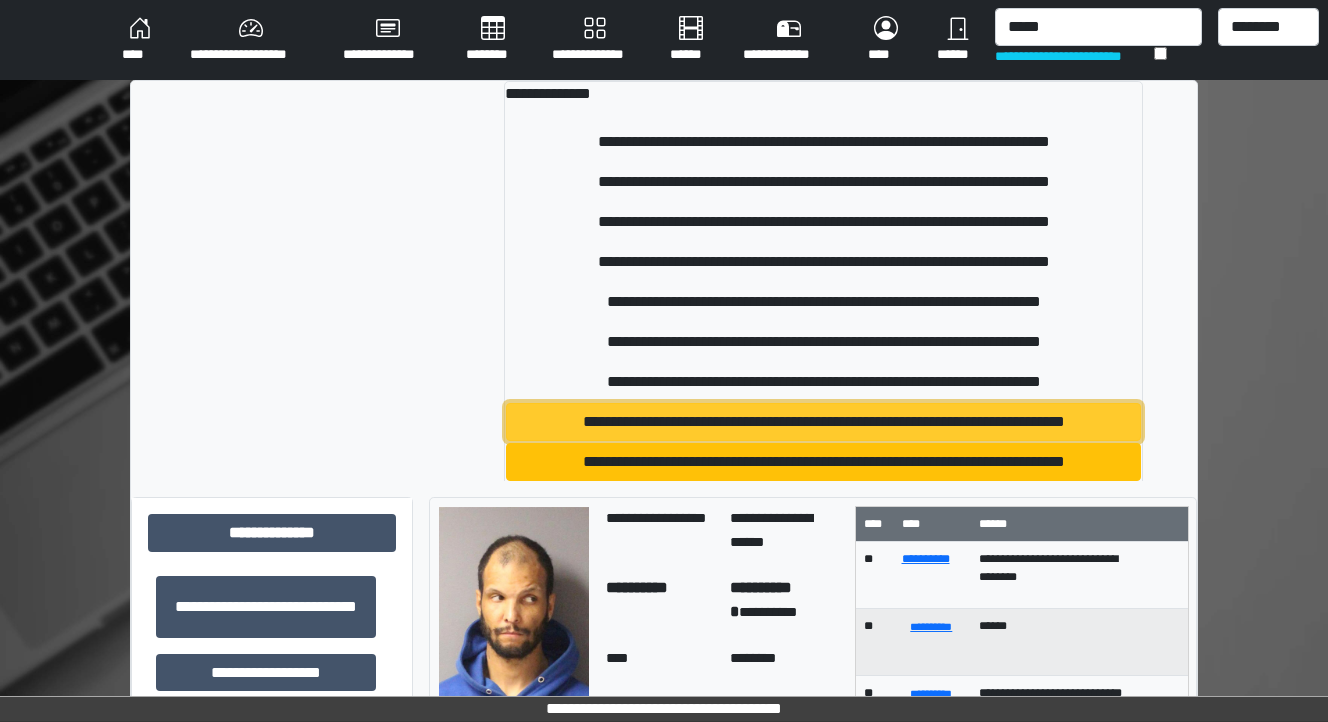click on "**********" at bounding box center [823, 422] 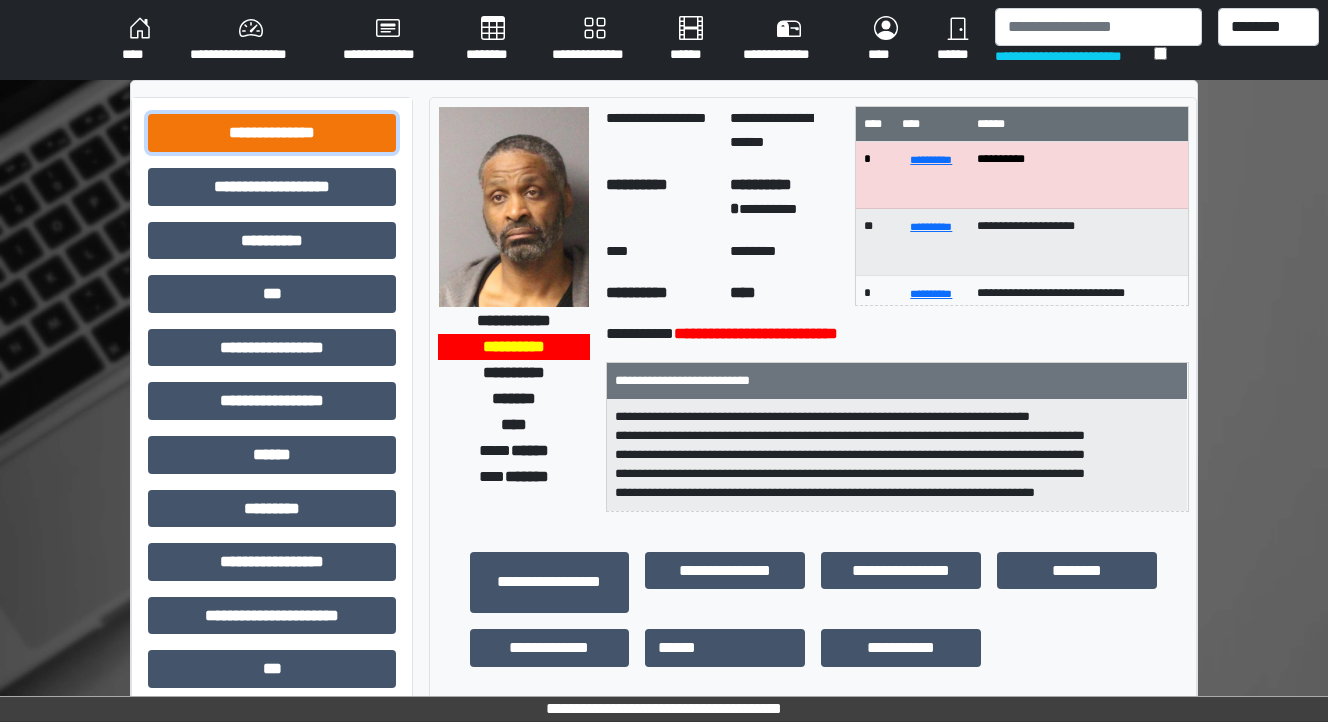 click on "**********" at bounding box center [272, 133] 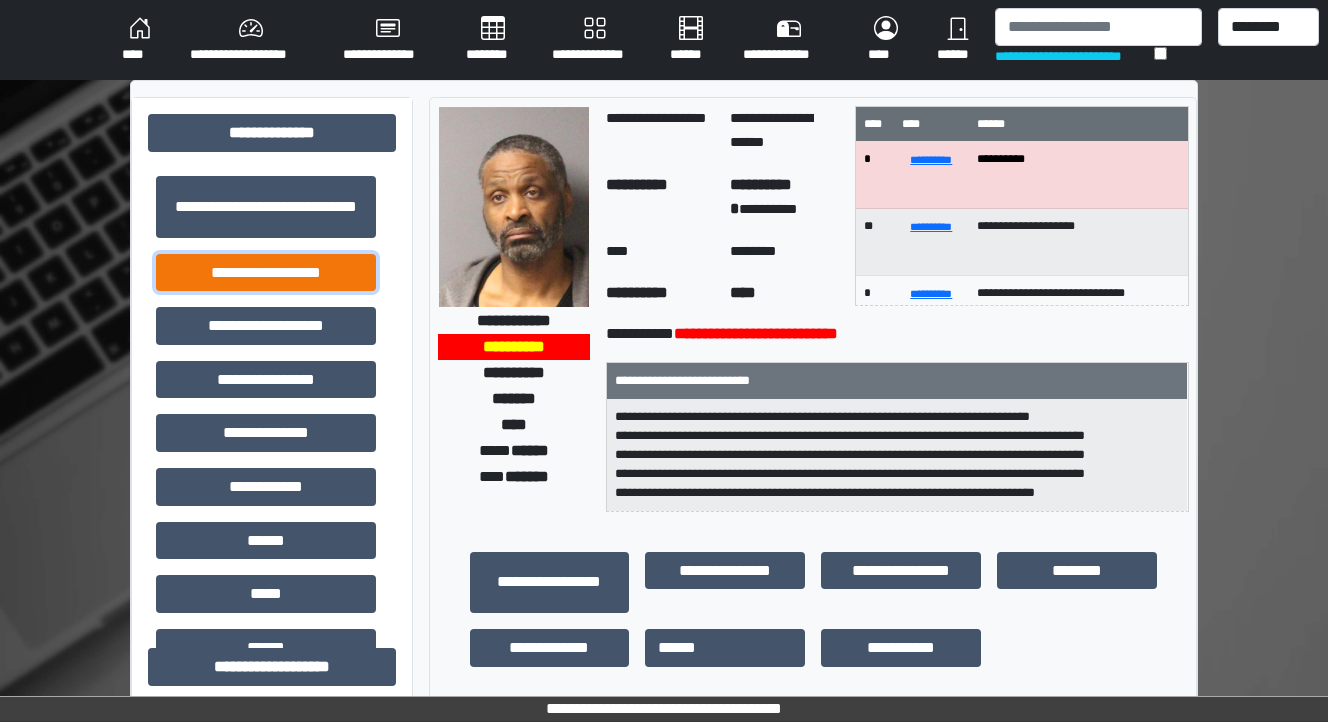 click on "**********" at bounding box center [266, 273] 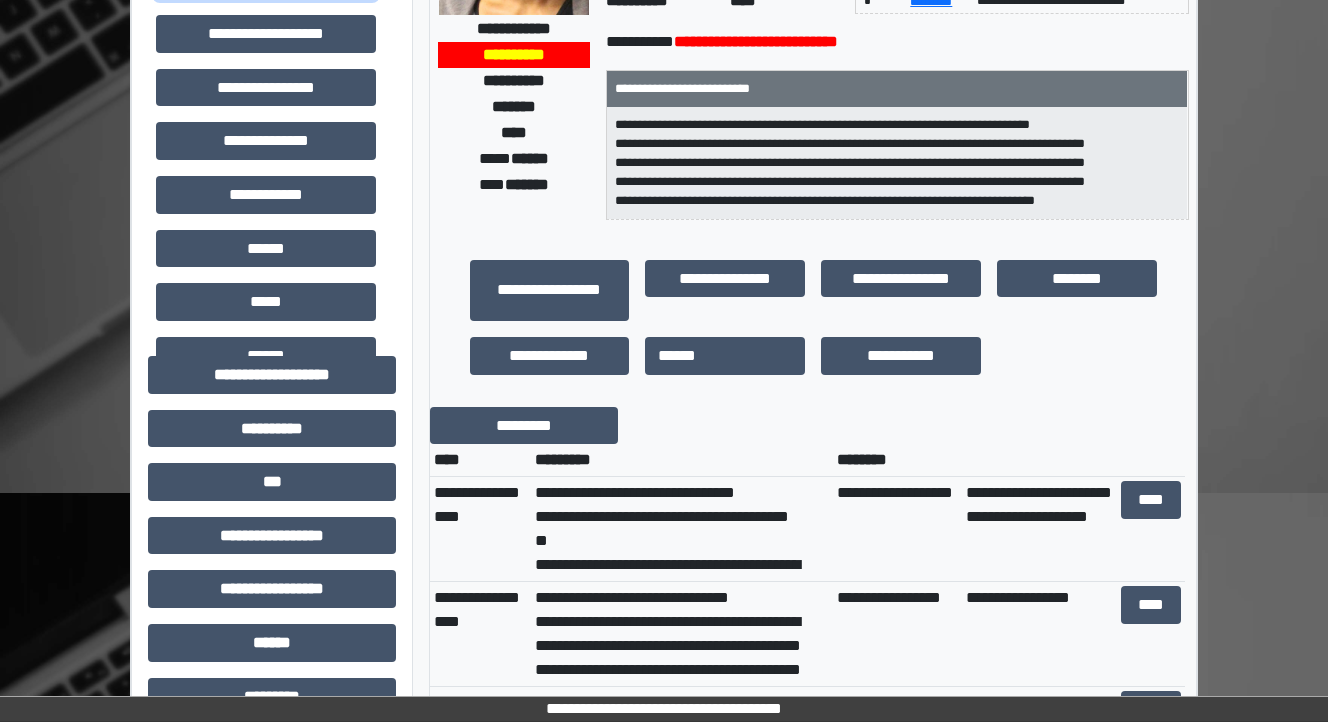 scroll, scrollTop: 320, scrollLeft: 0, axis: vertical 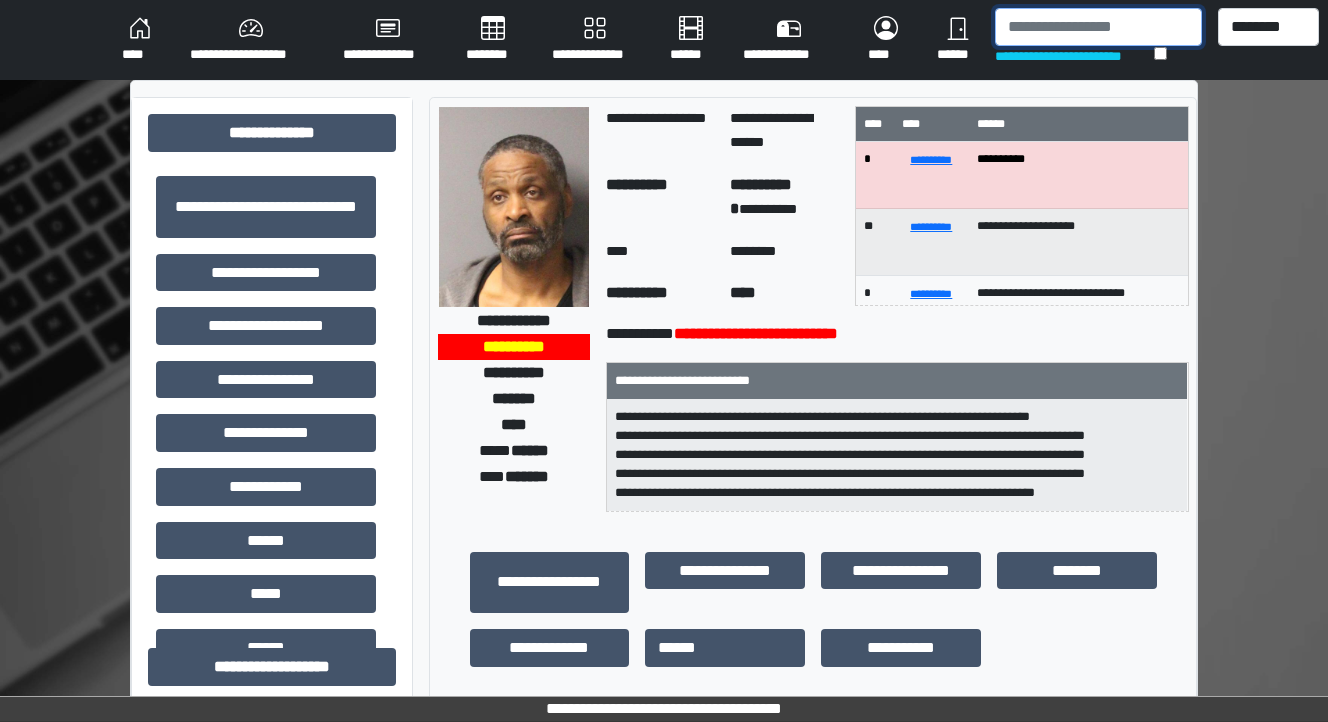 click at bounding box center (1098, 27) 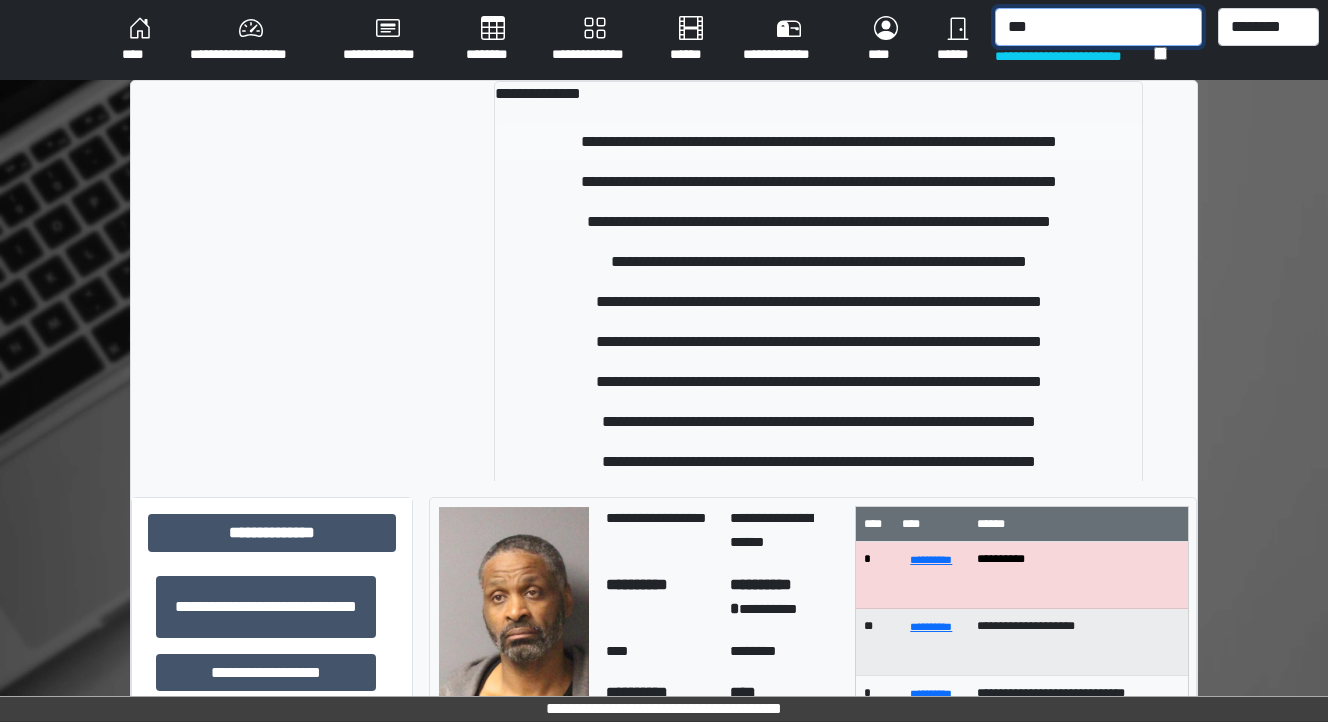 type on "***" 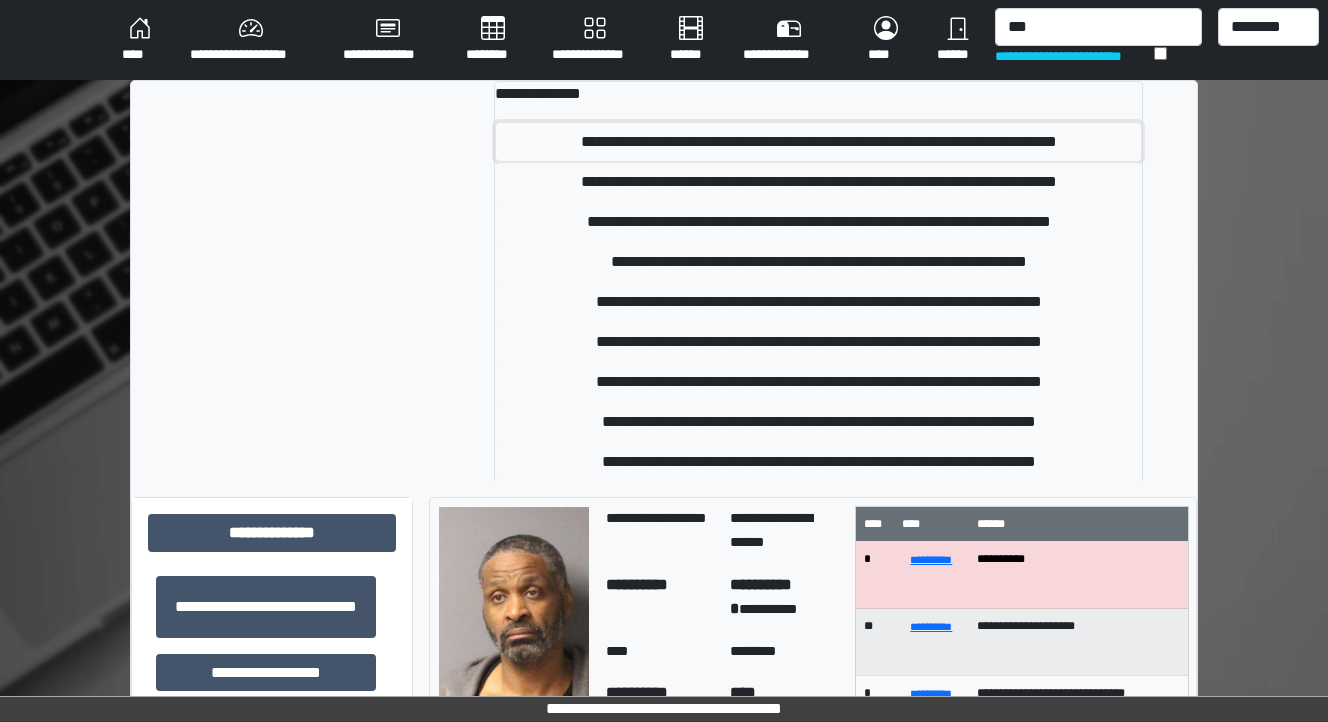 click on "**********" at bounding box center [818, 142] 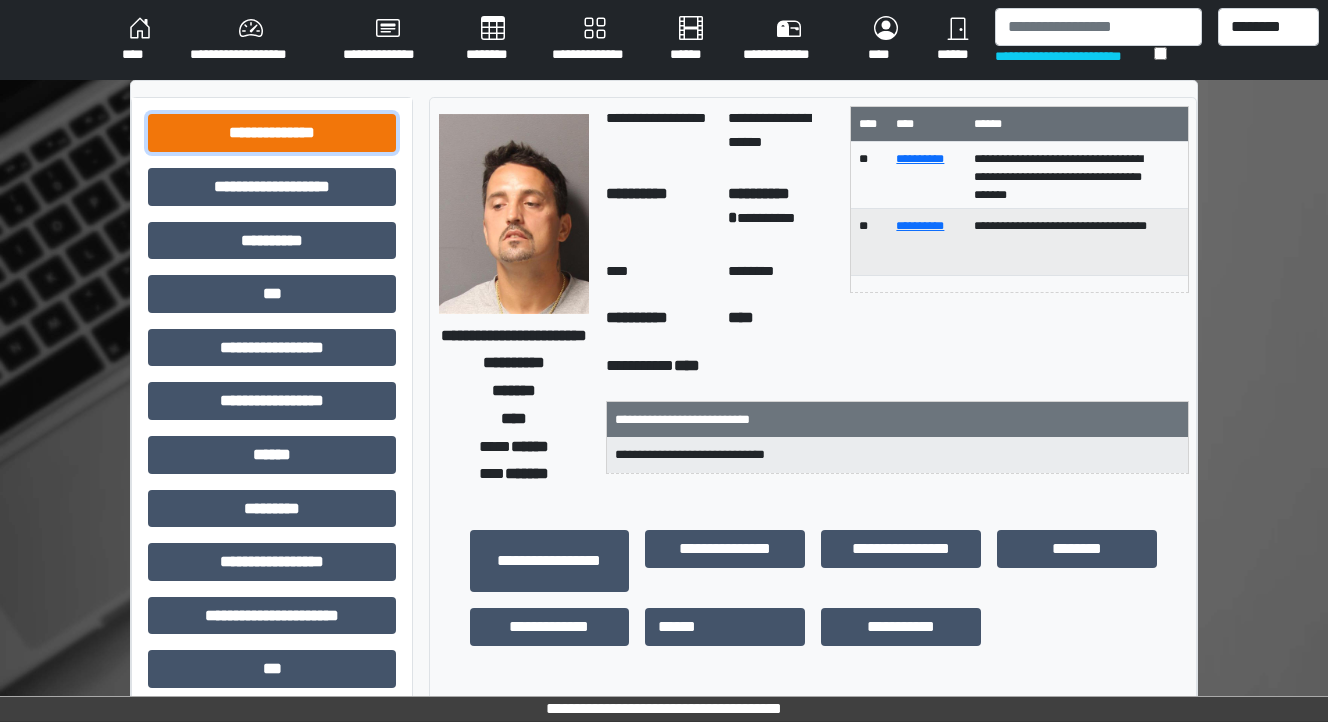 click on "**********" at bounding box center [272, 133] 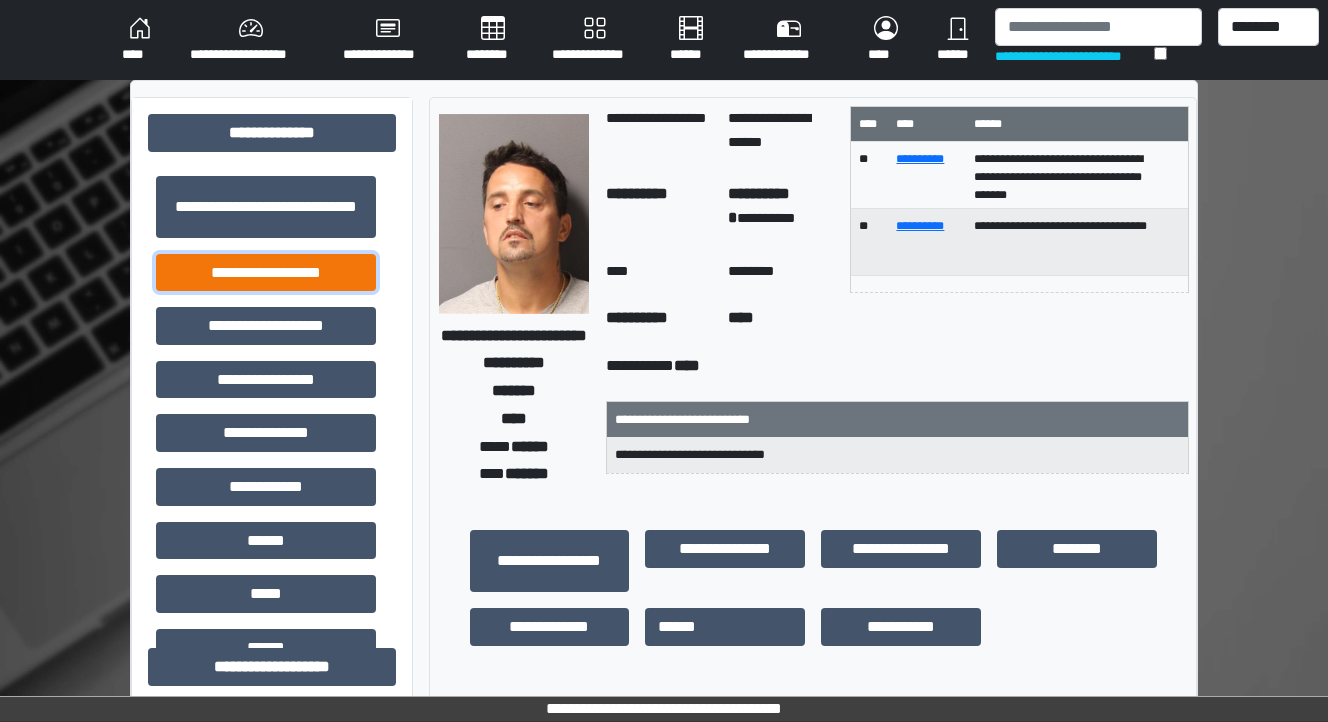 click on "**********" at bounding box center [266, 273] 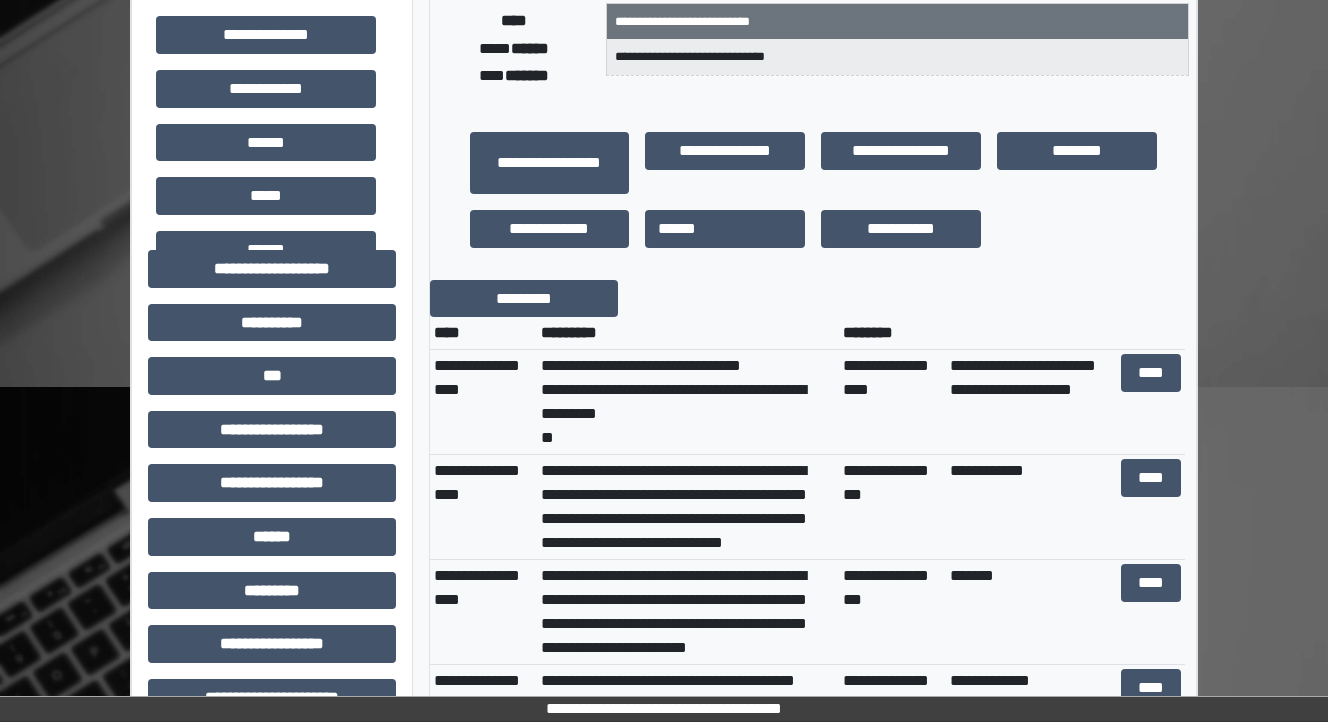 scroll, scrollTop: 400, scrollLeft: 0, axis: vertical 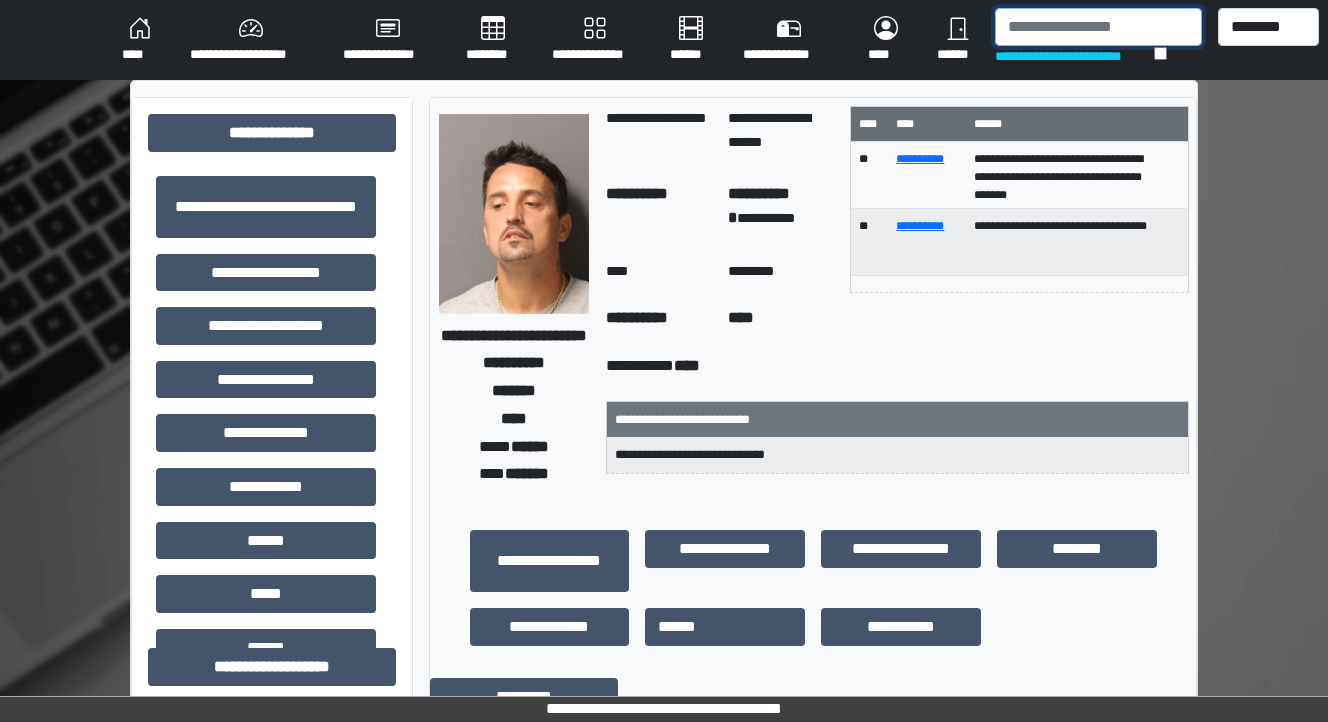 click at bounding box center (1098, 27) 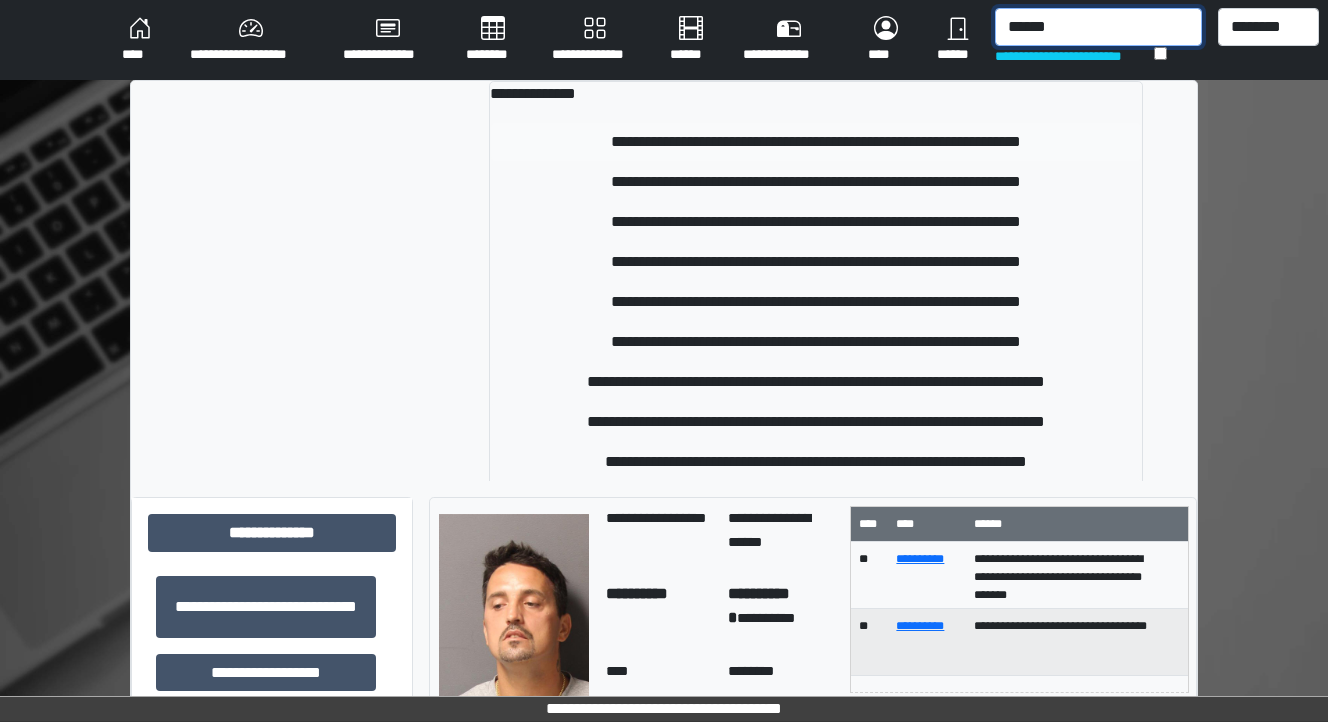type on "******" 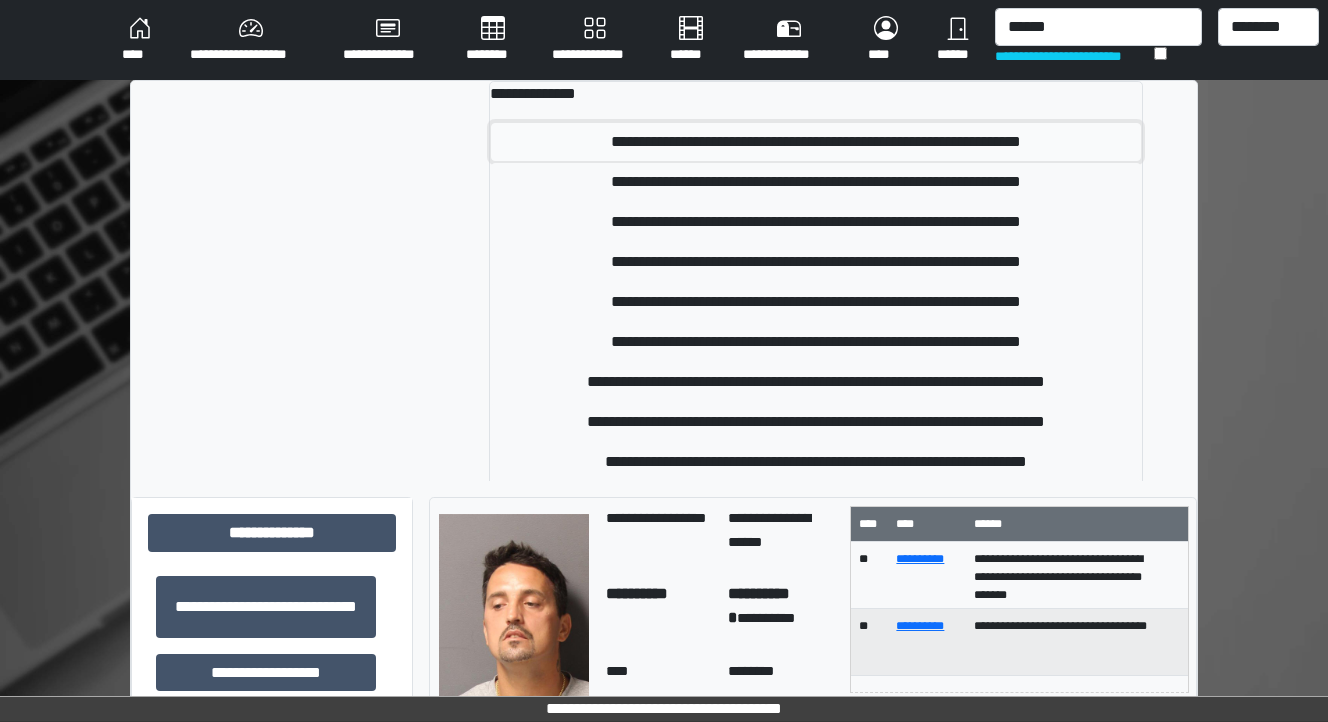 click on "**********" at bounding box center (816, 142) 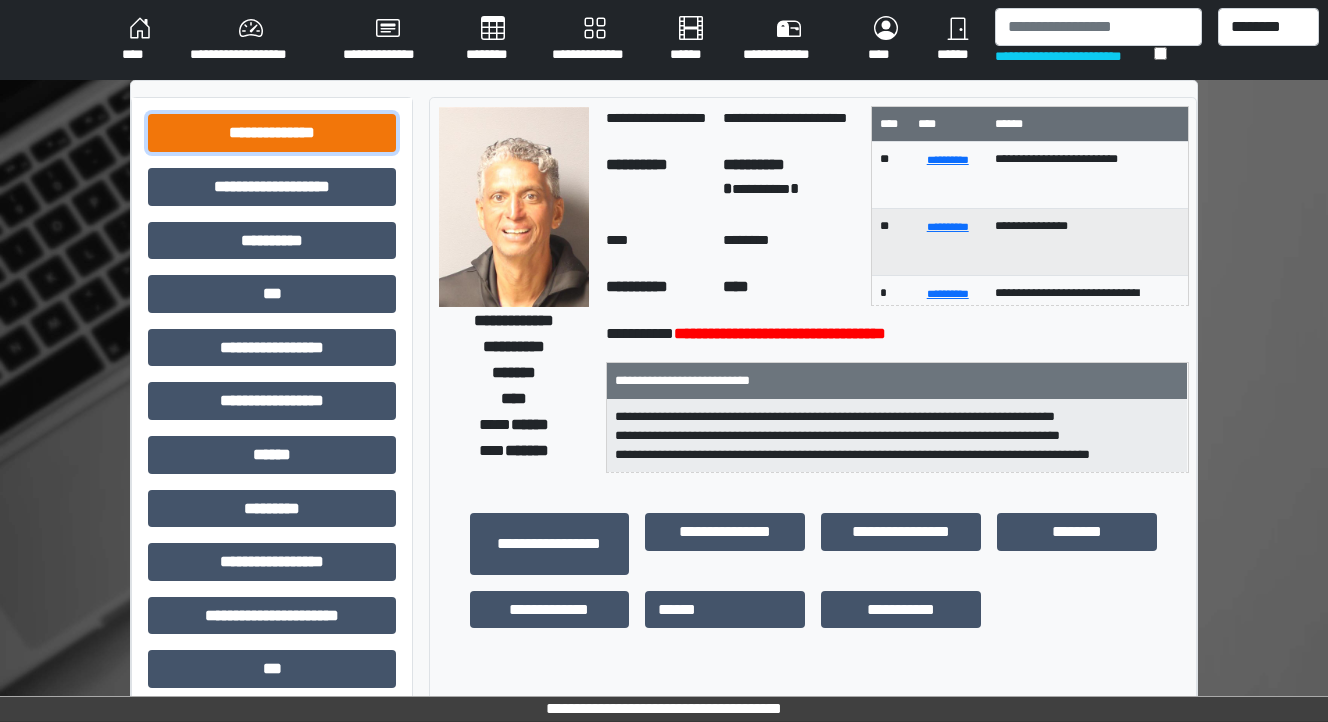 click on "**********" at bounding box center [272, 133] 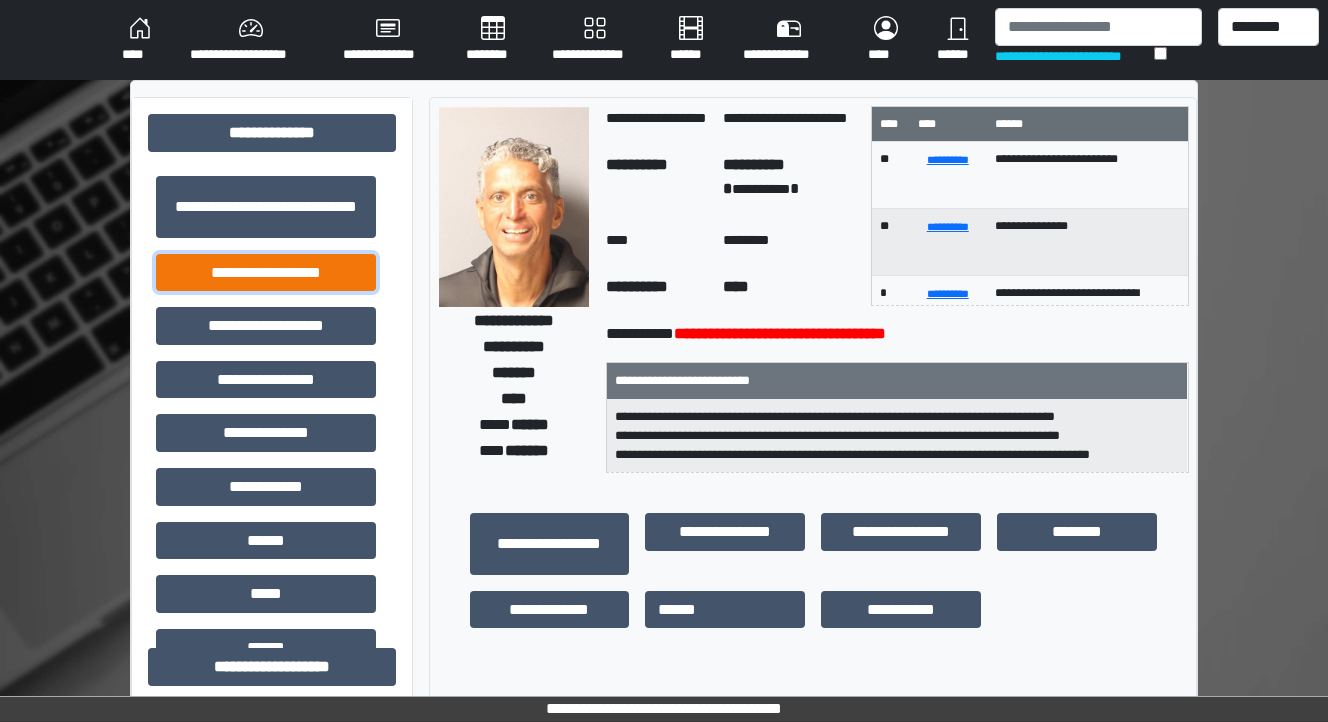 click on "**********" at bounding box center [266, 273] 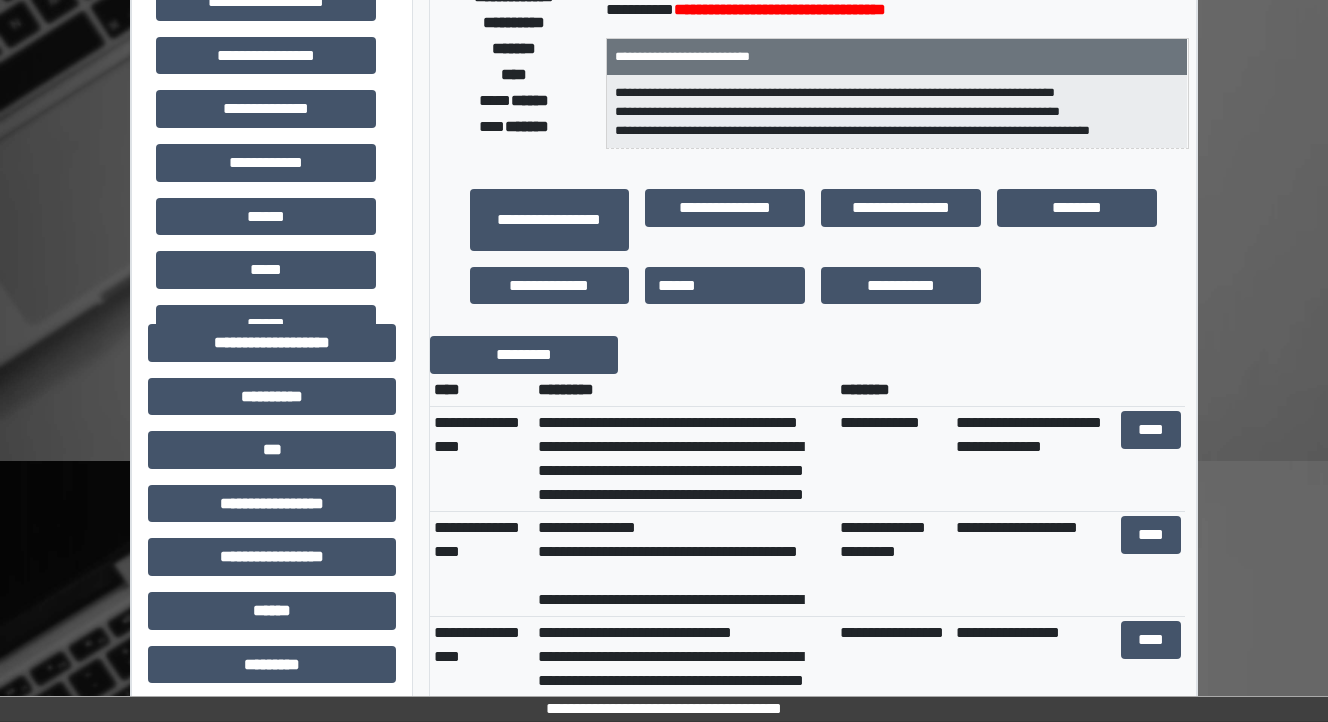 scroll, scrollTop: 480, scrollLeft: 0, axis: vertical 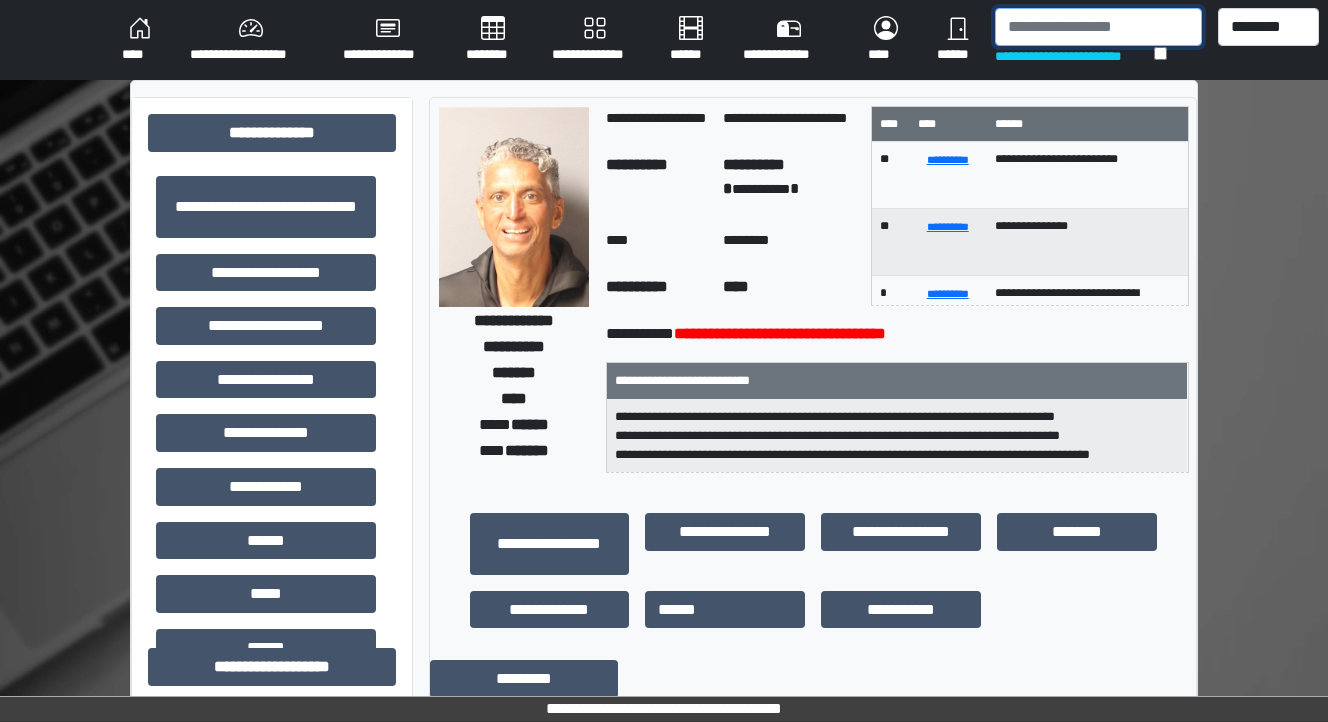 click at bounding box center [1098, 27] 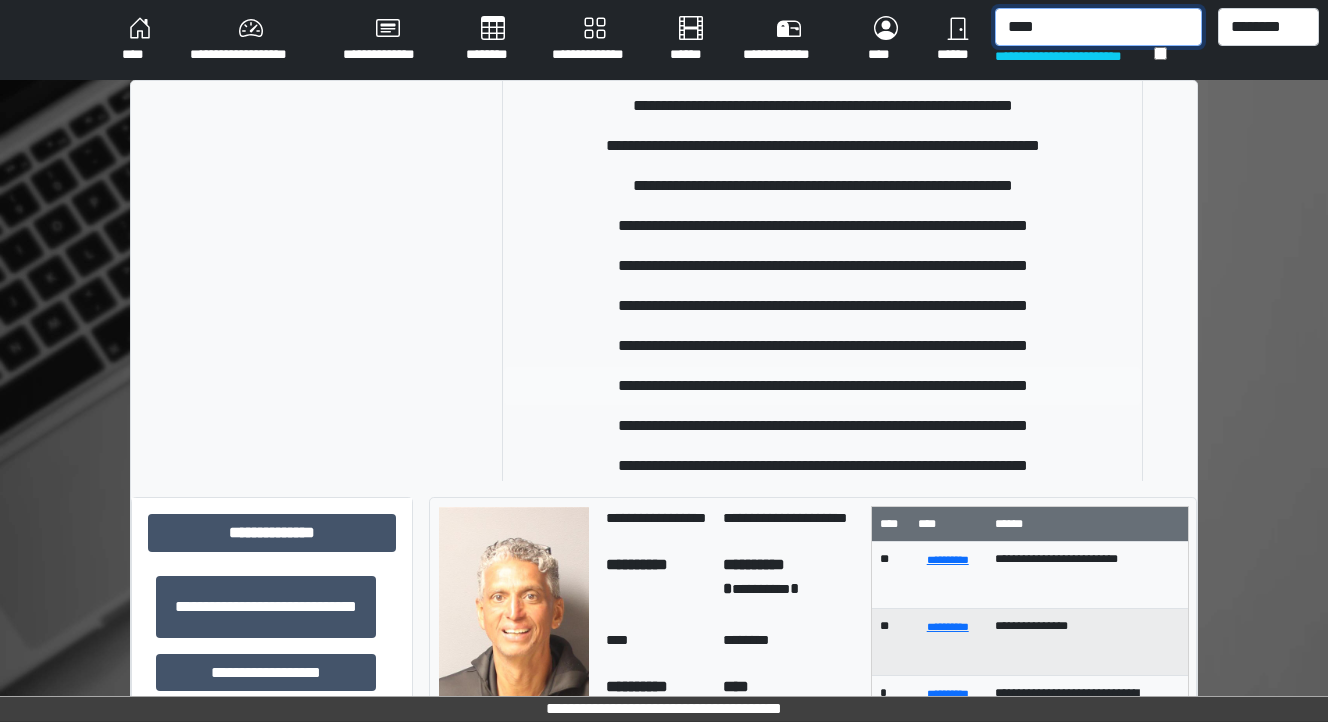 scroll, scrollTop: 320, scrollLeft: 0, axis: vertical 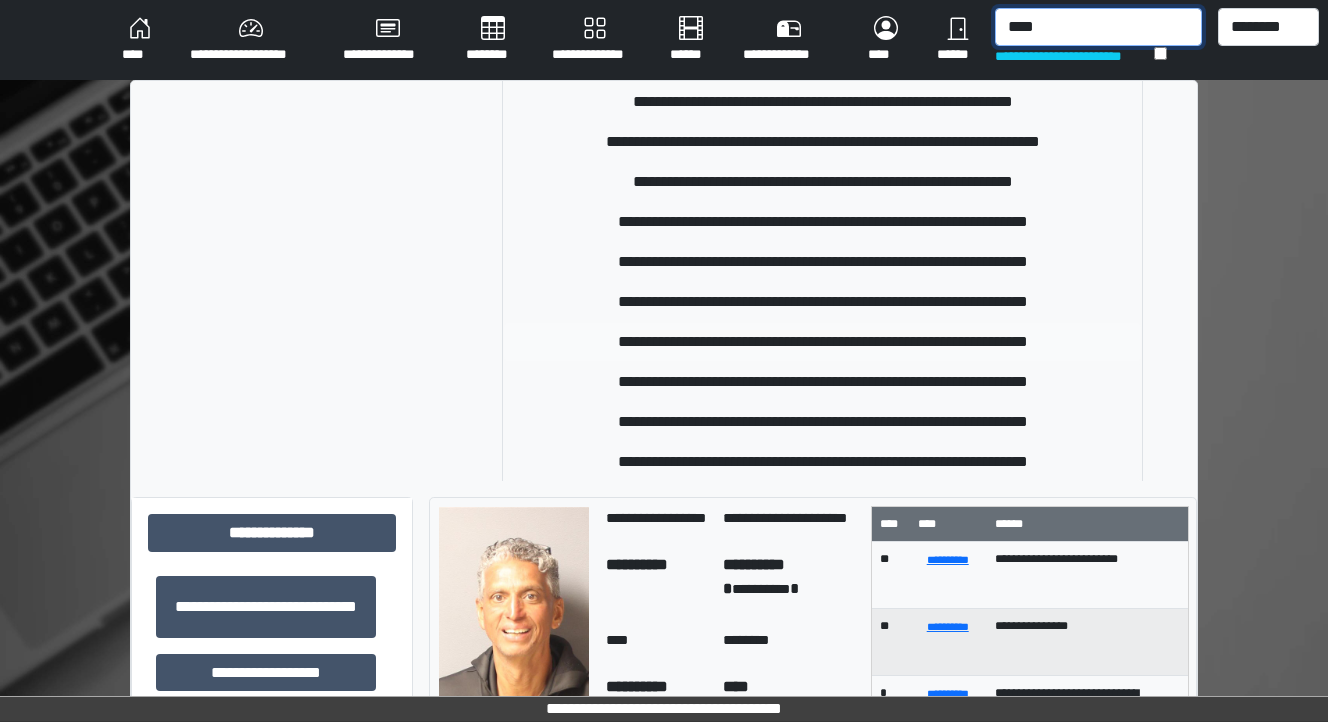 type on "****" 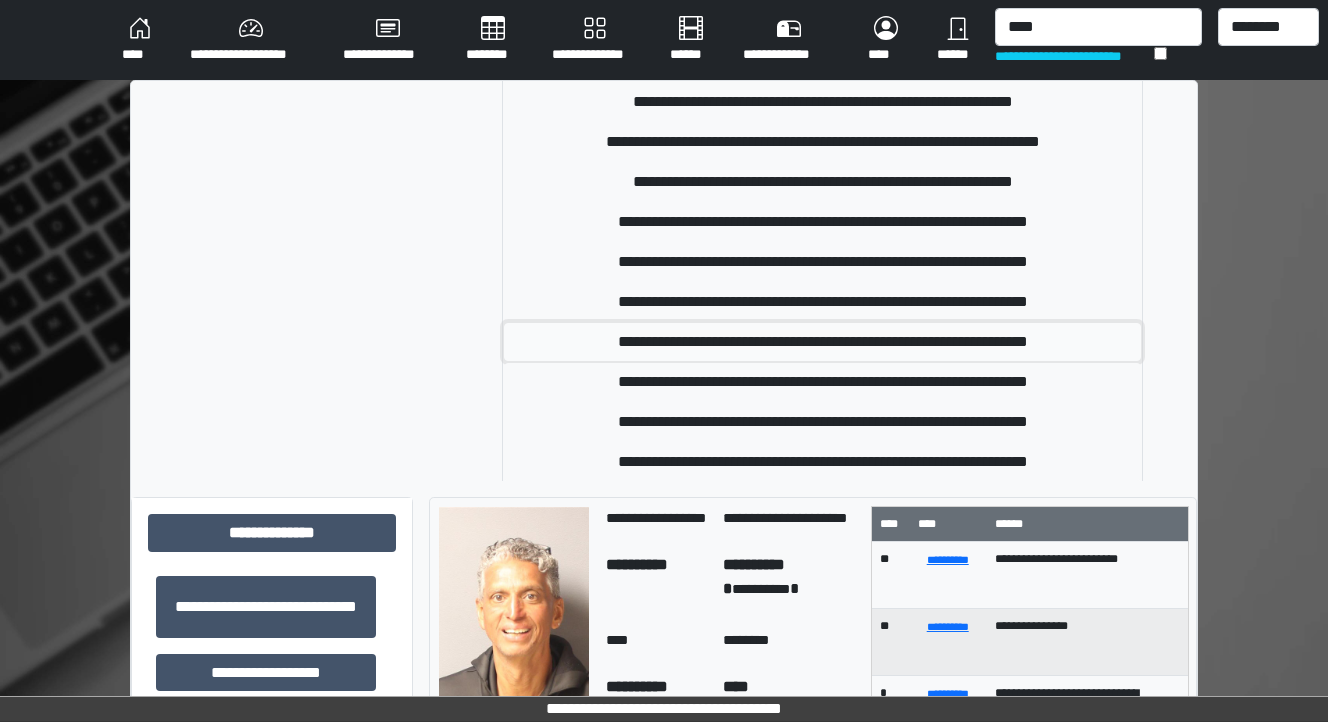 click on "**********" at bounding box center [822, 342] 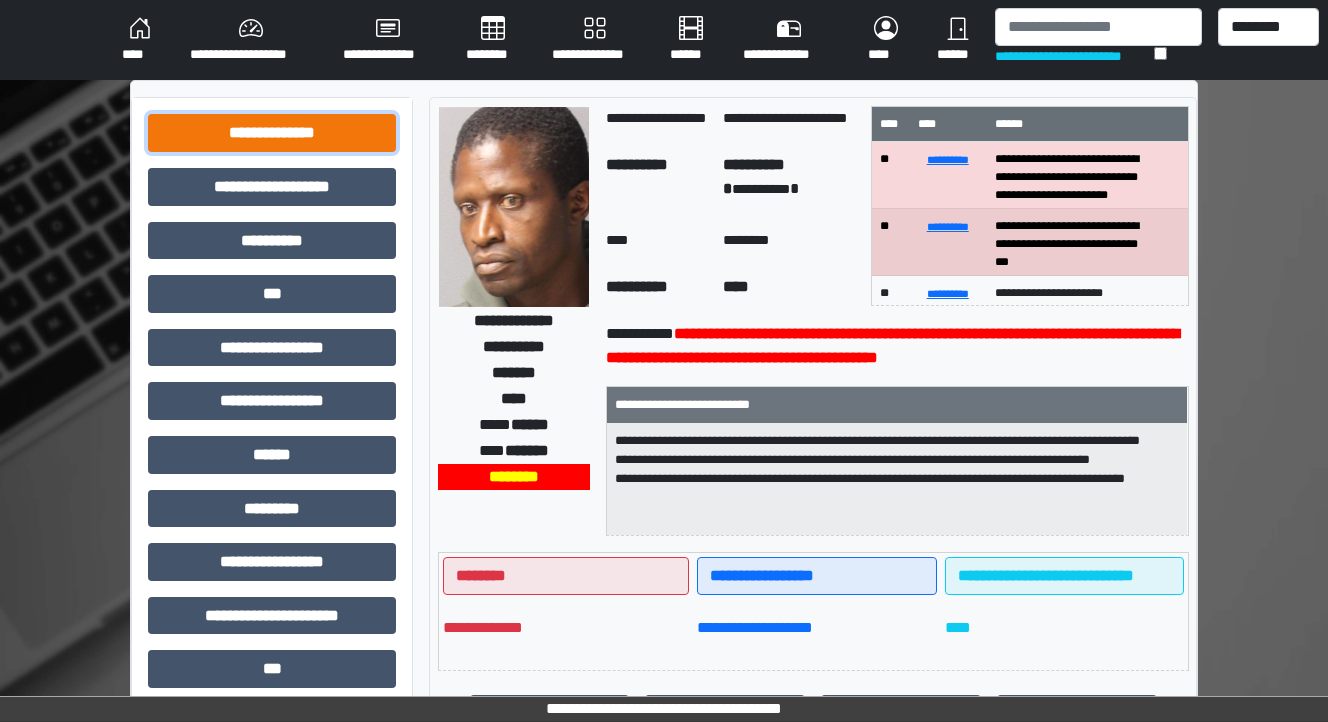 click on "**********" at bounding box center [272, 133] 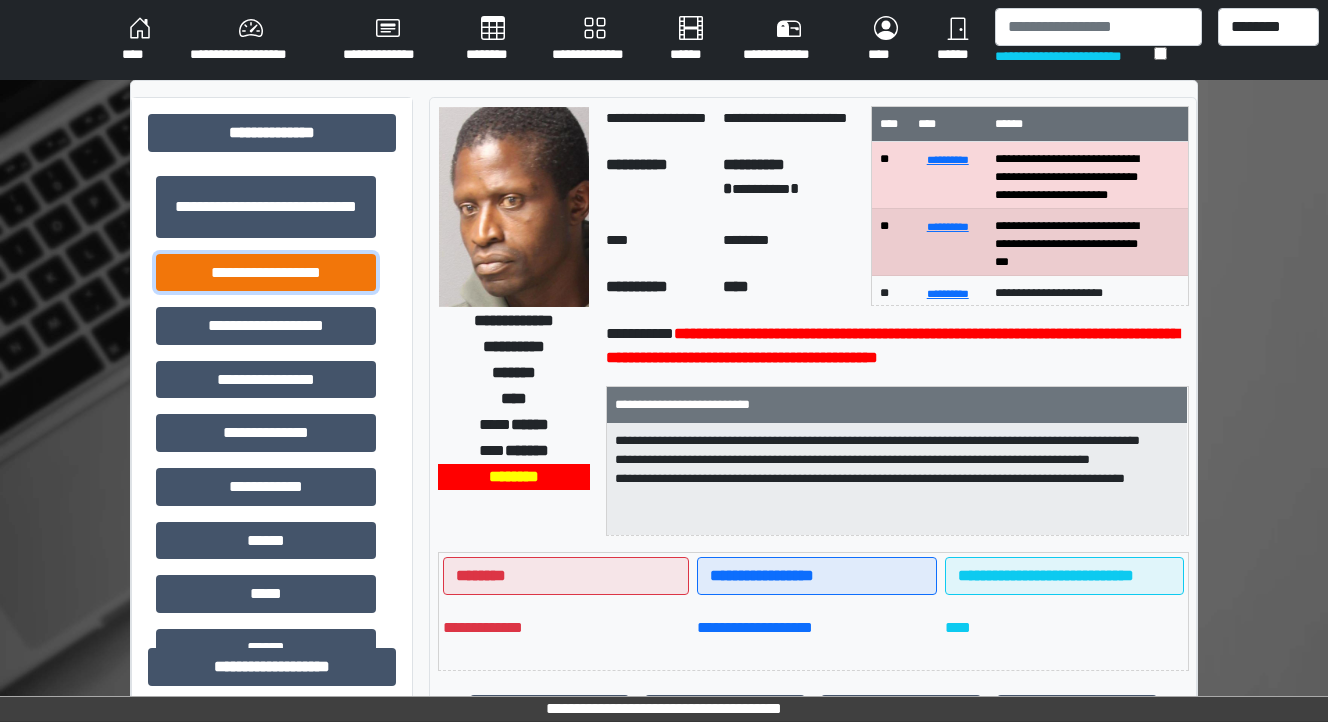 click on "**********" at bounding box center [266, 273] 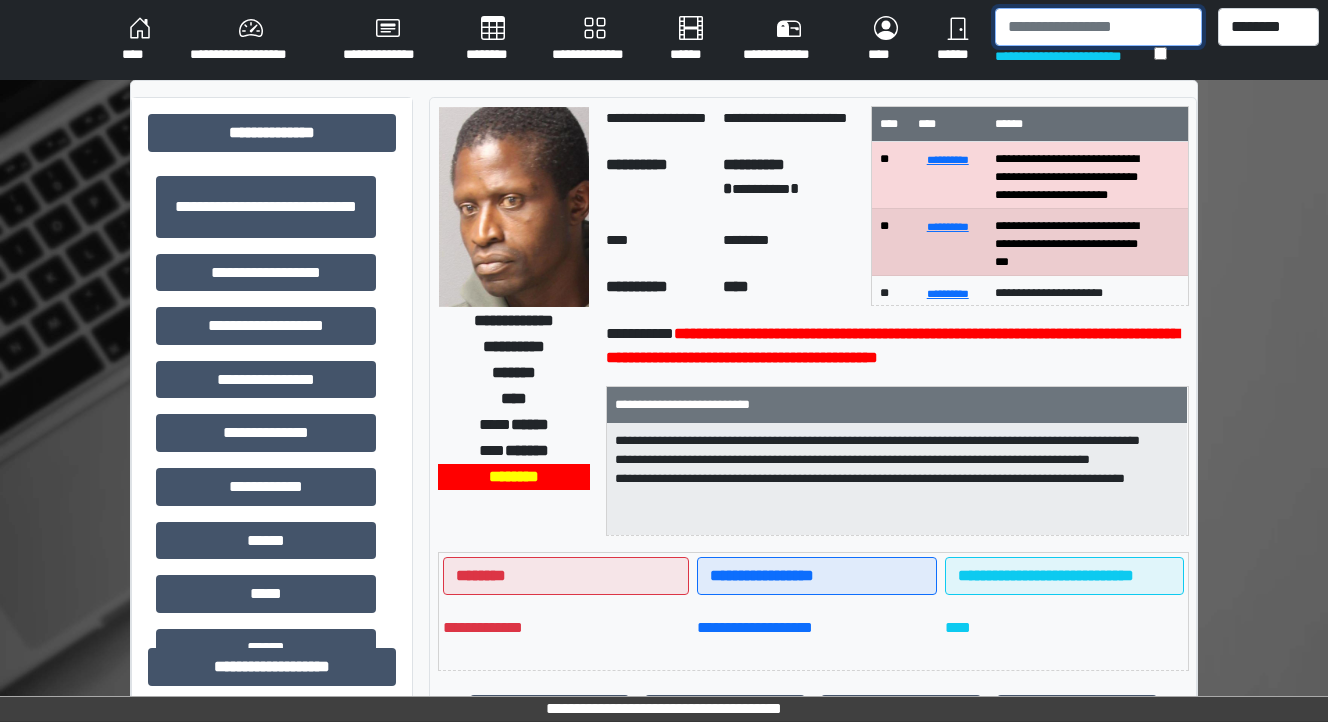 click at bounding box center [1098, 27] 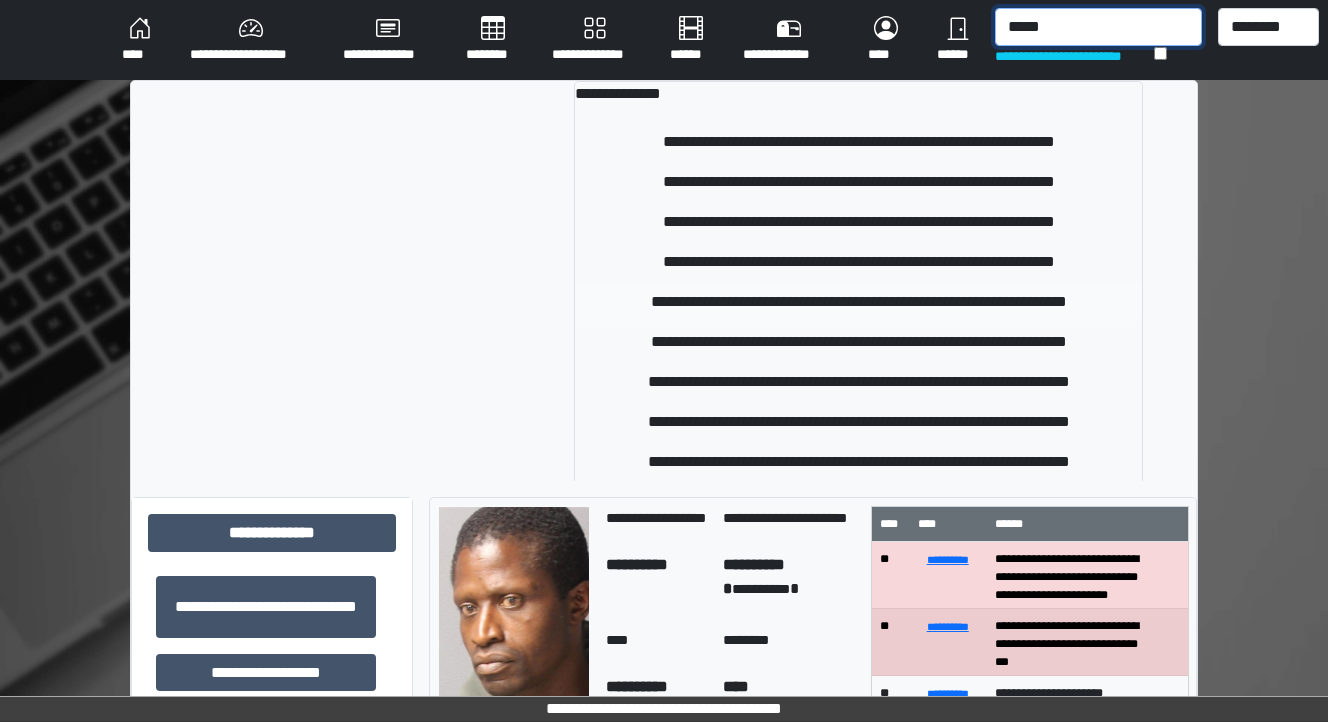 type on "*****" 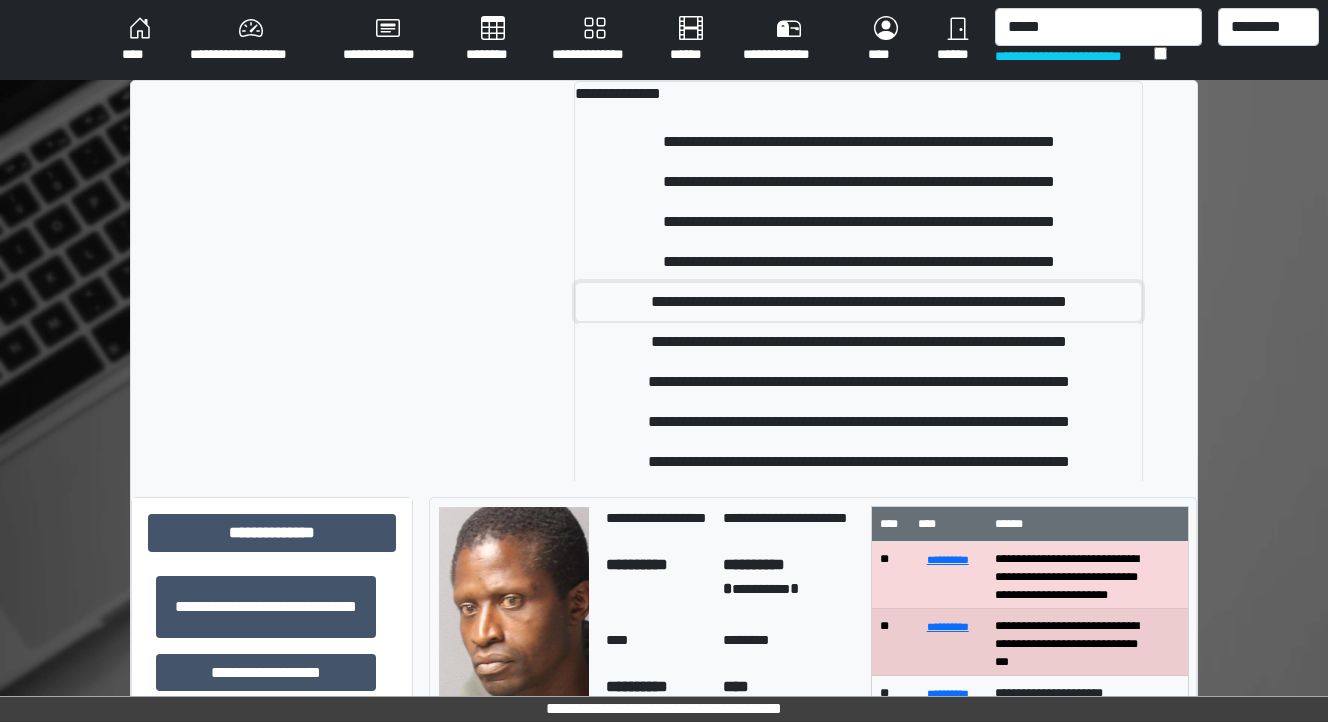 click on "**********" at bounding box center [858, 302] 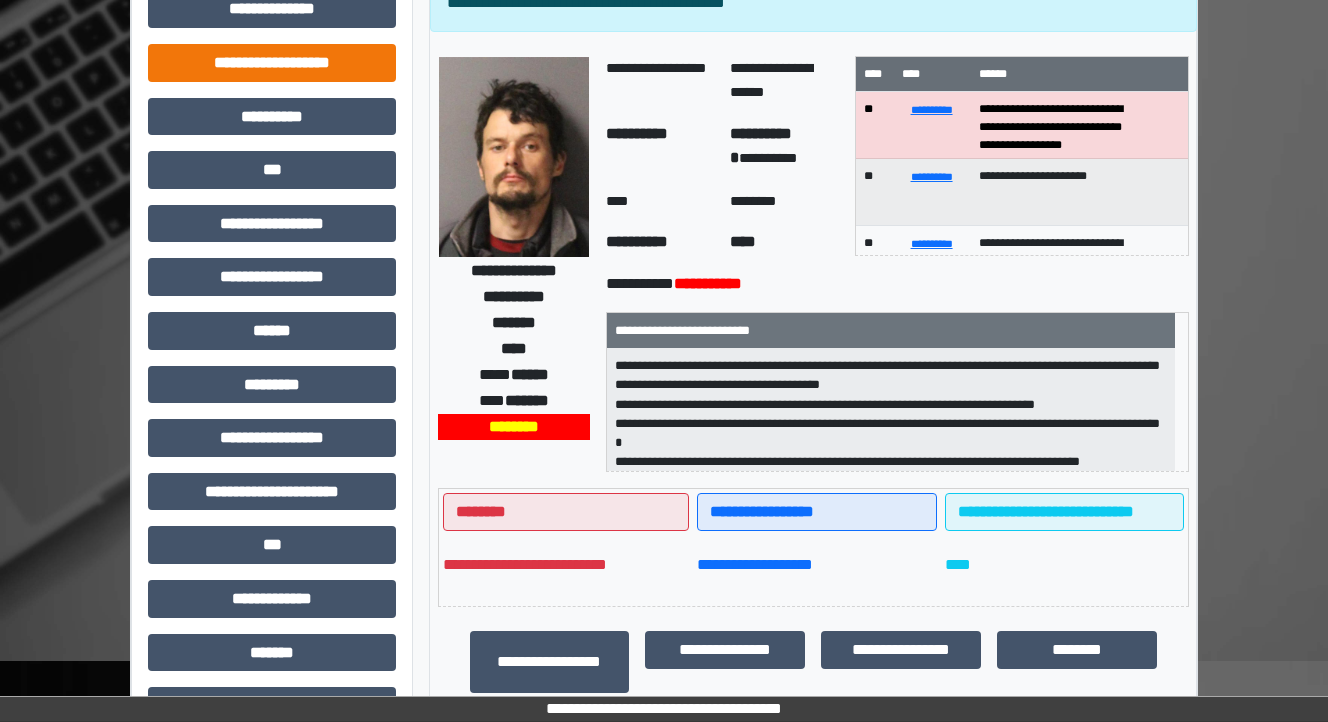 scroll, scrollTop: 0, scrollLeft: 0, axis: both 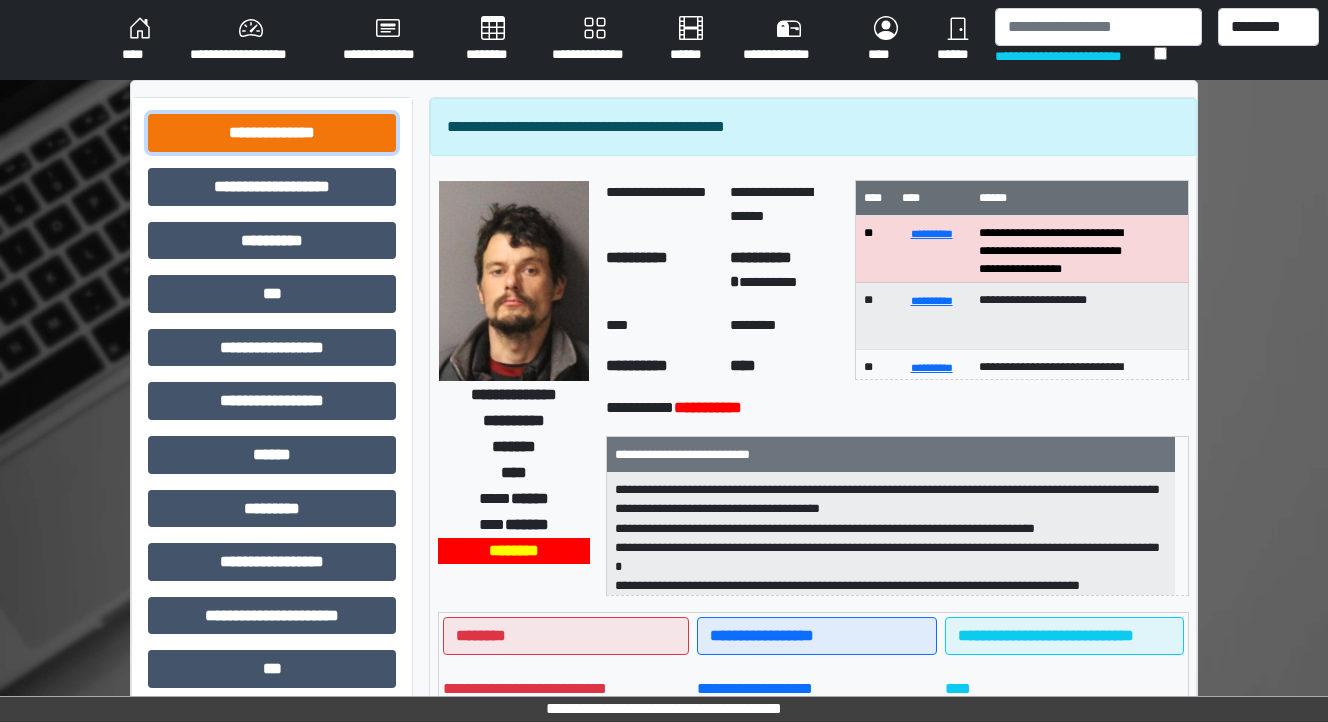 click on "**********" at bounding box center [272, 133] 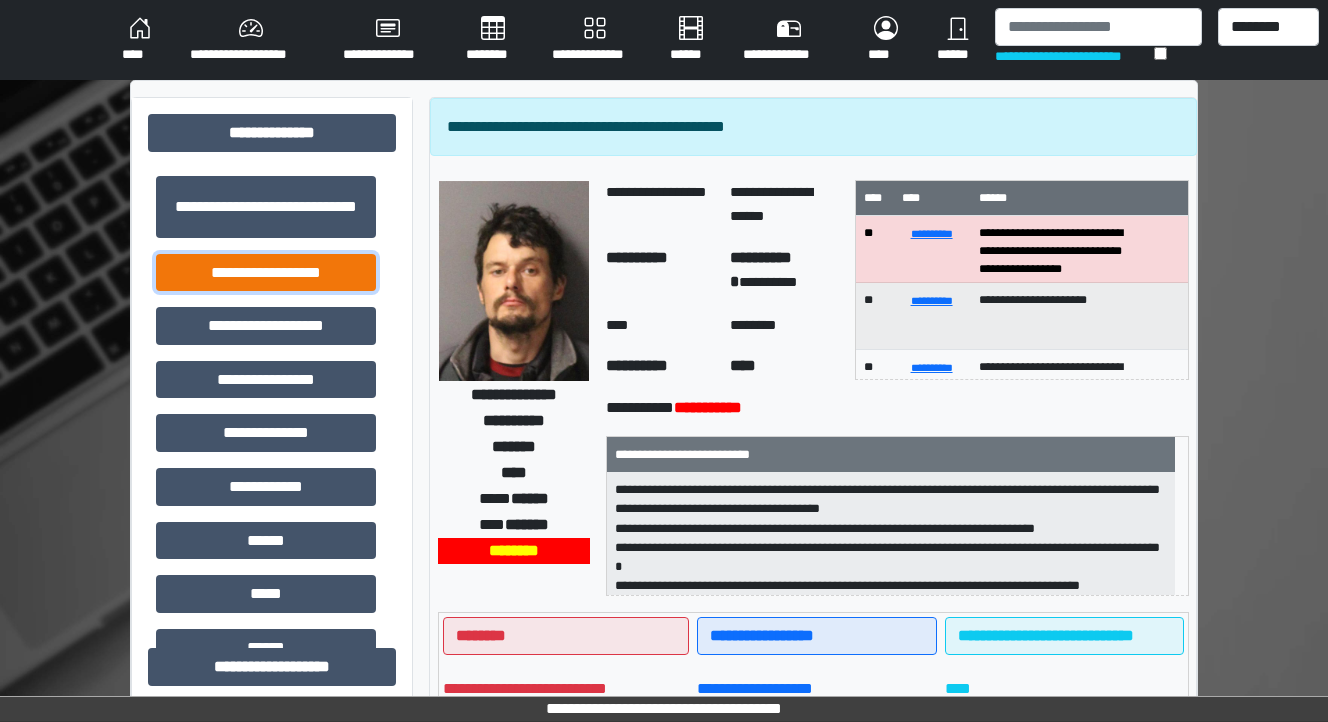 click on "**********" at bounding box center [266, 273] 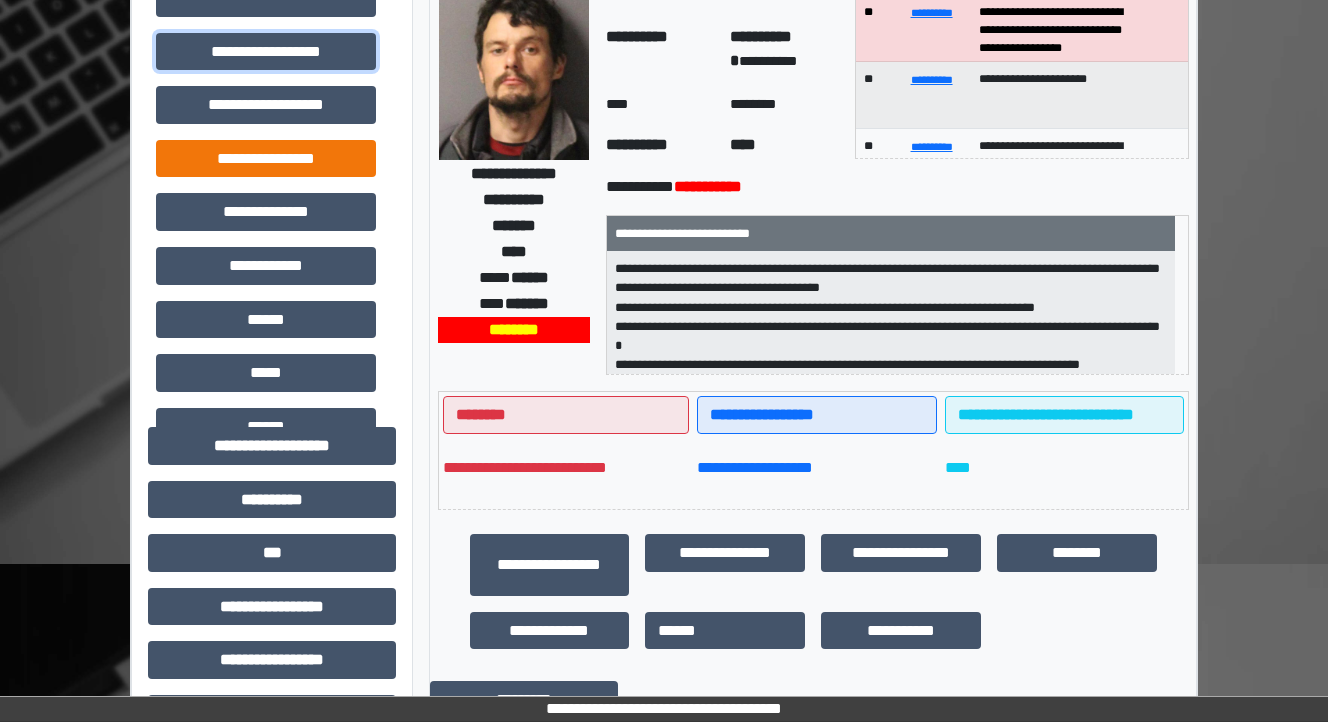 scroll, scrollTop: 80, scrollLeft: 0, axis: vertical 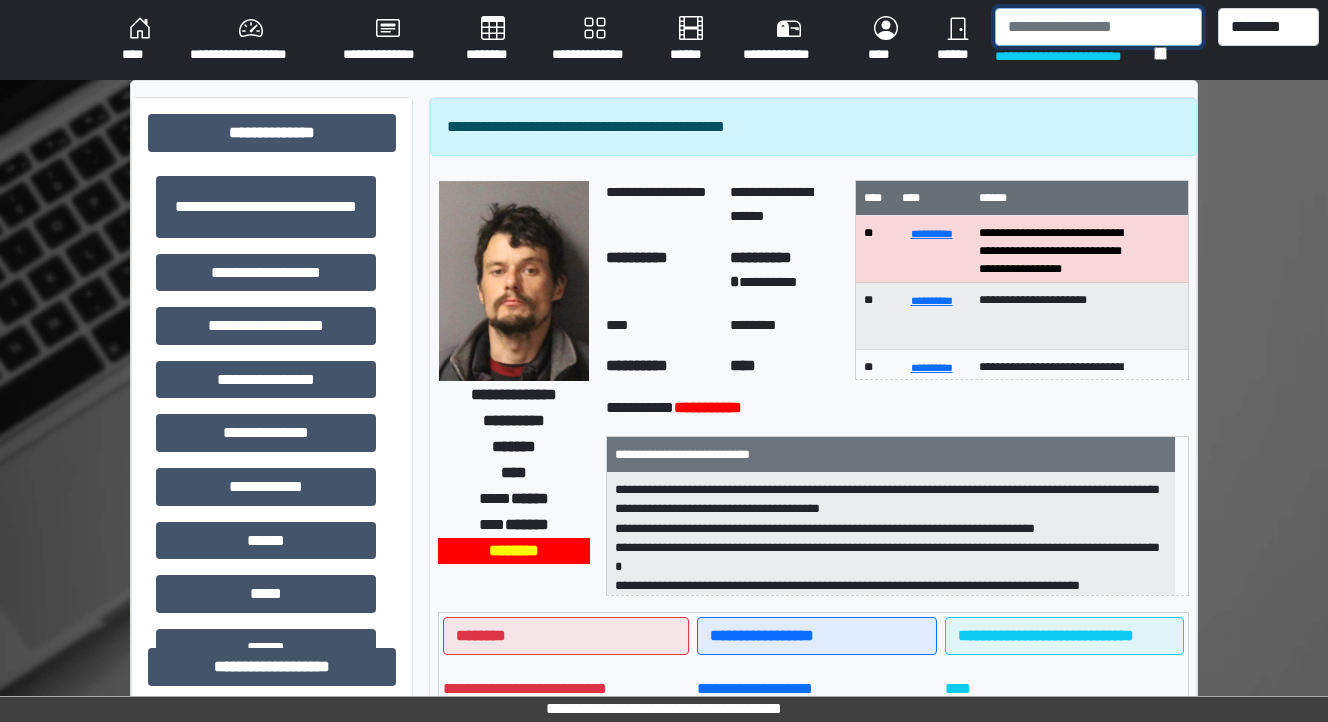 click at bounding box center [1098, 27] 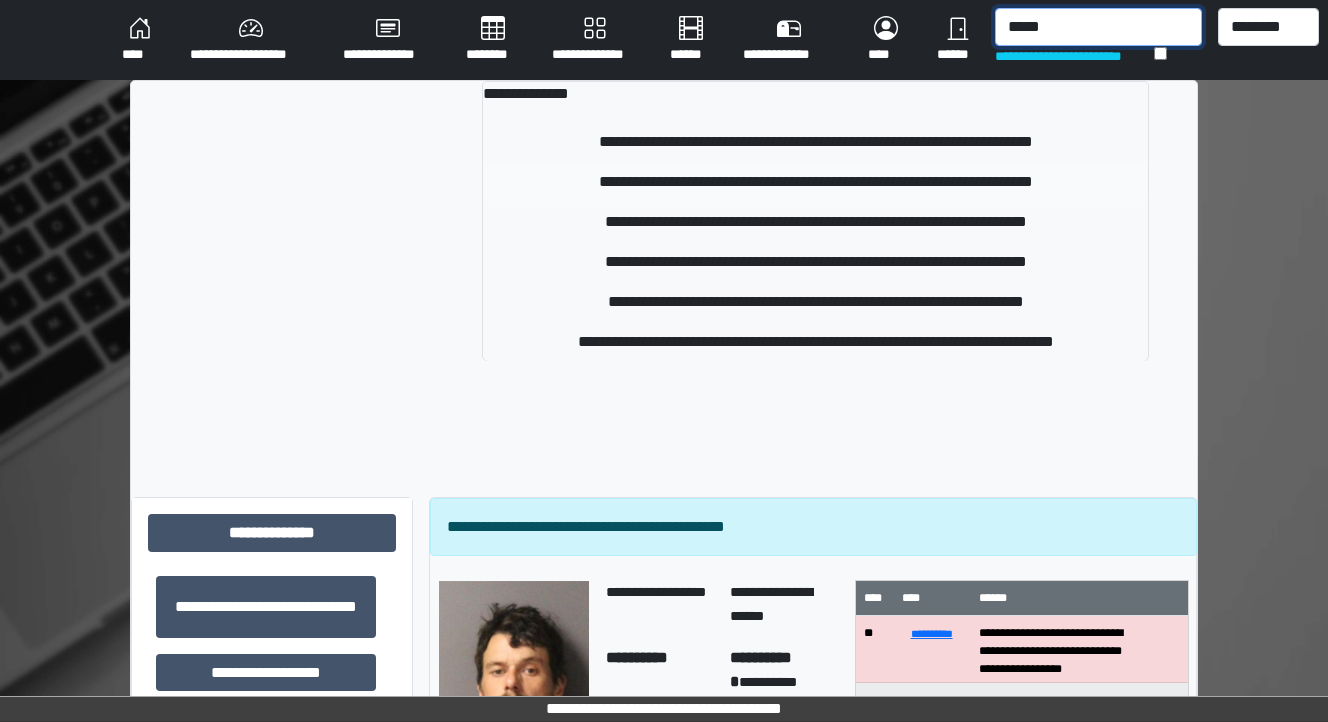 type on "*****" 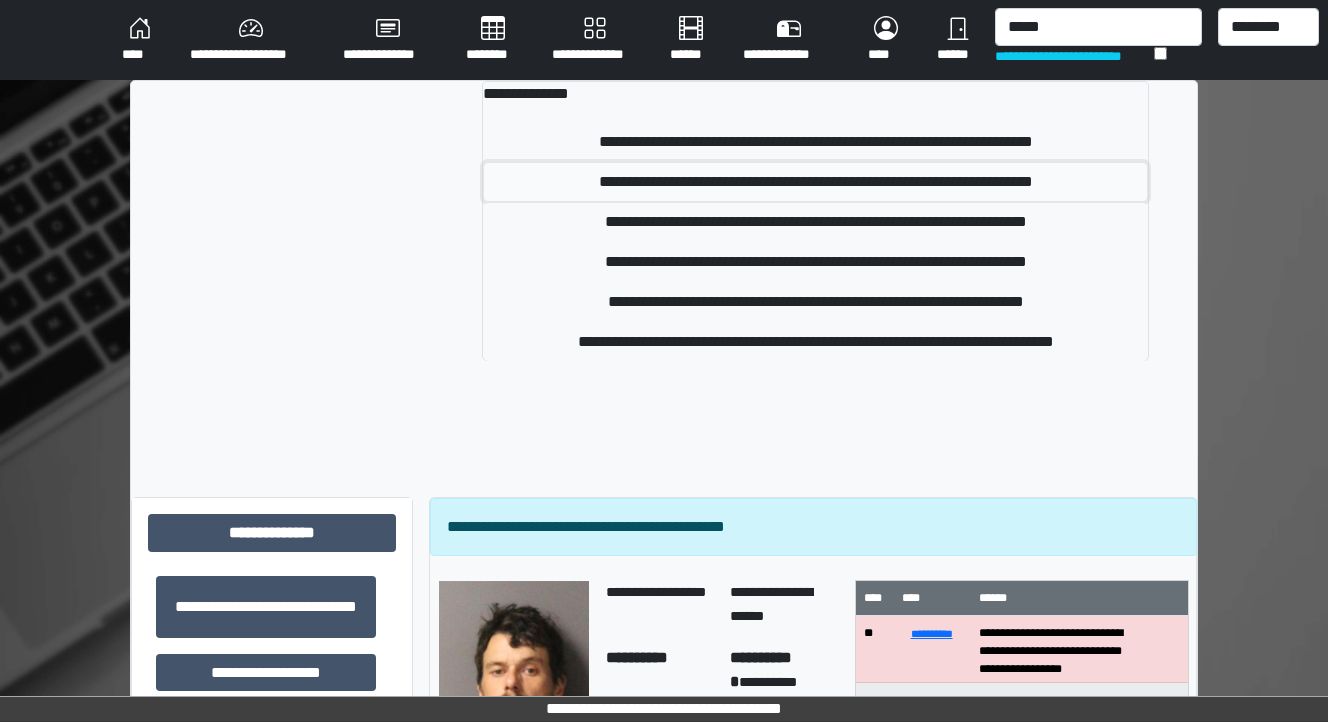 click on "**********" at bounding box center [815, 182] 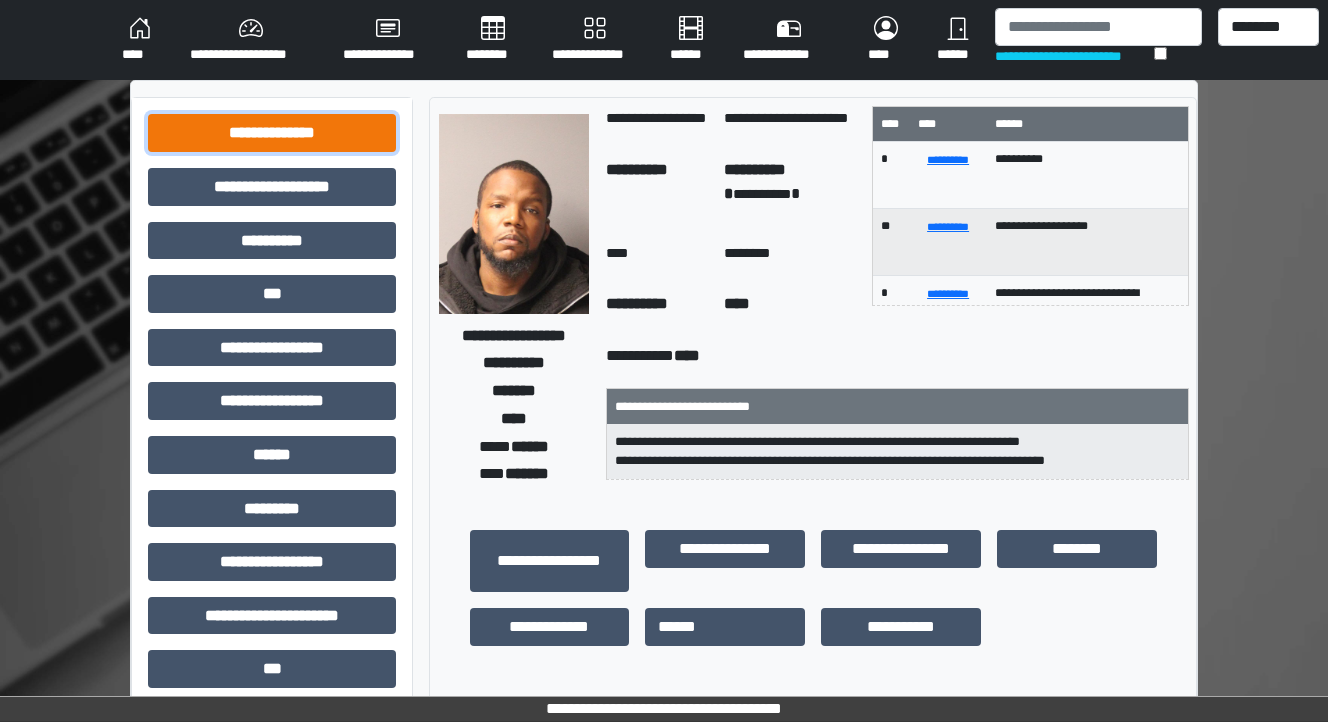 click on "**********" at bounding box center [272, 133] 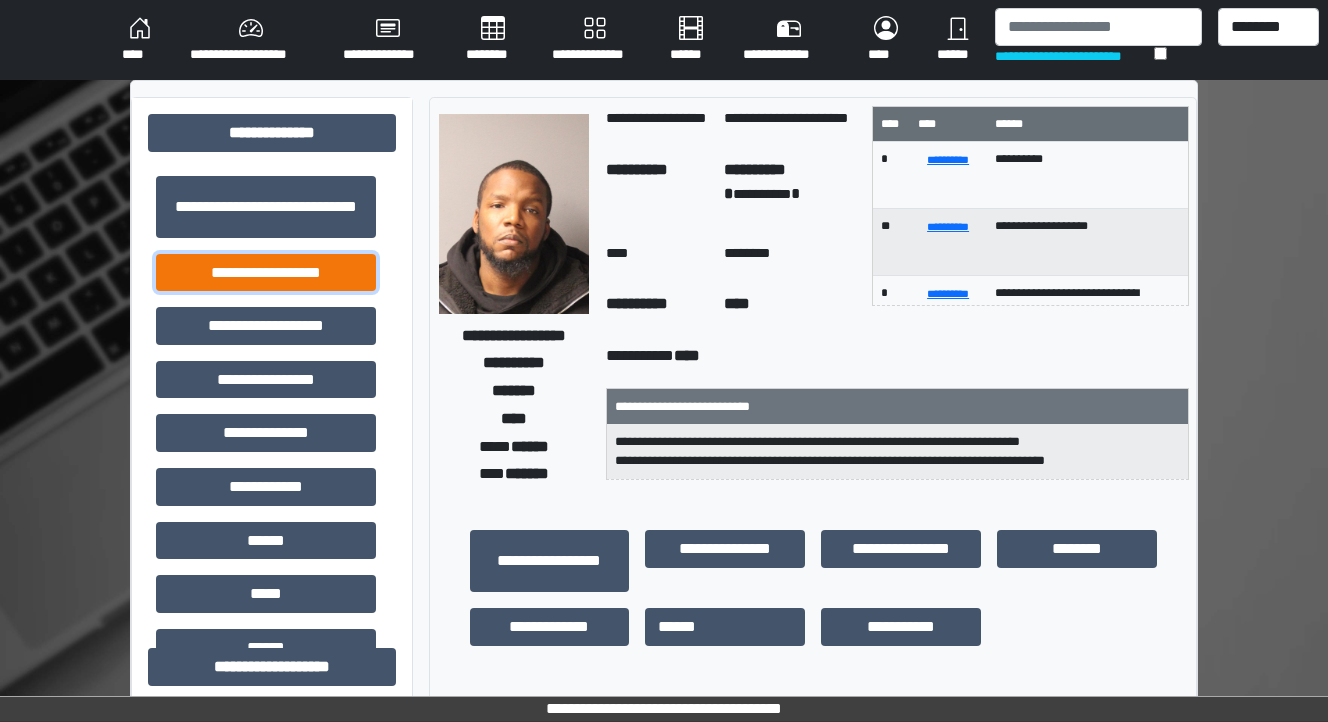 click on "**********" at bounding box center [266, 273] 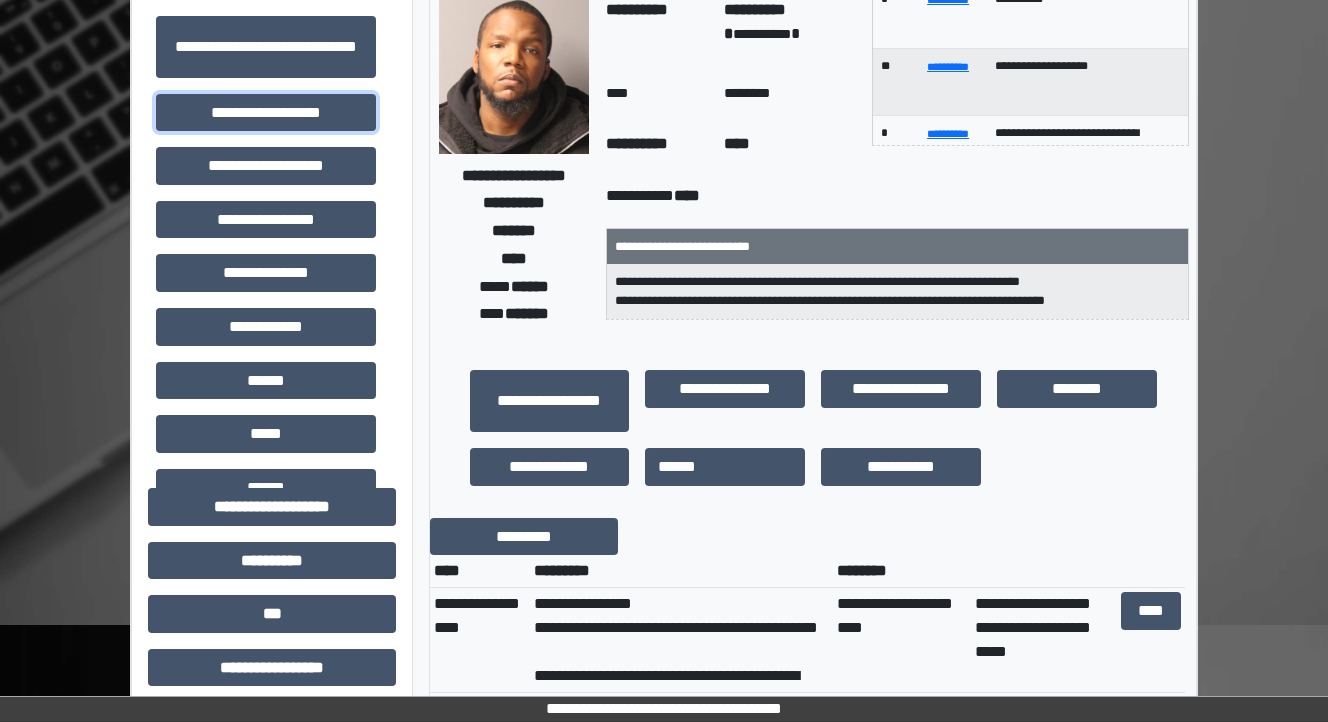 scroll, scrollTop: 240, scrollLeft: 0, axis: vertical 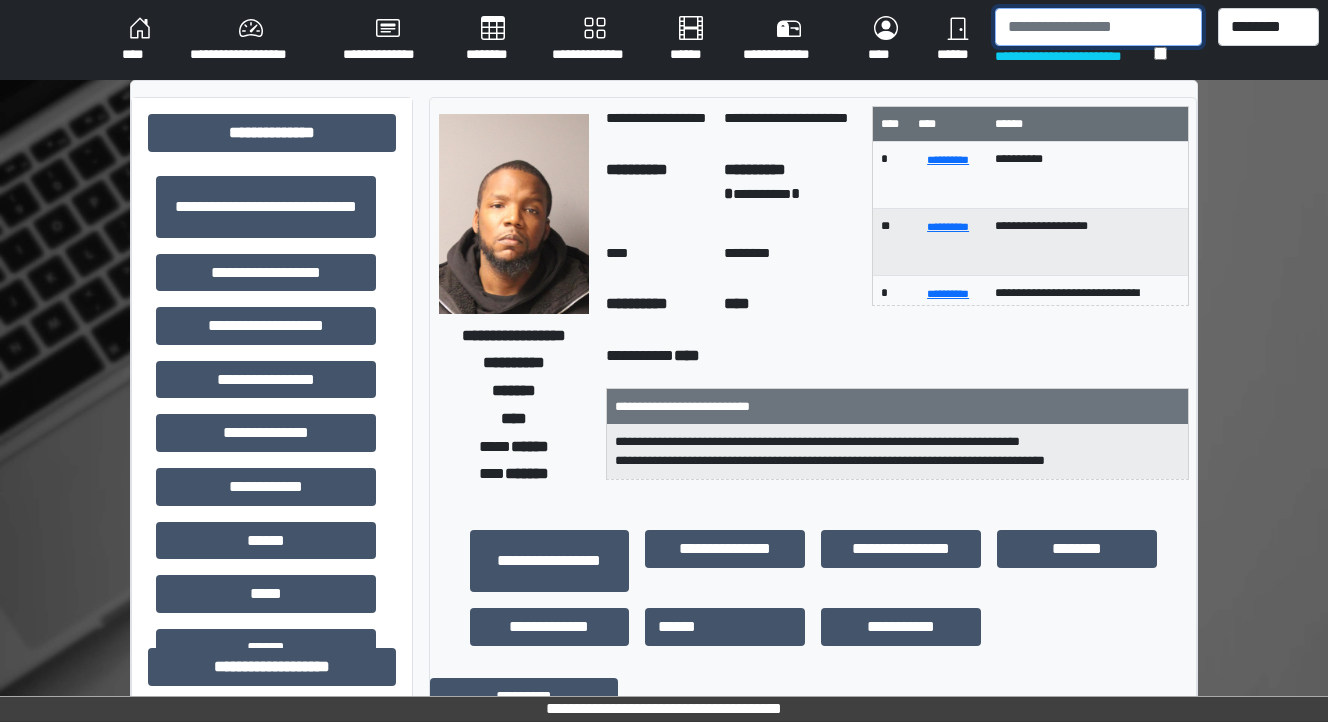 click at bounding box center [1098, 27] 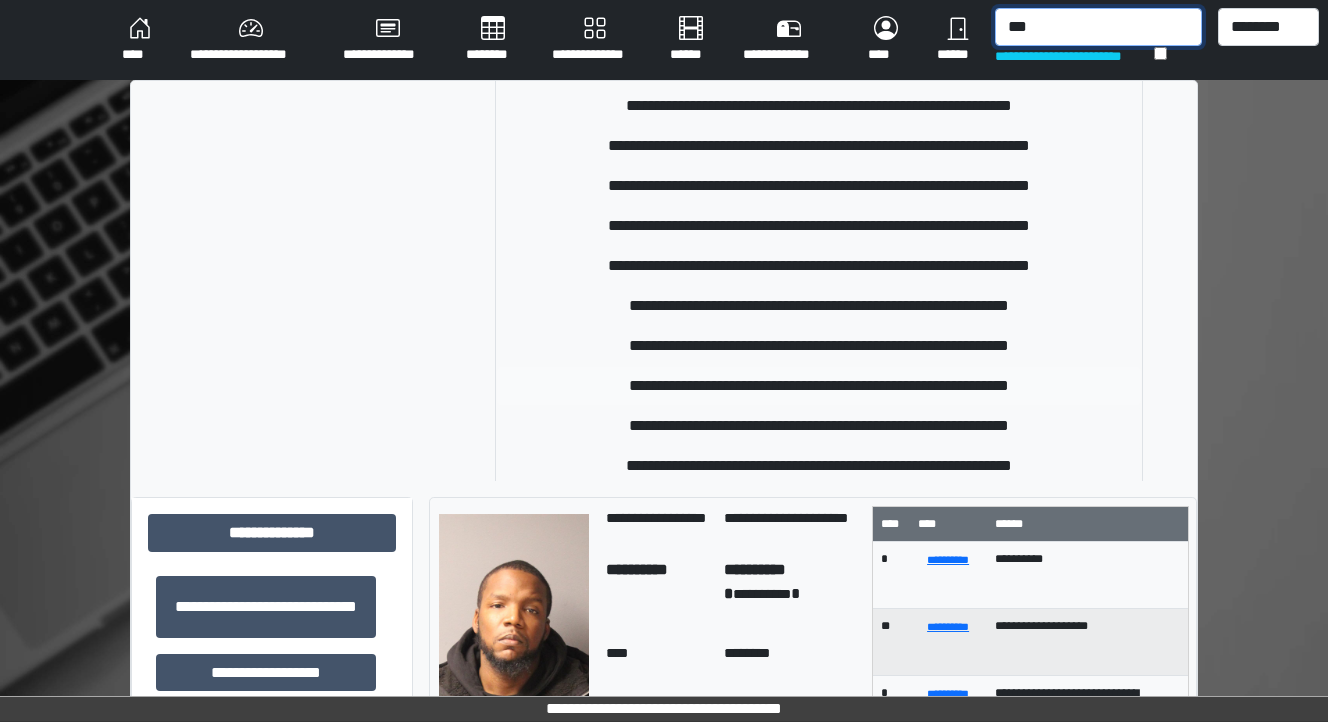 scroll, scrollTop: 480, scrollLeft: 0, axis: vertical 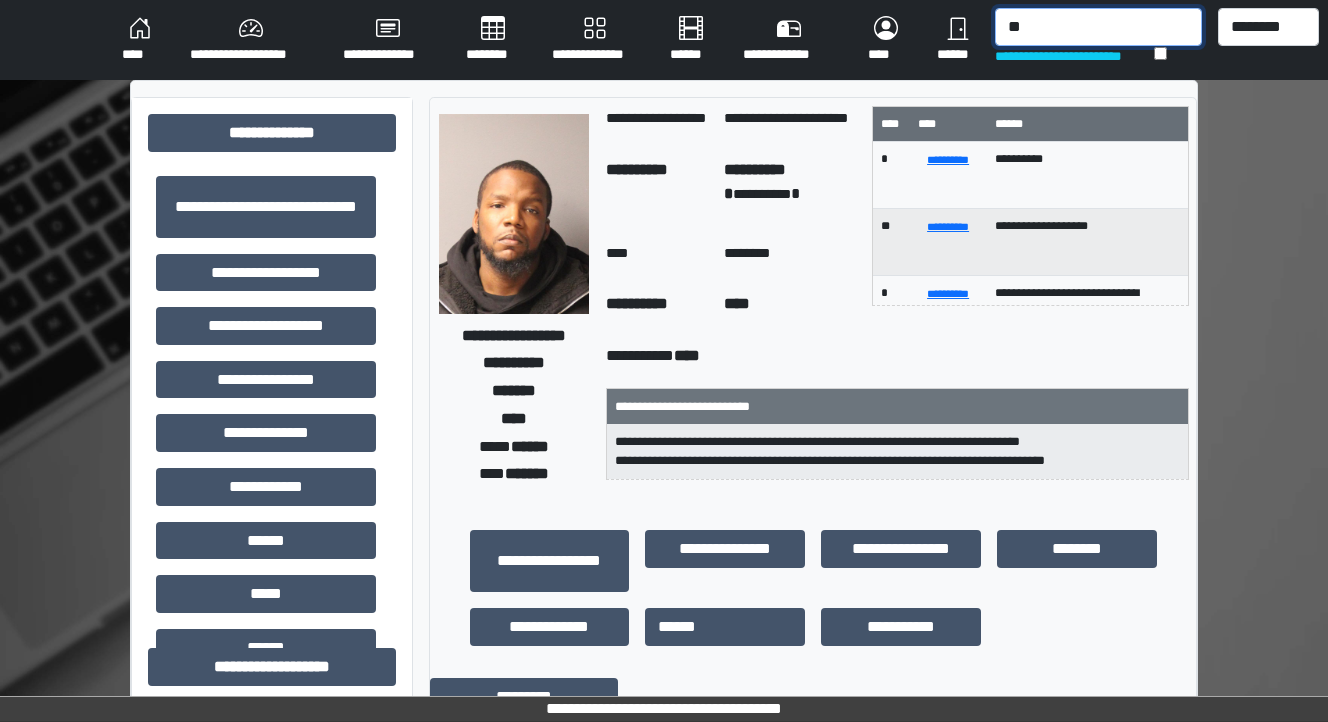 type on "*" 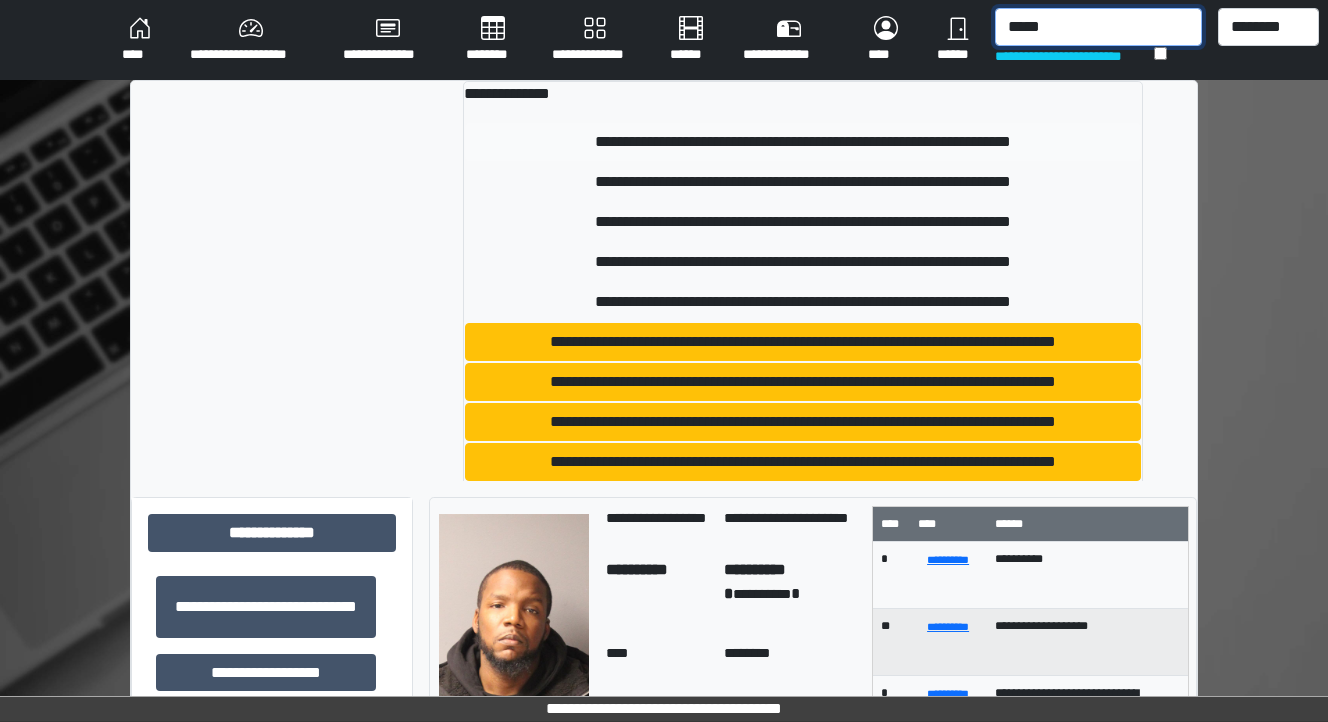 type on "*****" 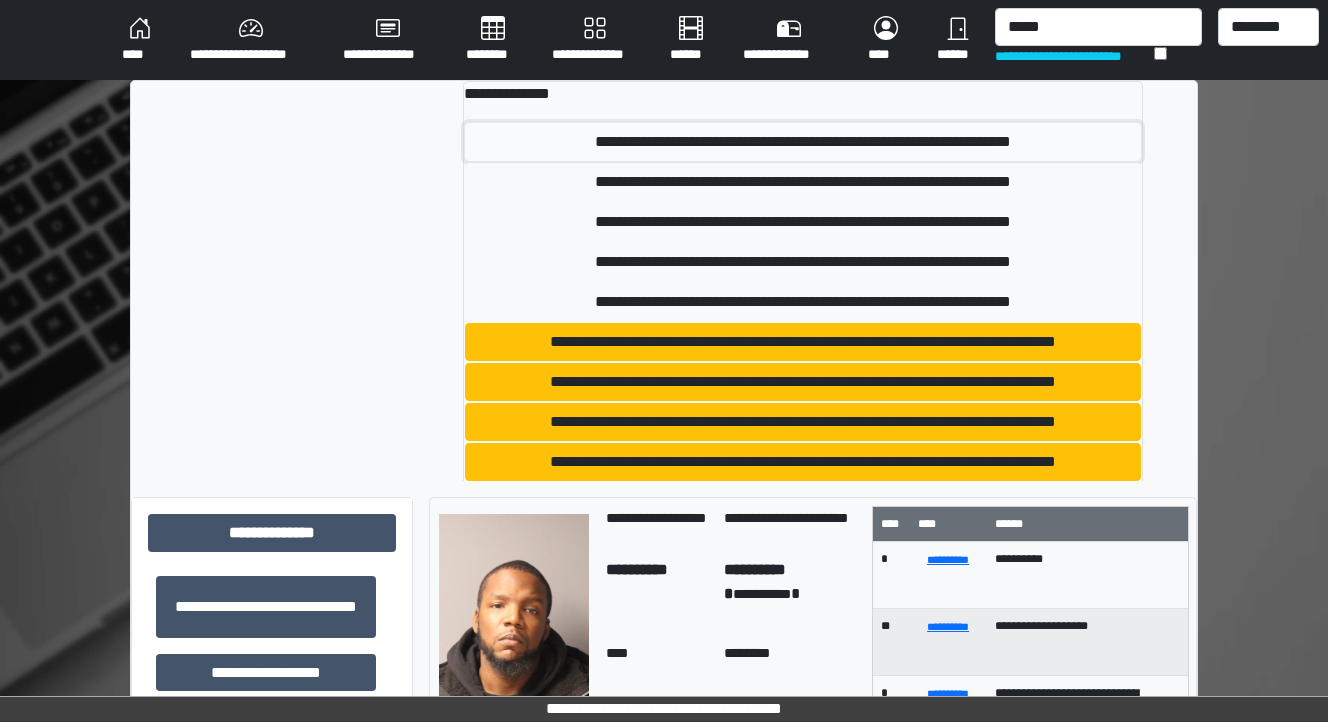 click on "**********" at bounding box center [803, 142] 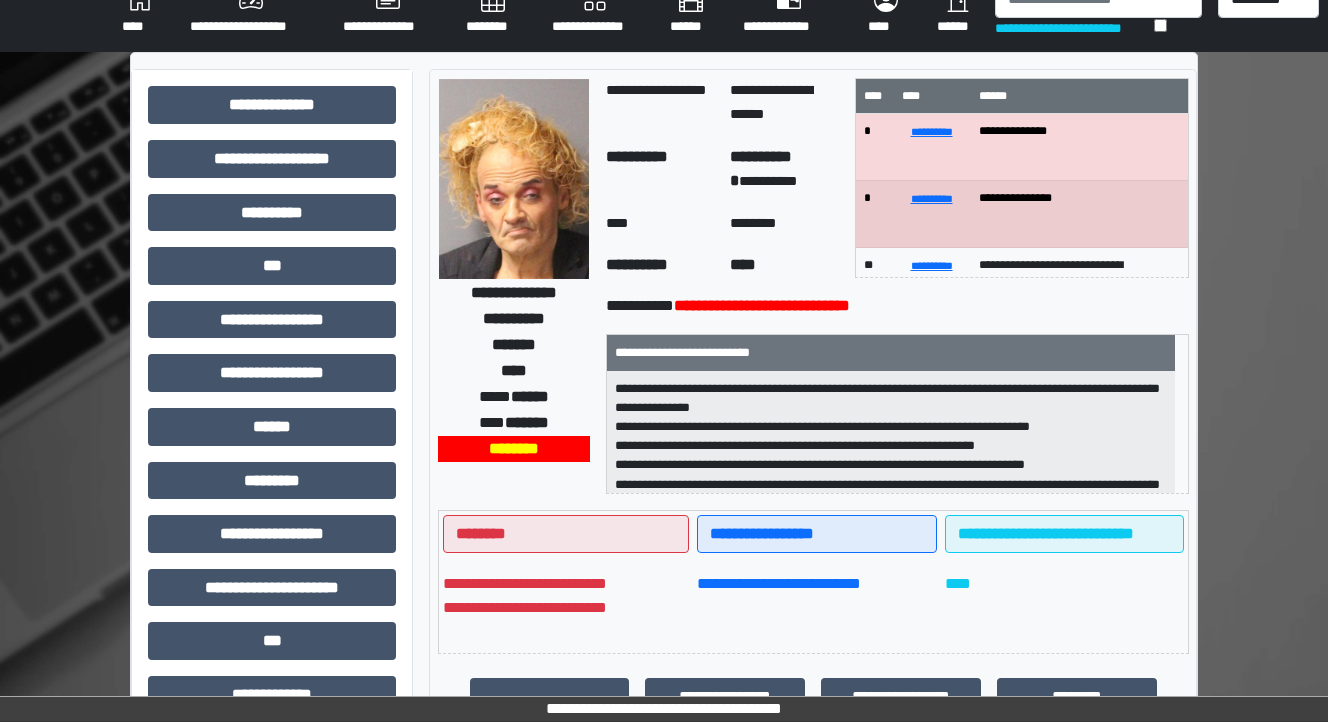 scroll, scrollTop: 0, scrollLeft: 0, axis: both 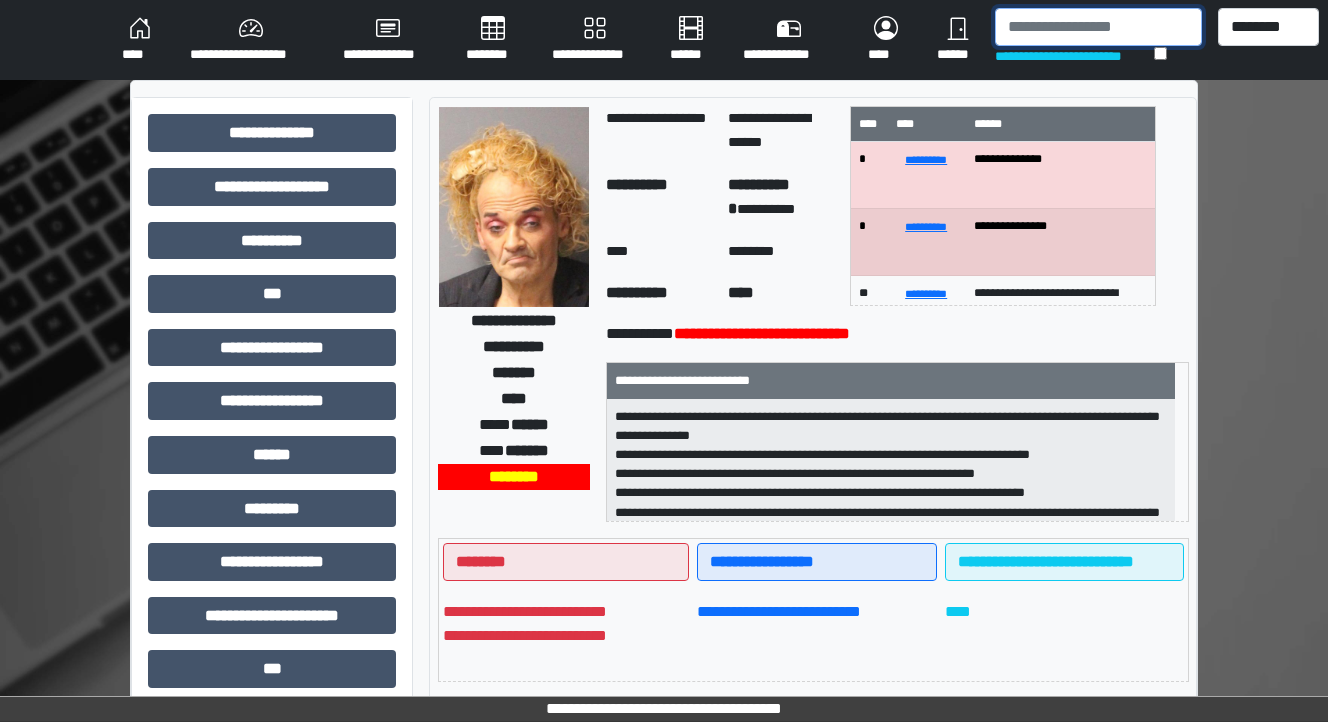 click at bounding box center [1098, 27] 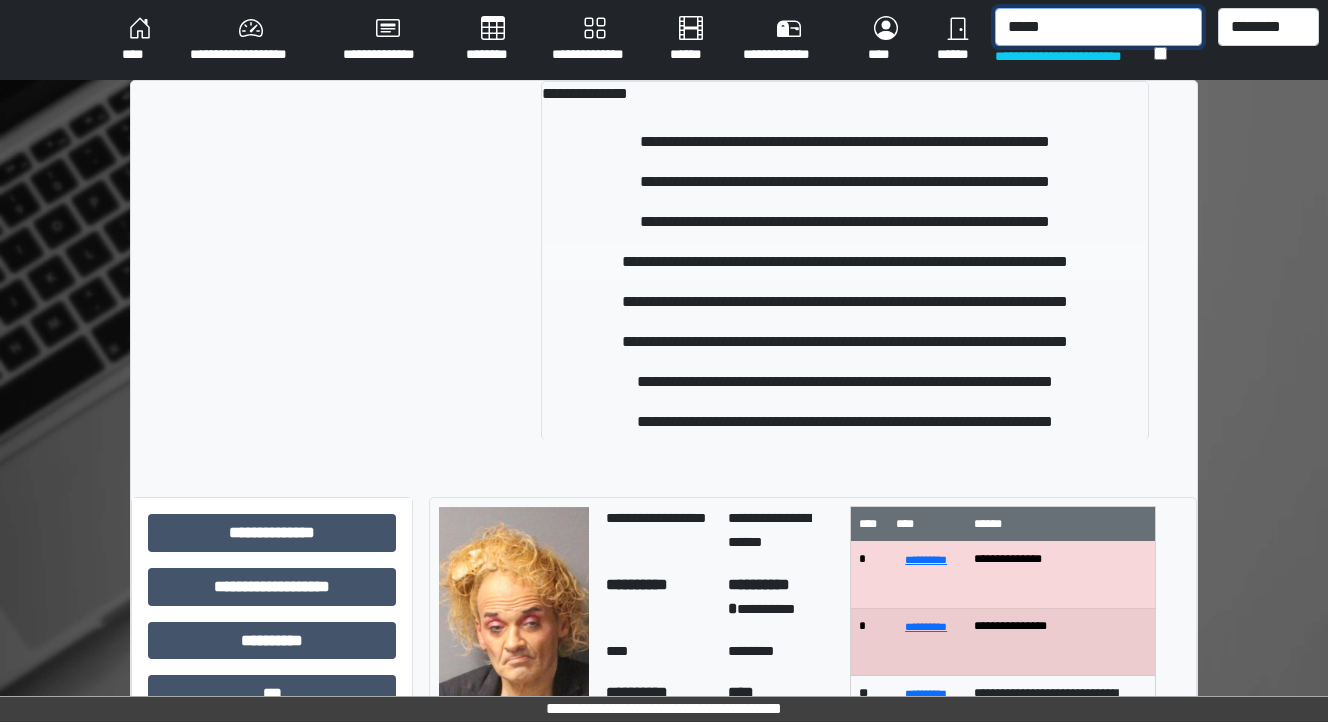 type on "*****" 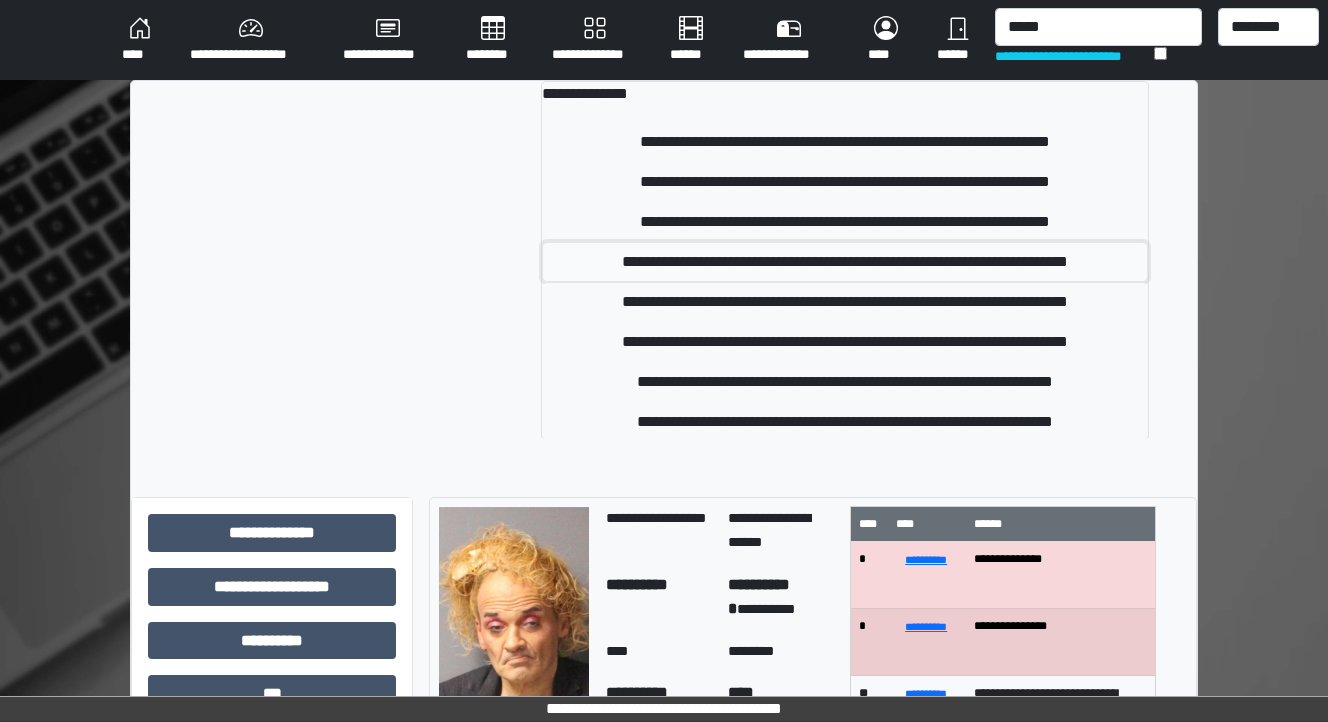 click on "**********" at bounding box center (845, 262) 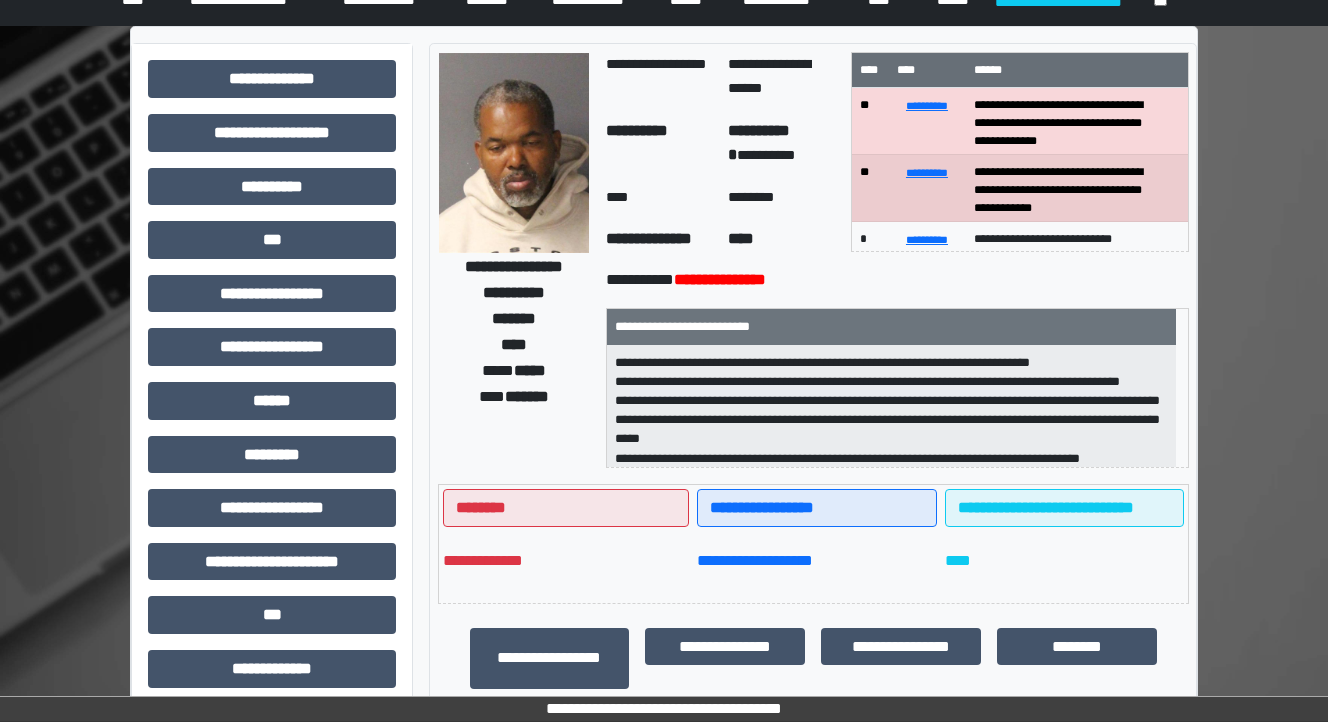 scroll, scrollTop: 80, scrollLeft: 0, axis: vertical 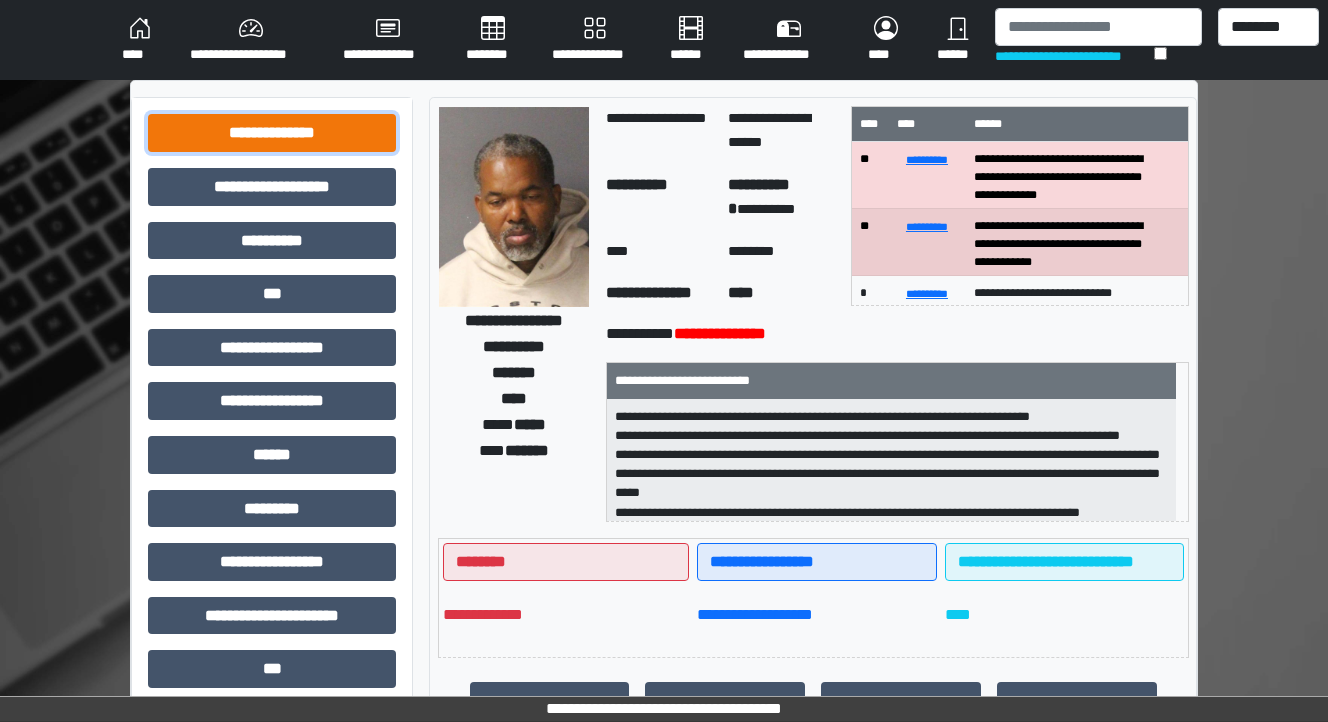 click on "**********" at bounding box center (272, 133) 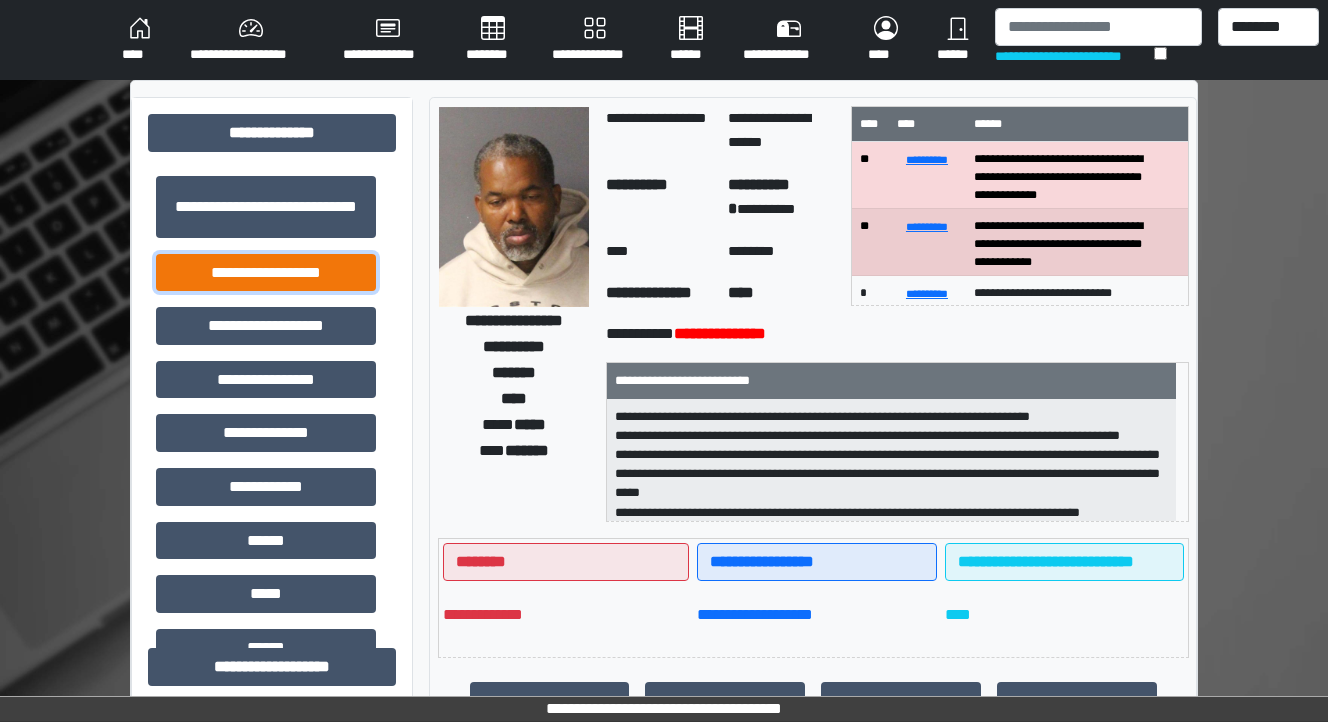 click on "**********" at bounding box center (266, 273) 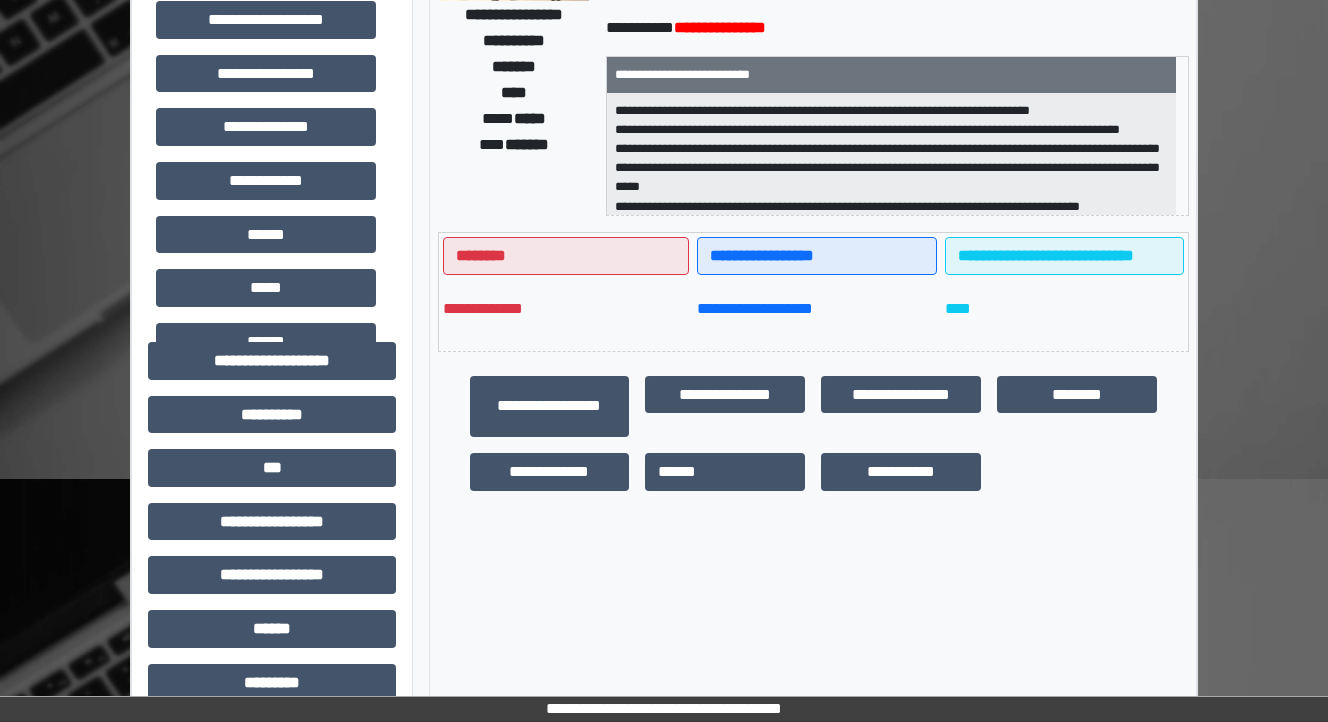 scroll, scrollTop: 320, scrollLeft: 0, axis: vertical 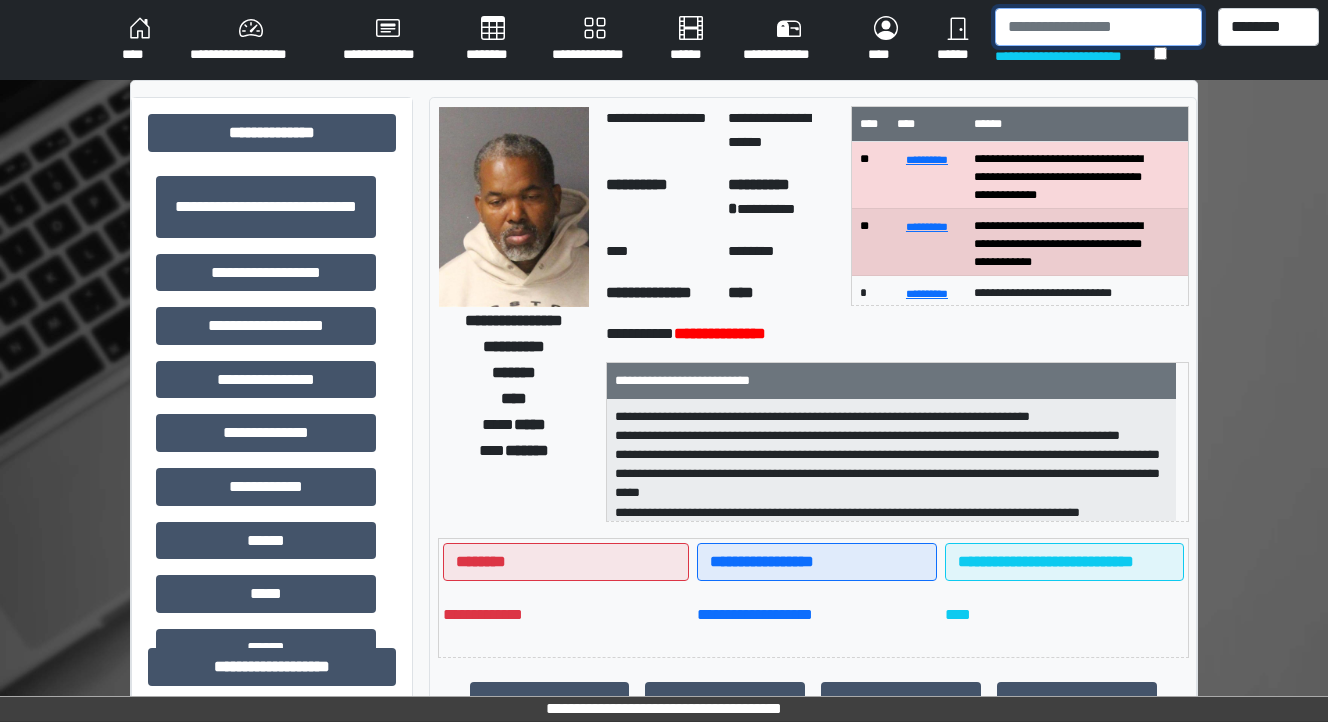 click at bounding box center [1098, 27] 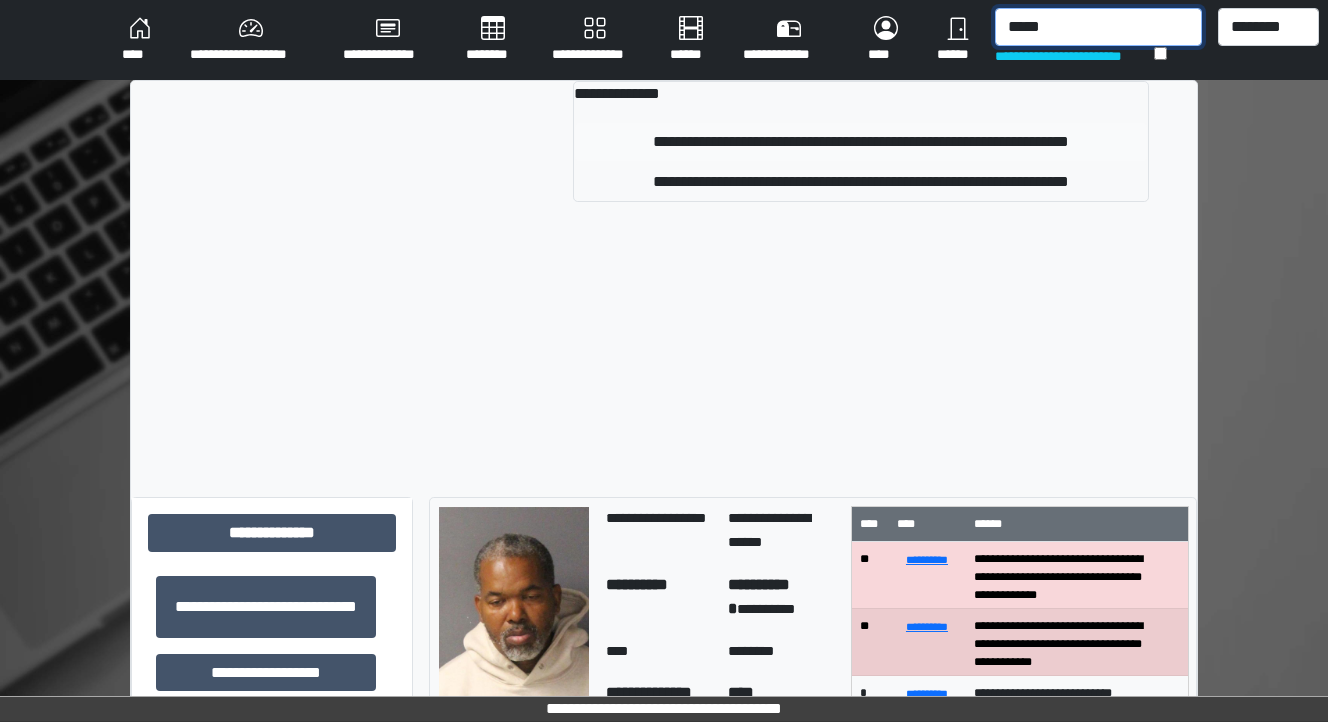 type on "*****" 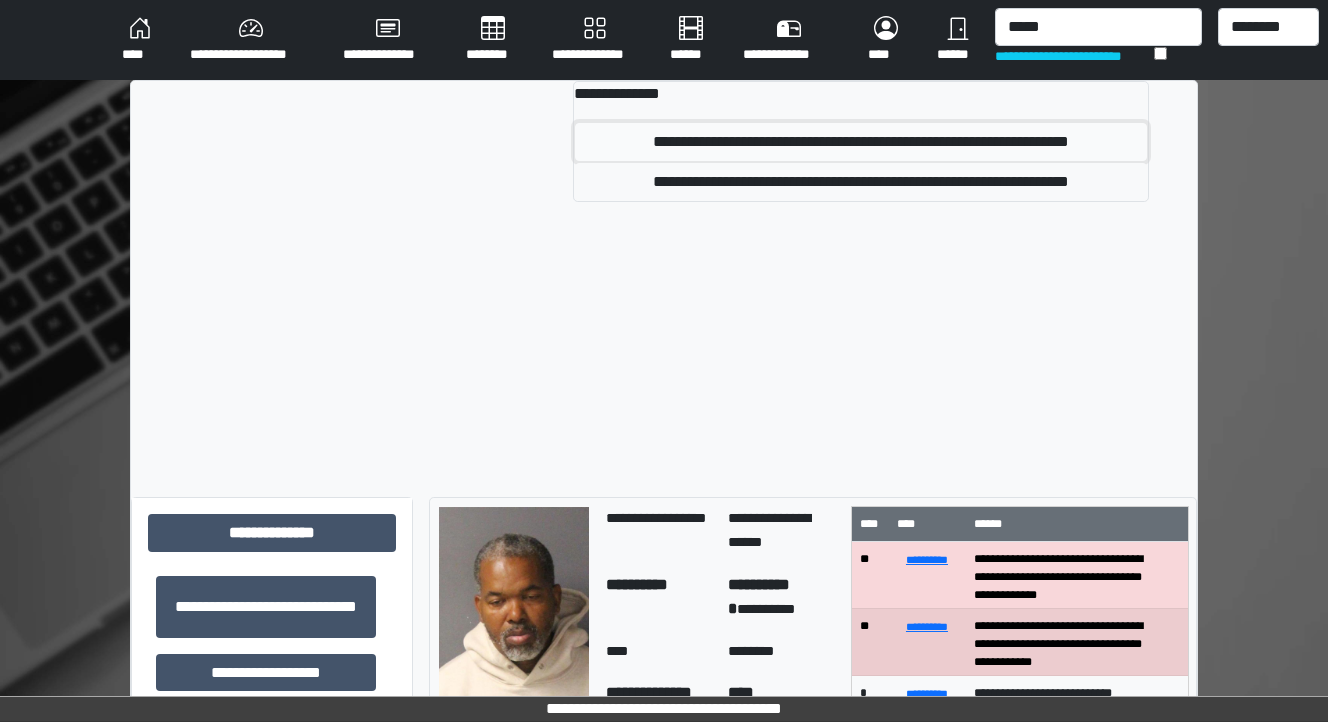 click on "**********" at bounding box center (861, 142) 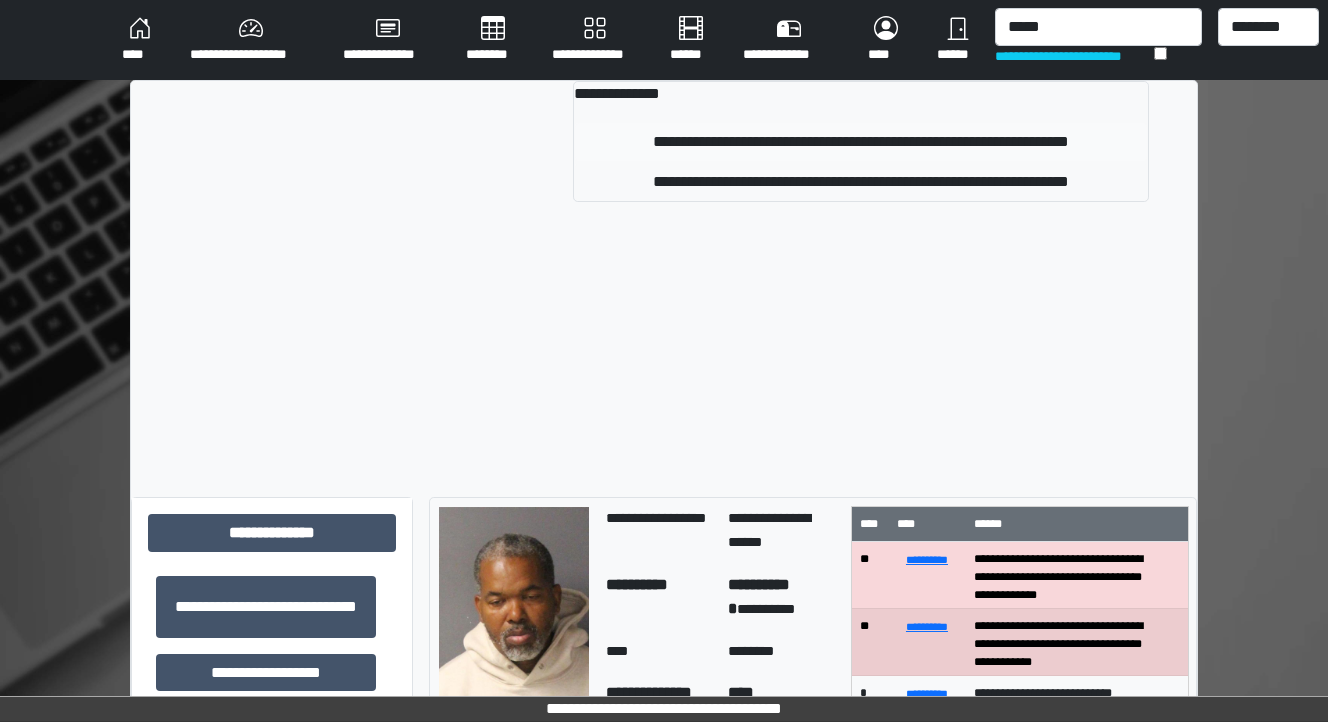 type 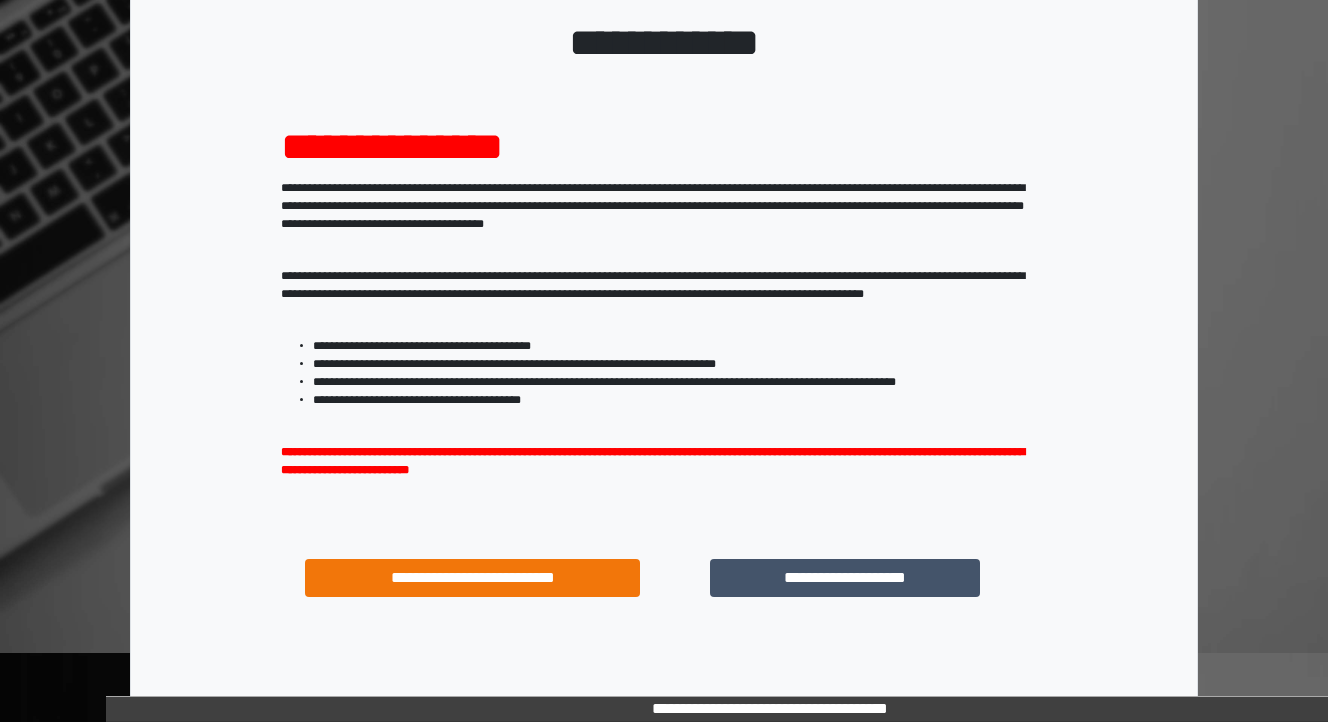 scroll, scrollTop: 204, scrollLeft: 0, axis: vertical 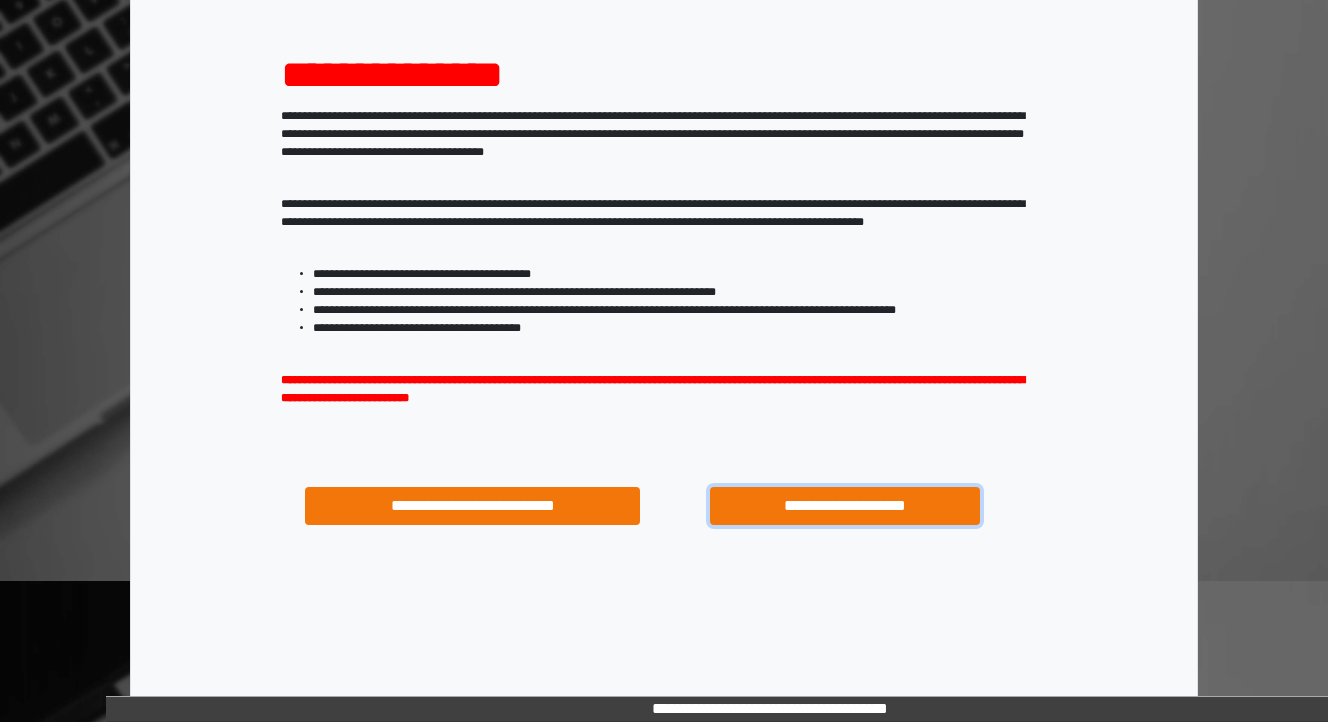 click on "**********" at bounding box center [844, 506] 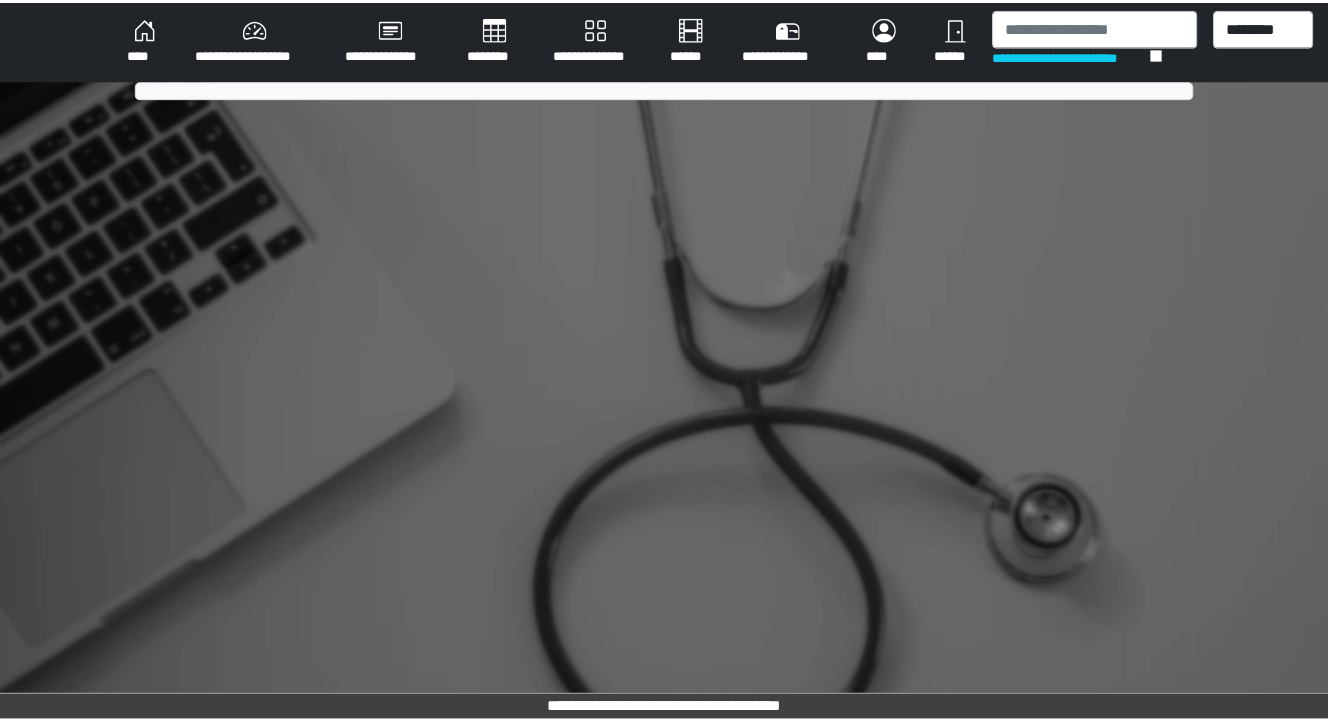 scroll, scrollTop: 0, scrollLeft: 0, axis: both 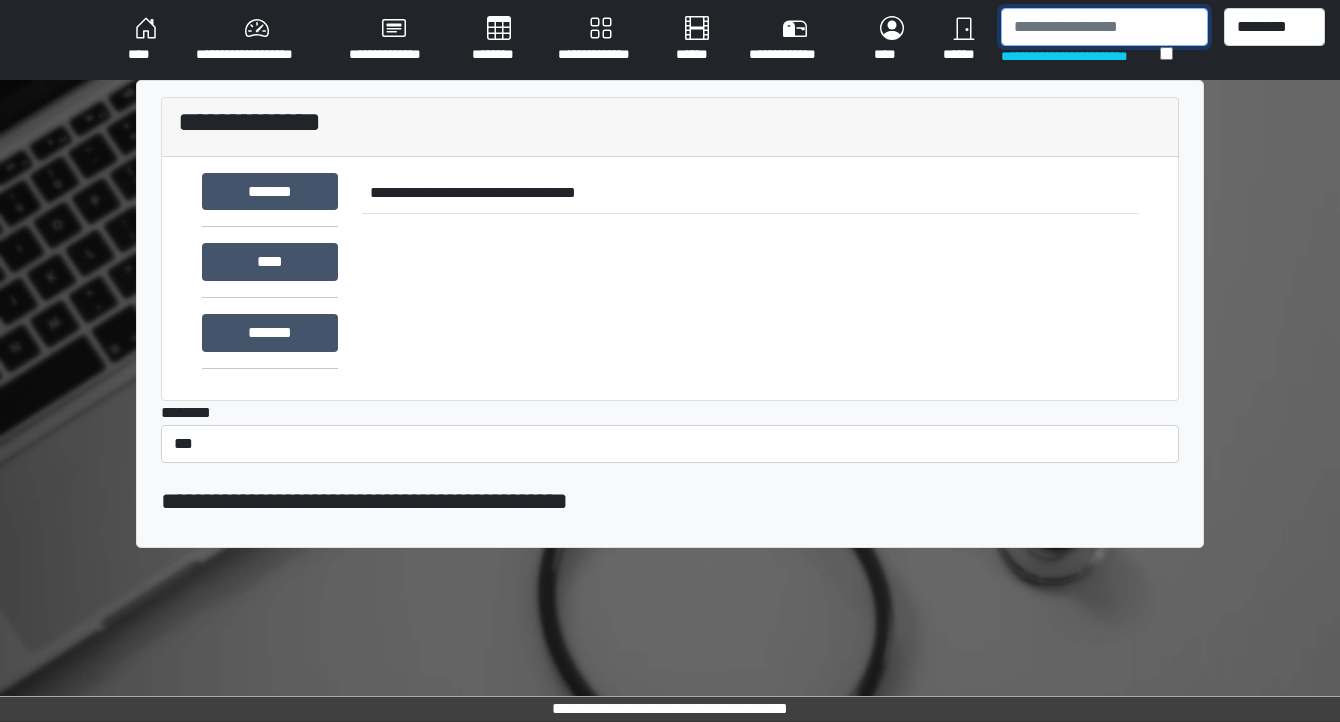 click at bounding box center [1104, 27] 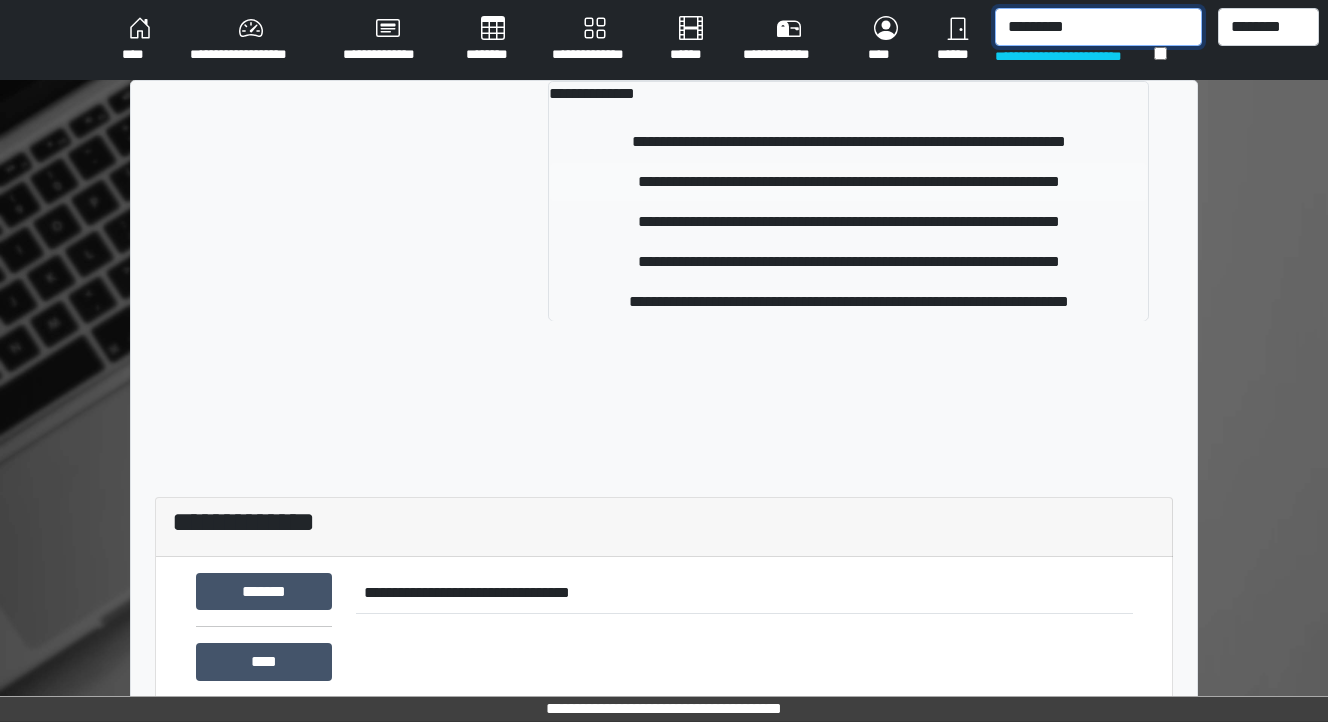 type on "*********" 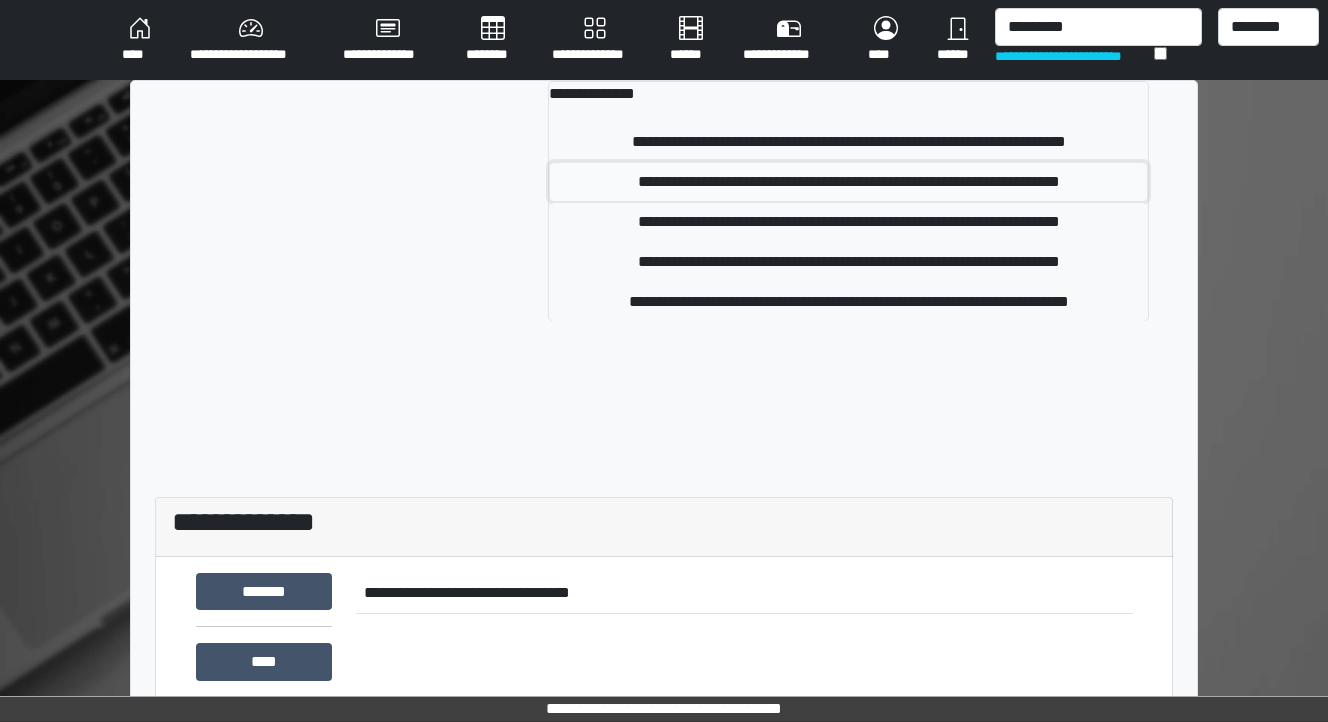 click on "**********" at bounding box center (849, 182) 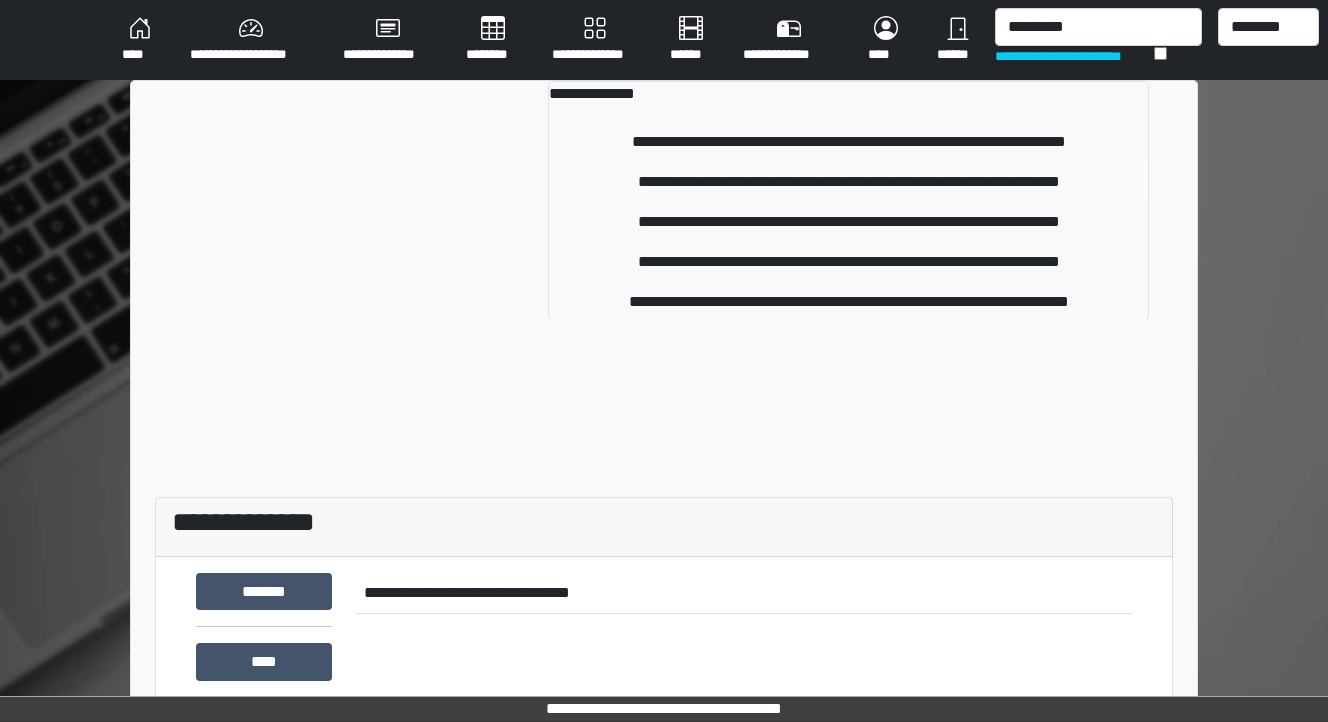 type 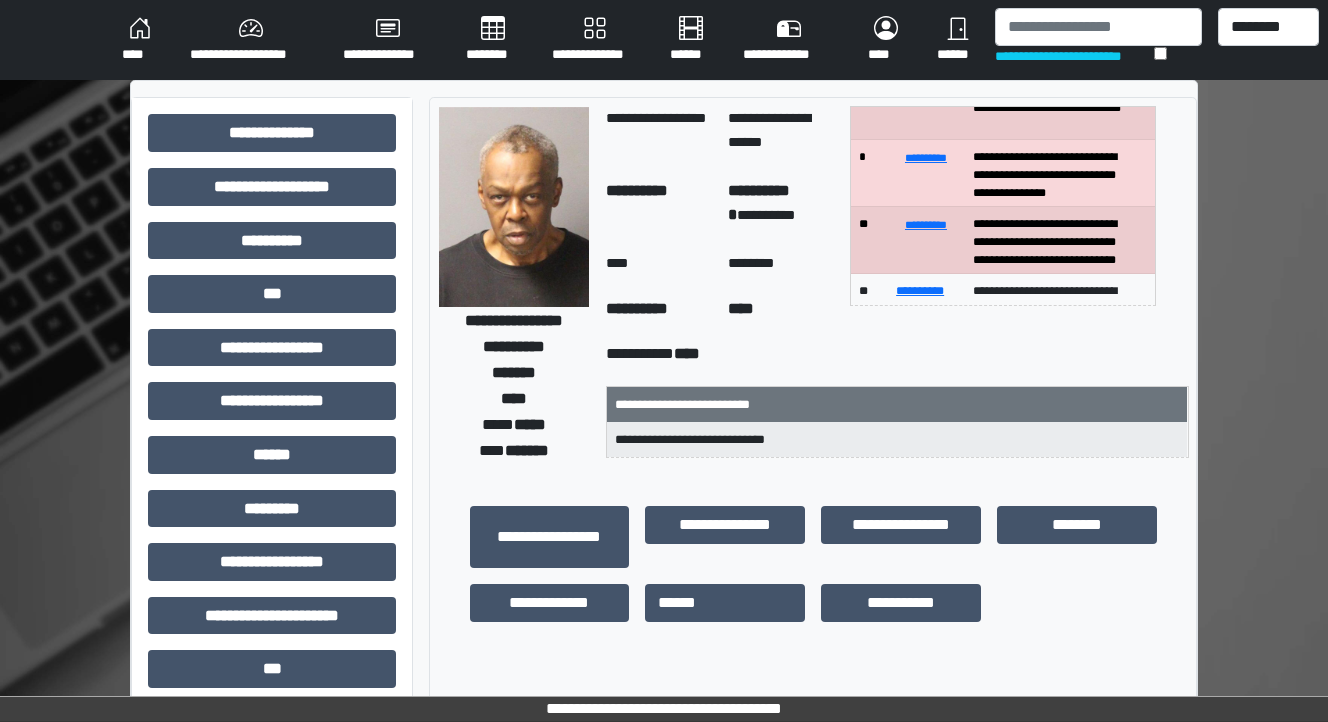 scroll, scrollTop: 0, scrollLeft: 0, axis: both 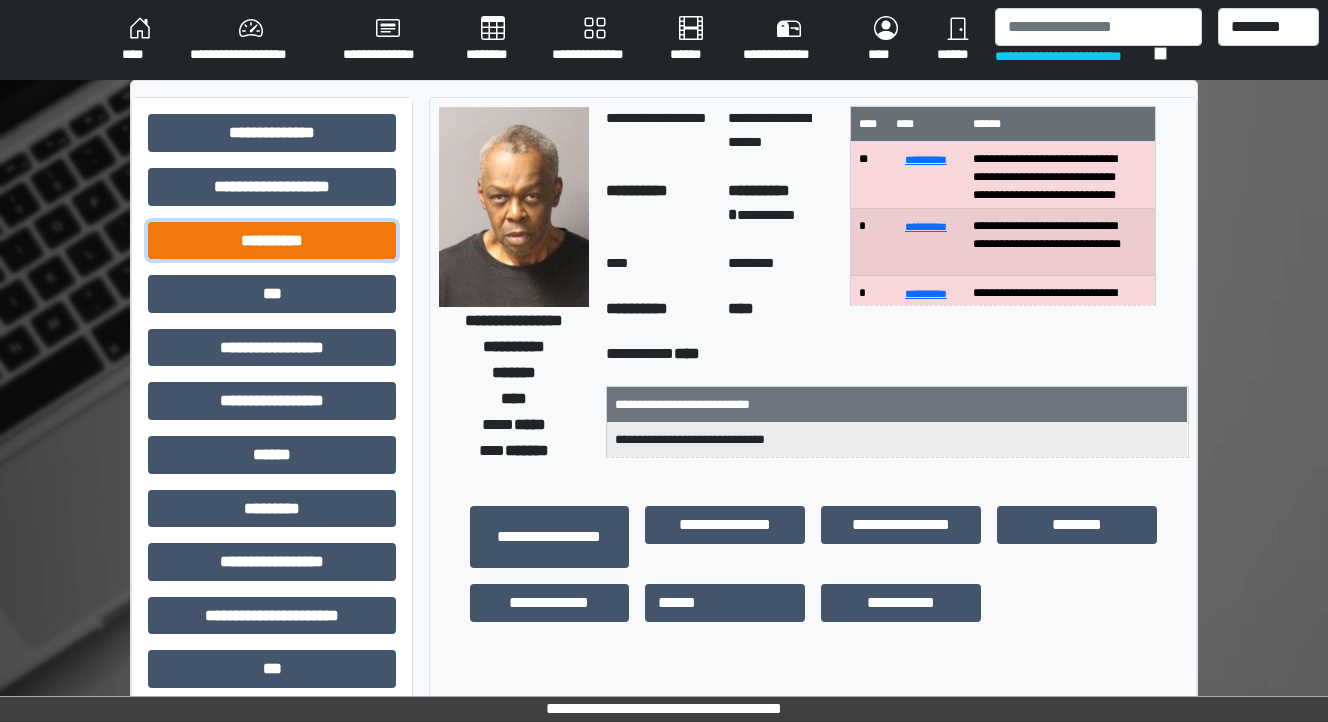 click on "**********" at bounding box center [272, 241] 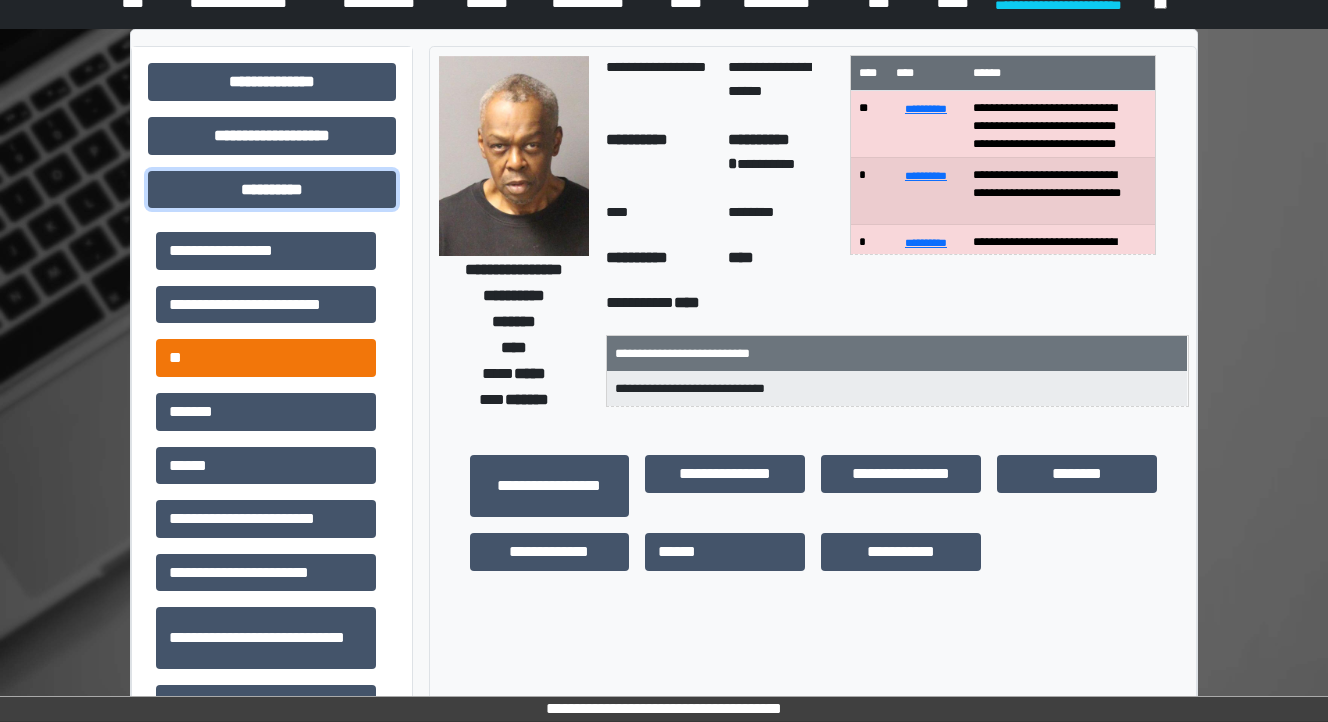 scroll, scrollTop: 80, scrollLeft: 0, axis: vertical 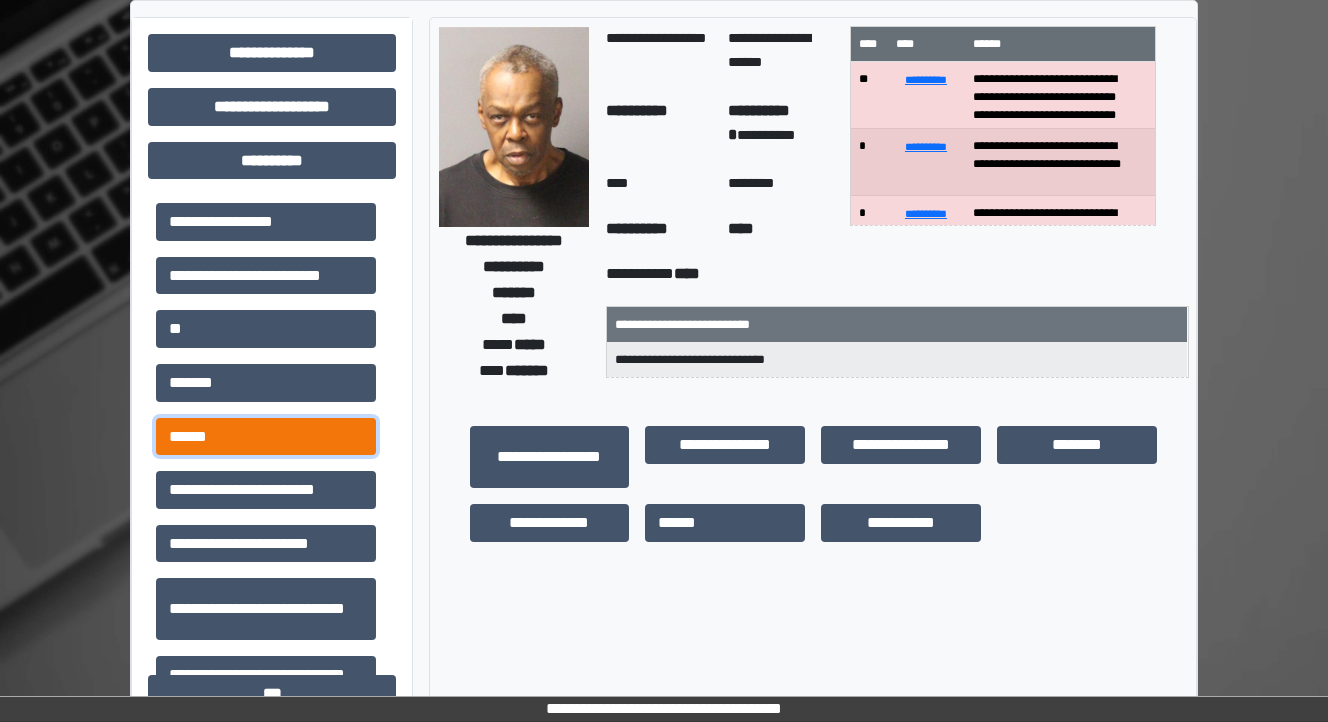 click on "******" at bounding box center [266, 437] 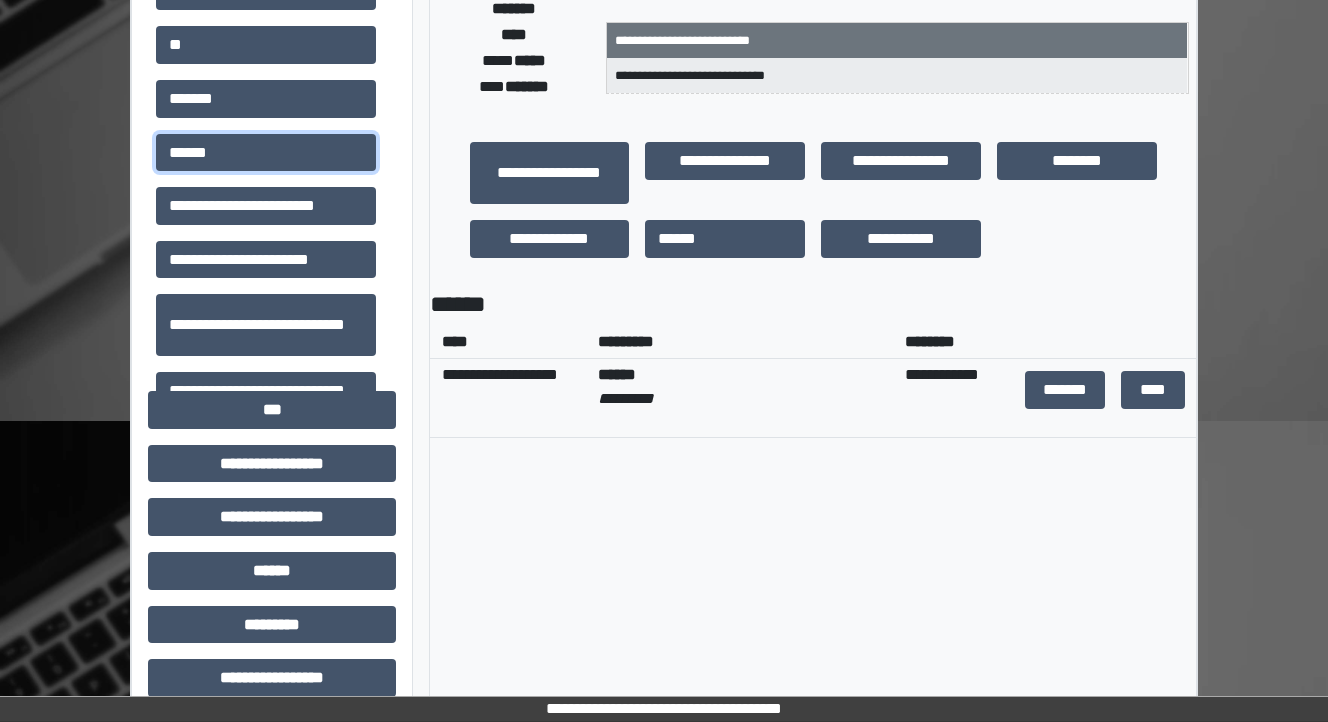 scroll, scrollTop: 400, scrollLeft: 0, axis: vertical 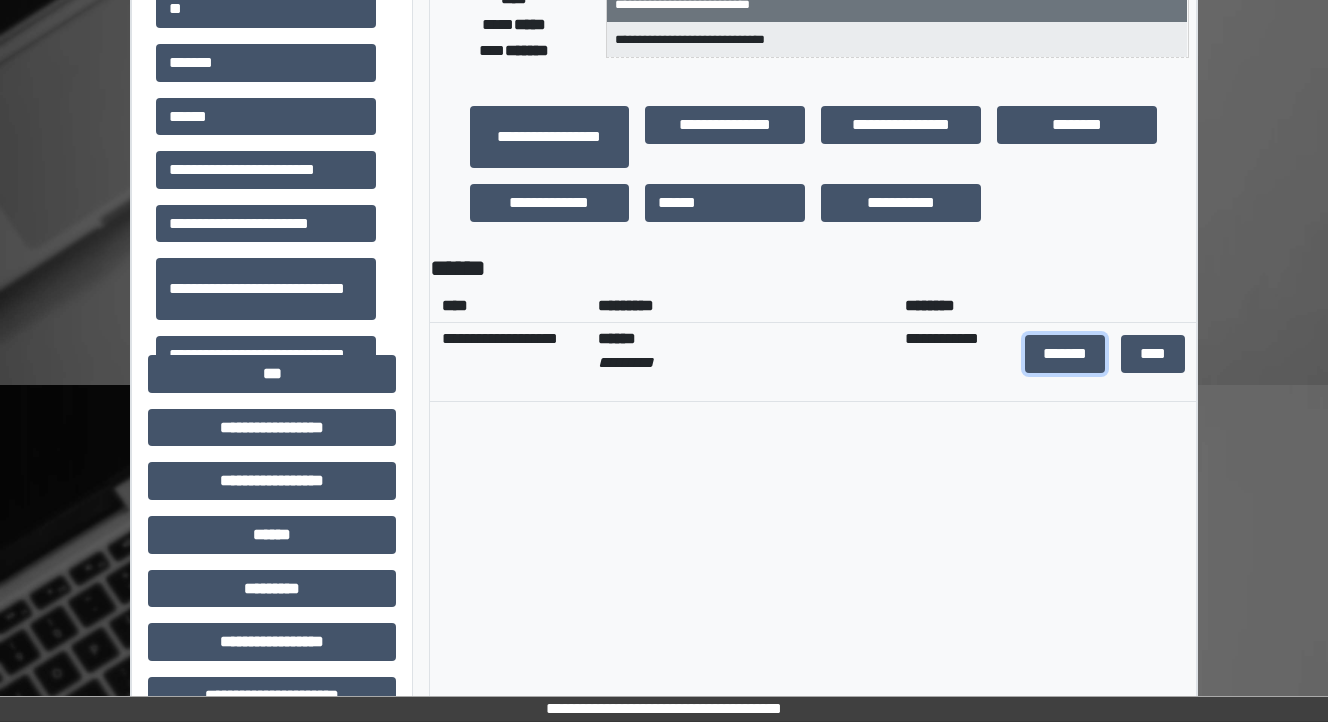 click on "*******" at bounding box center (1065, 354) 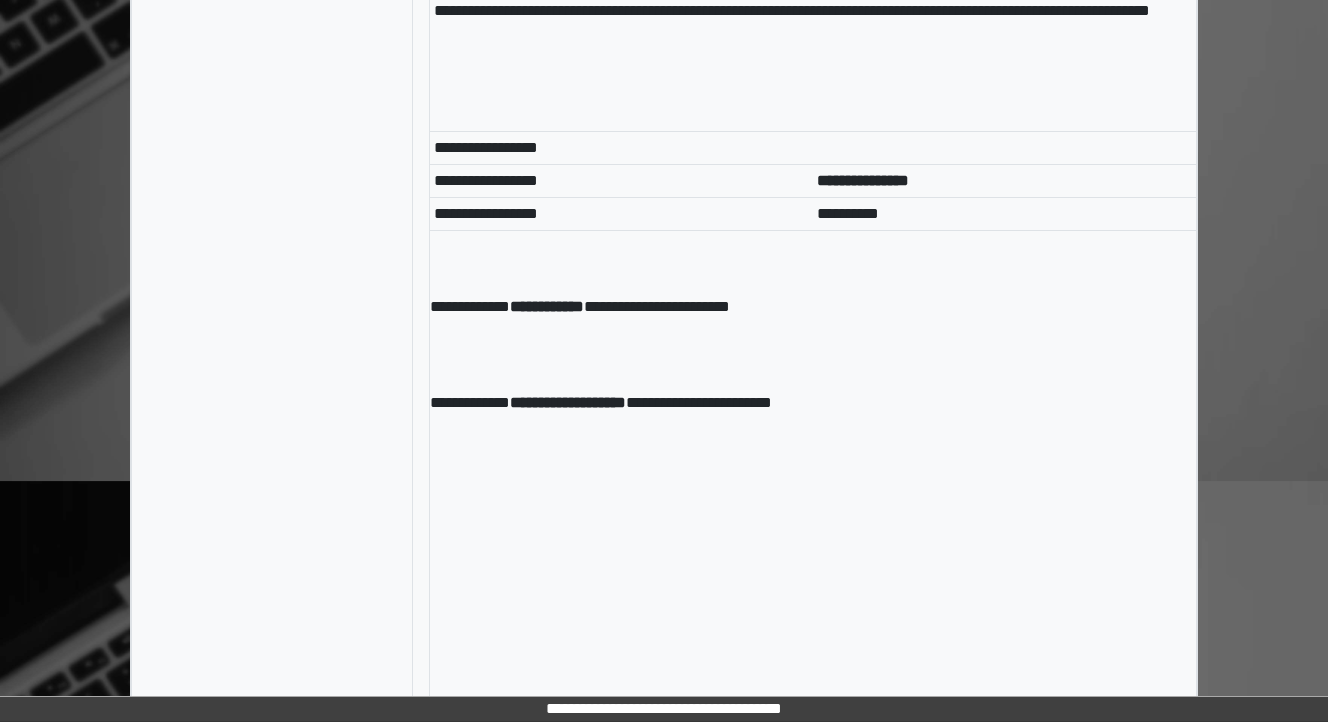 scroll, scrollTop: 11428, scrollLeft: 0, axis: vertical 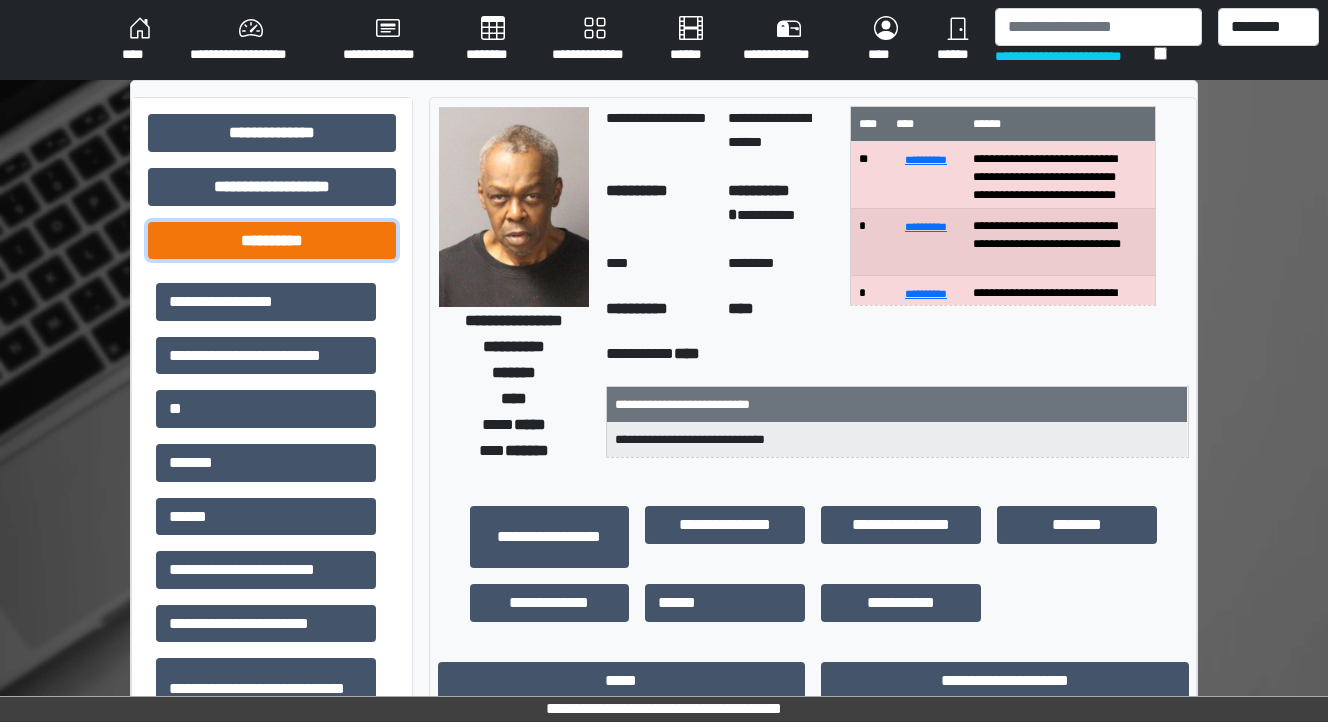 click on "**********" at bounding box center (272, 241) 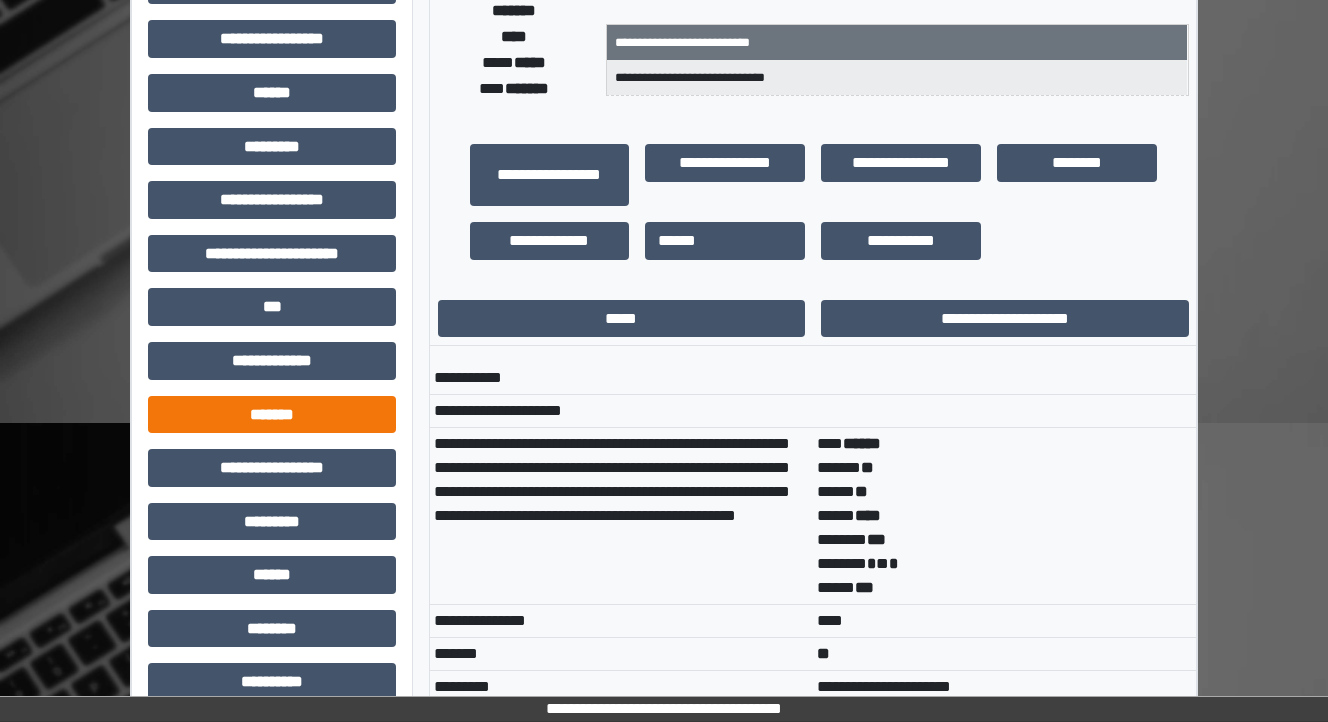 scroll, scrollTop: 400, scrollLeft: 0, axis: vertical 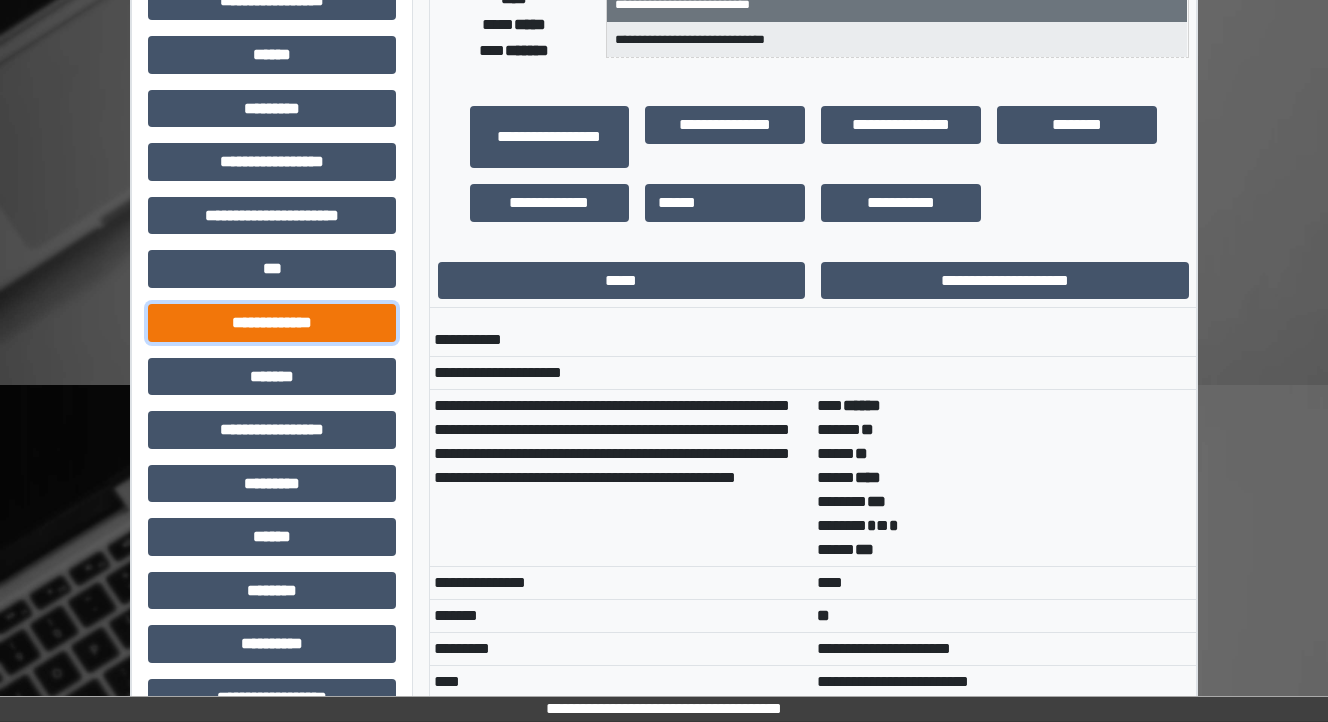 click on "**********" at bounding box center [272, 323] 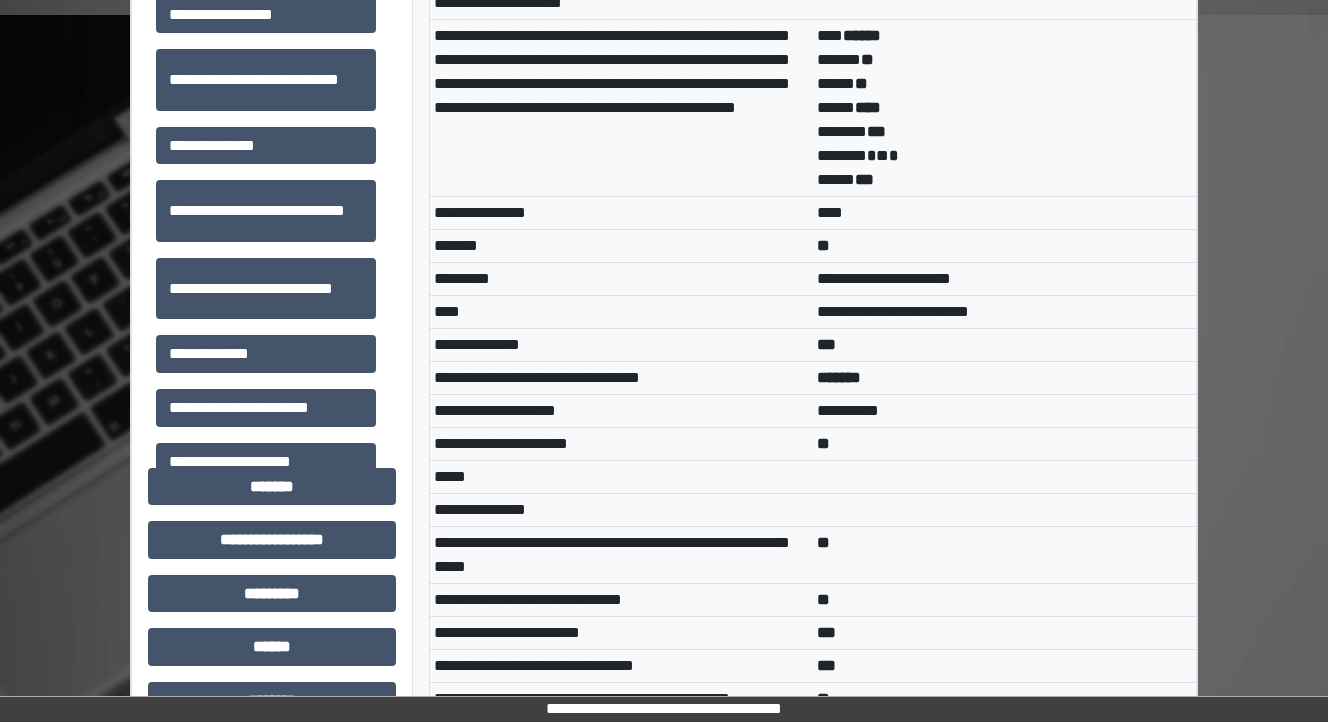 scroll, scrollTop: 800, scrollLeft: 0, axis: vertical 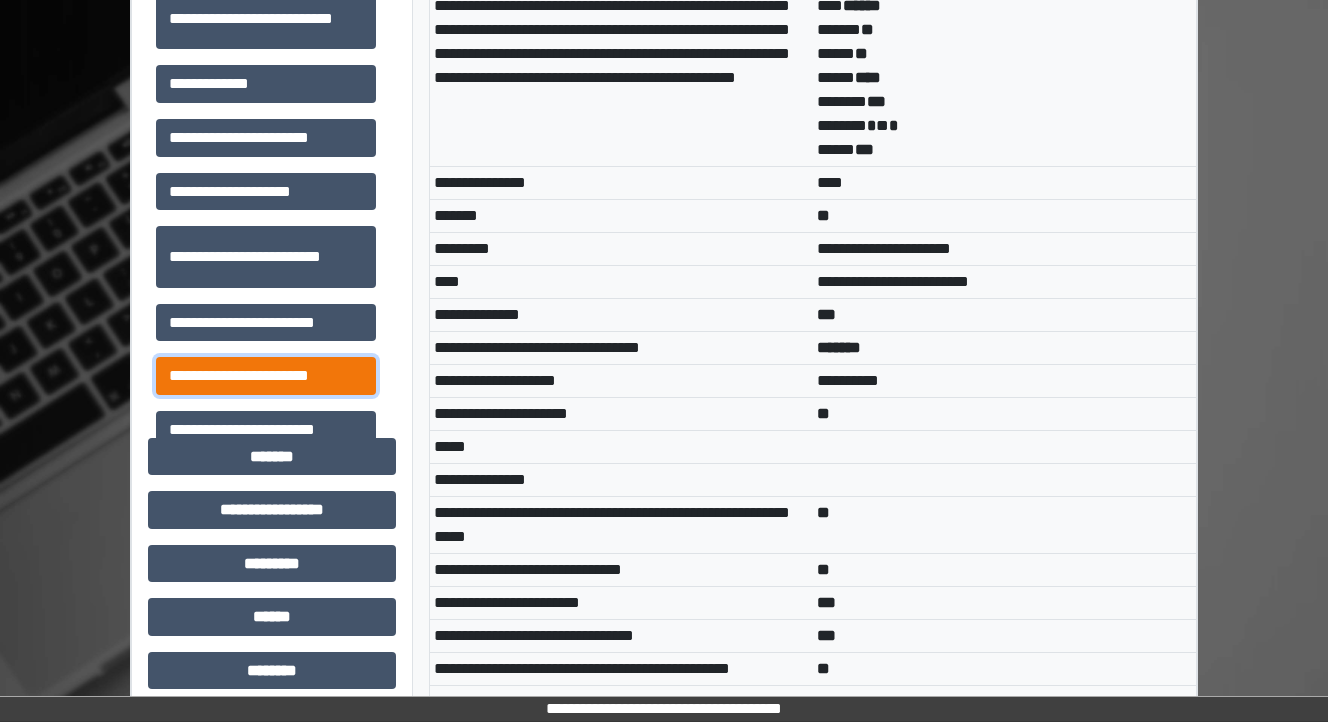 click on "**********" at bounding box center [266, 376] 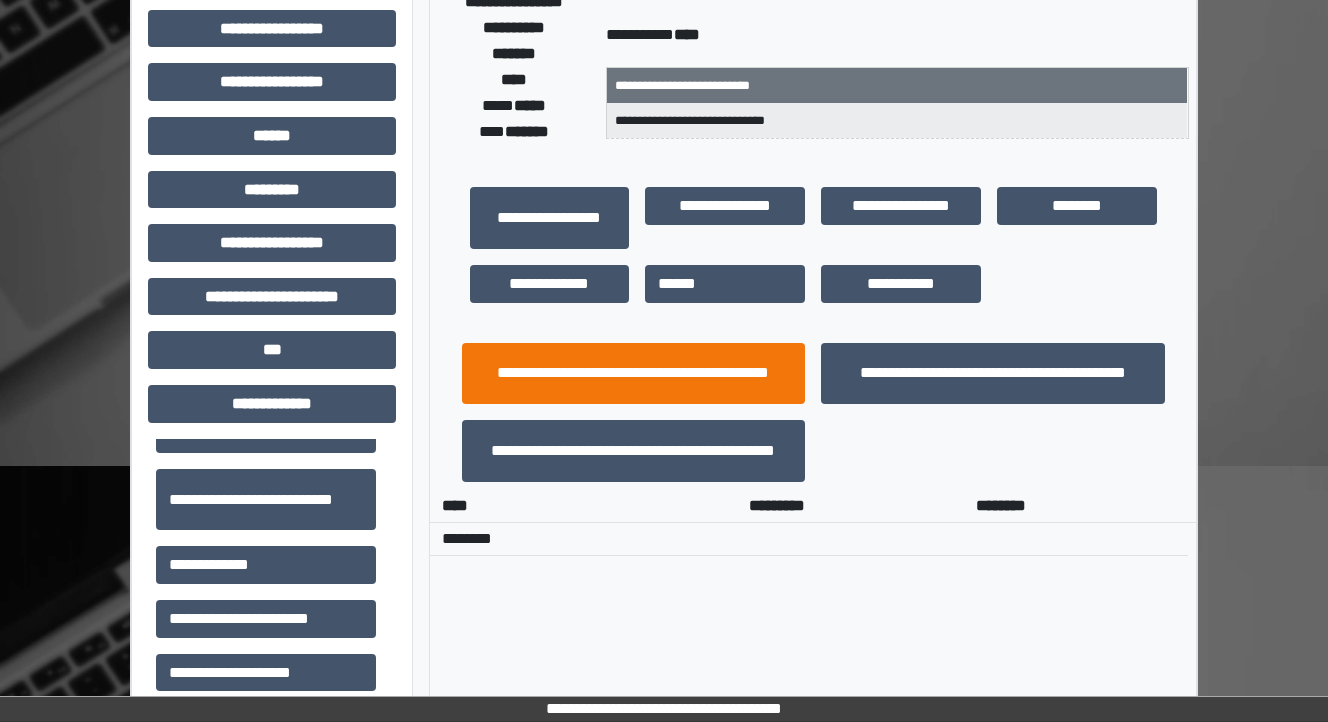 scroll, scrollTop: 320, scrollLeft: 0, axis: vertical 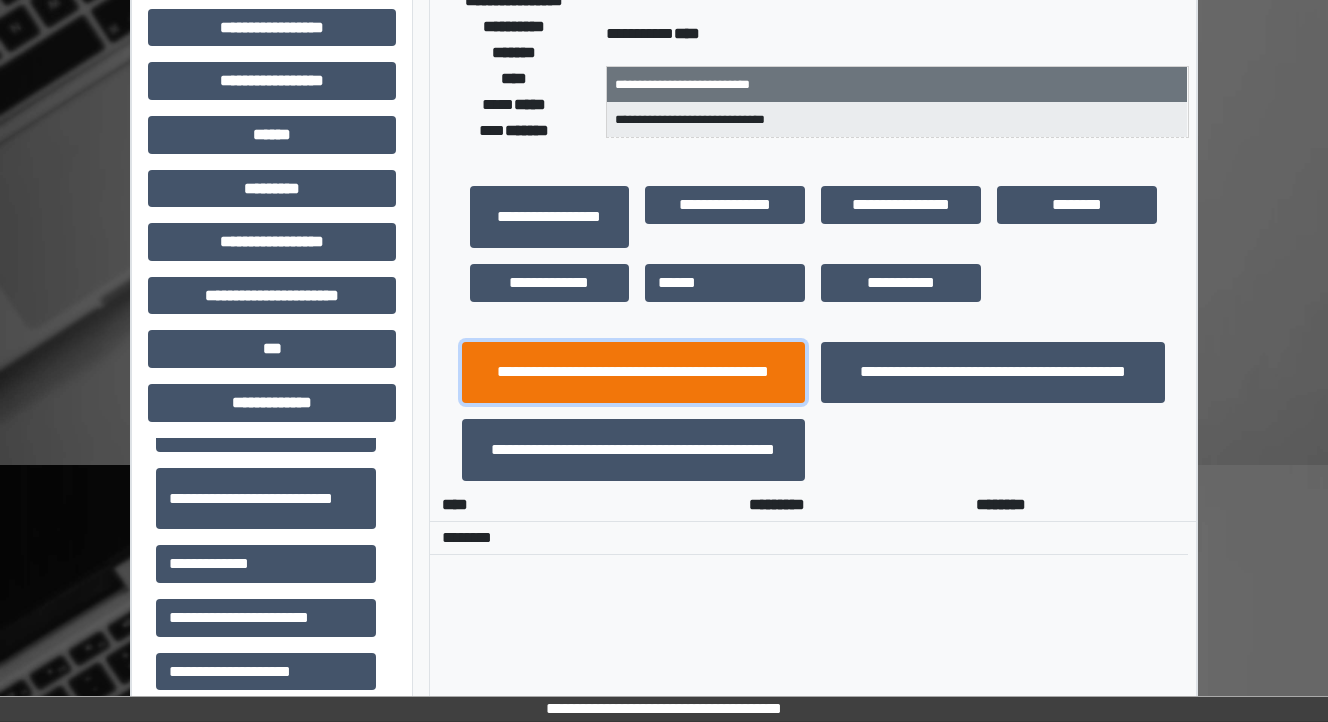 click on "**********" at bounding box center (634, 373) 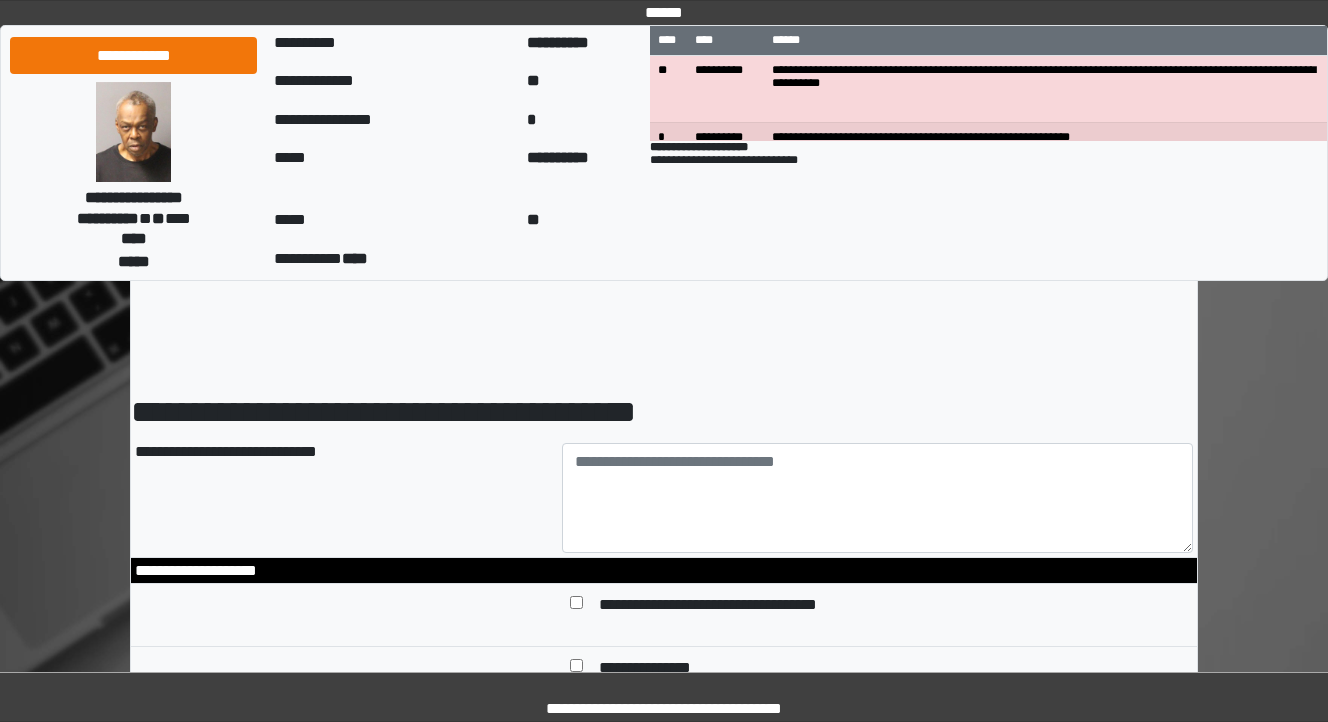 scroll, scrollTop: 0, scrollLeft: 0, axis: both 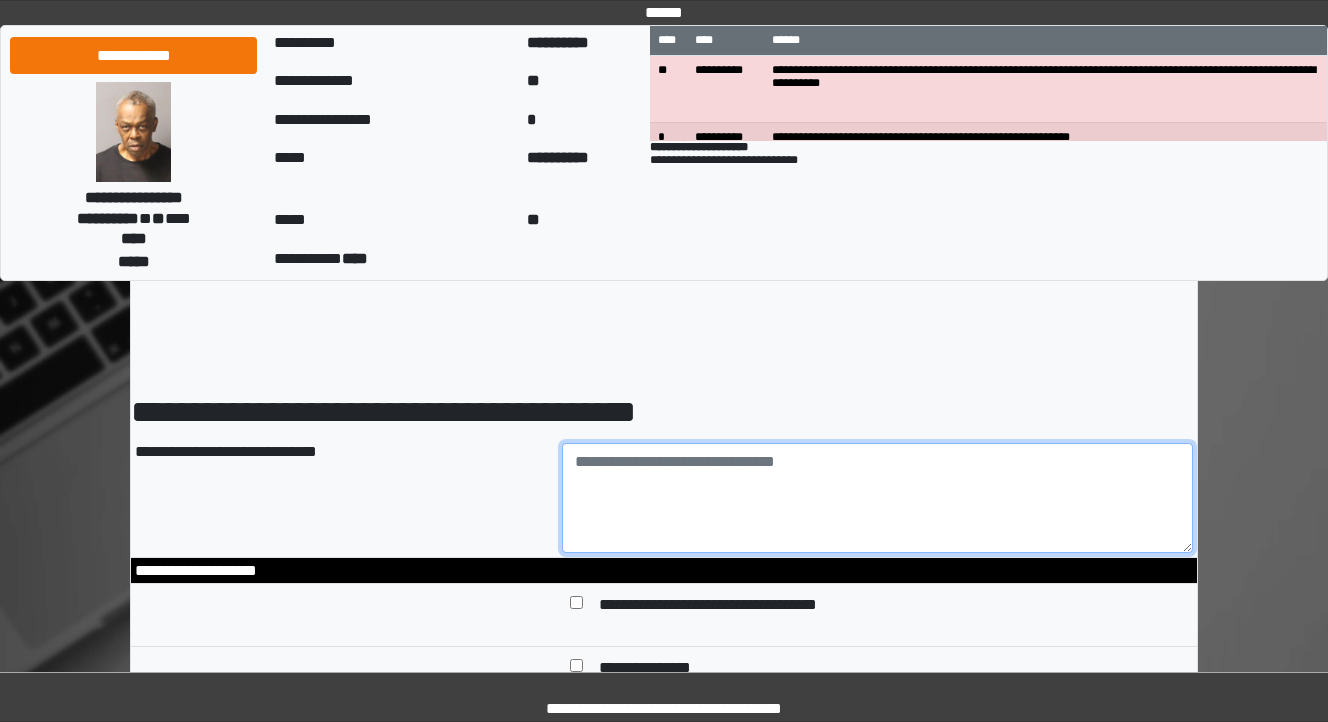 click at bounding box center [878, 498] 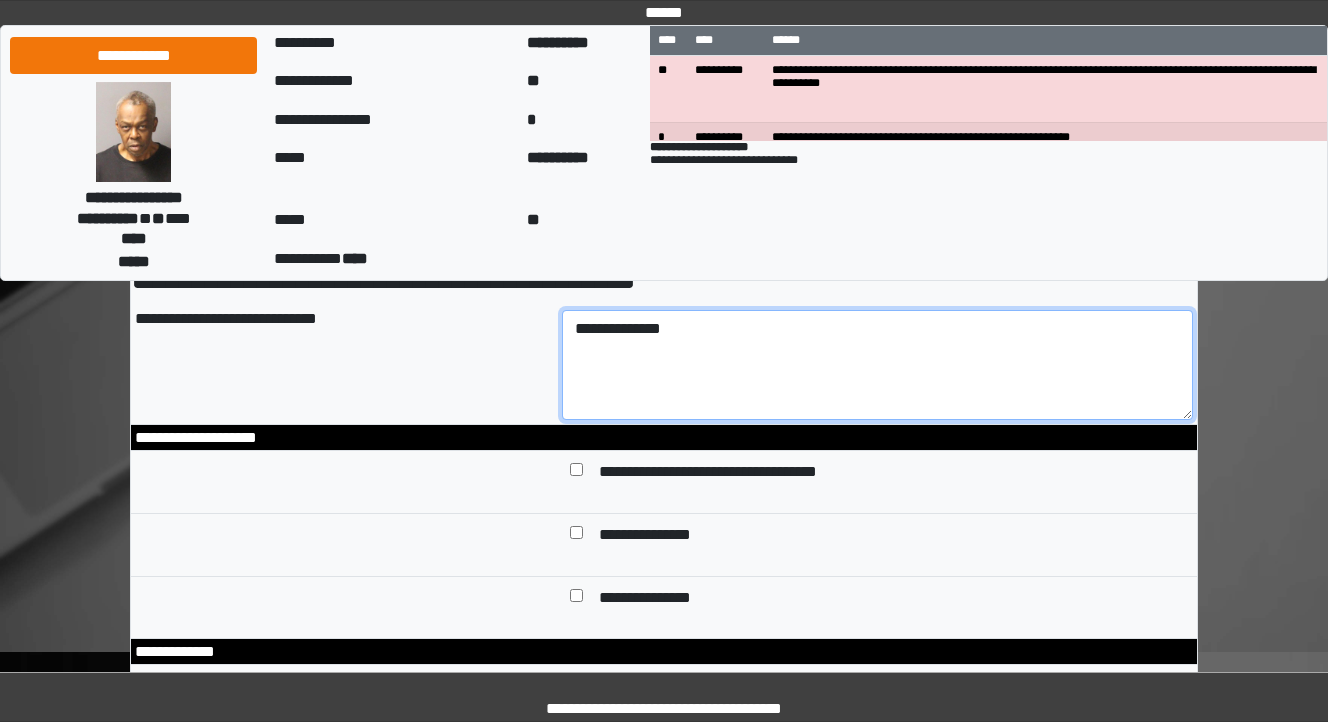scroll, scrollTop: 160, scrollLeft: 0, axis: vertical 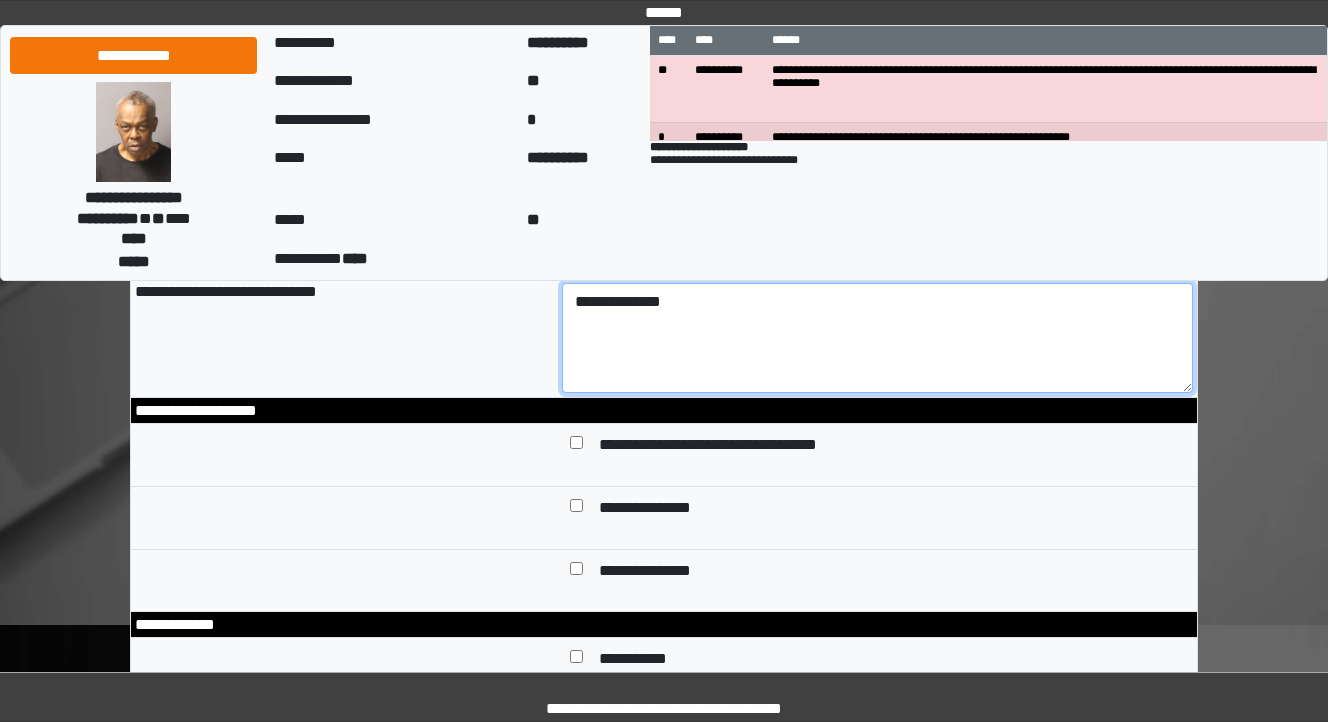 type on "**********" 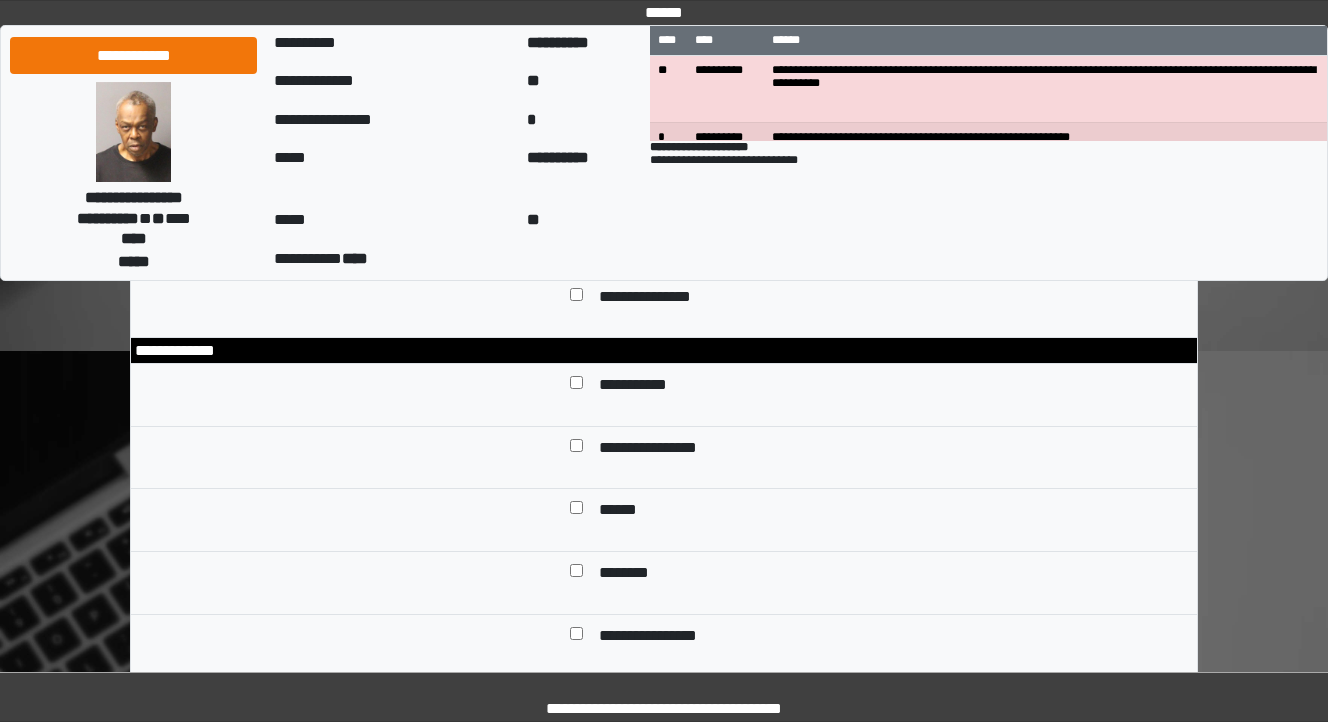 scroll, scrollTop: 480, scrollLeft: 0, axis: vertical 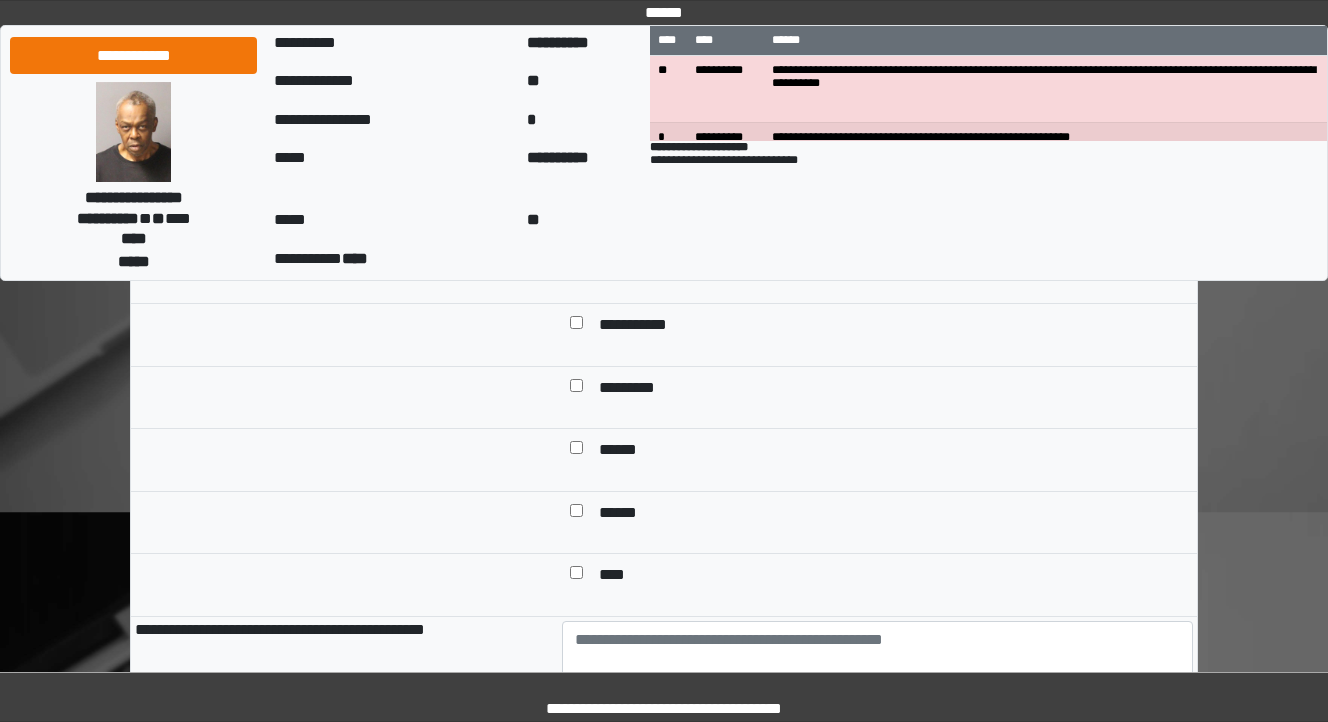 click at bounding box center [576, 515] 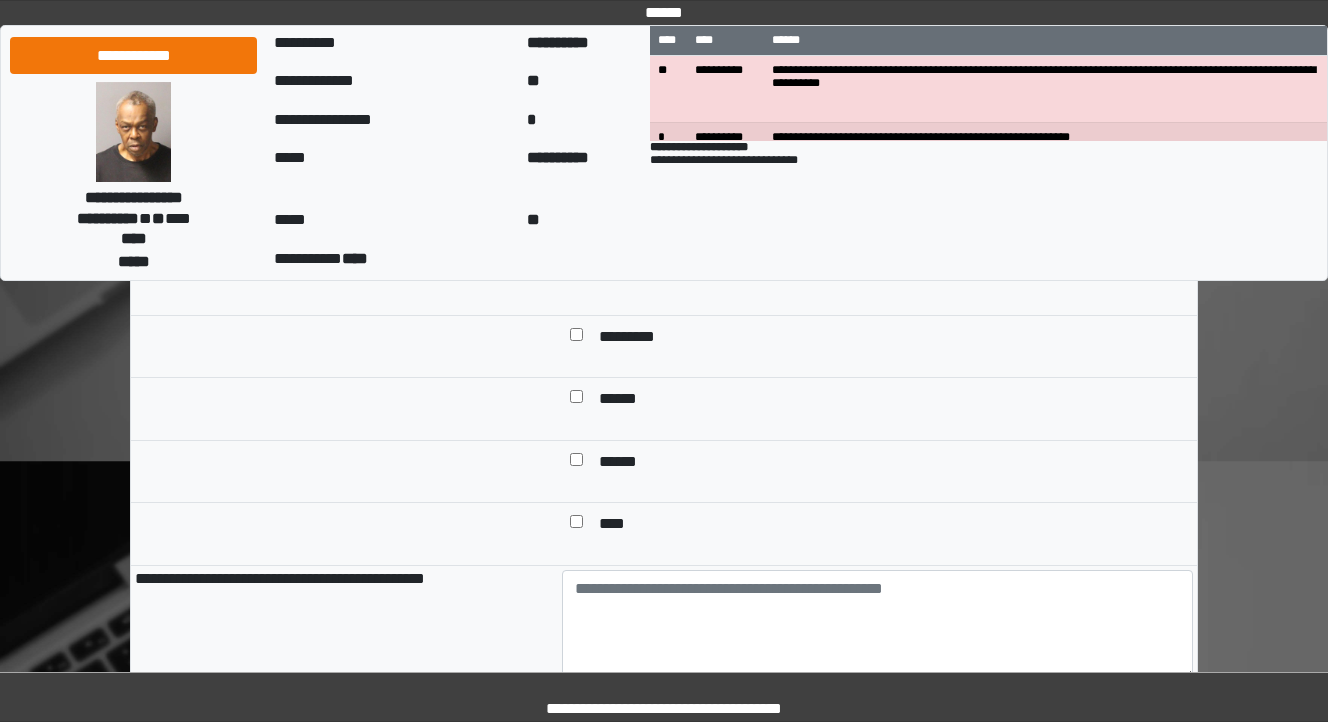 scroll, scrollTop: 1200, scrollLeft: 0, axis: vertical 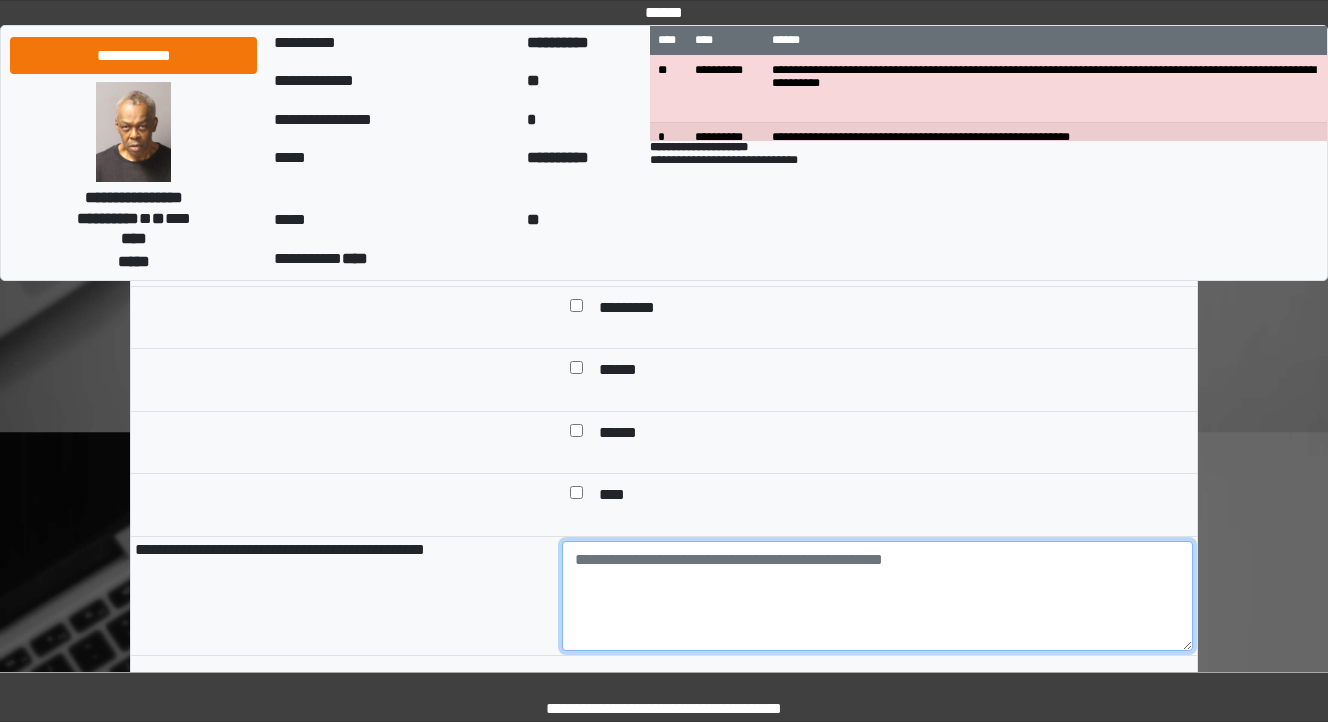 click at bounding box center [878, 596] 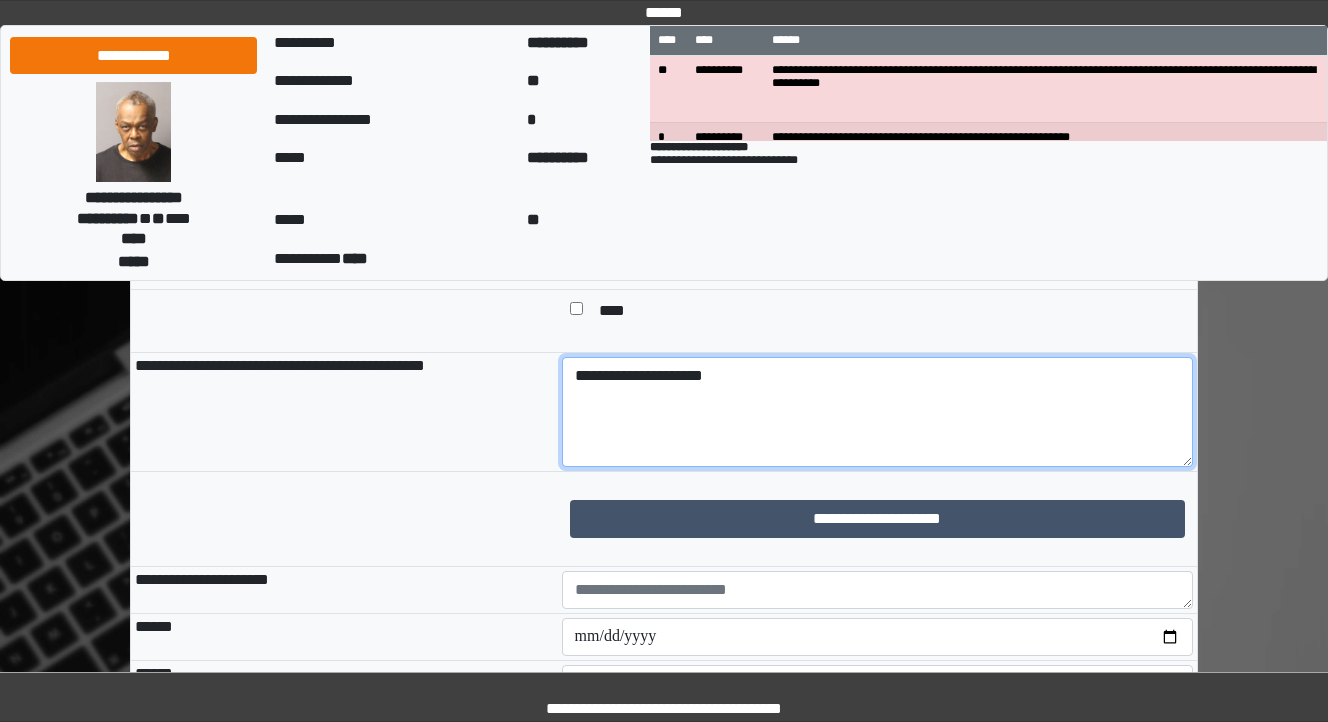 scroll, scrollTop: 1440, scrollLeft: 0, axis: vertical 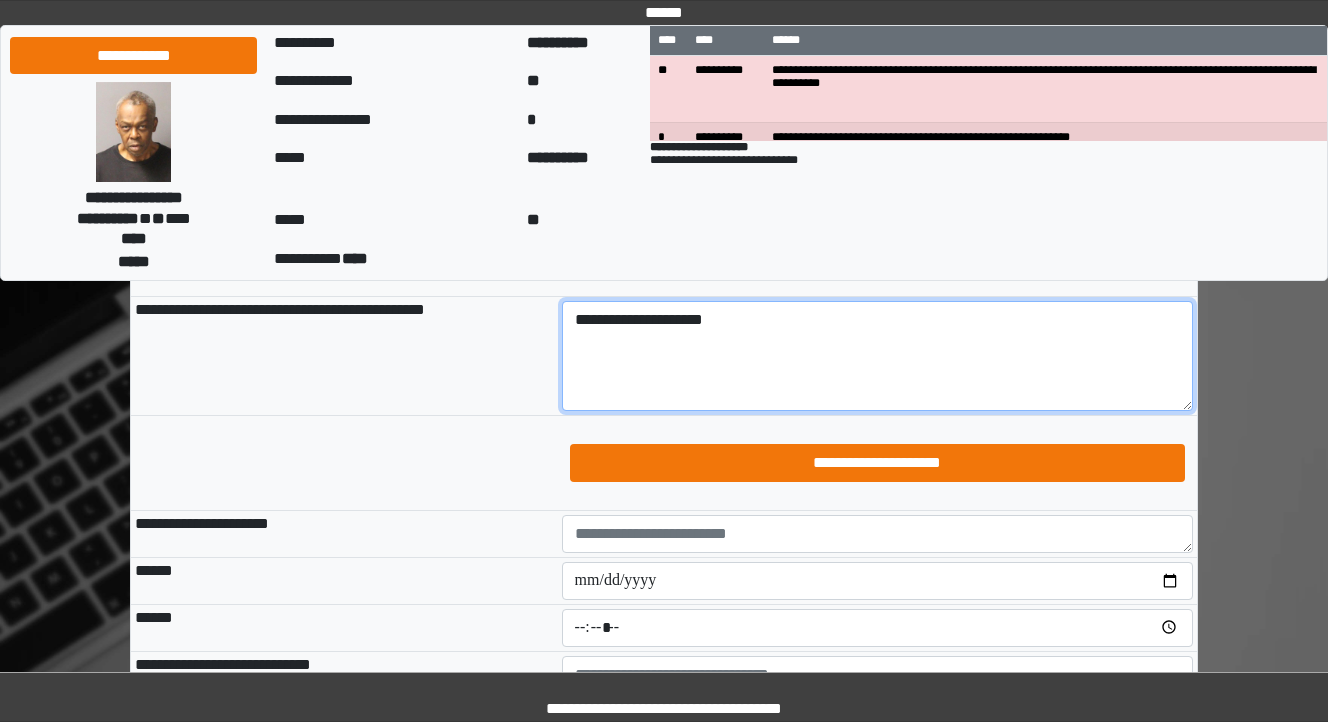 type on "**********" 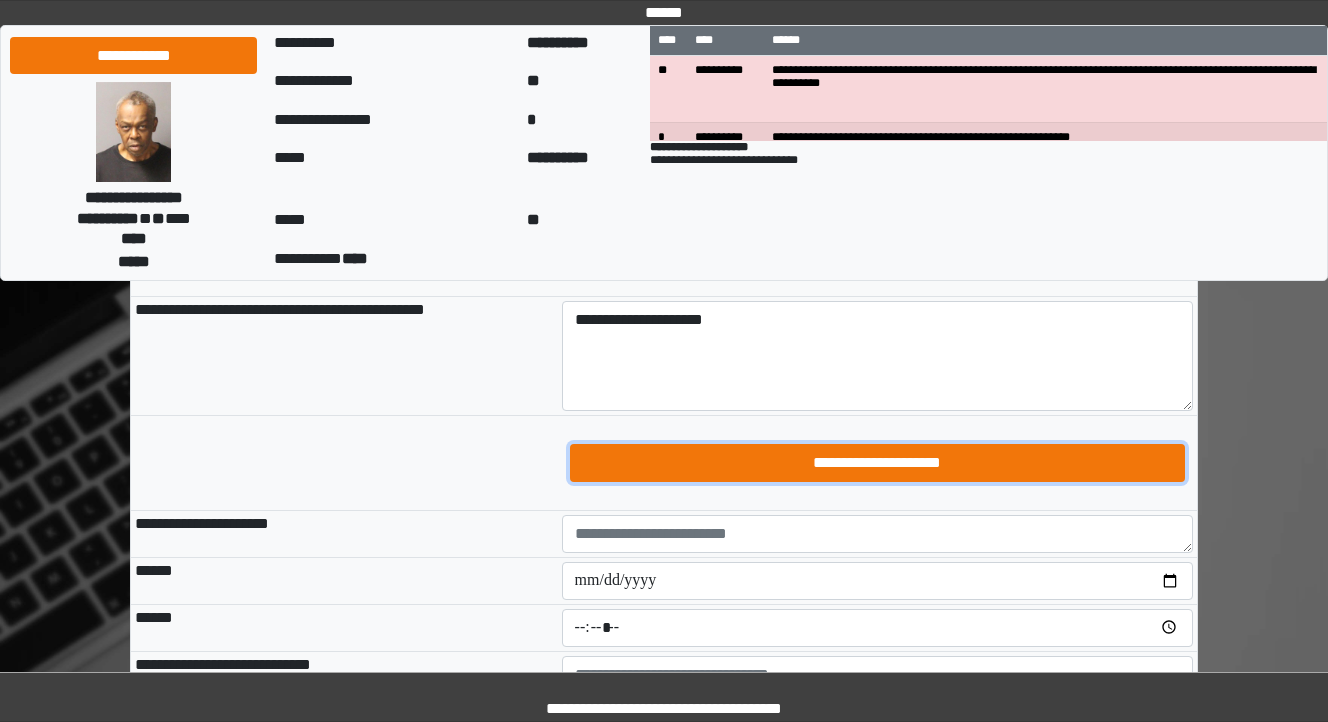 click on "**********" at bounding box center [878, 463] 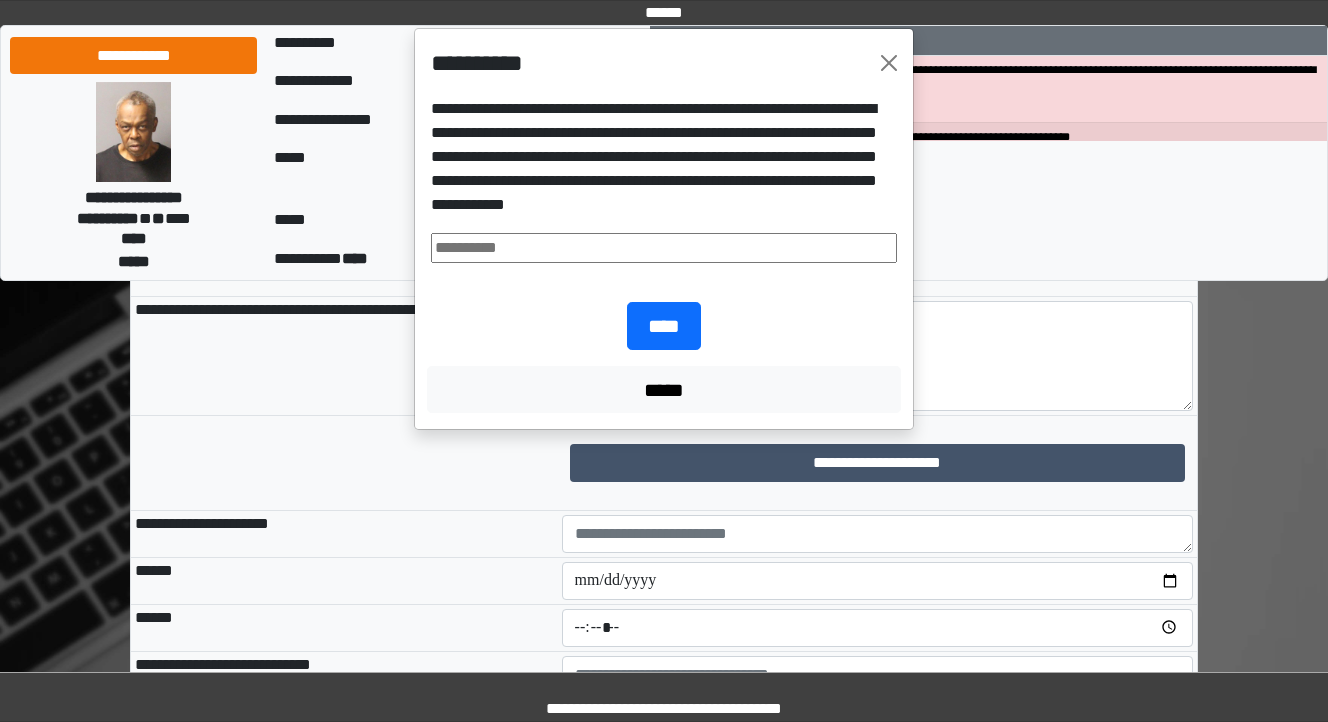 click at bounding box center (664, 248) 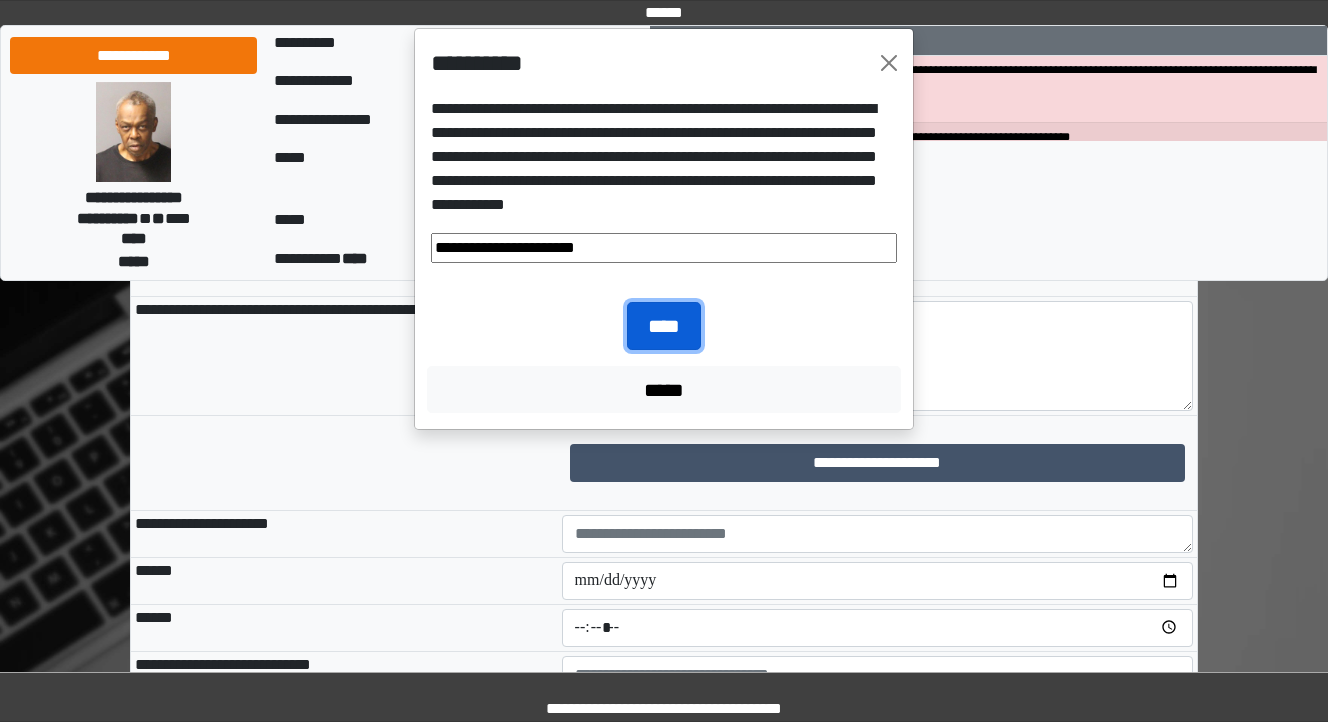 click on "****" at bounding box center [664, 326] 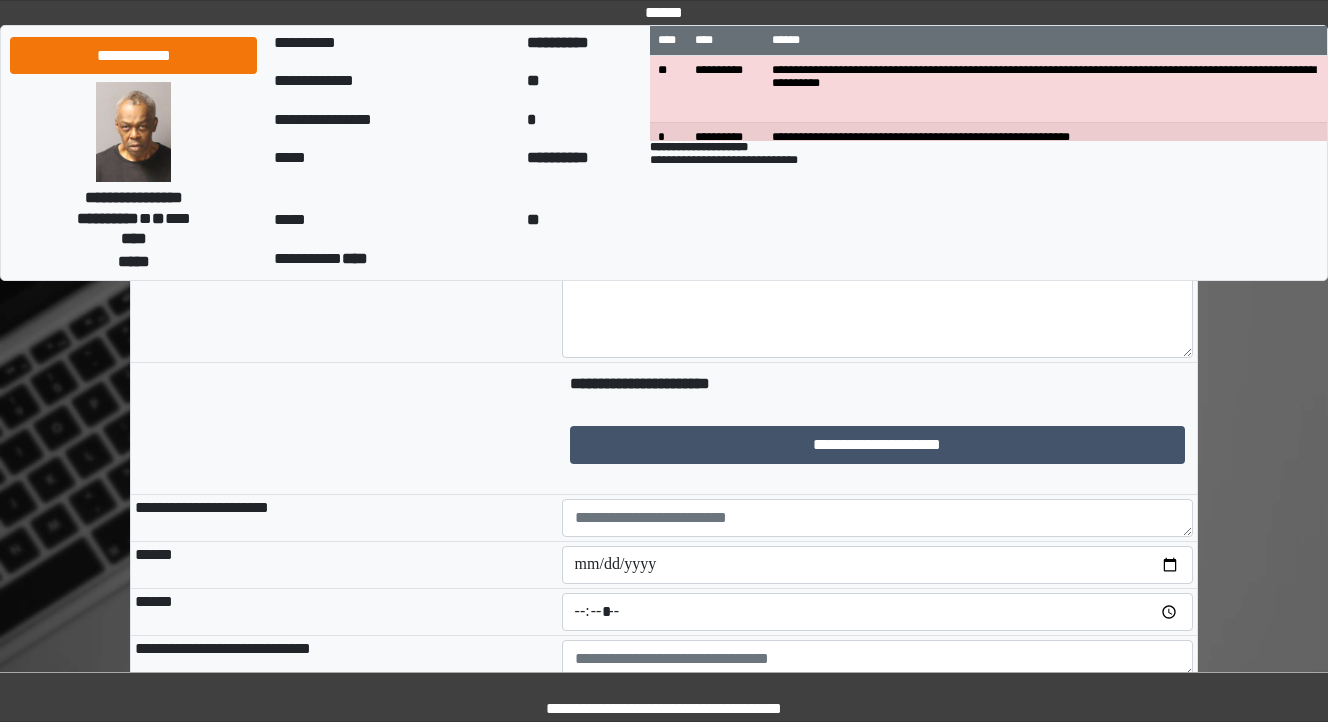 scroll, scrollTop: 1520, scrollLeft: 0, axis: vertical 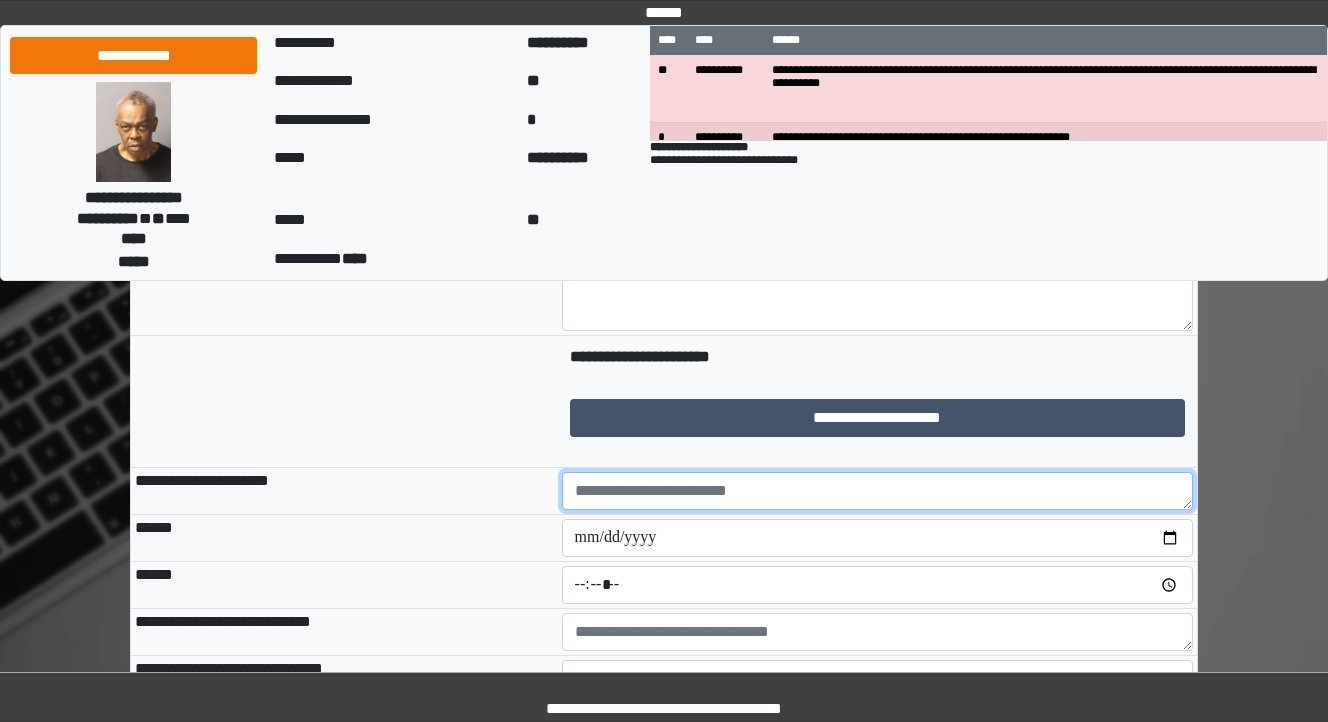click at bounding box center (878, 491) 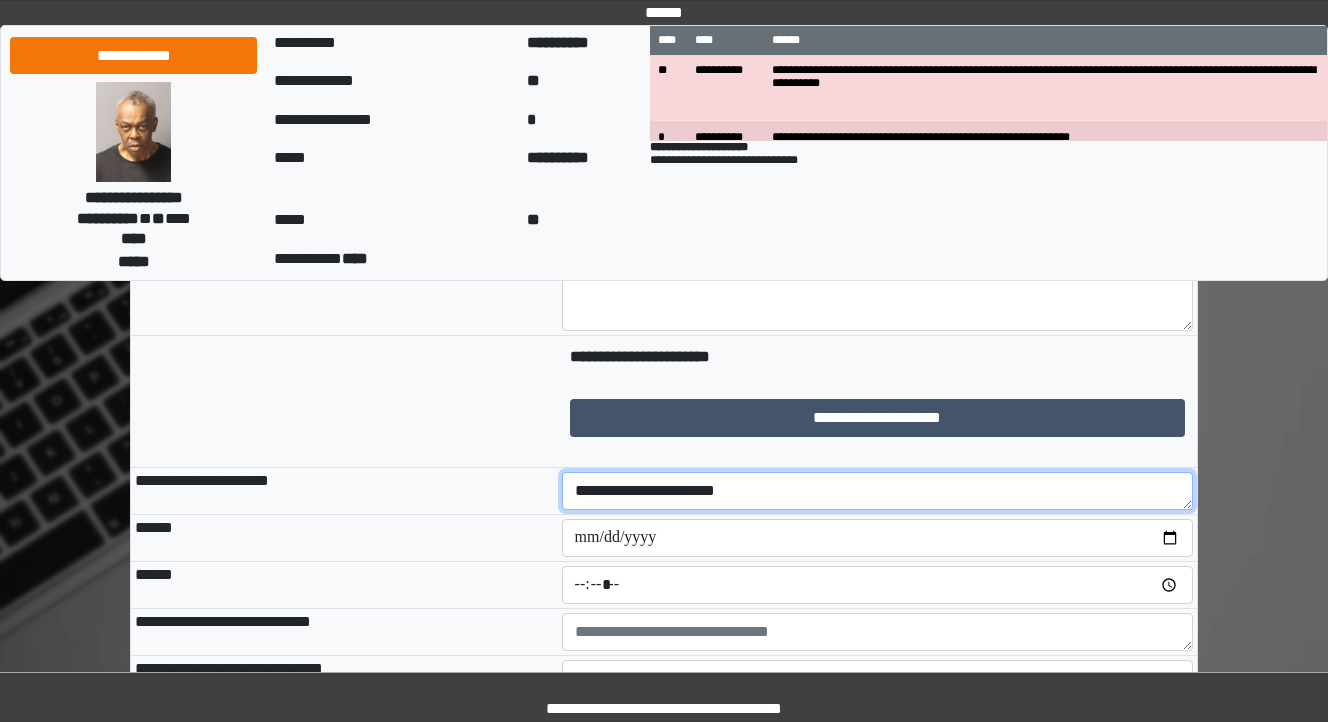 type on "**********" 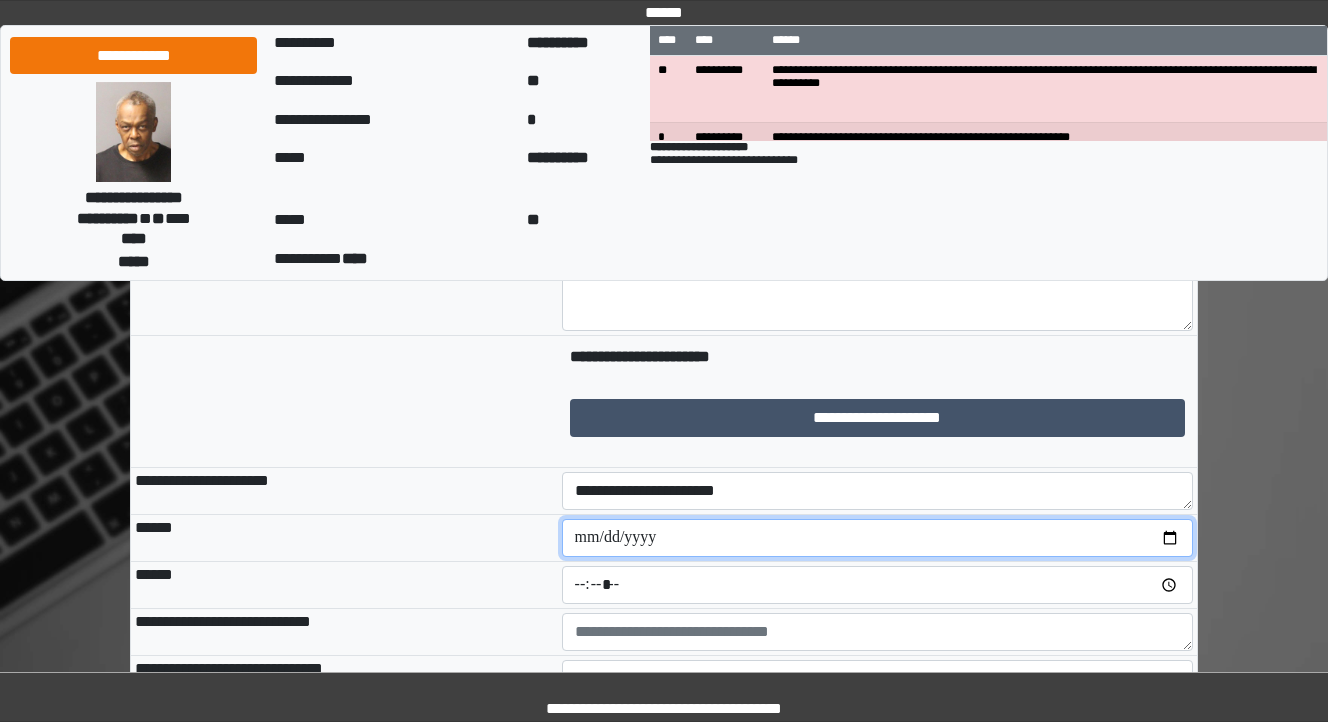 click at bounding box center (878, 538) 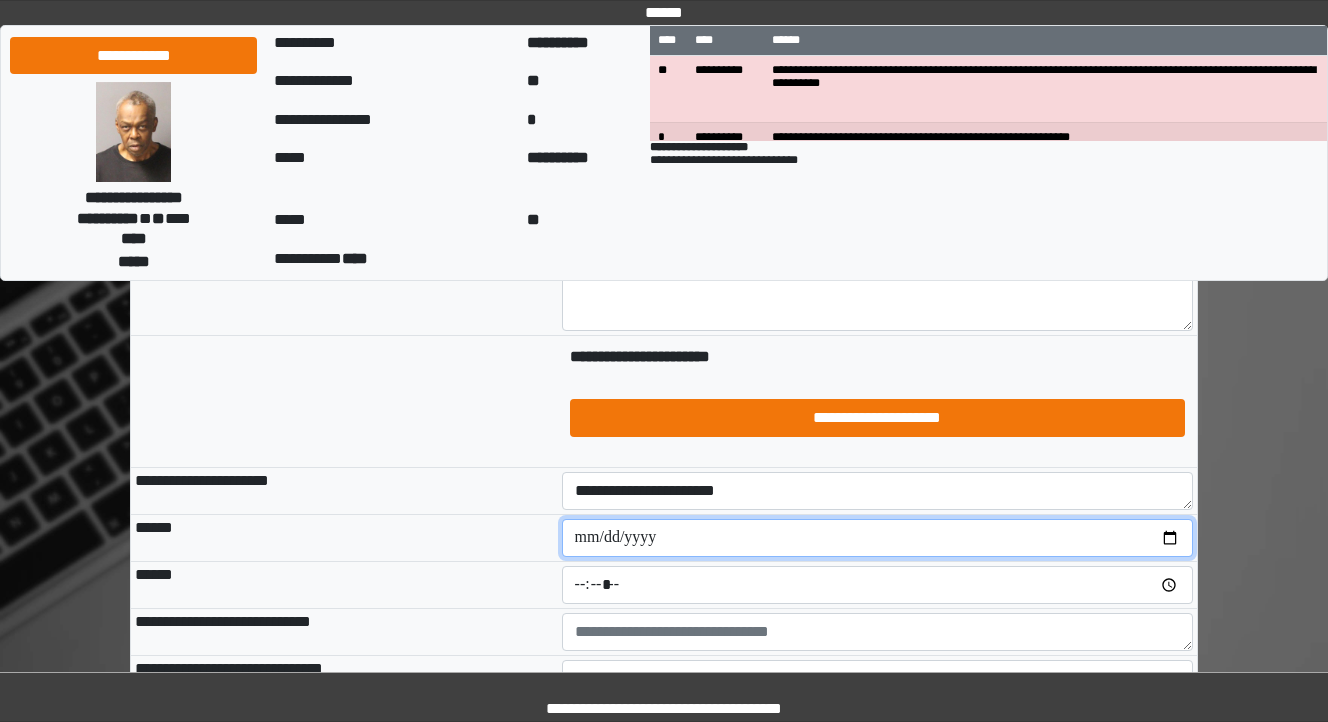 type on "**********" 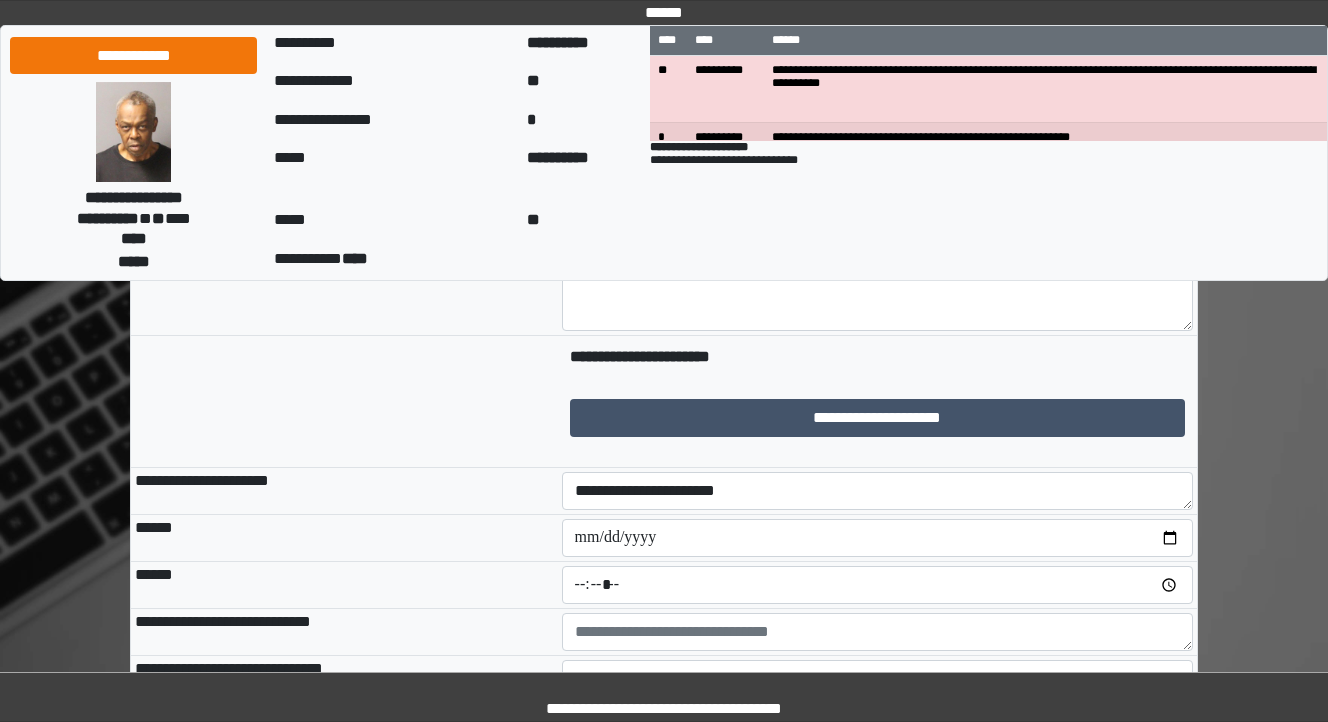 click at bounding box center [344, 402] 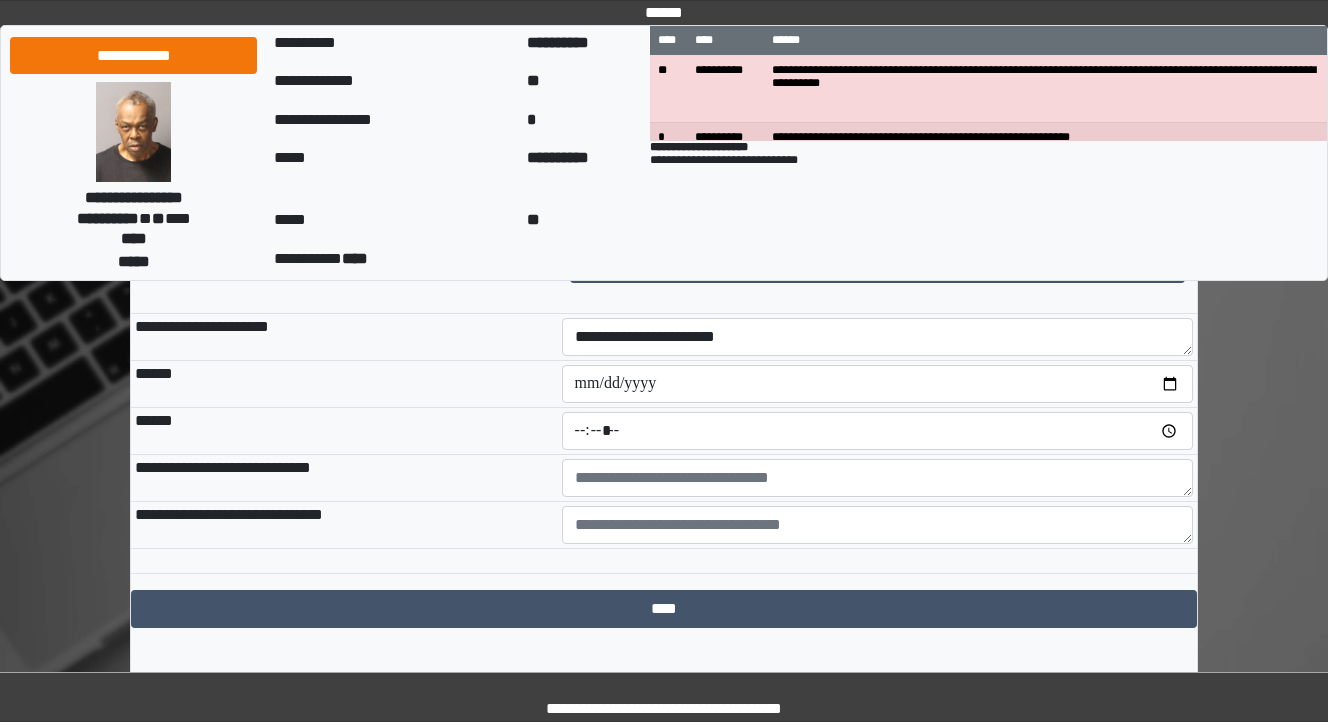 scroll, scrollTop: 1680, scrollLeft: 0, axis: vertical 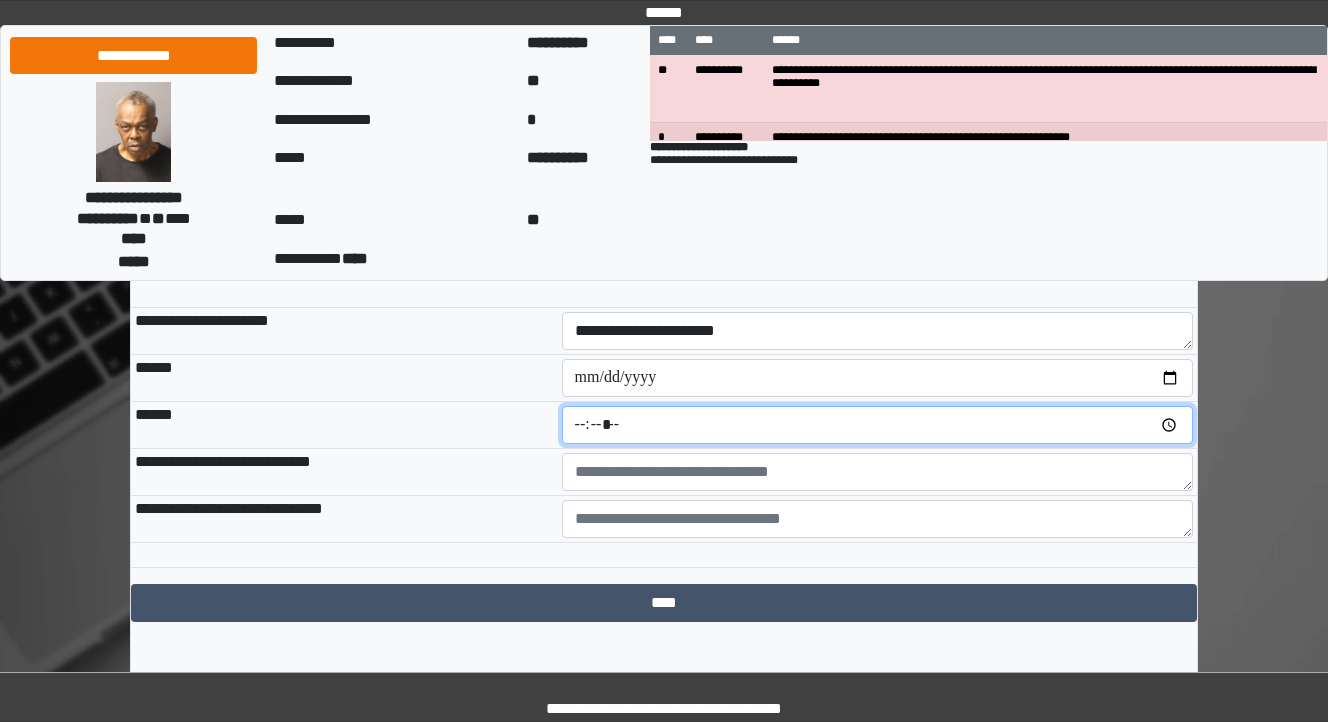 click at bounding box center (878, 425) 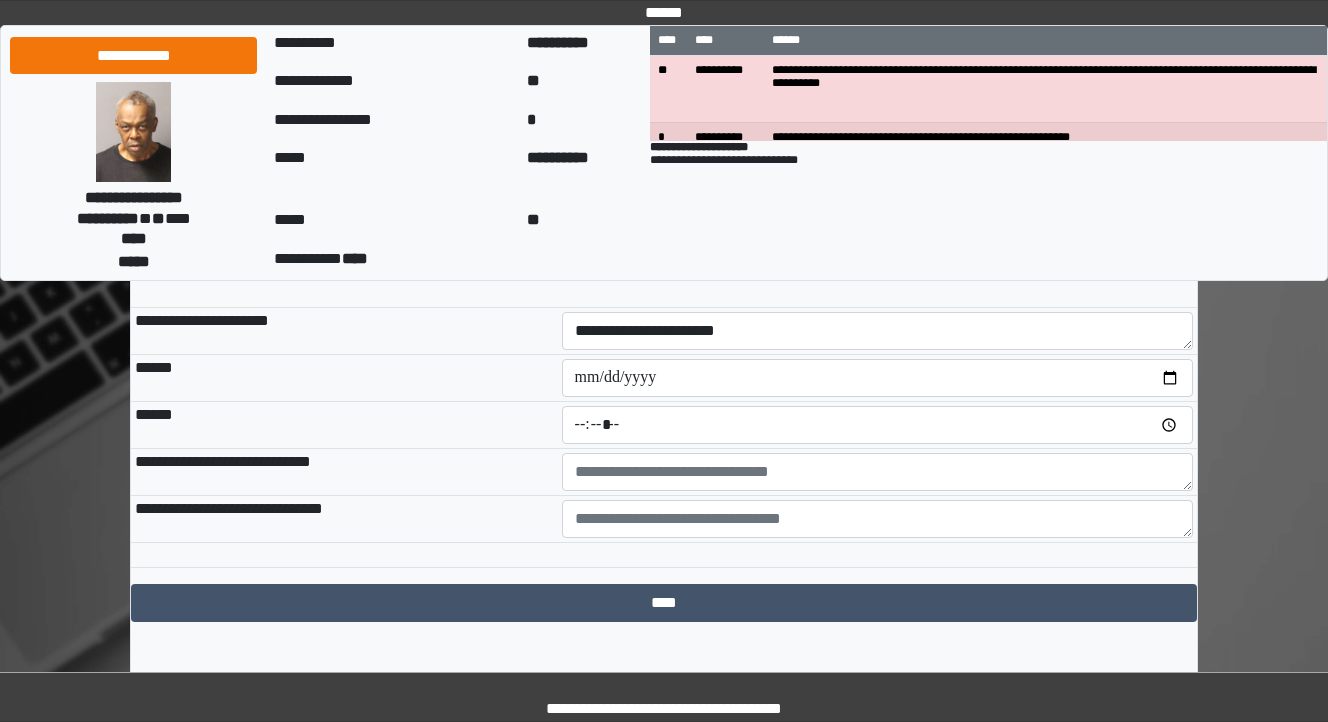type on "*****" 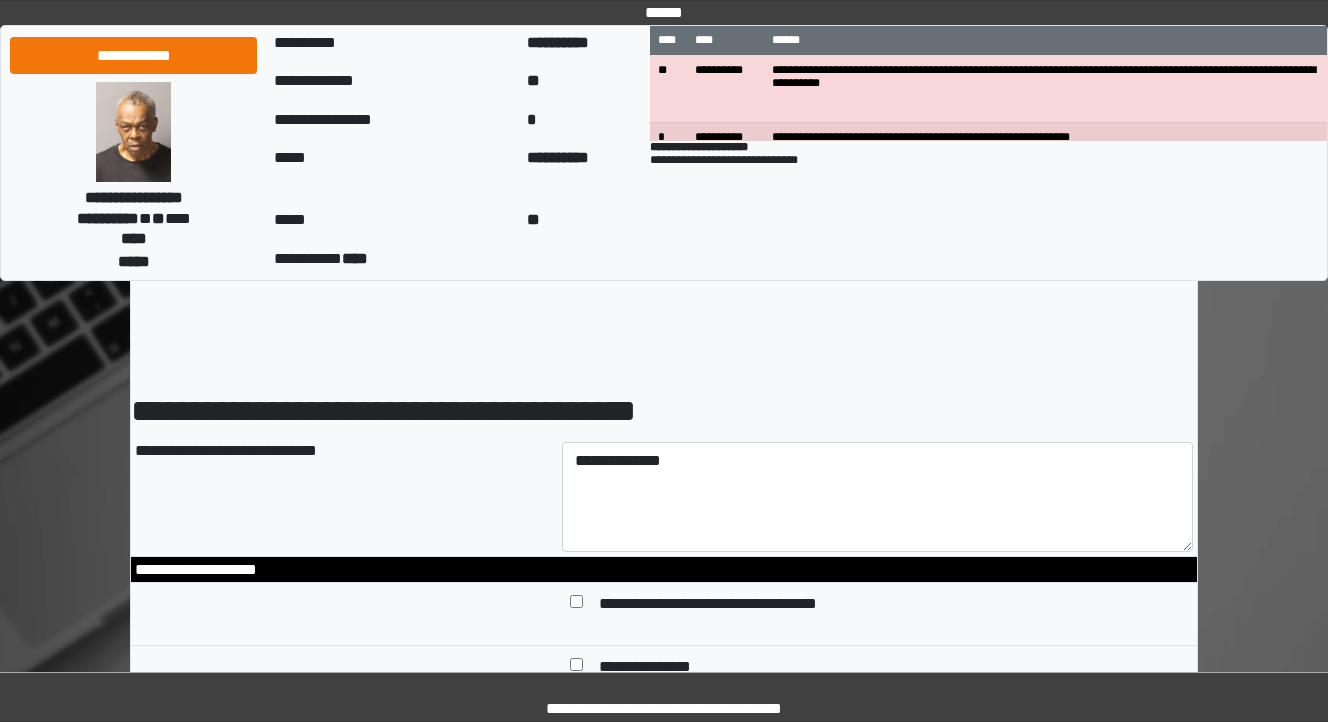 scroll, scrollTop: 0, scrollLeft: 0, axis: both 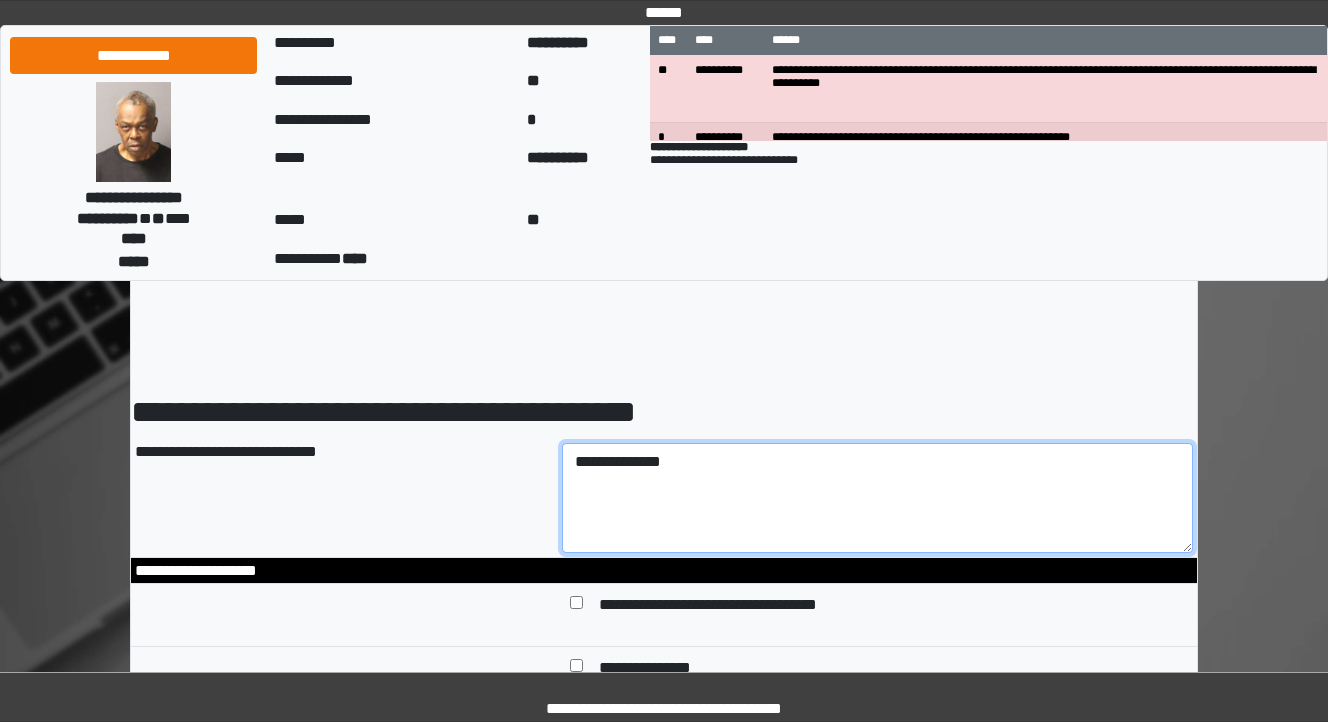 click on "**********" at bounding box center [878, 498] 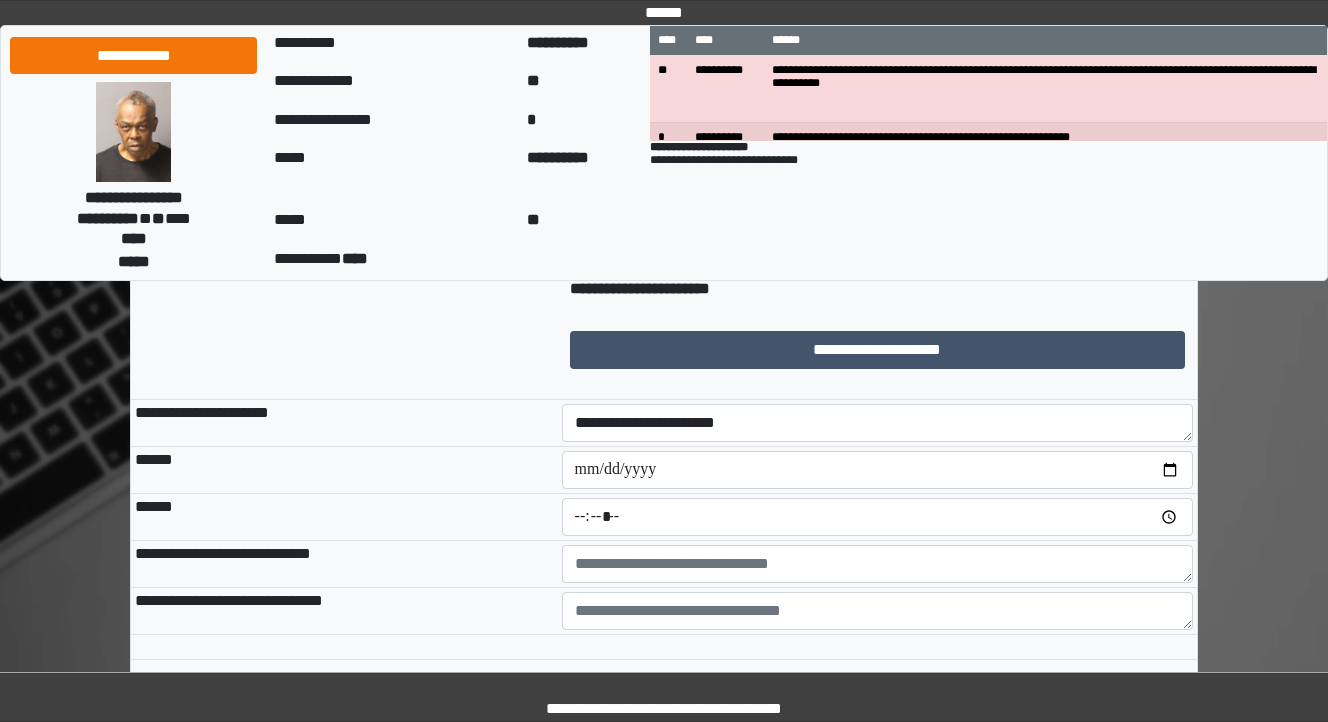 scroll, scrollTop: 1710, scrollLeft: 0, axis: vertical 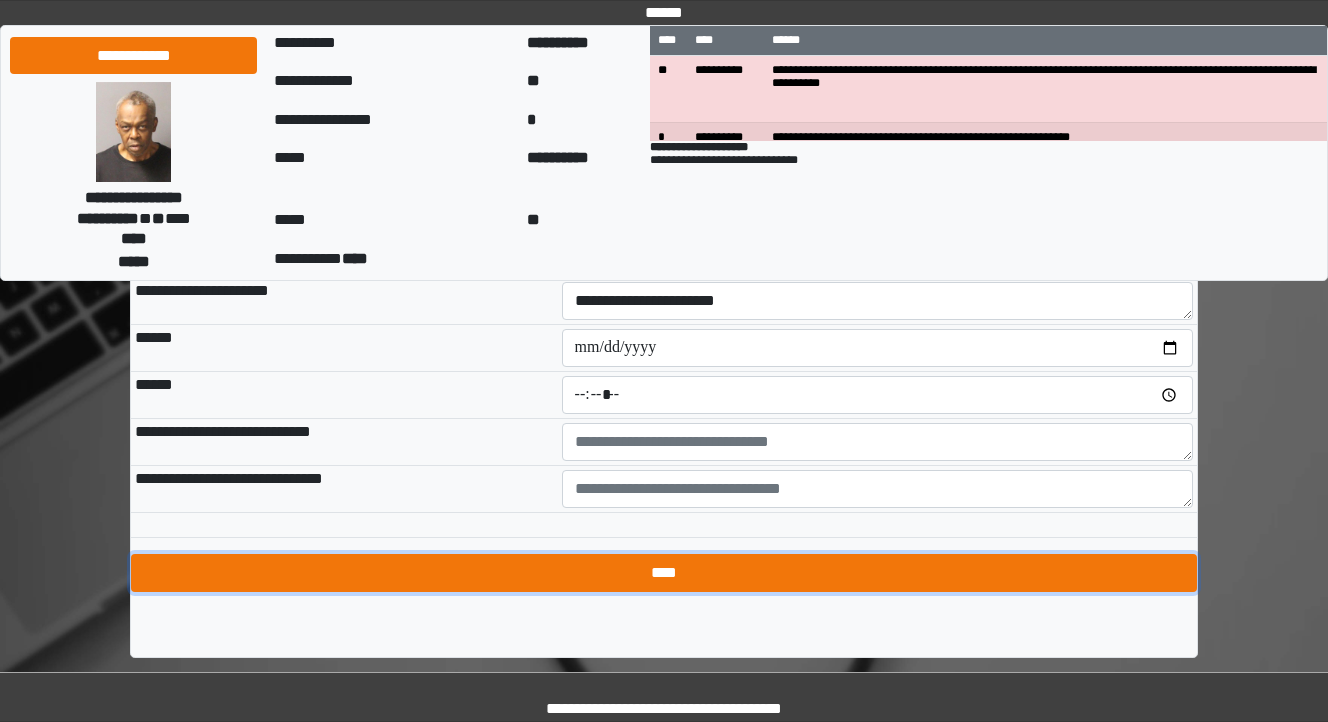 click on "****" at bounding box center [664, 573] 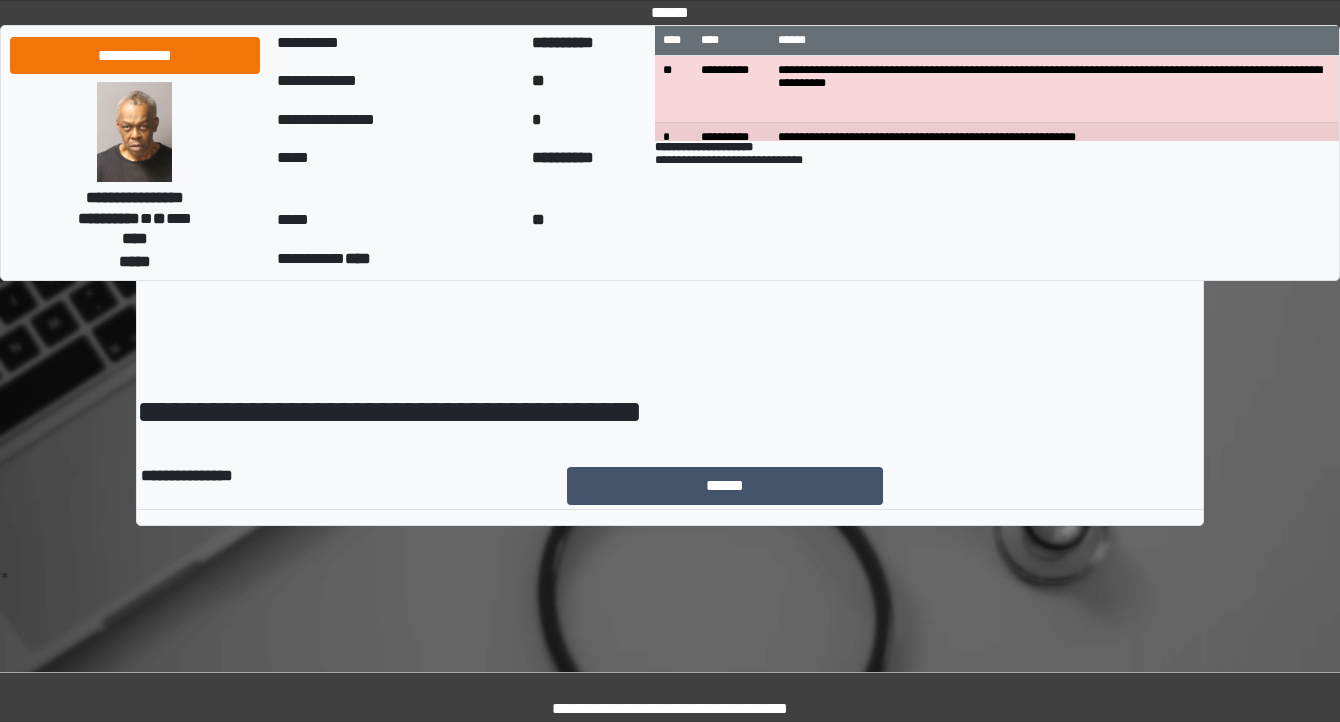 scroll, scrollTop: 0, scrollLeft: 0, axis: both 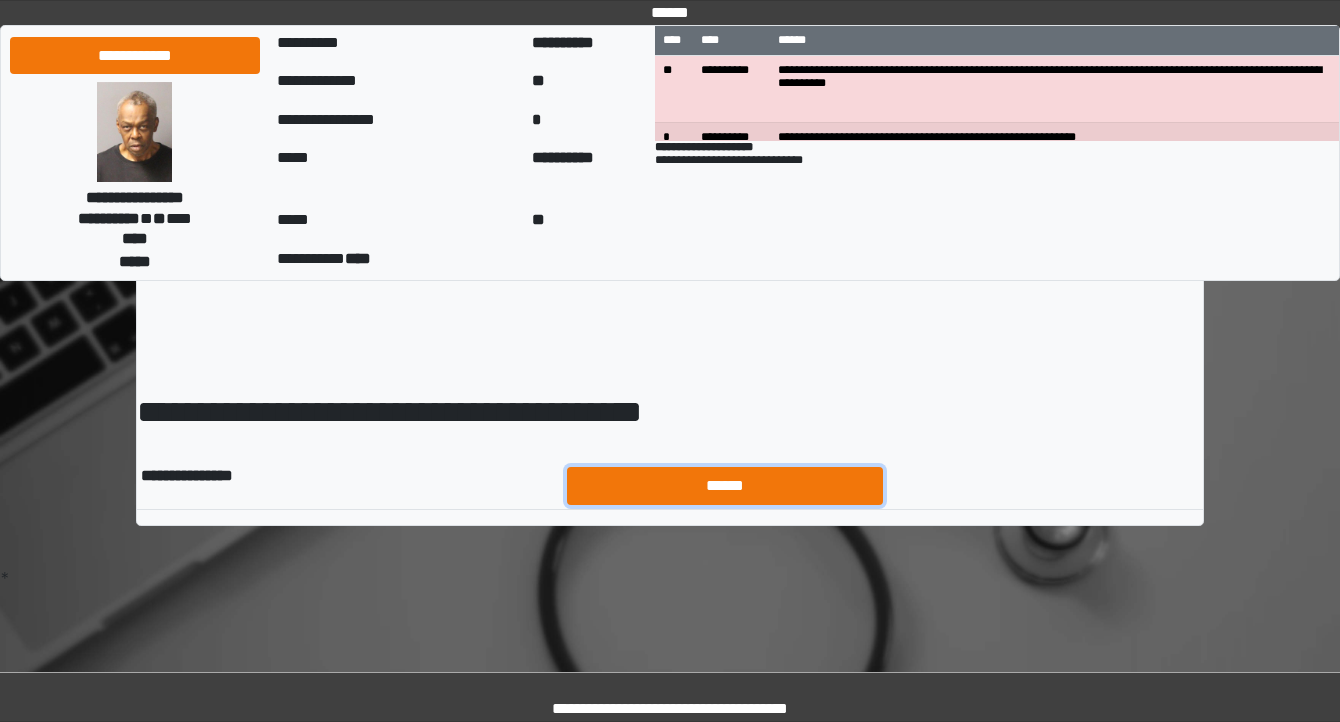 click on "******" at bounding box center [725, 486] 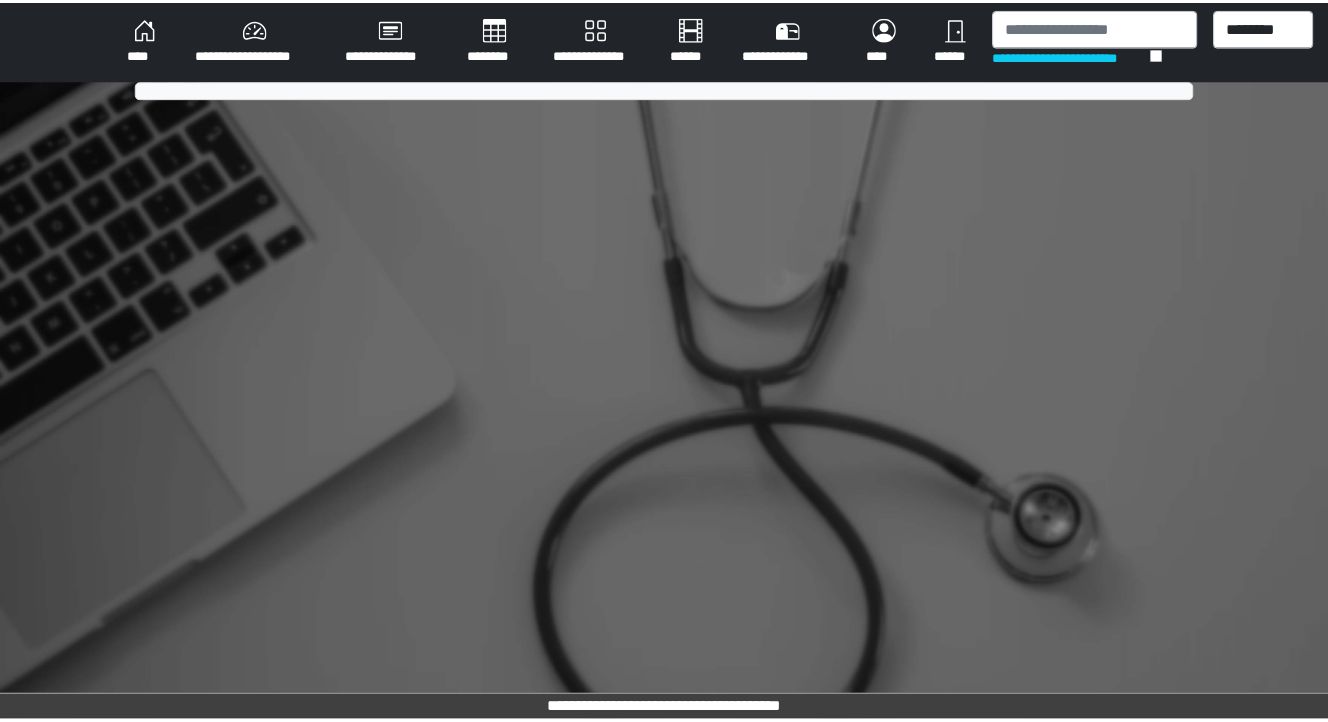 scroll, scrollTop: 0, scrollLeft: 0, axis: both 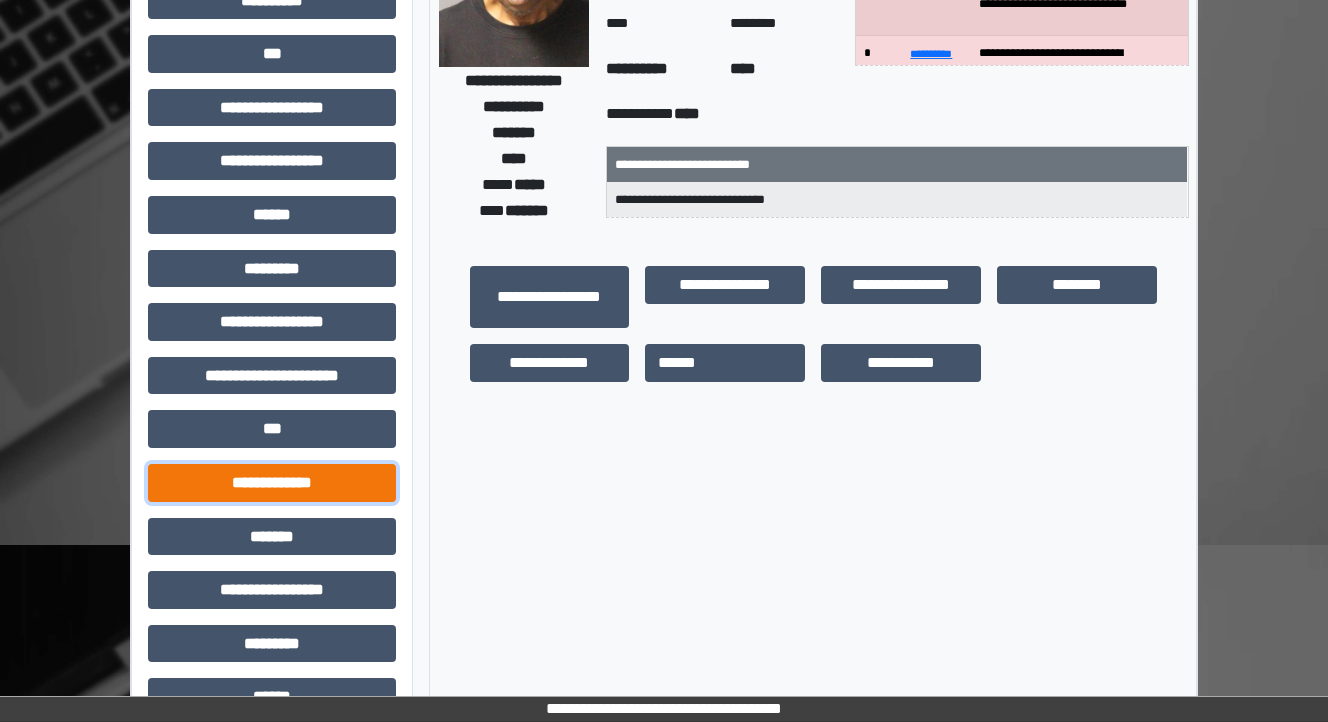 click on "**********" at bounding box center (272, 483) 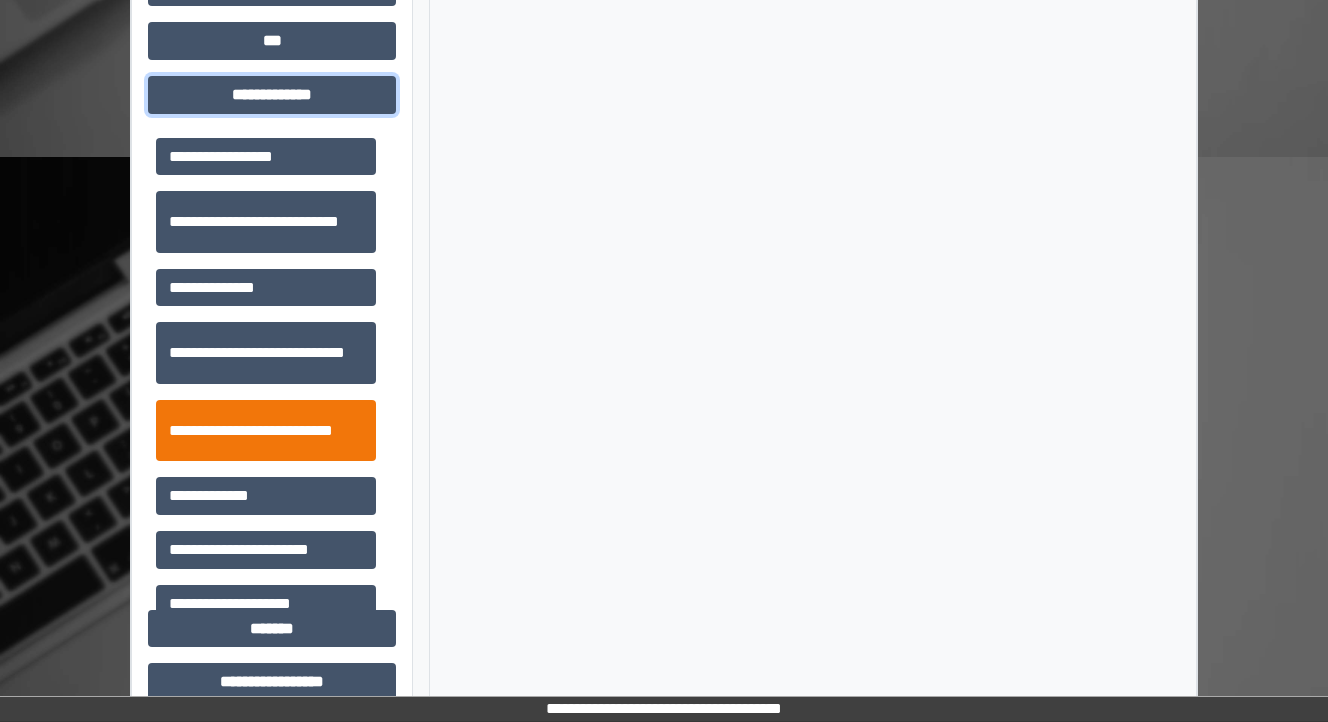 scroll, scrollTop: 640, scrollLeft: 0, axis: vertical 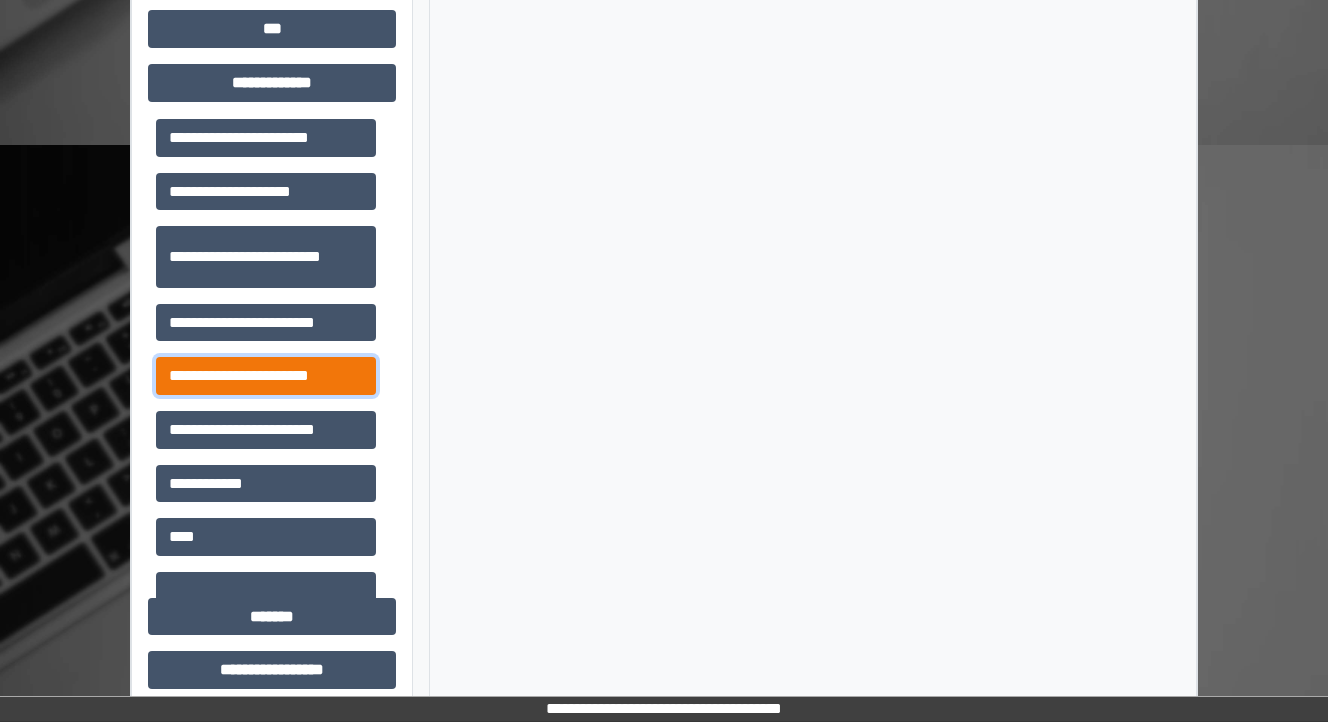 drag, startPoint x: 304, startPoint y: 370, endPoint x: 316, endPoint y: 370, distance: 12 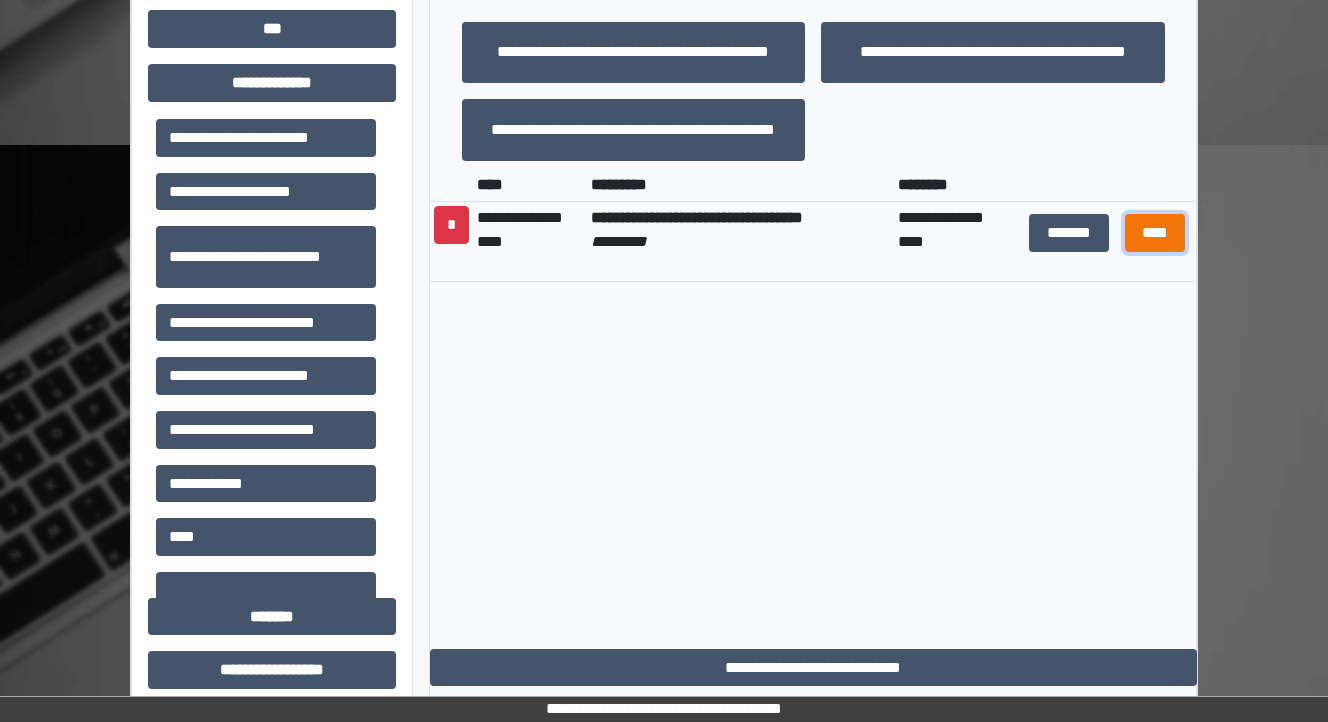click on "****" at bounding box center [1154, 233] 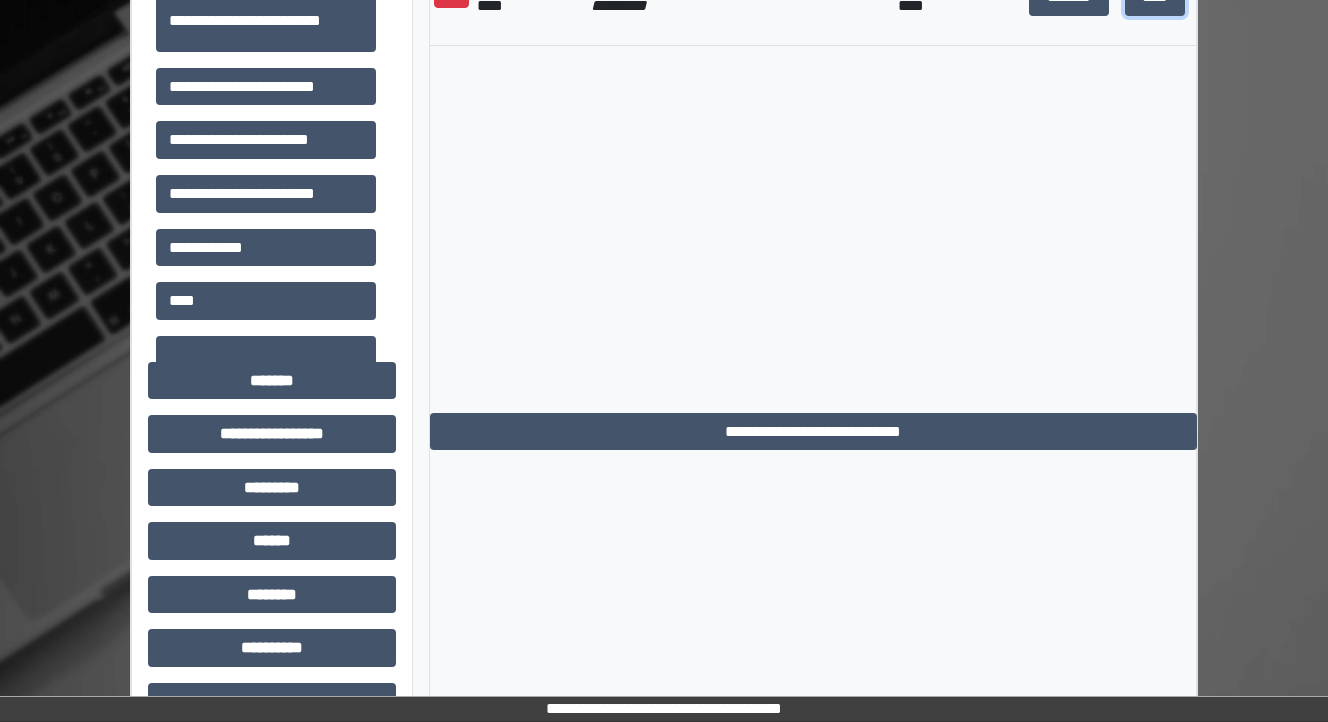 scroll, scrollTop: 880, scrollLeft: 0, axis: vertical 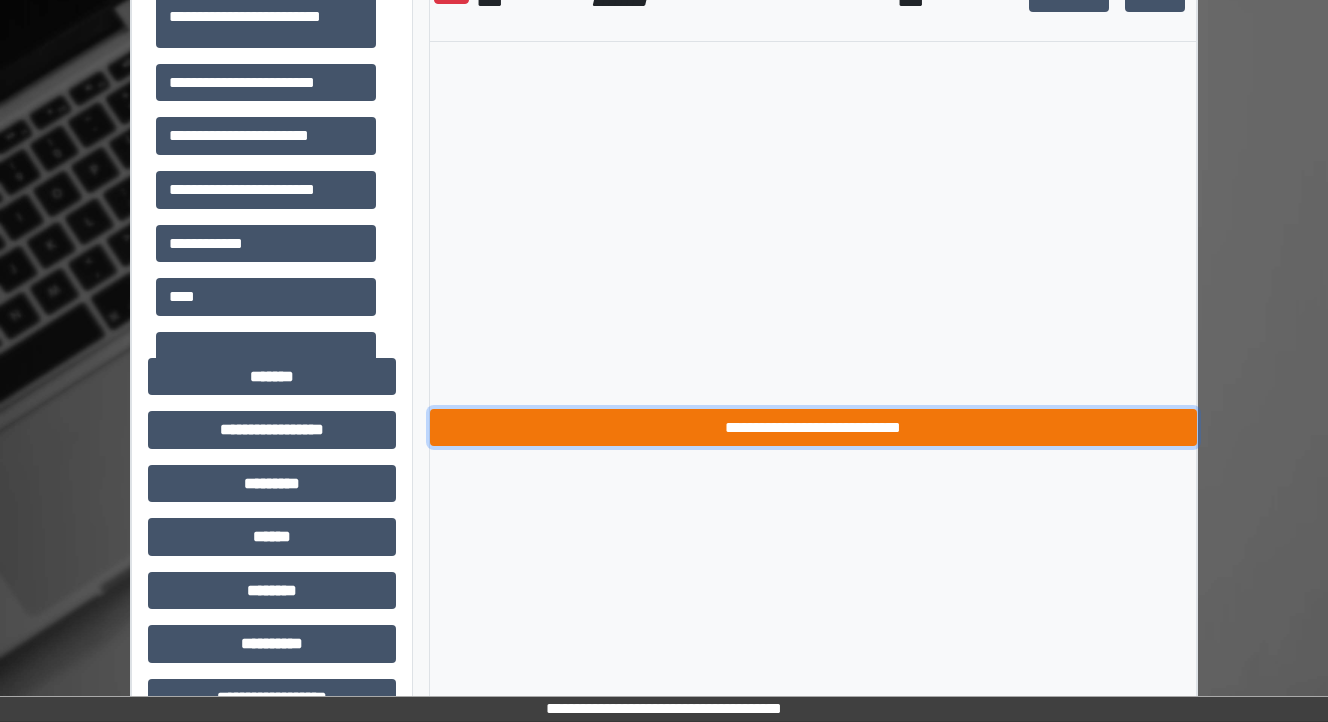 click on "**********" at bounding box center (813, 428) 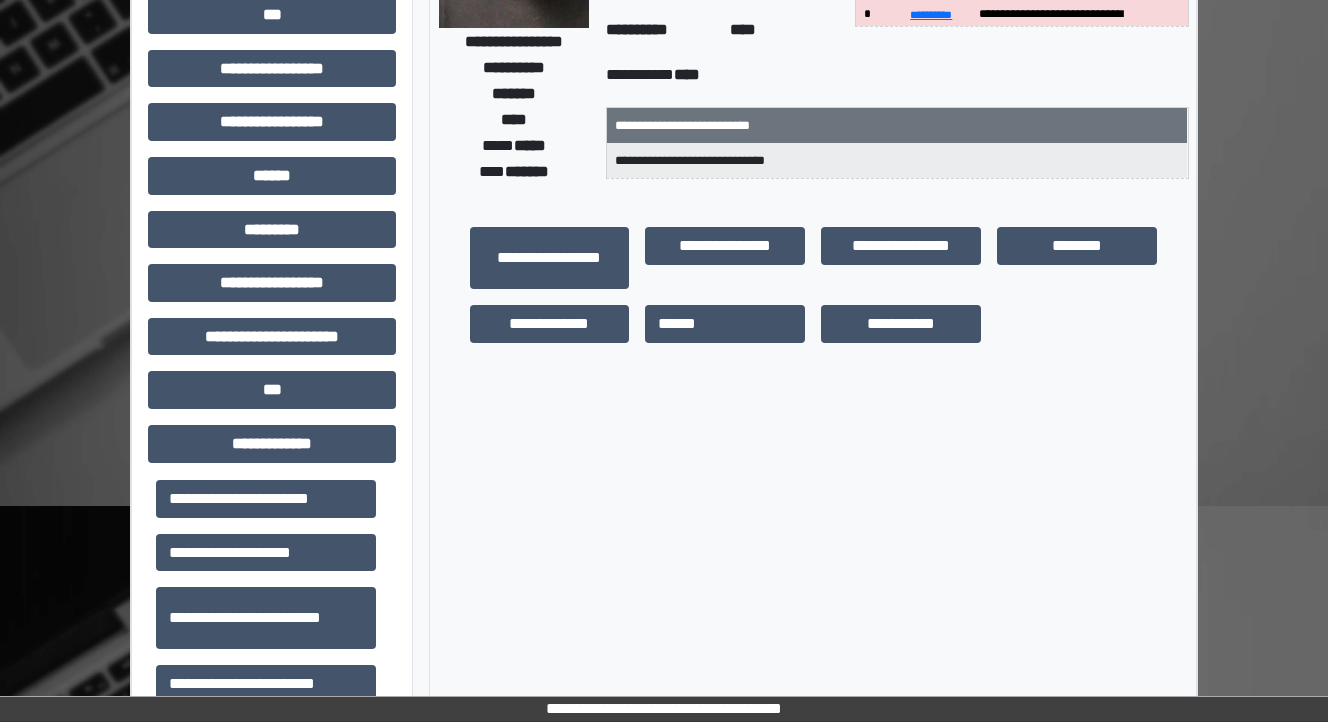 scroll, scrollTop: 160, scrollLeft: 0, axis: vertical 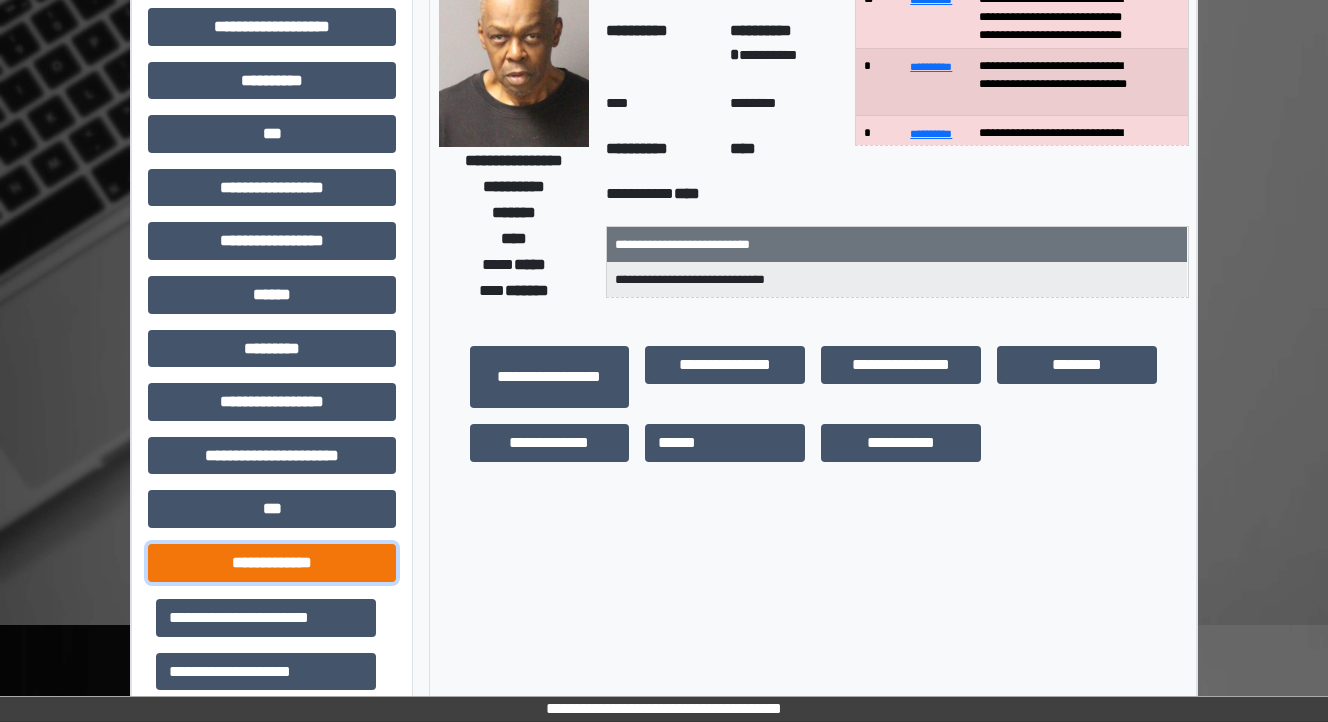 click on "**********" at bounding box center (272, 563) 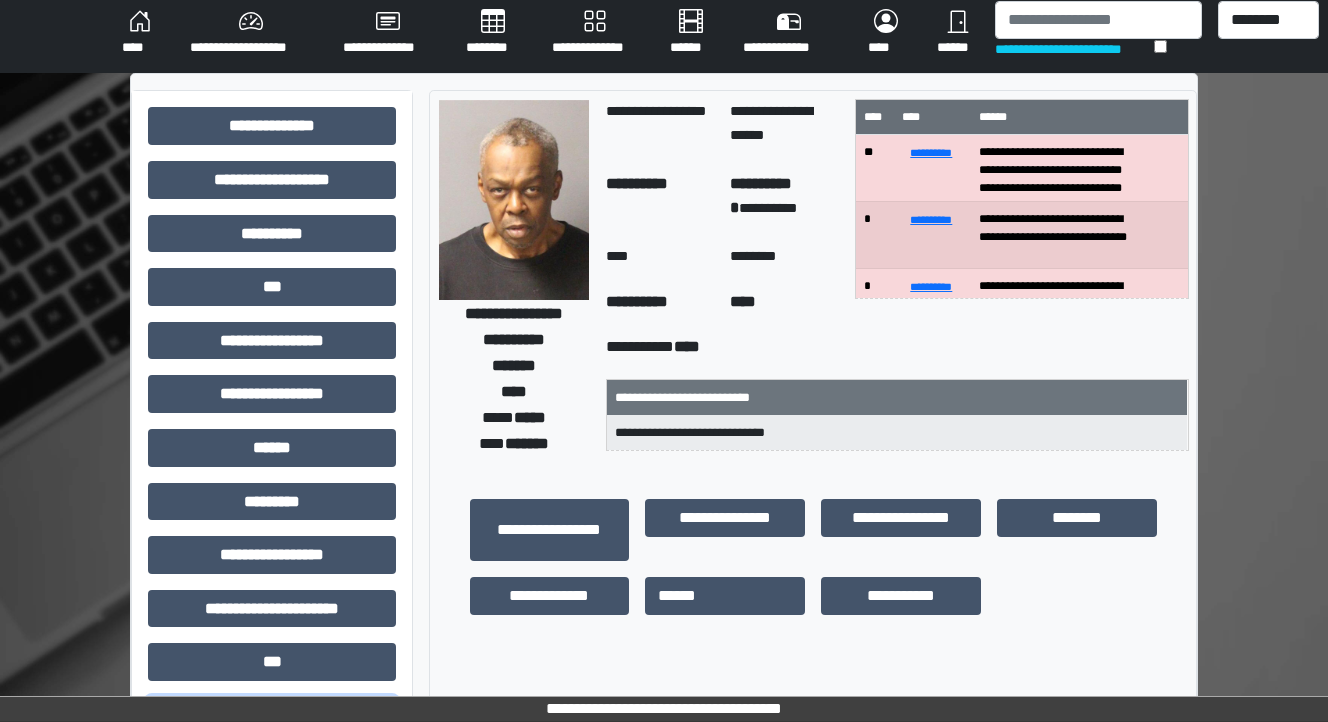 scroll, scrollTop: 0, scrollLeft: 0, axis: both 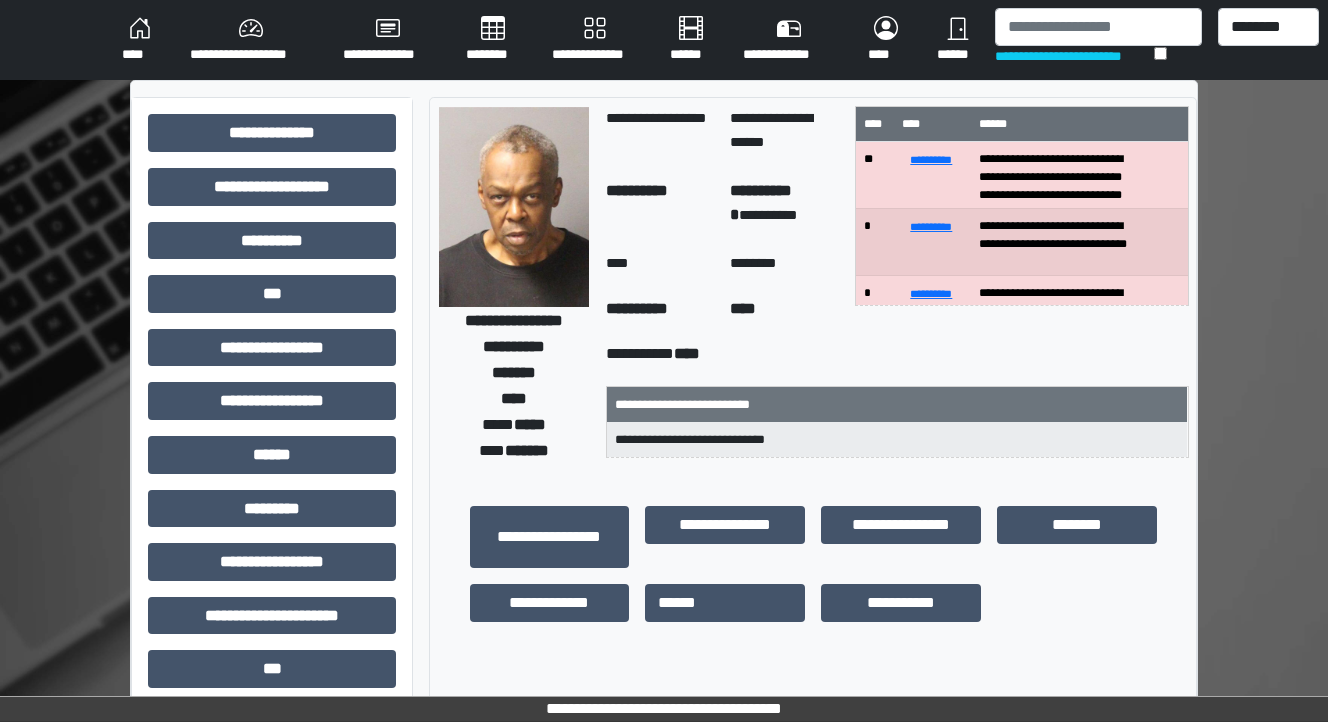 click on "****" at bounding box center (140, 40) 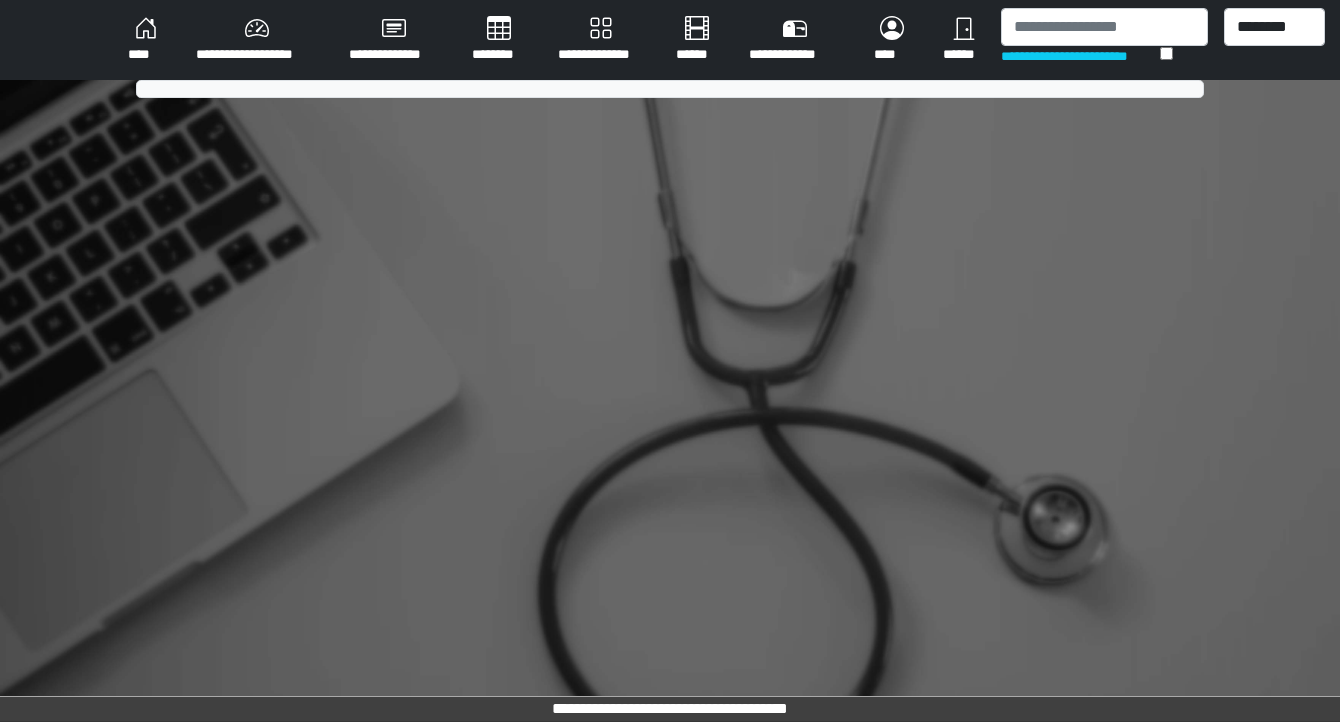 scroll, scrollTop: 0, scrollLeft: 0, axis: both 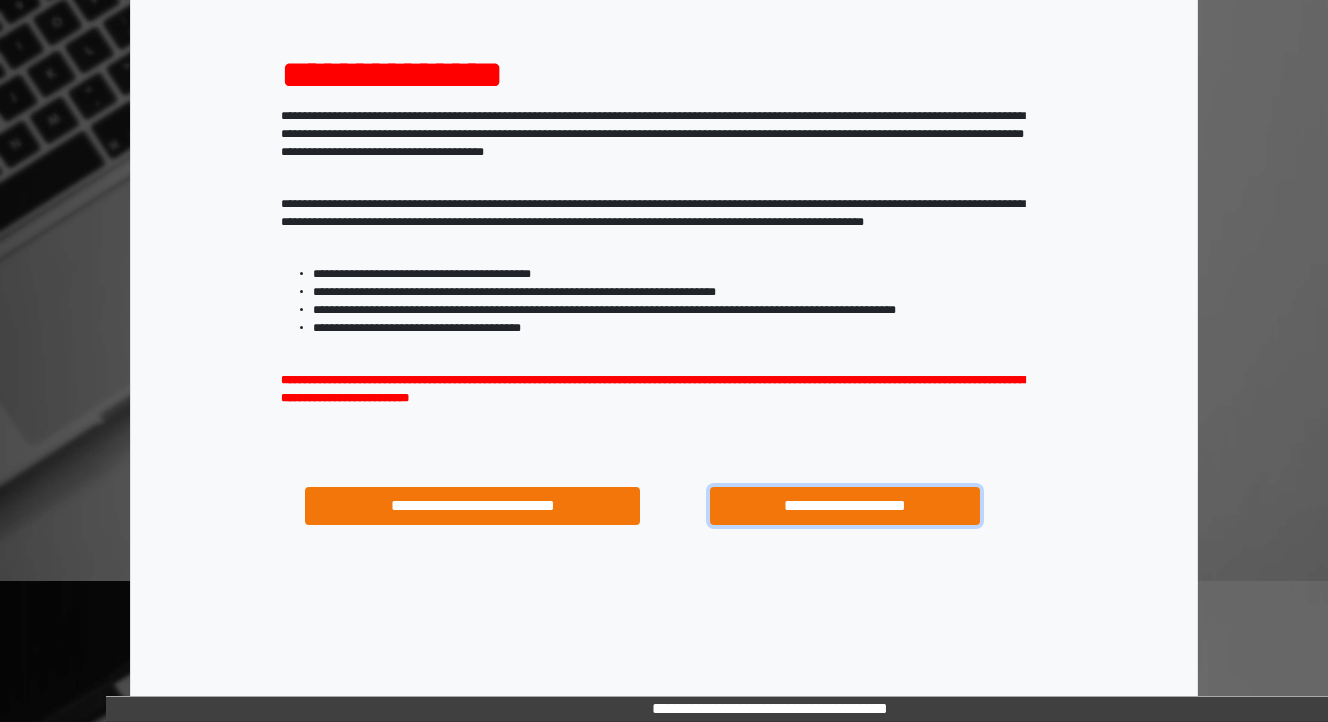 click on "**********" at bounding box center [844, 506] 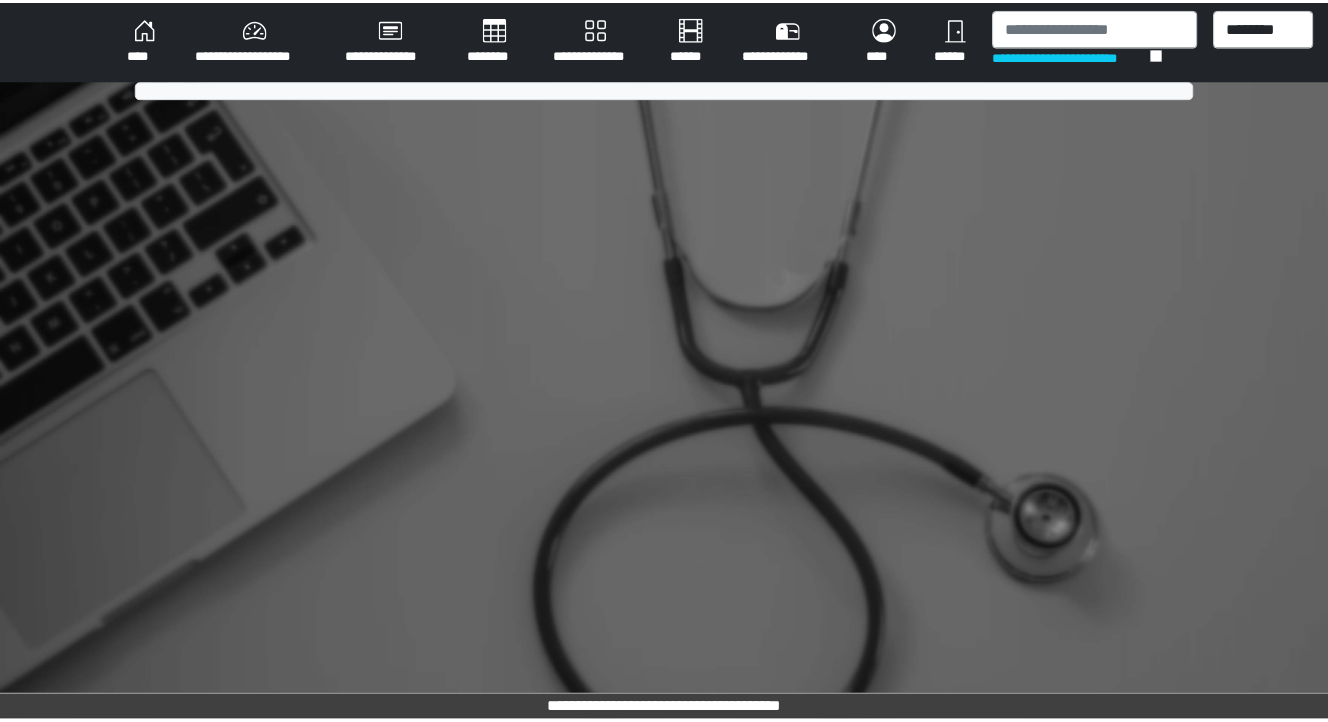 scroll, scrollTop: 0, scrollLeft: 0, axis: both 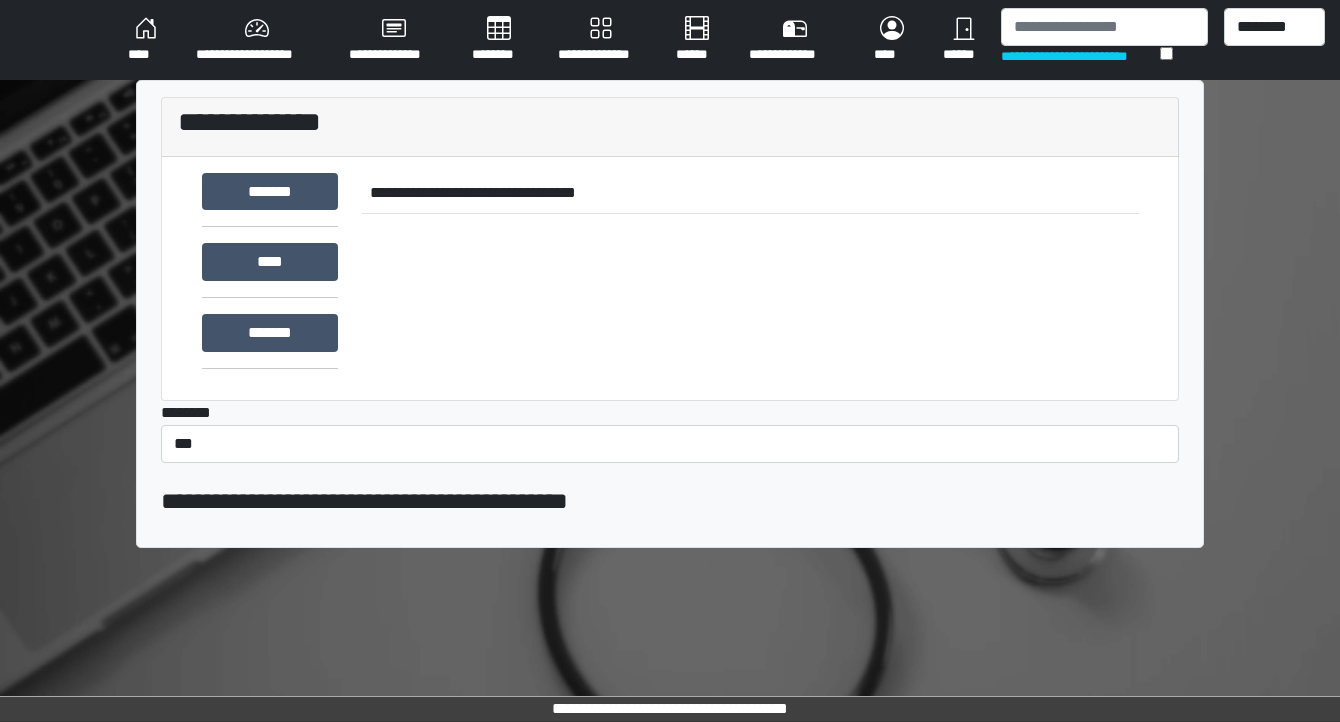 click on "********" at bounding box center (499, 40) 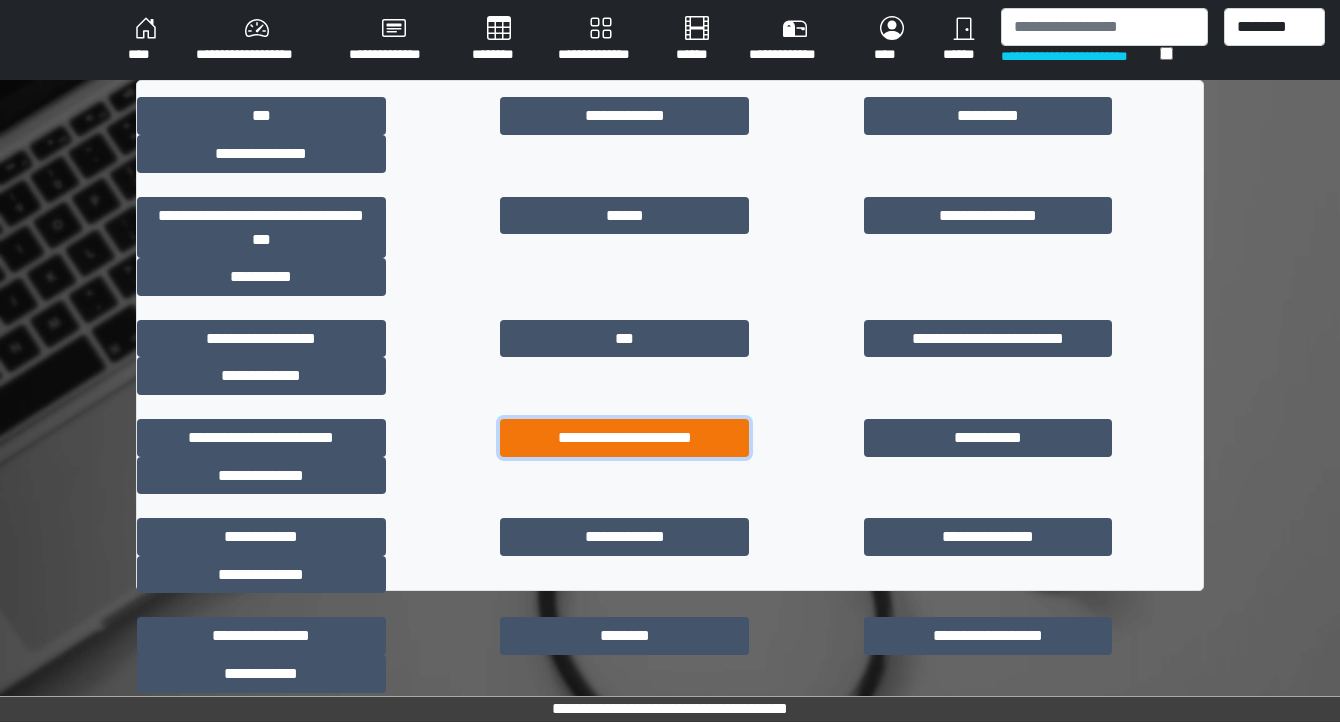 click on "**********" at bounding box center (624, 438) 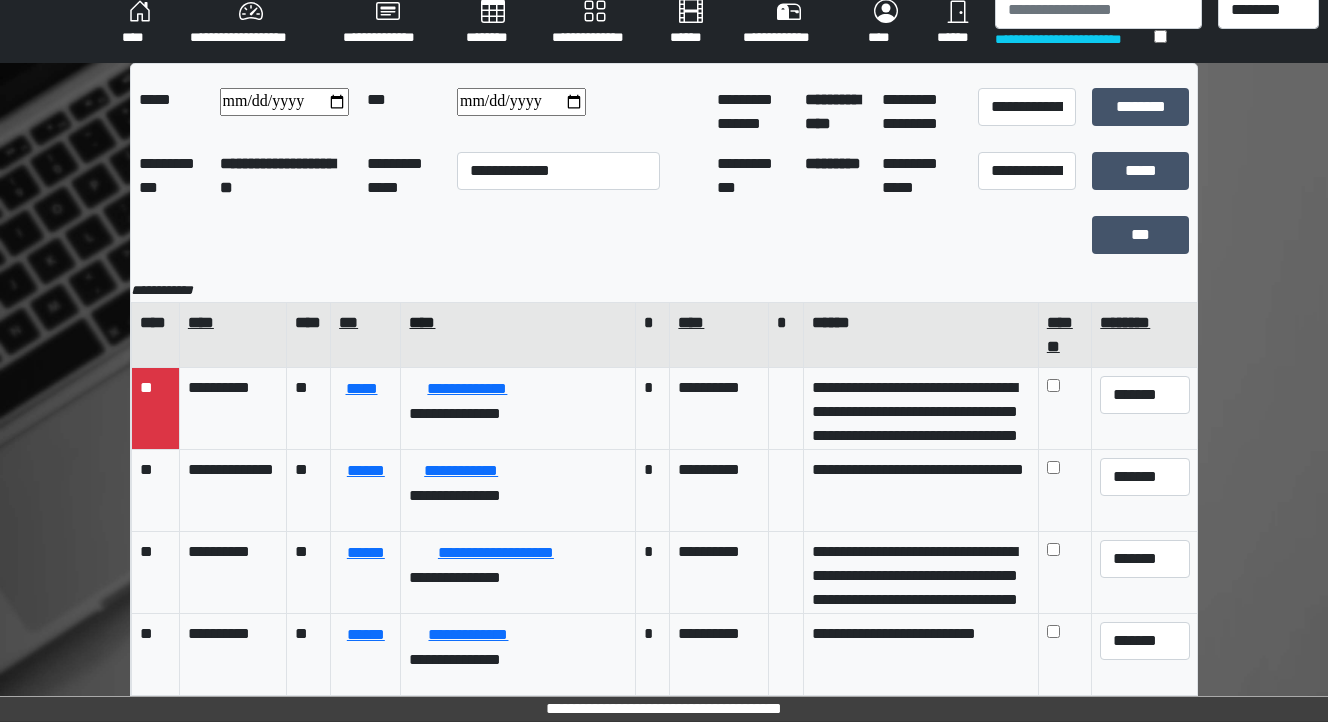scroll, scrollTop: 22, scrollLeft: 0, axis: vertical 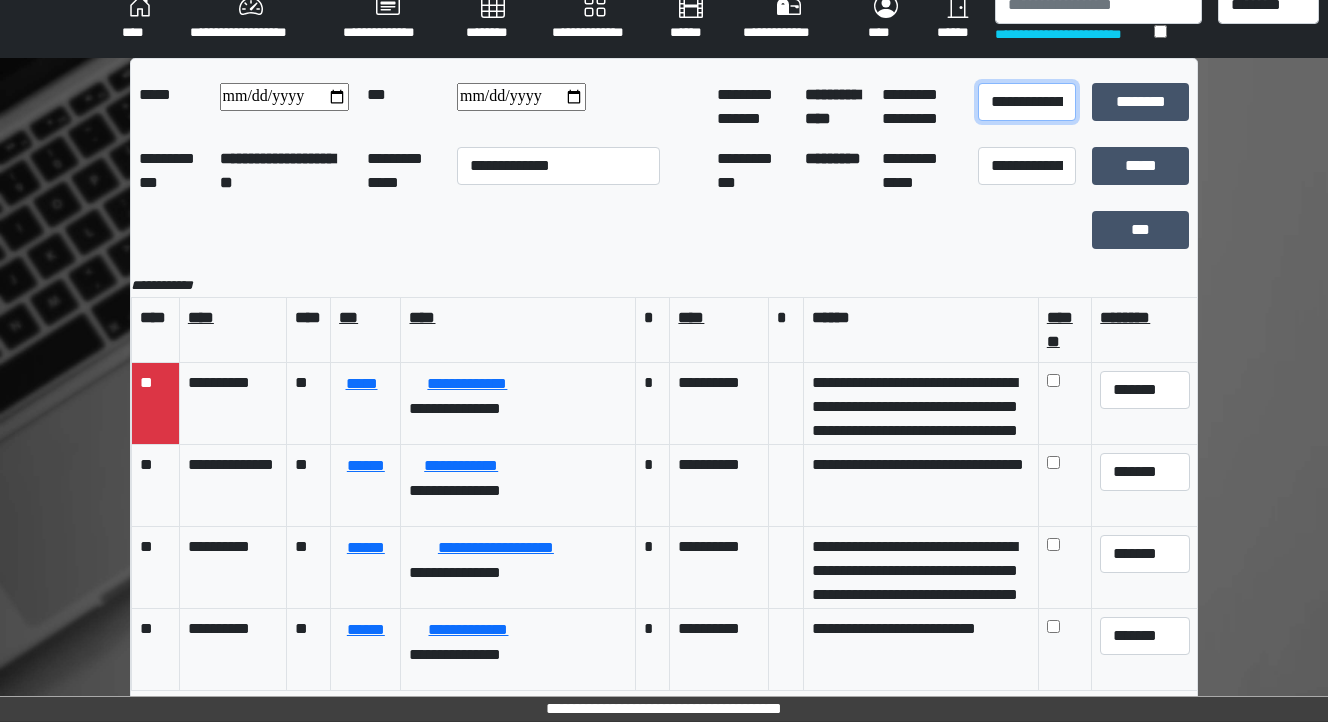 click on "**********" at bounding box center (1026, 102) 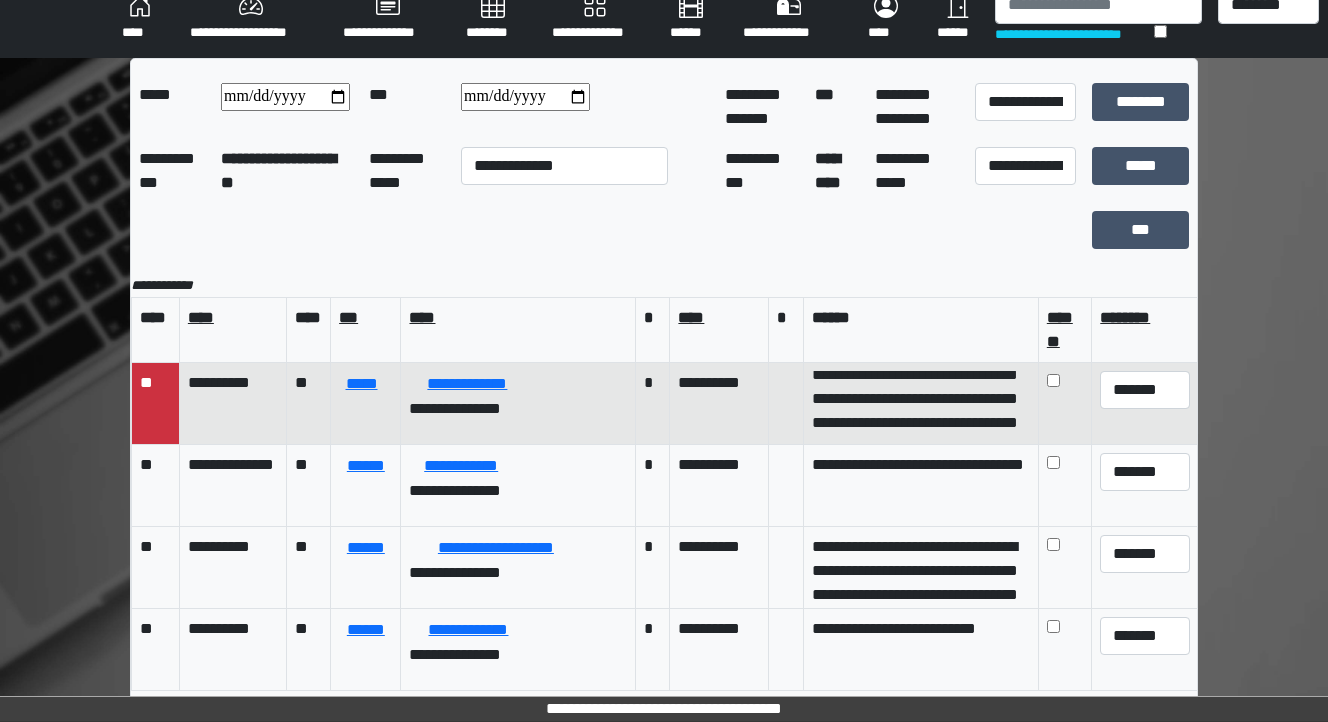 scroll, scrollTop: 160, scrollLeft: 0, axis: vertical 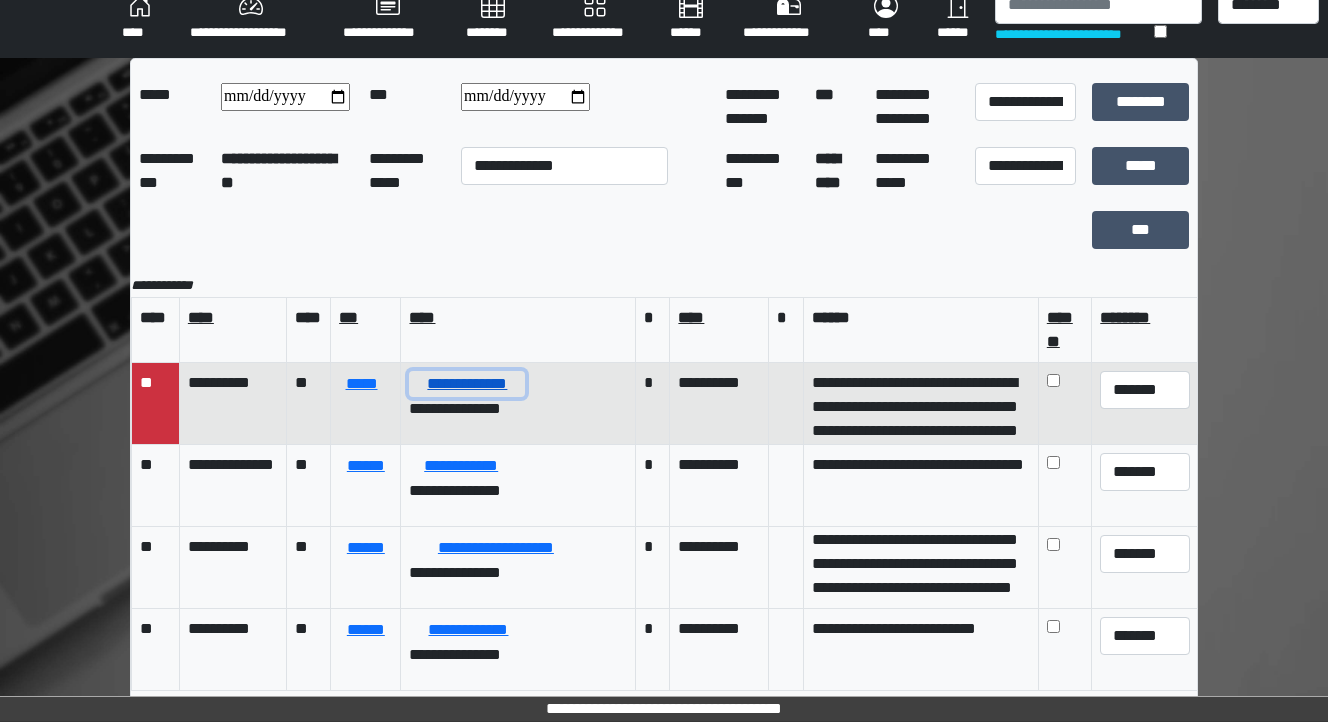 click on "**********" at bounding box center [467, 384] 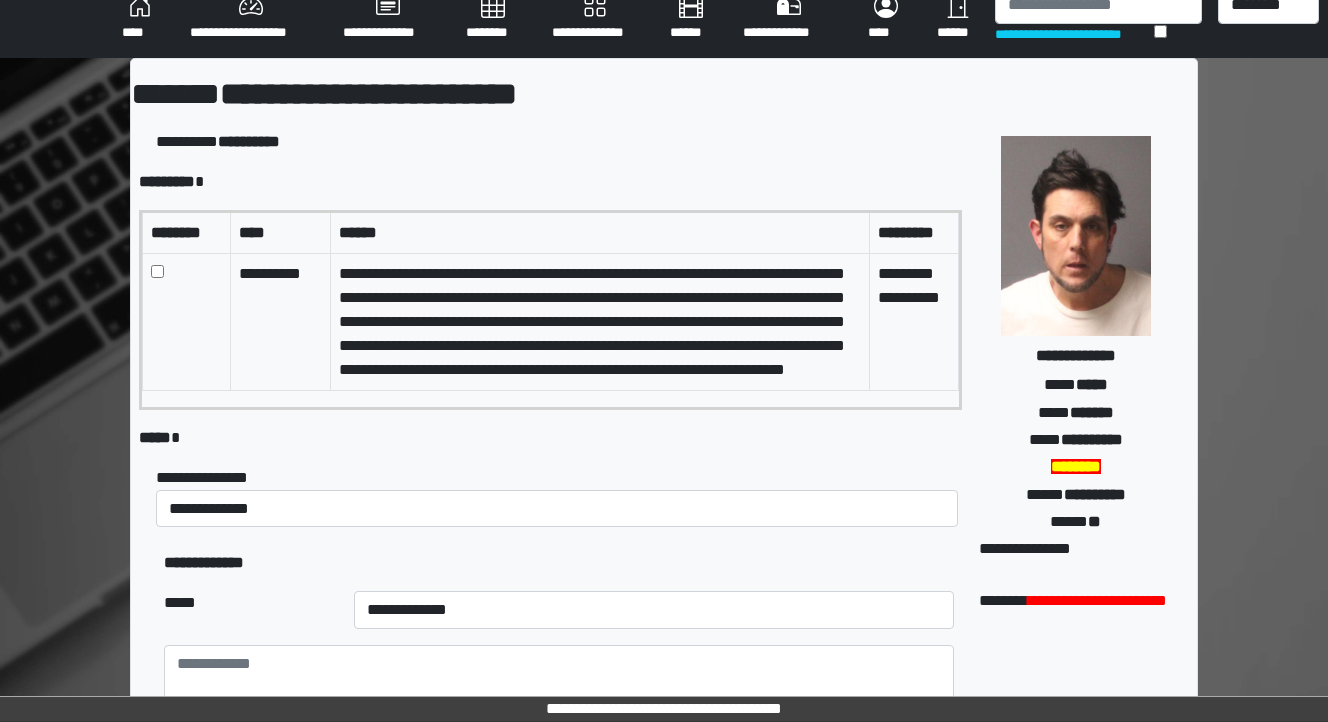 scroll, scrollTop: 0, scrollLeft: 0, axis: both 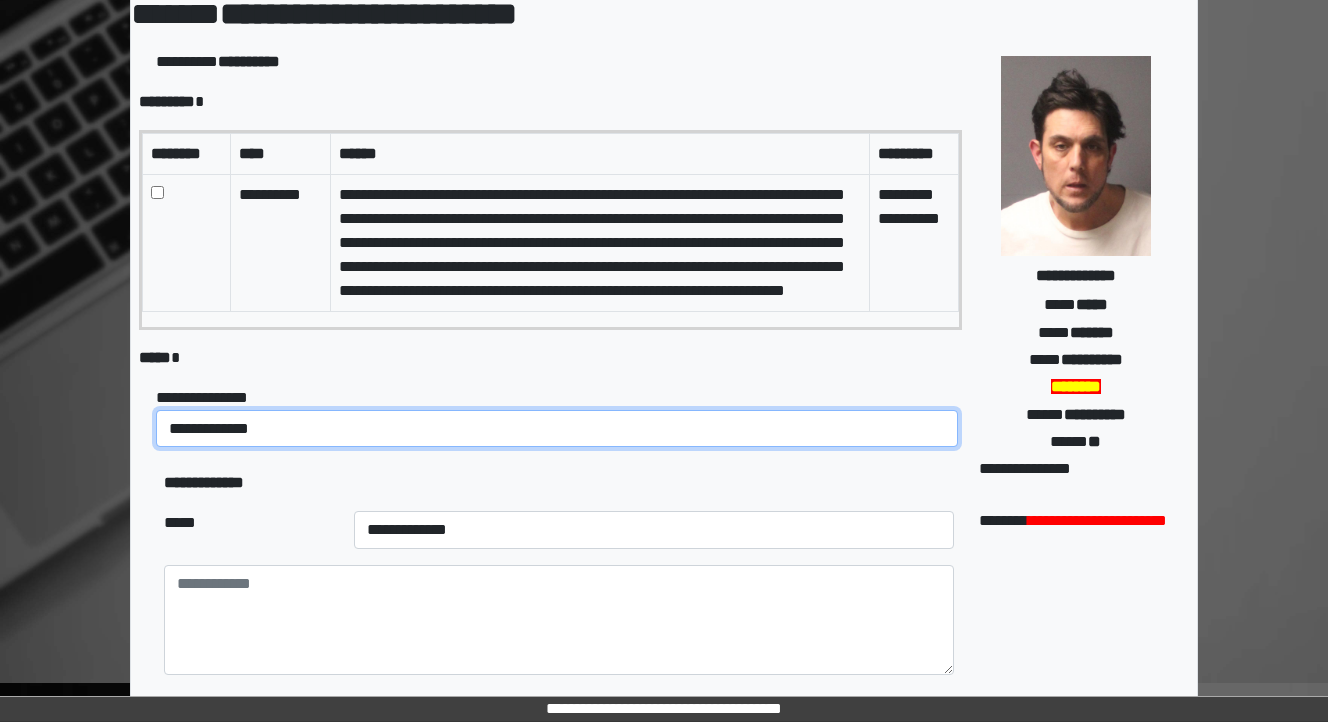 click on "**********" at bounding box center [557, 429] 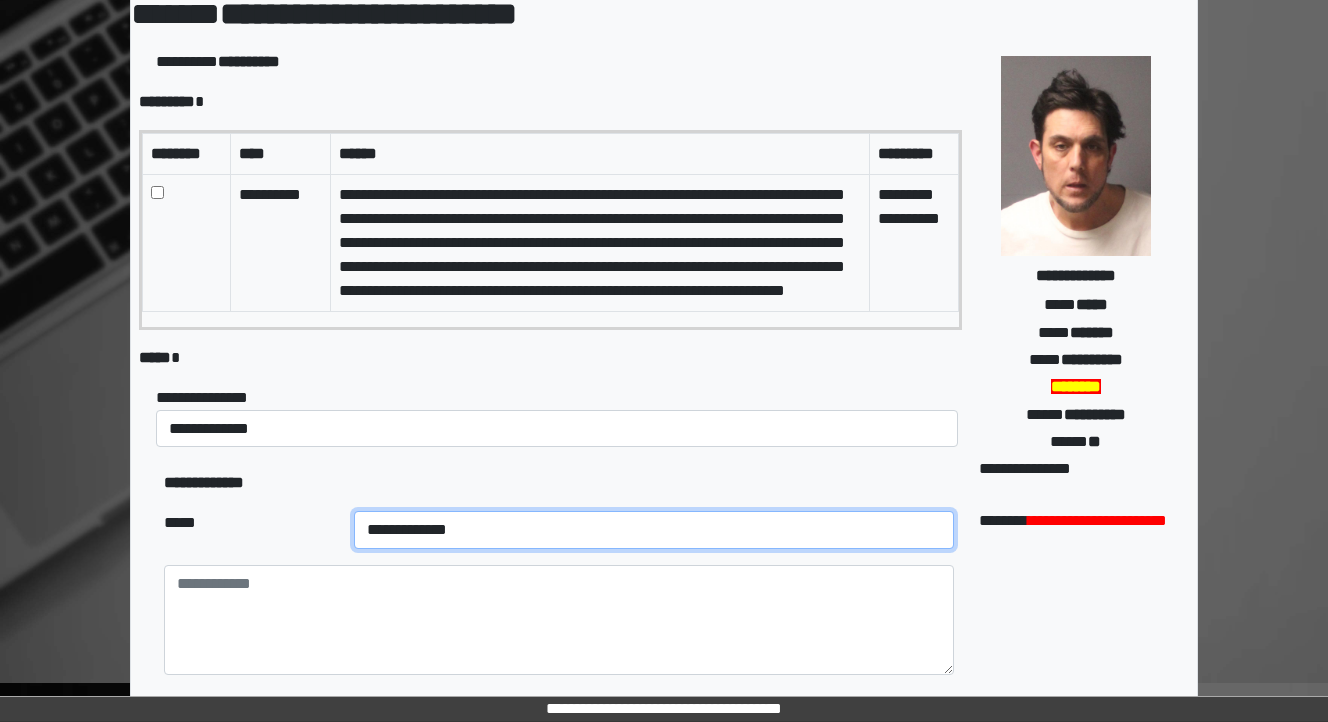 click on "**********" at bounding box center [654, 530] 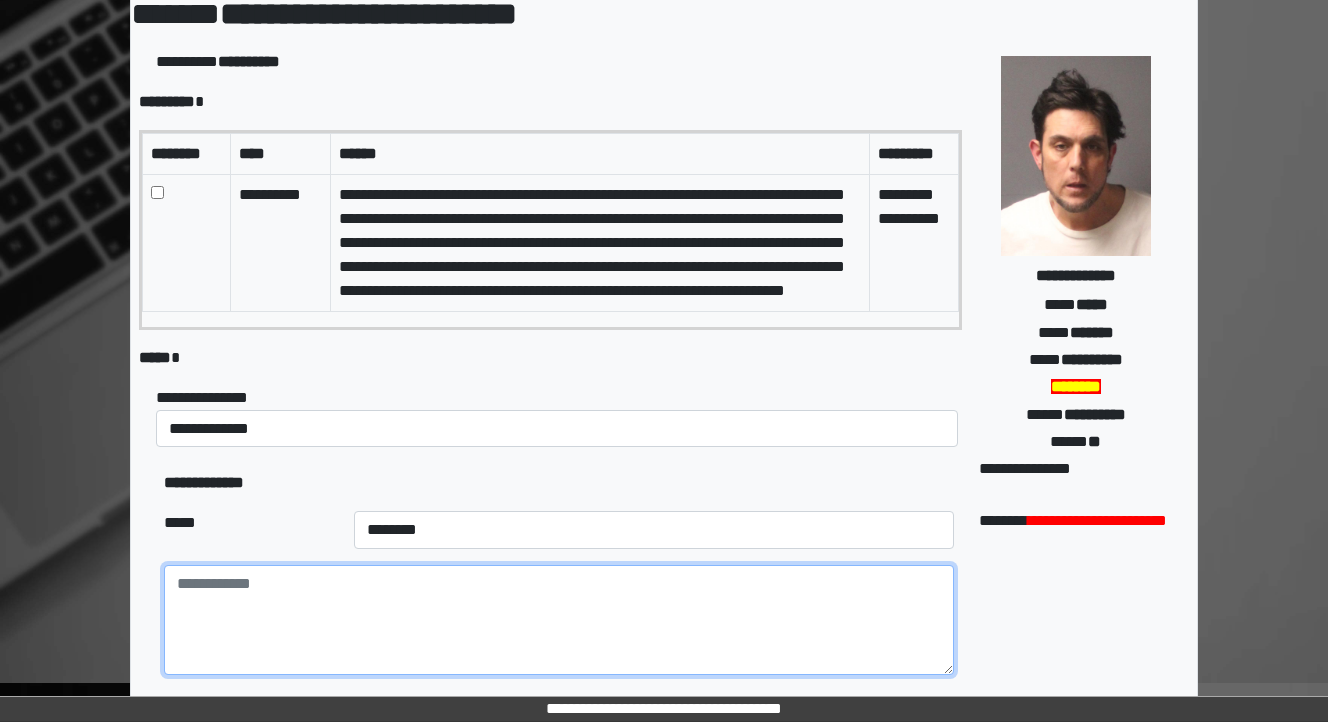 click at bounding box center (559, 620) 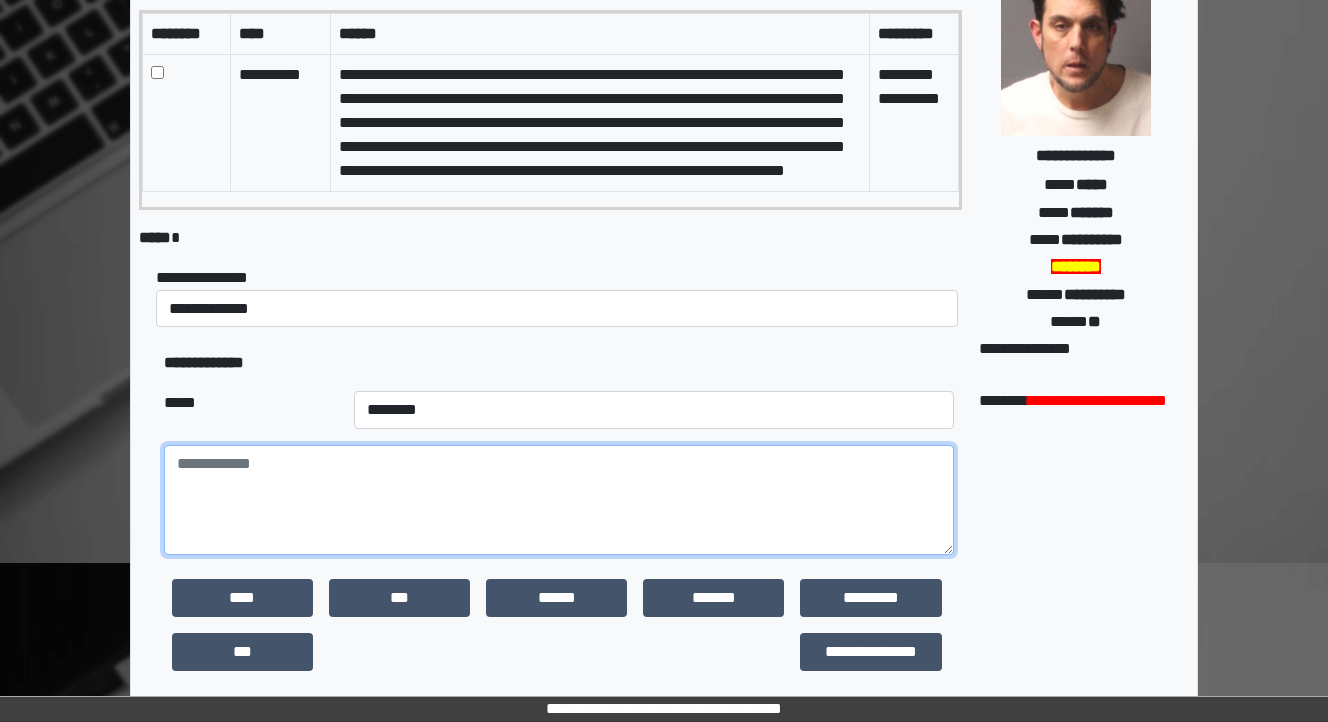 scroll, scrollTop: 262, scrollLeft: 0, axis: vertical 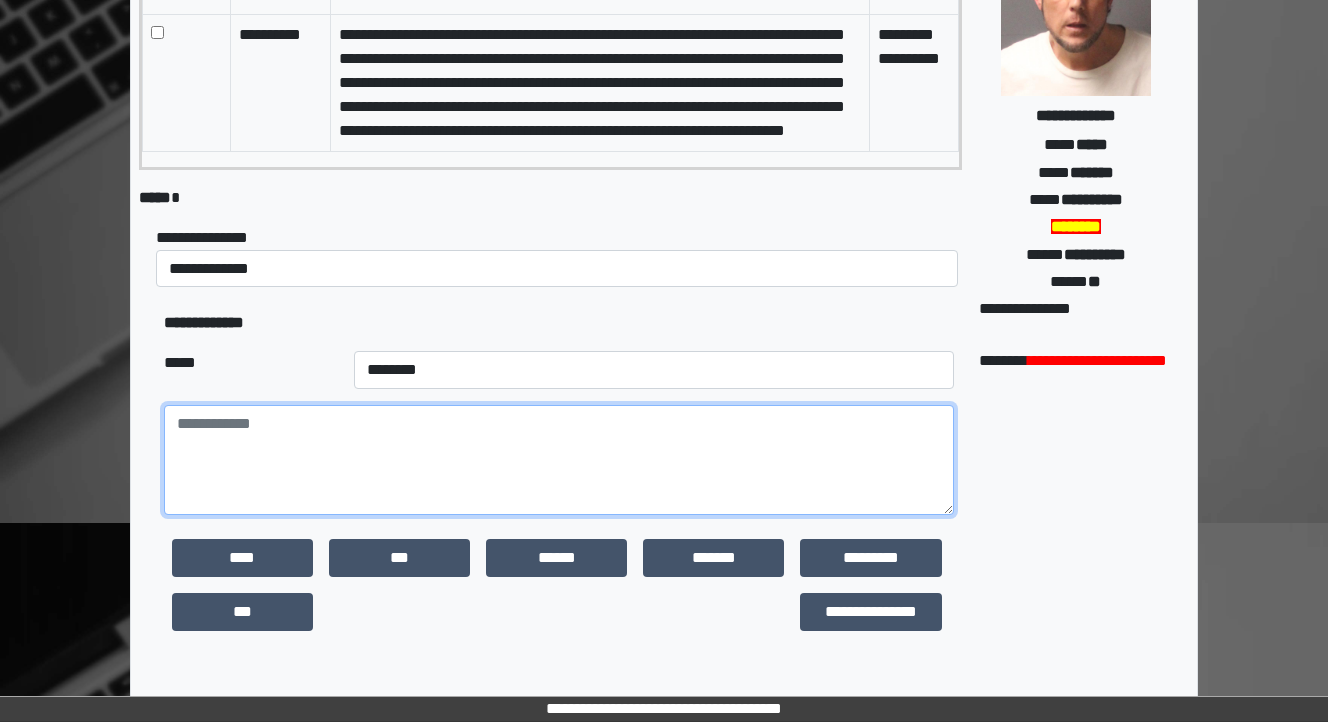 type on "*" 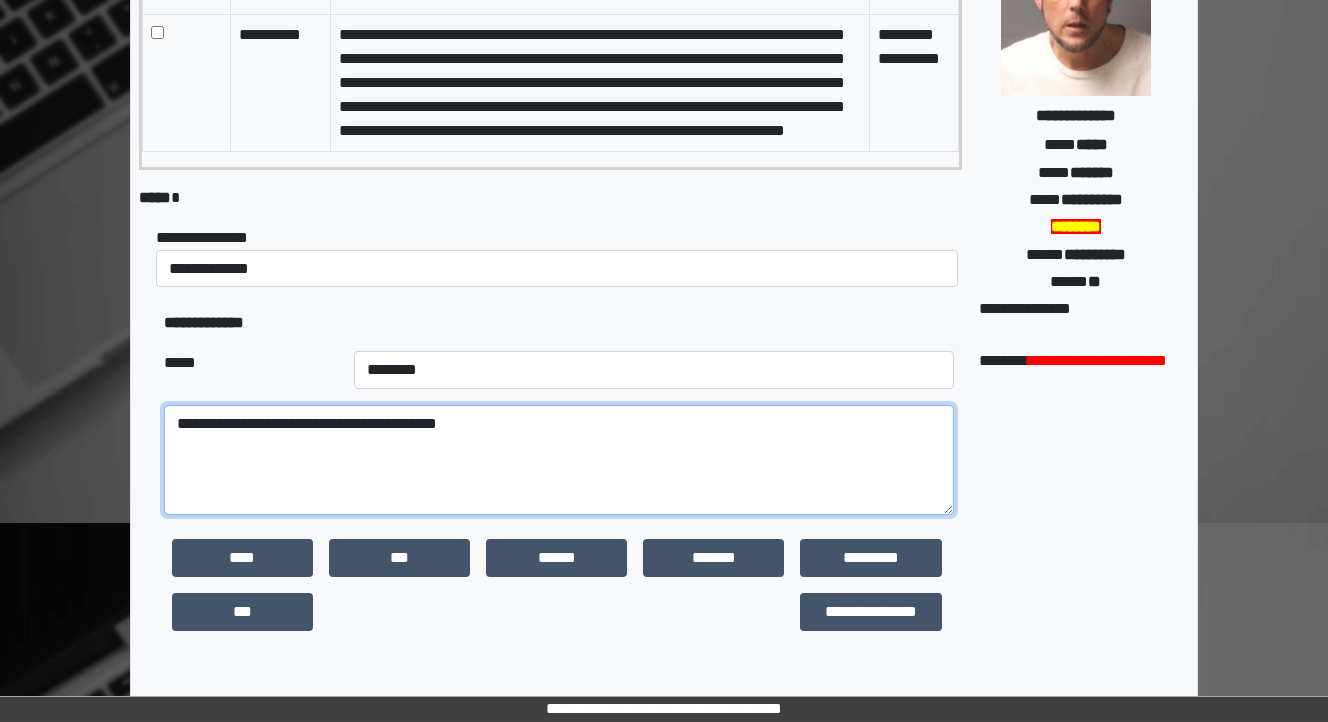 type on "**********" 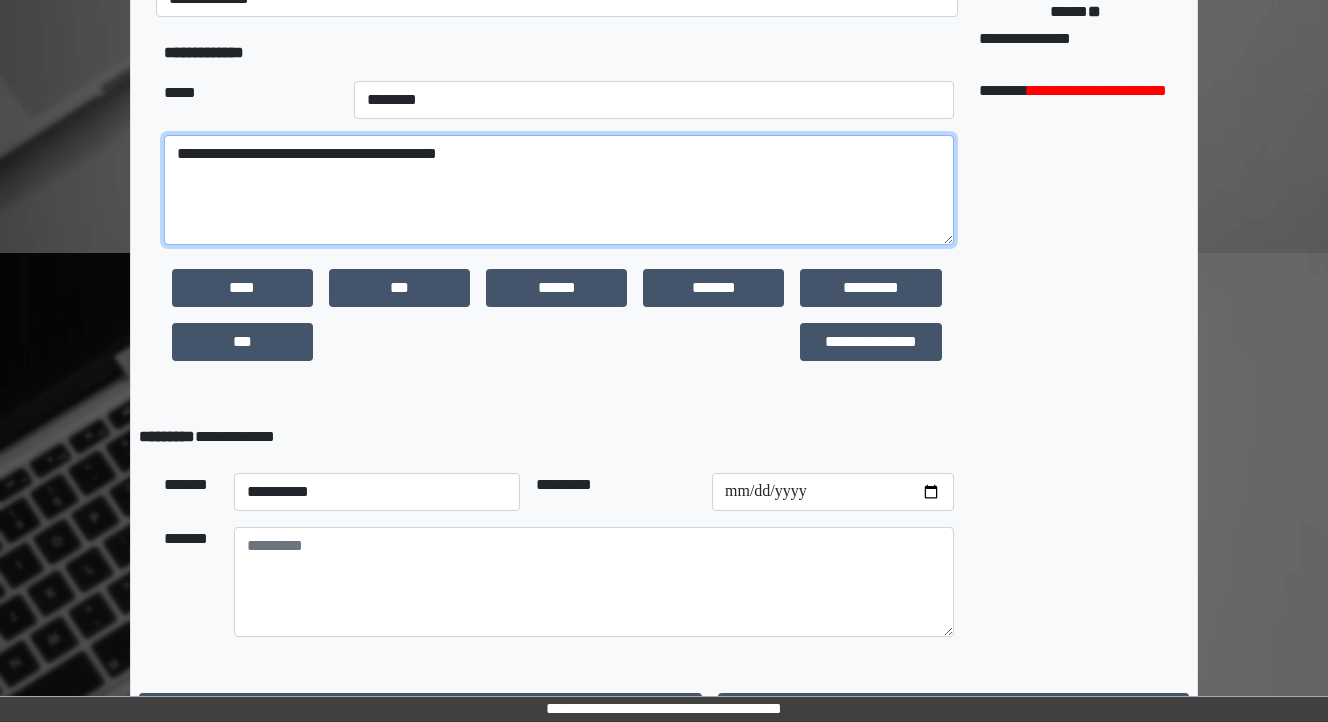 scroll, scrollTop: 579, scrollLeft: 0, axis: vertical 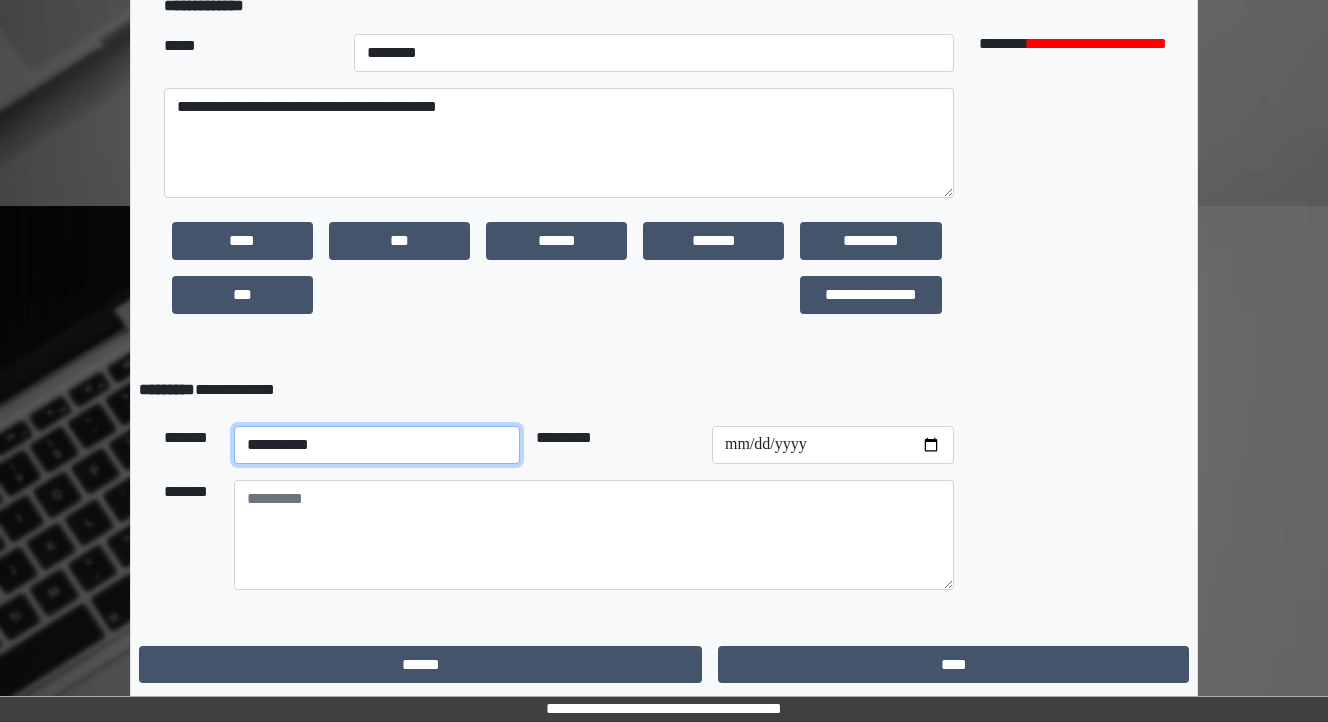 click on "**********" at bounding box center (376, 445) 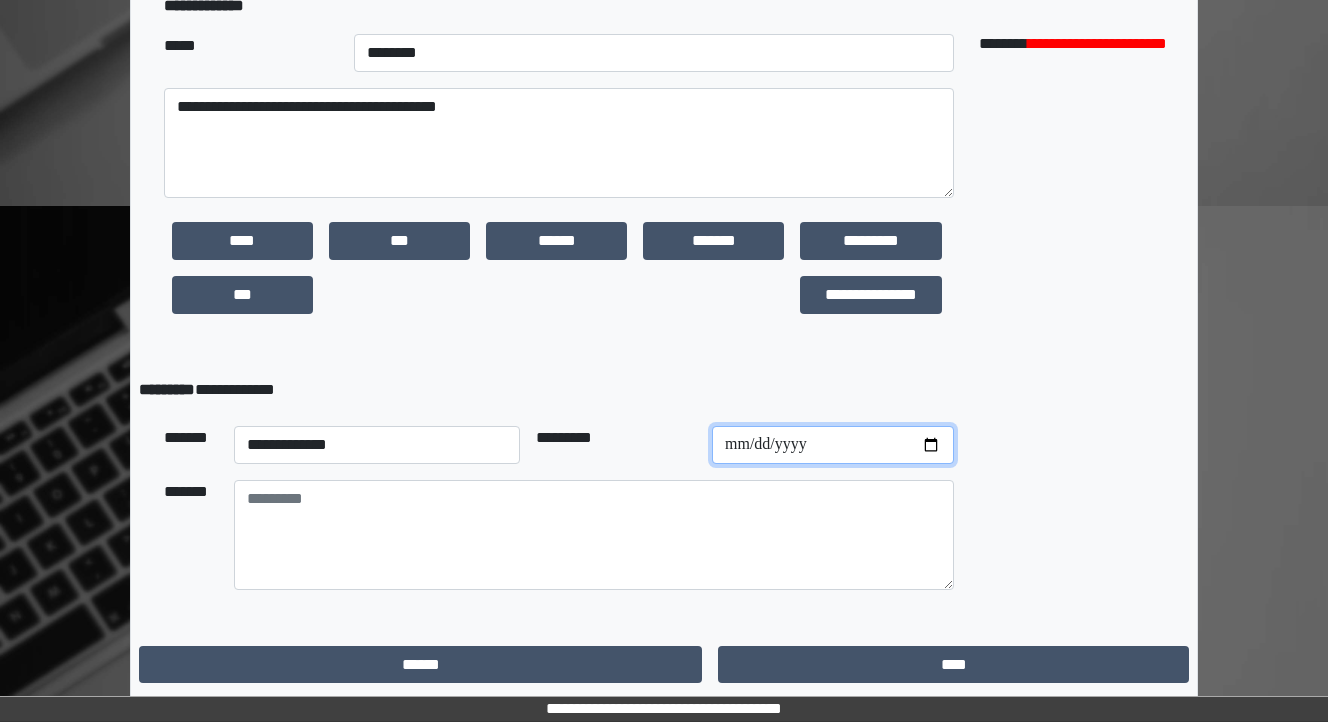 click at bounding box center (833, 445) 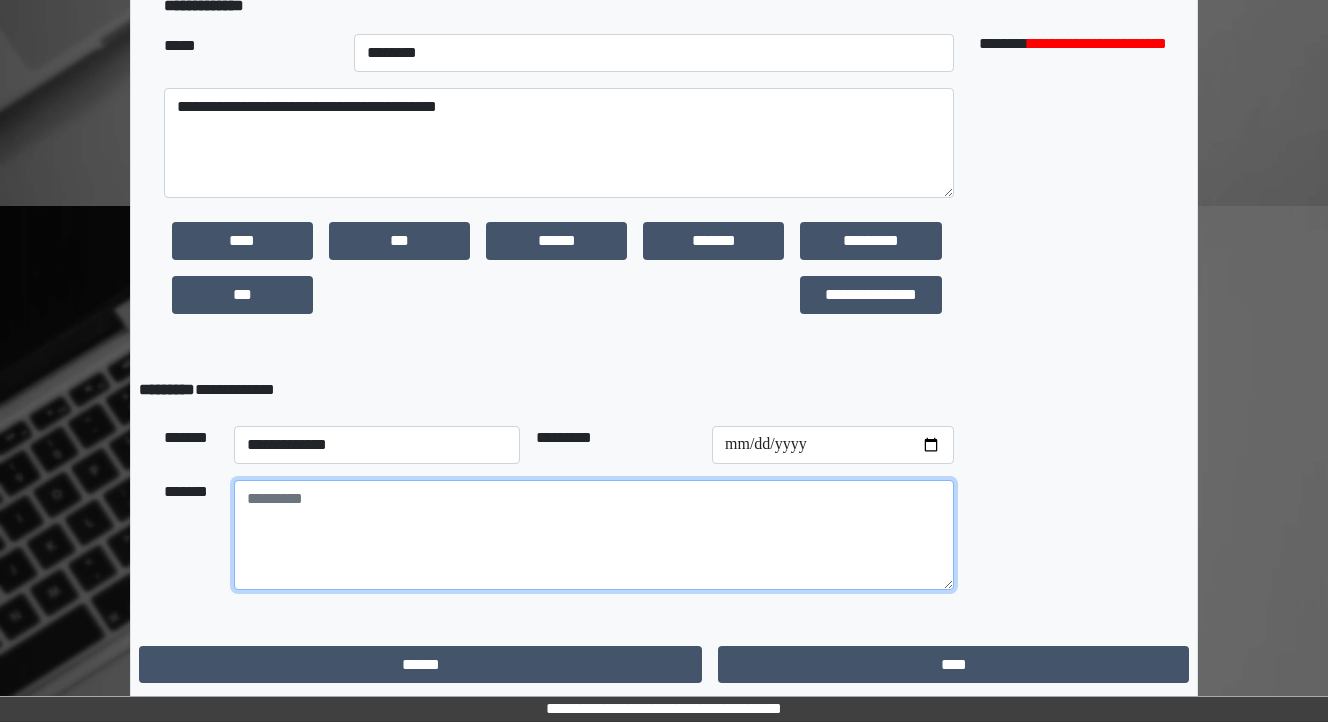 click at bounding box center (594, 535) 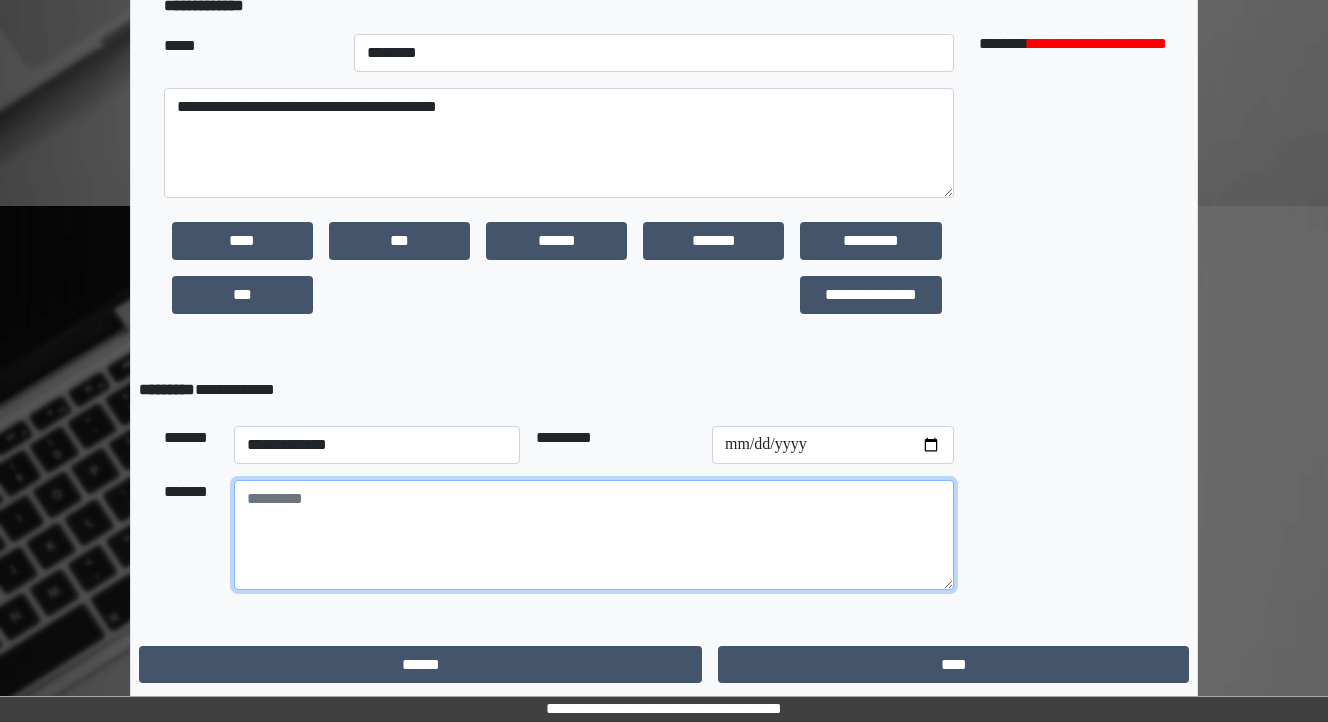 scroll, scrollTop: 179, scrollLeft: 0, axis: vertical 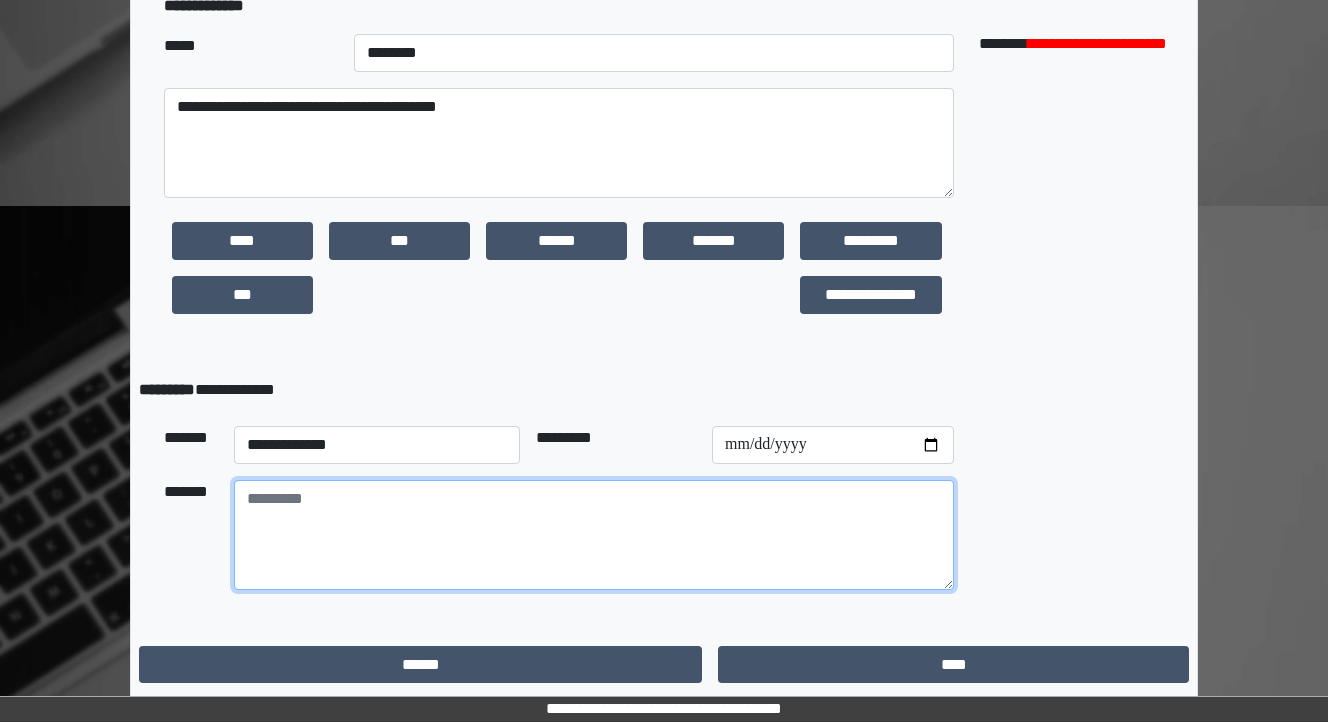 click at bounding box center [594, 535] 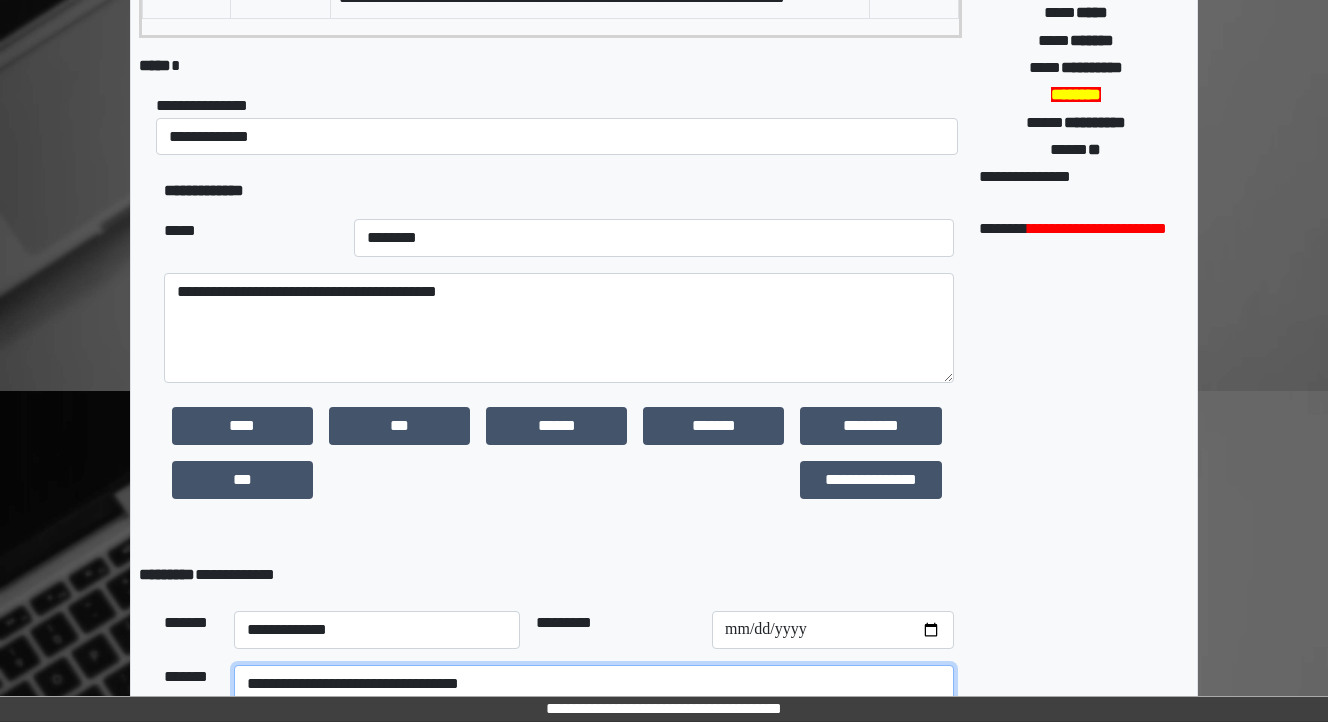 scroll, scrollTop: 579, scrollLeft: 0, axis: vertical 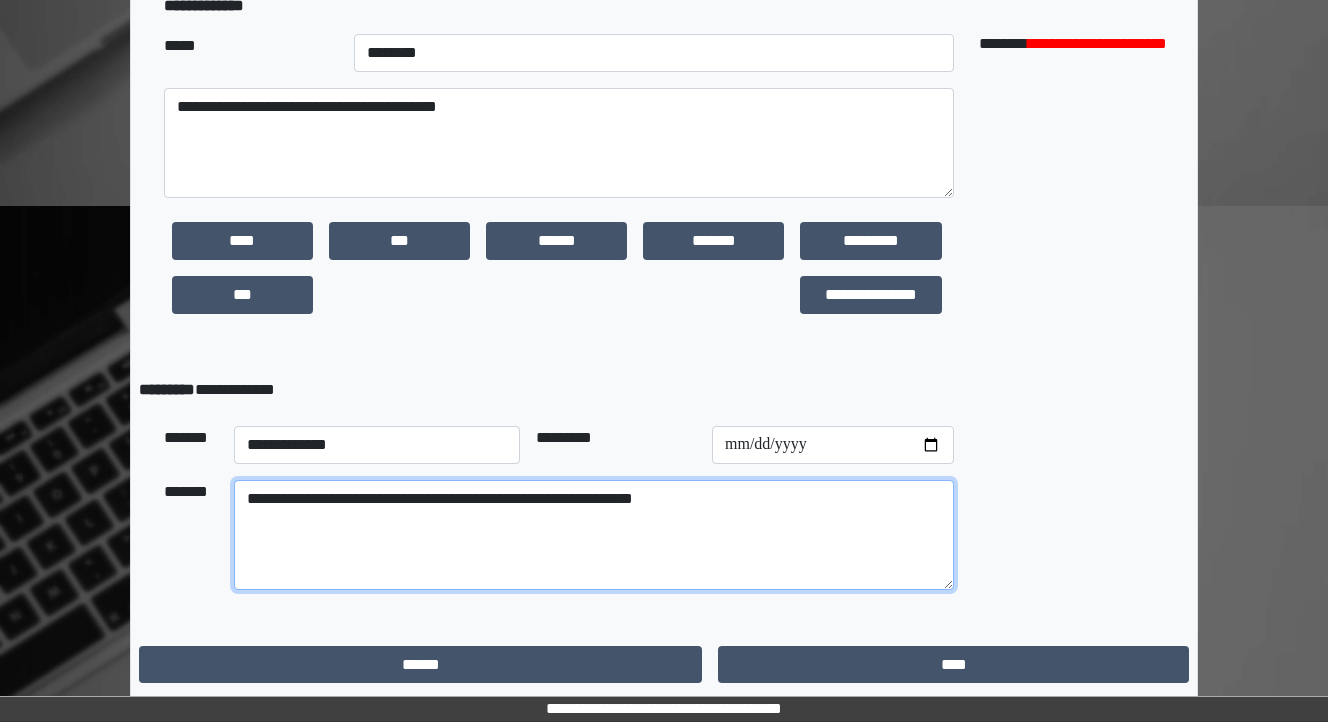 click on "**********" at bounding box center (594, 535) 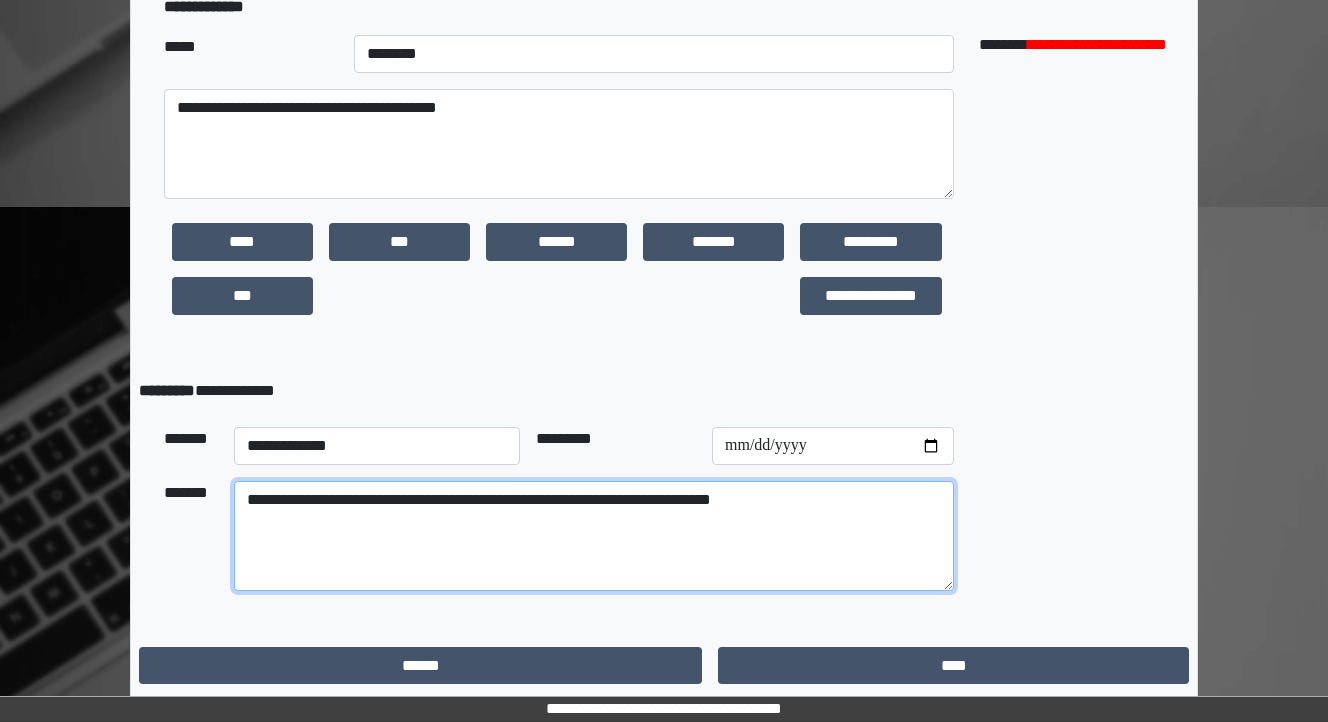 scroll, scrollTop: 579, scrollLeft: 0, axis: vertical 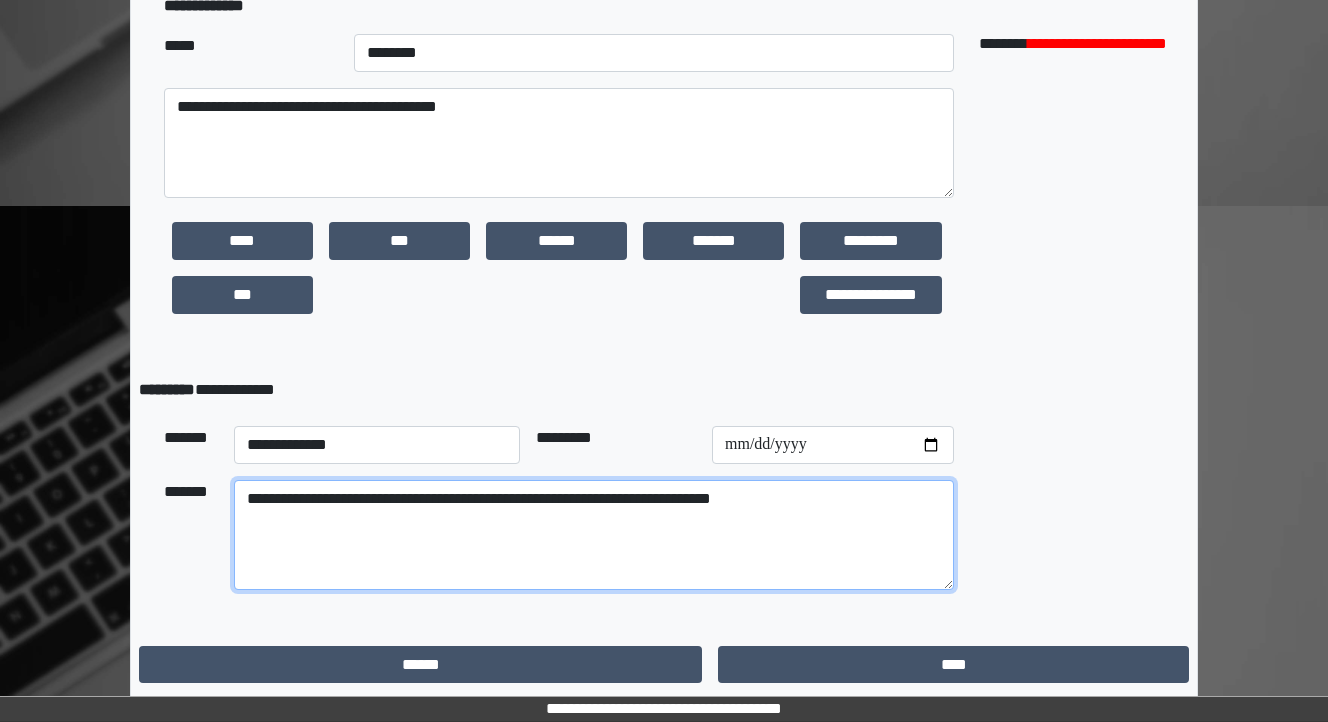 click on "**********" at bounding box center (594, 535) 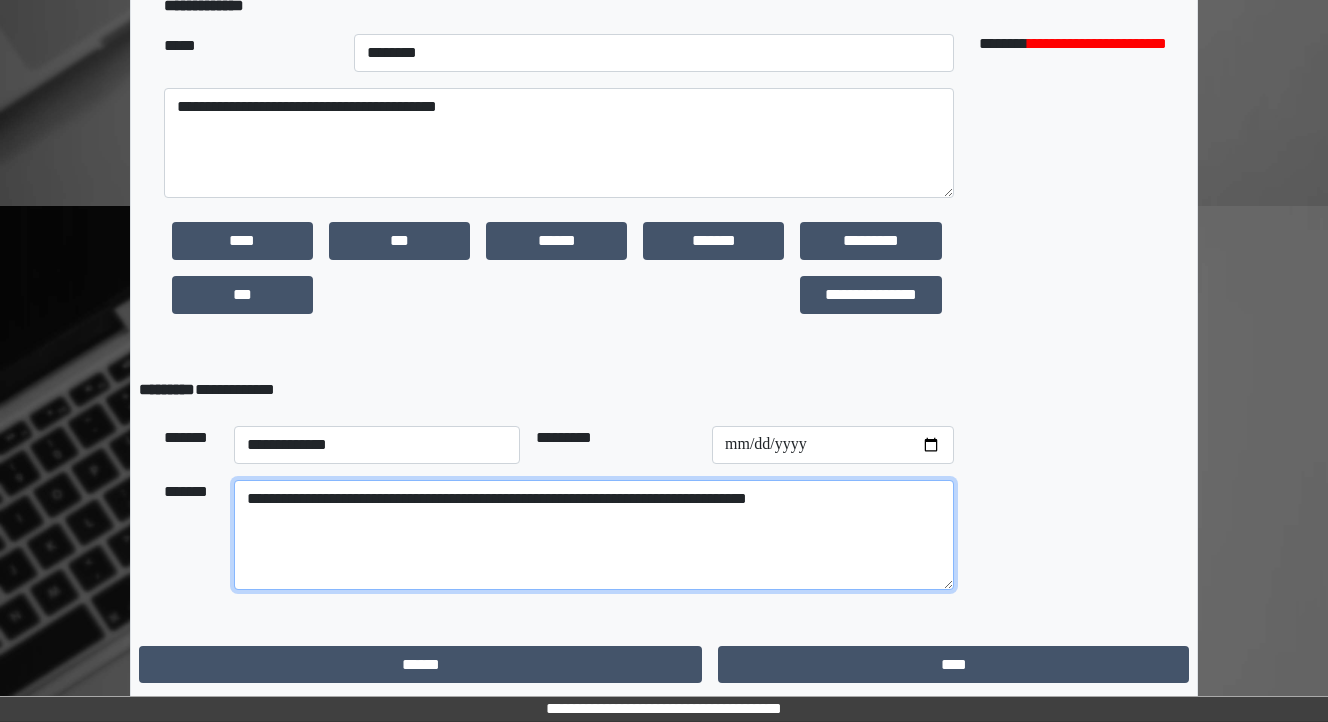 click on "**********" at bounding box center (594, 535) 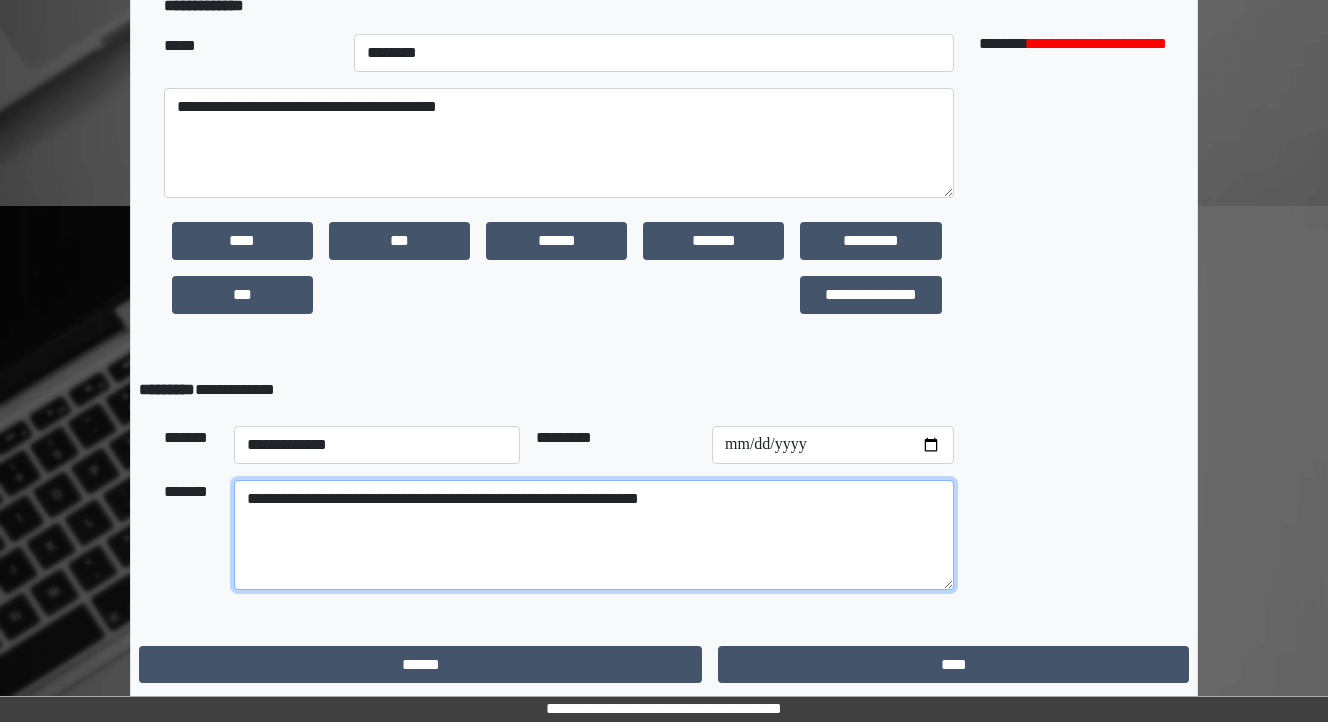 click on "**********" at bounding box center (594, 535) 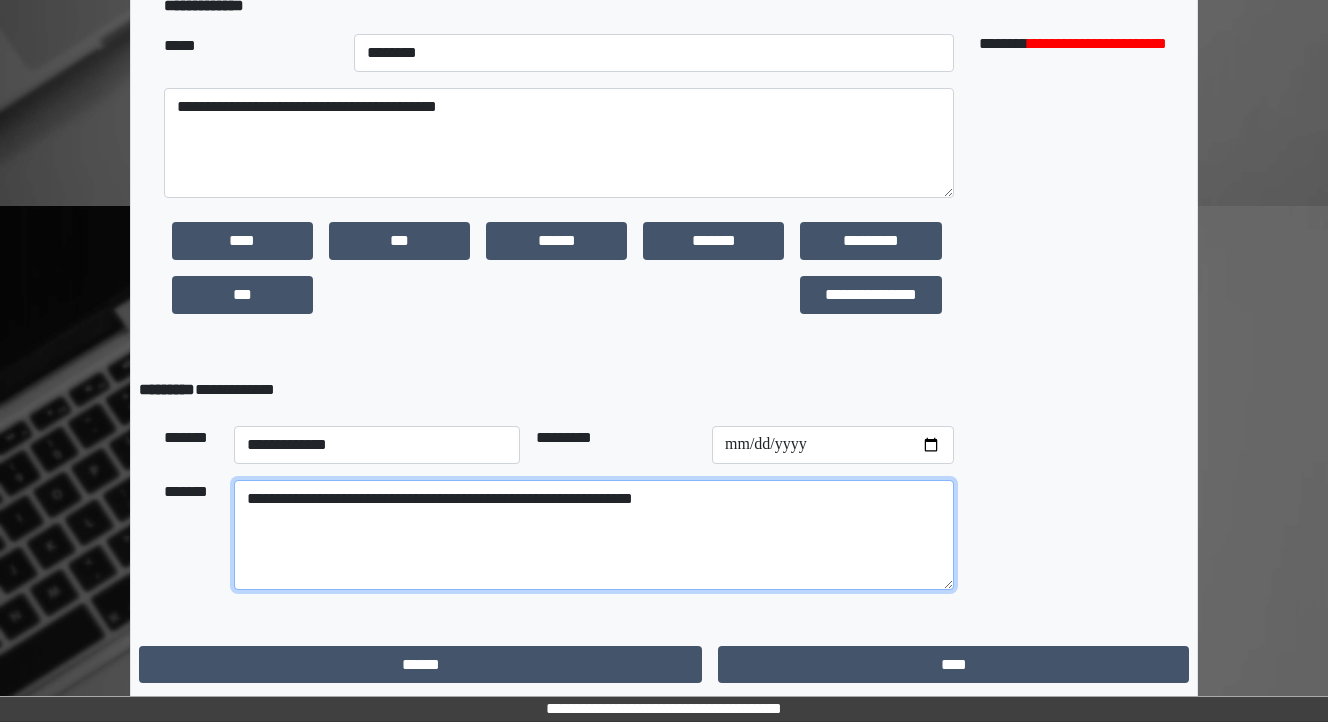 click on "**********" at bounding box center (594, 535) 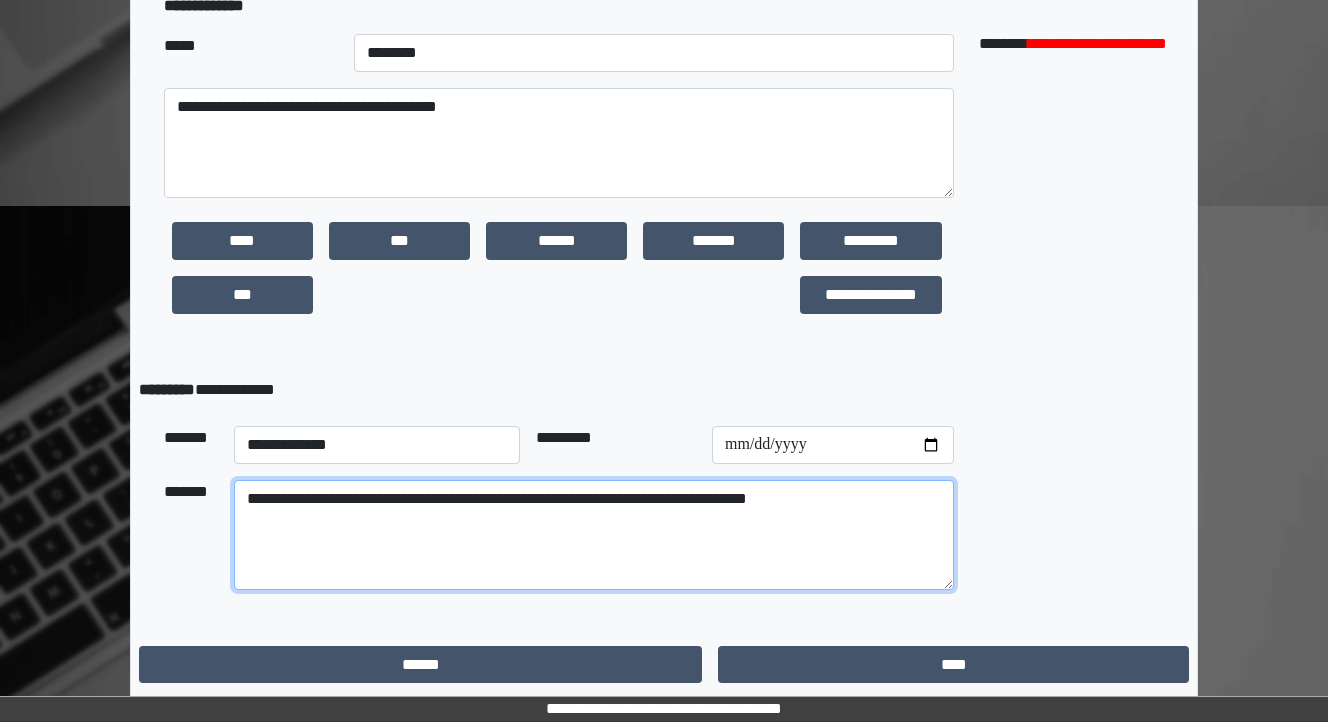 click on "**********" at bounding box center (594, 535) 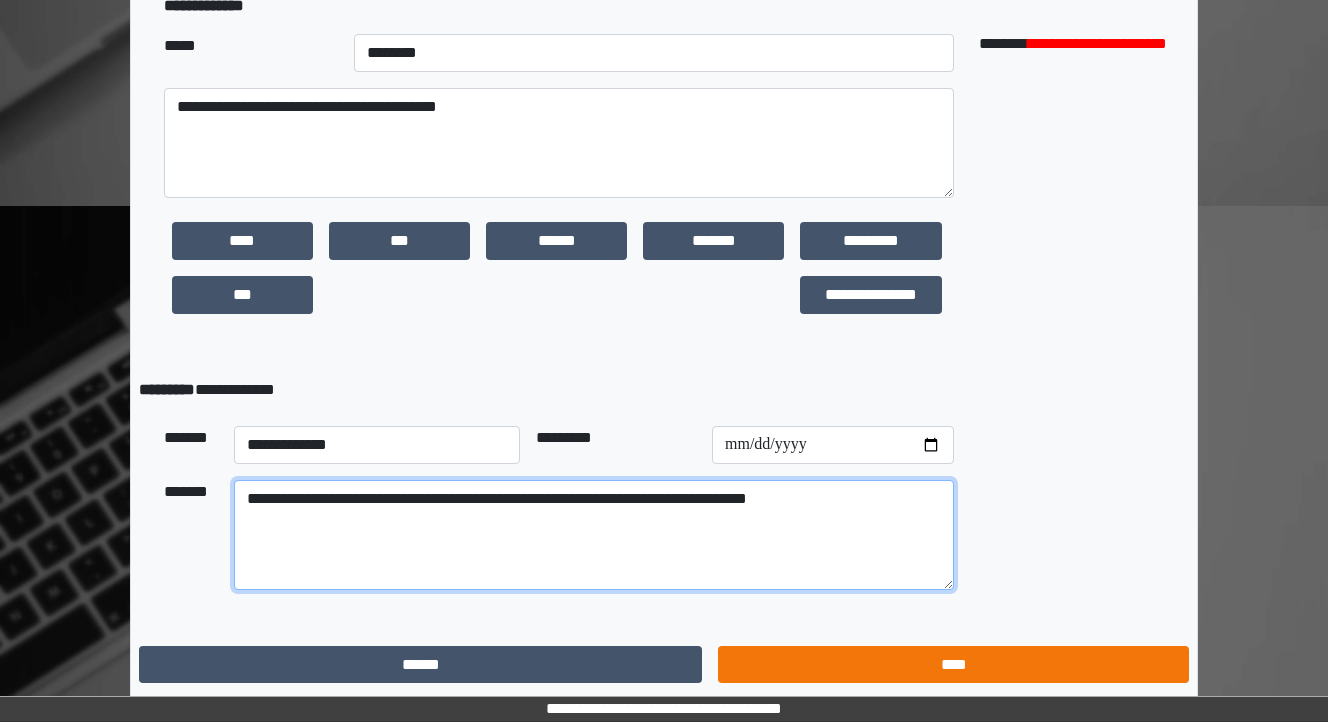 type on "**********" 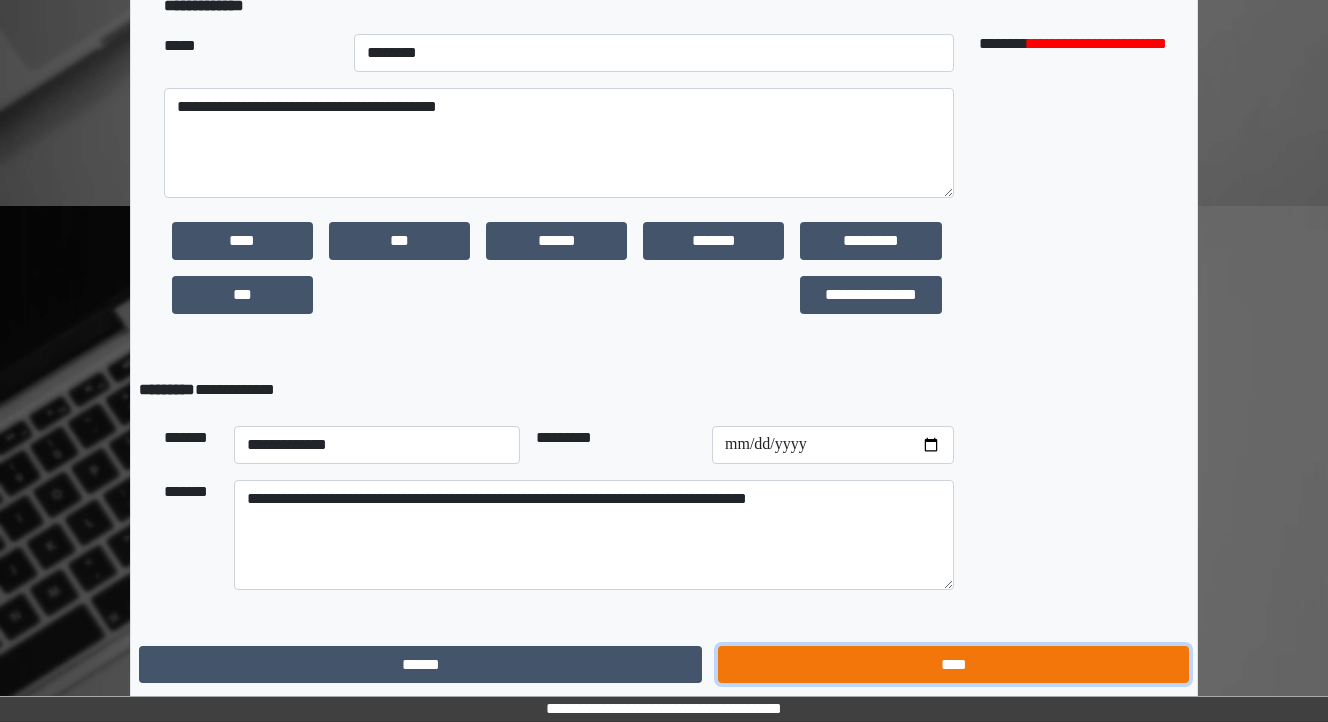 click on "****" at bounding box center (953, 665) 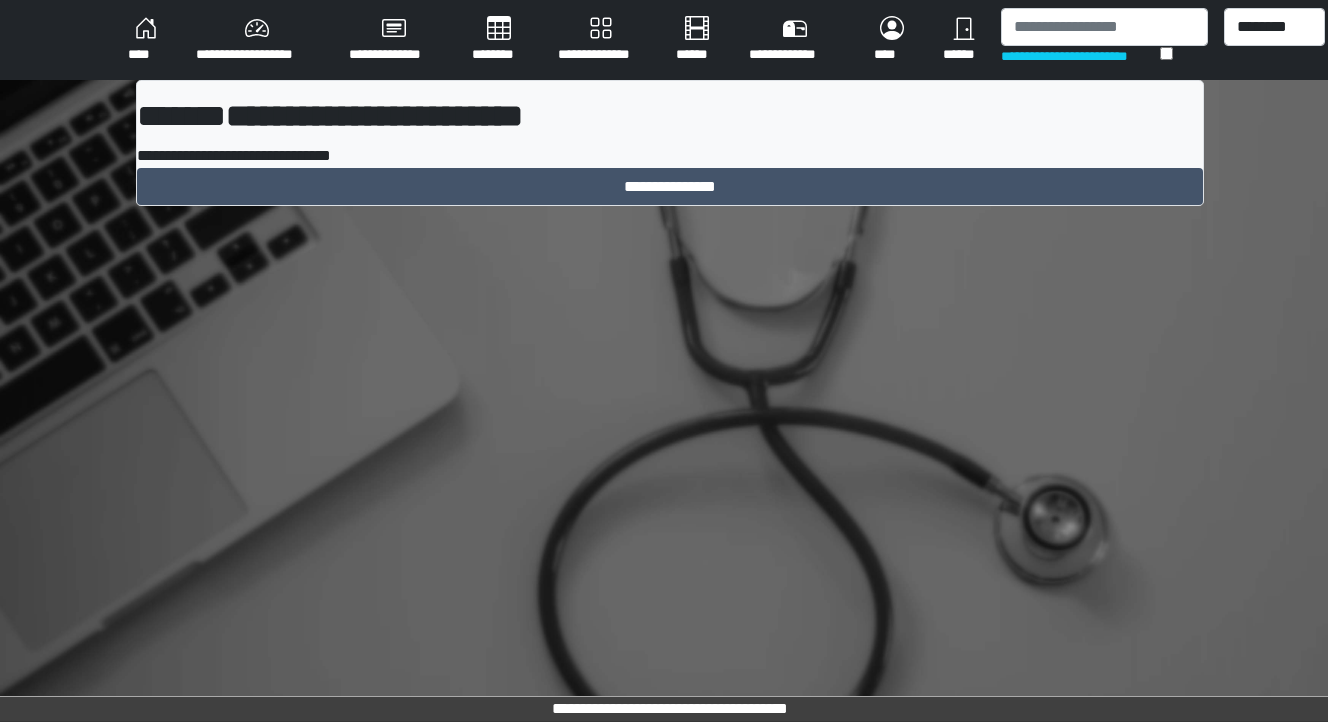scroll, scrollTop: 0, scrollLeft: 0, axis: both 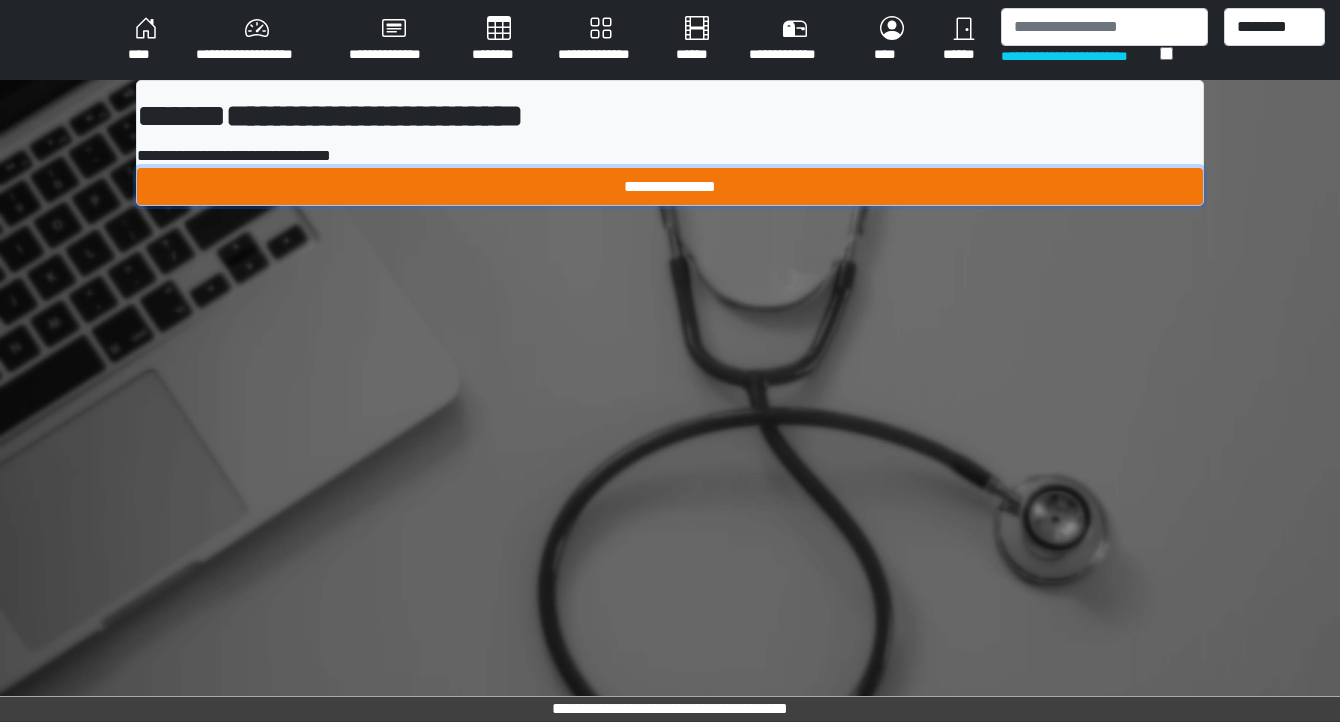 click on "**********" at bounding box center [670, 187] 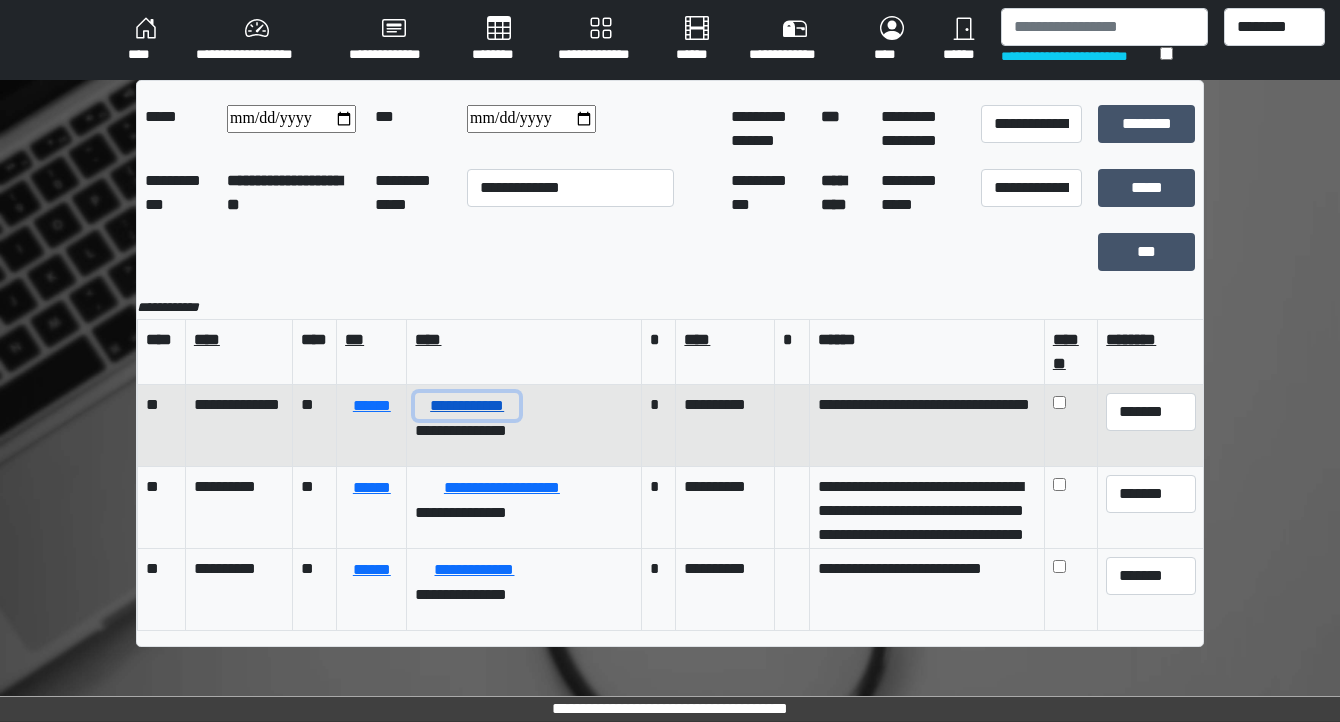 click on "**********" at bounding box center [466, 406] 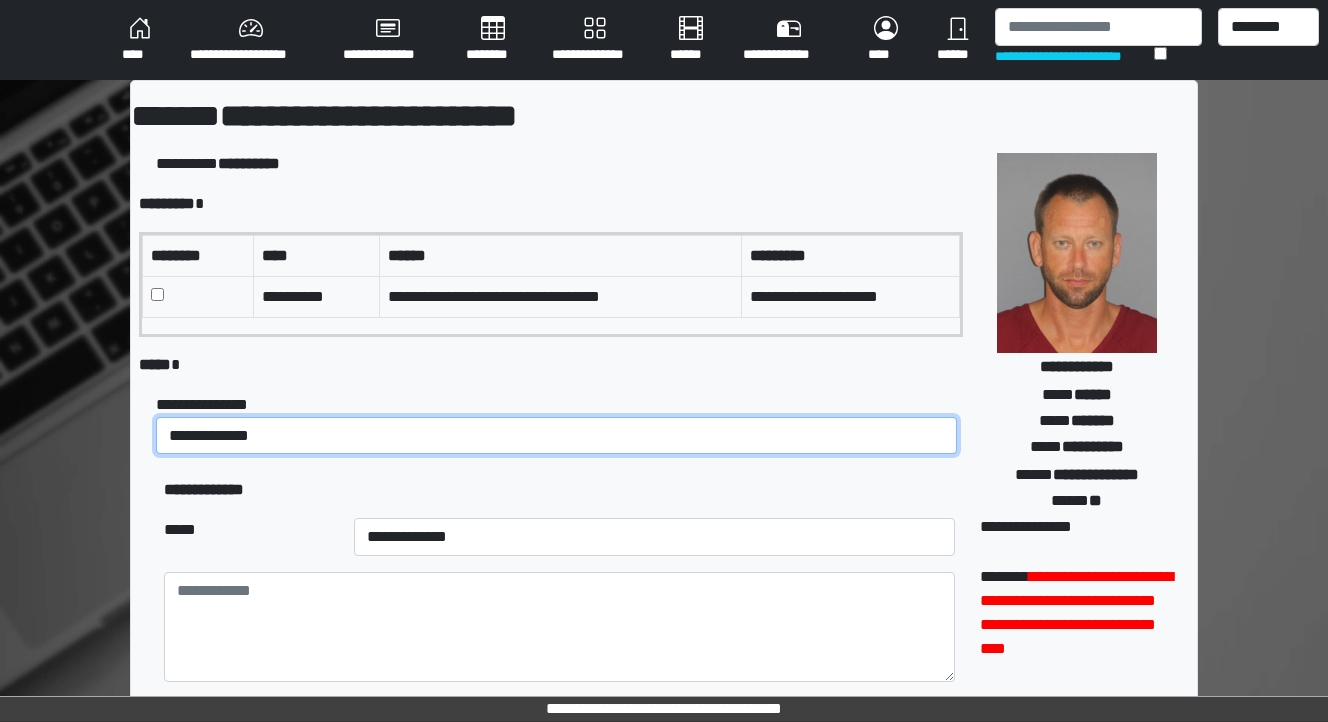 click on "**********" at bounding box center (556, 436) 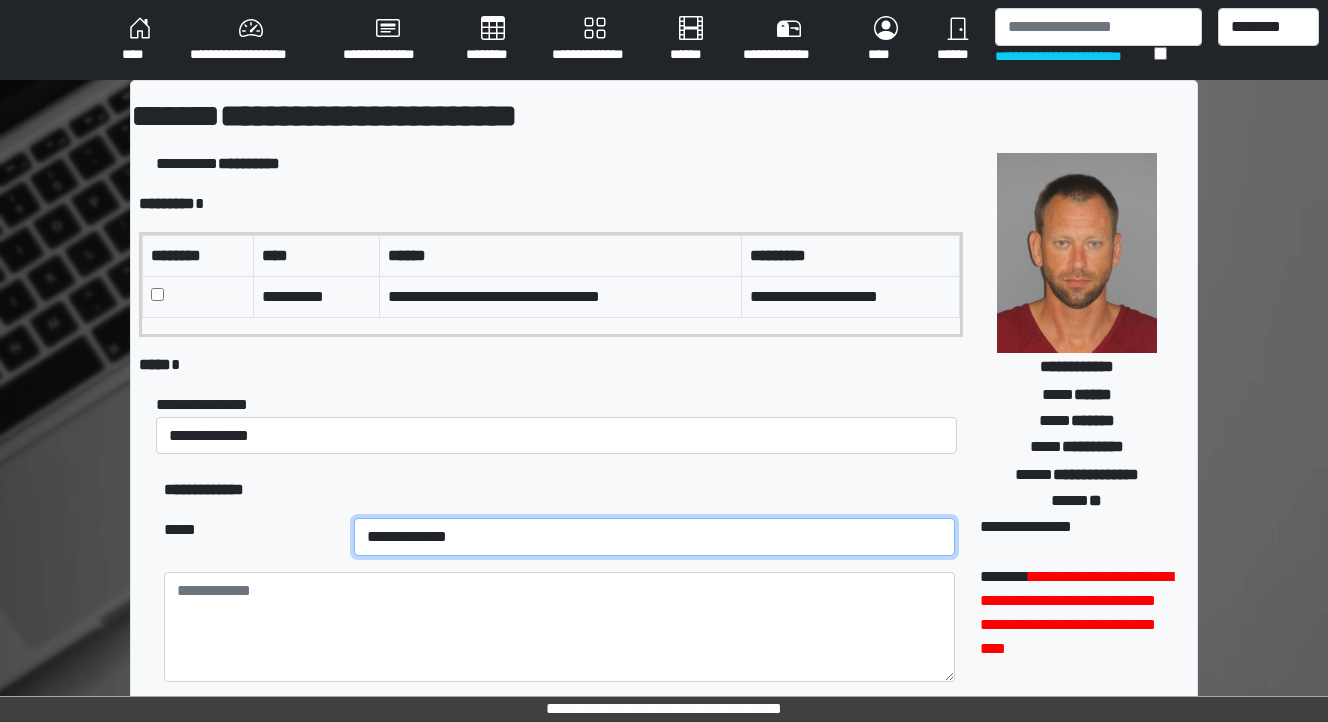 click on "**********" at bounding box center (654, 537) 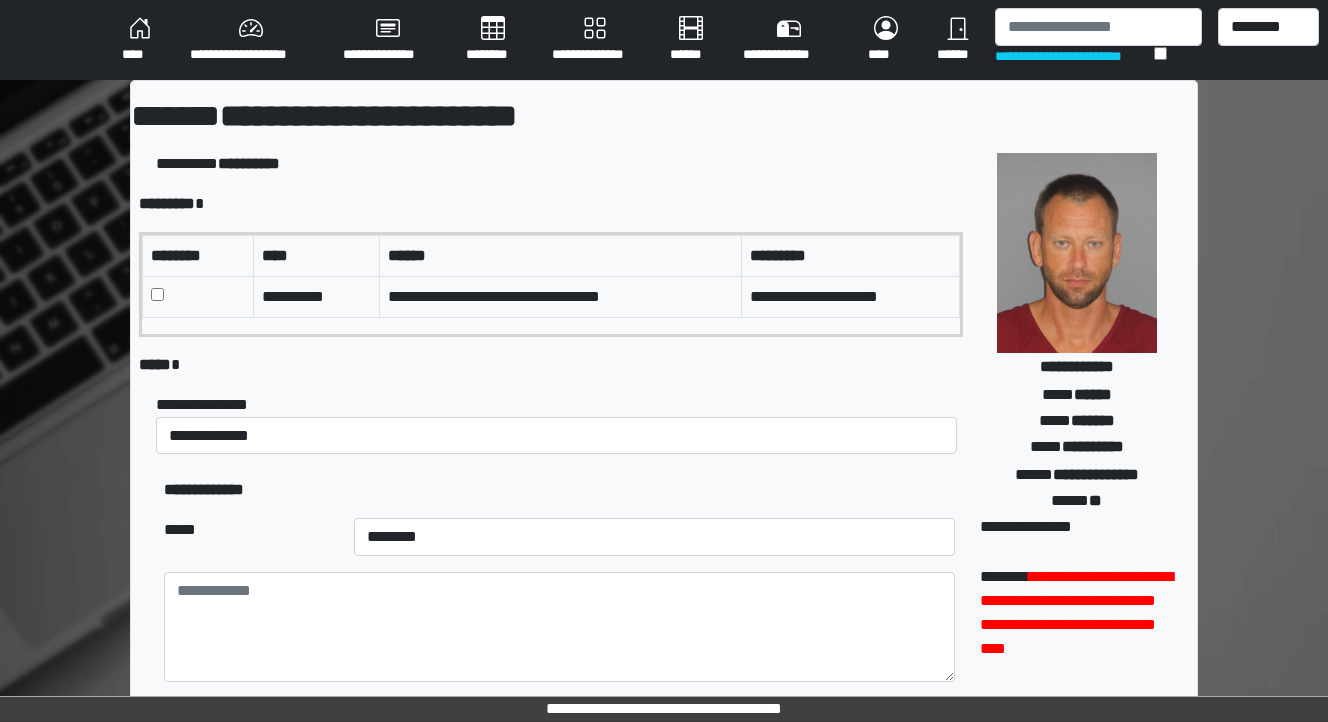 click on "*****" at bounding box center (251, 537) 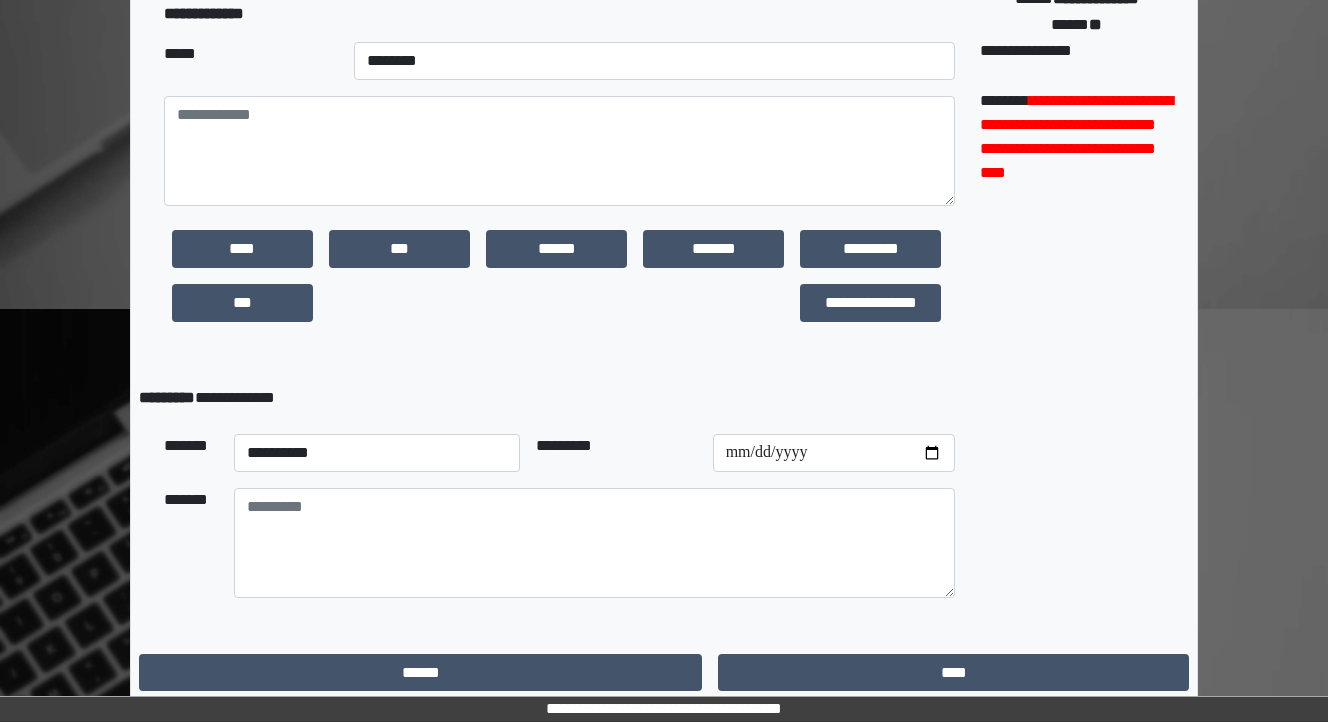 scroll, scrollTop: 480, scrollLeft: 0, axis: vertical 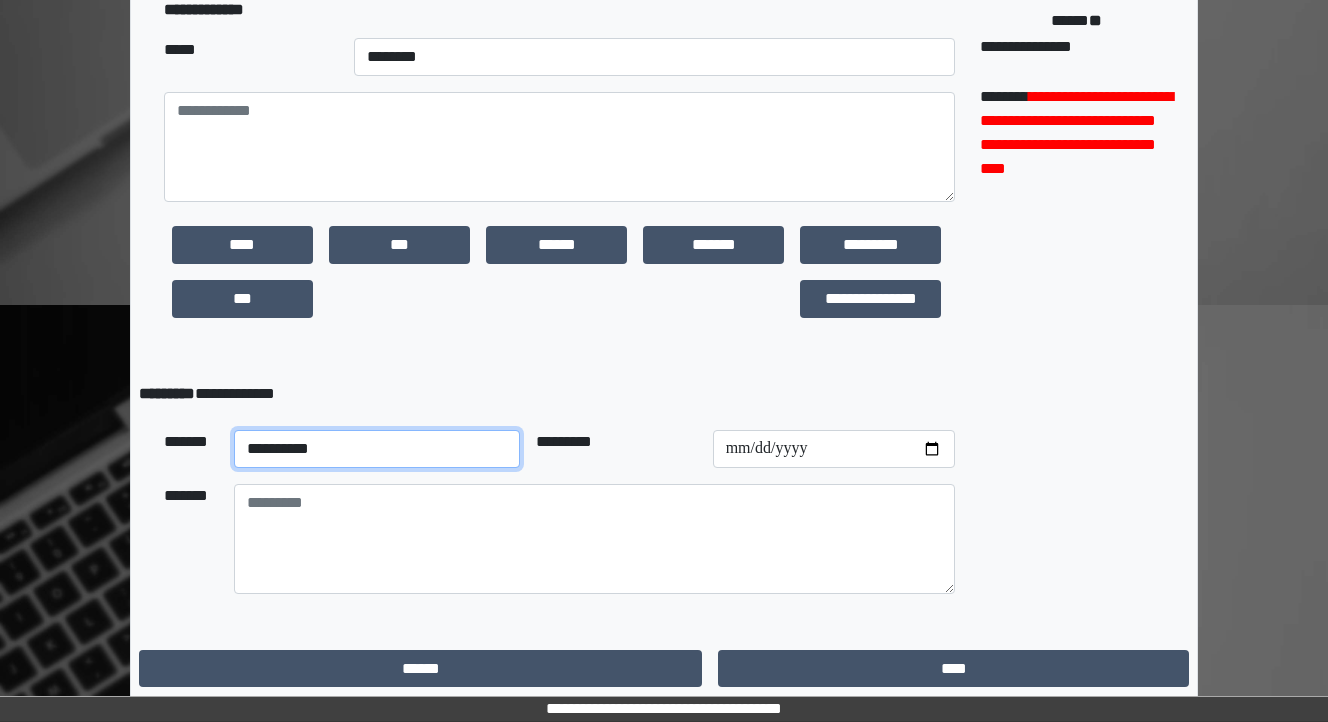 click on "**********" at bounding box center [377, 449] 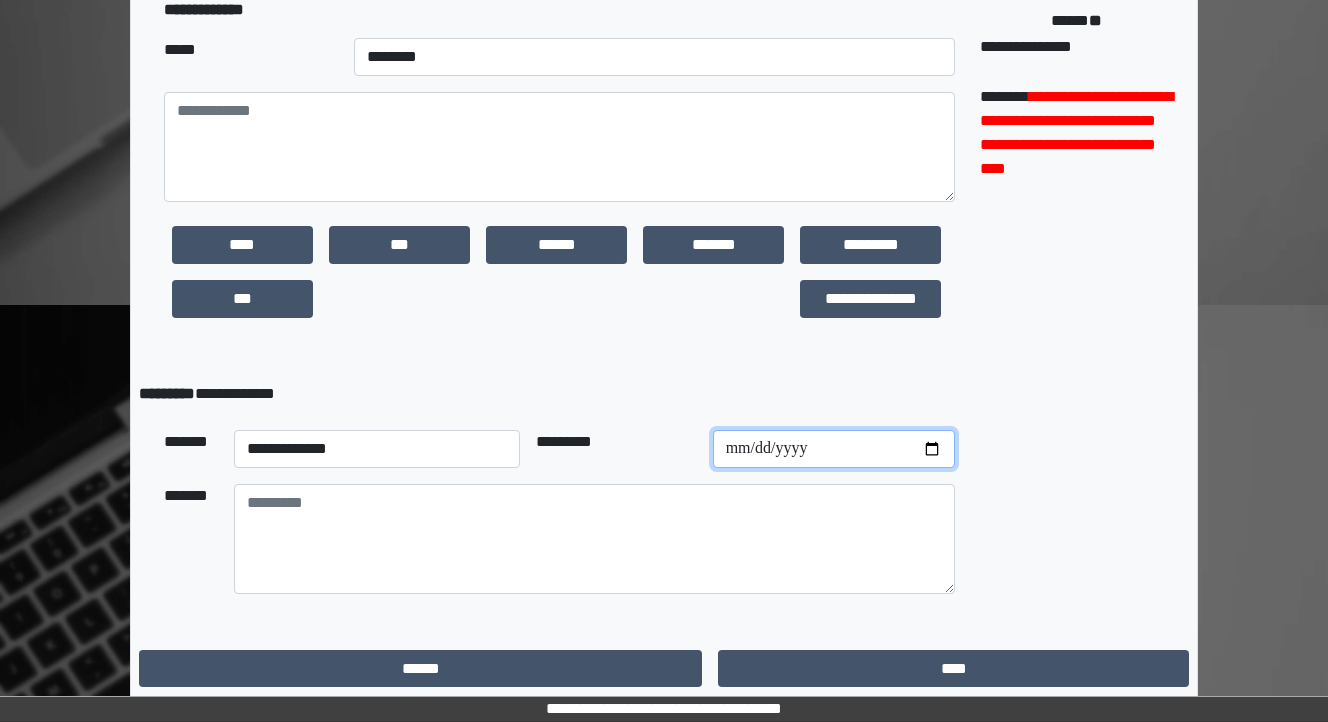 click at bounding box center (834, 449) 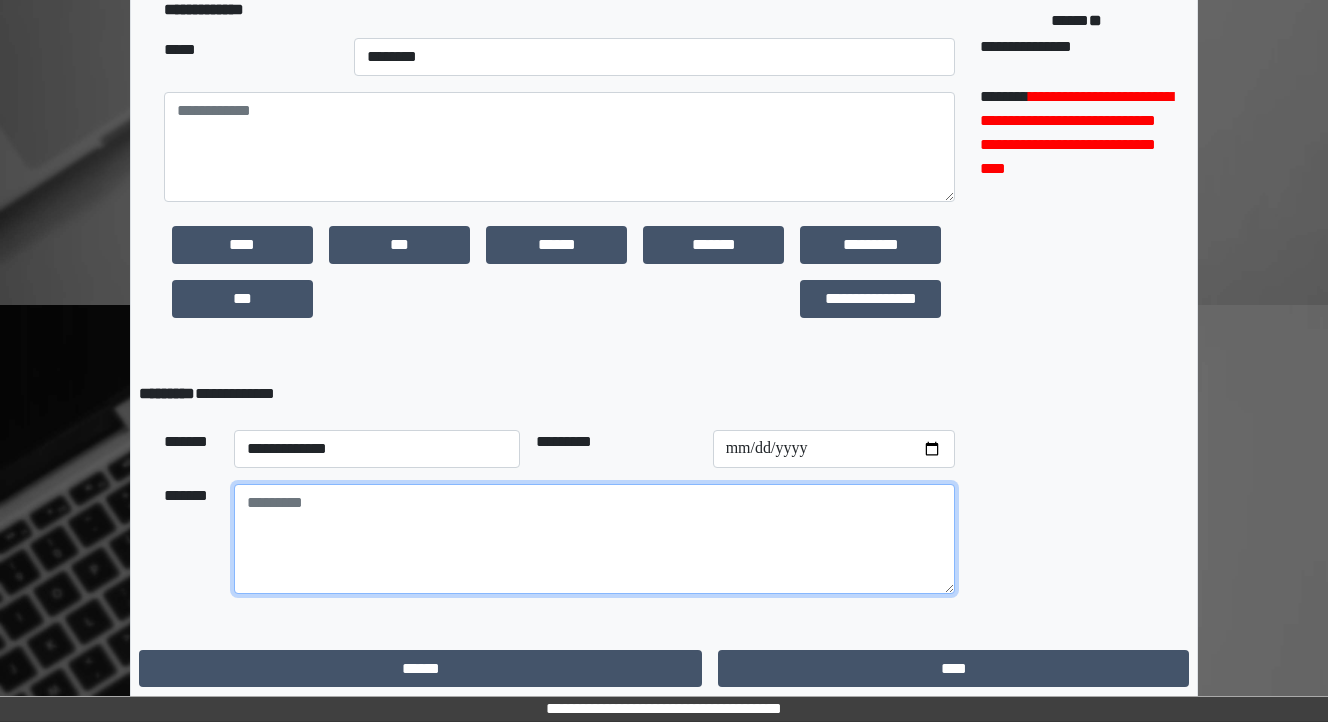click at bounding box center (594, 539) 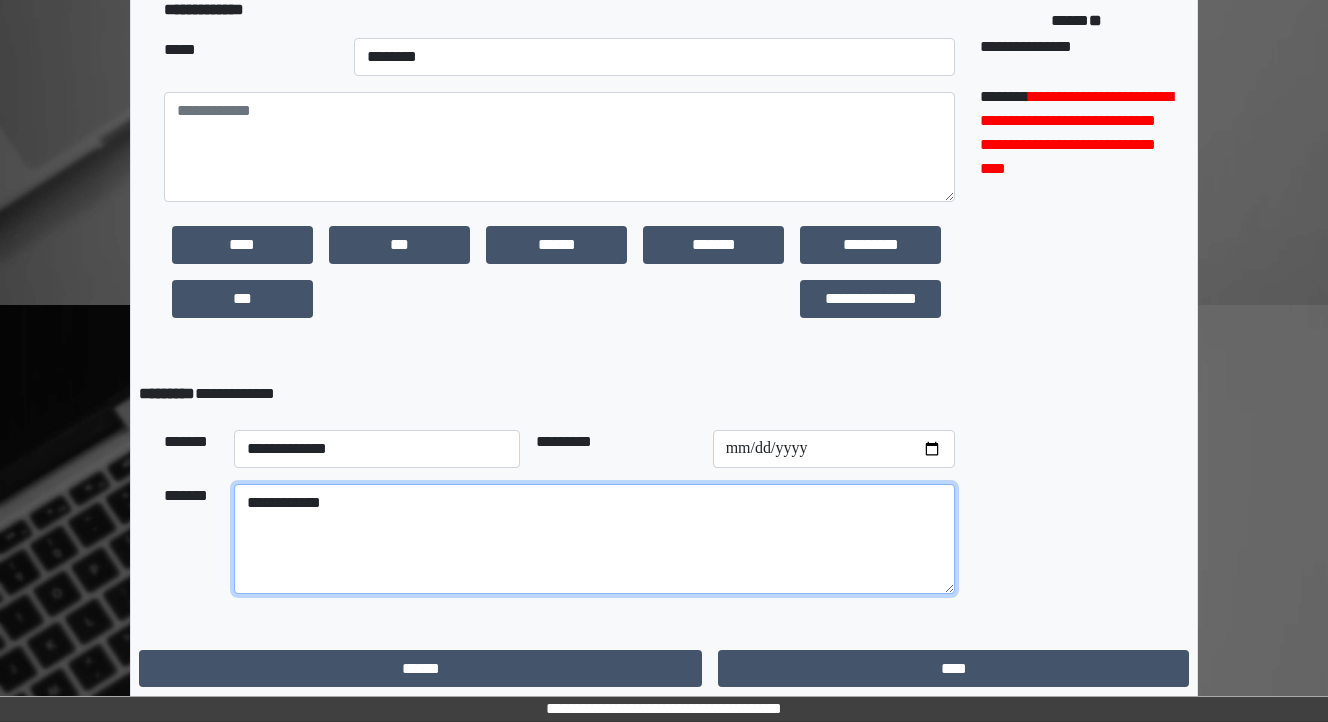 drag, startPoint x: 345, startPoint y: 505, endPoint x: 127, endPoint y: 504, distance: 218.00229 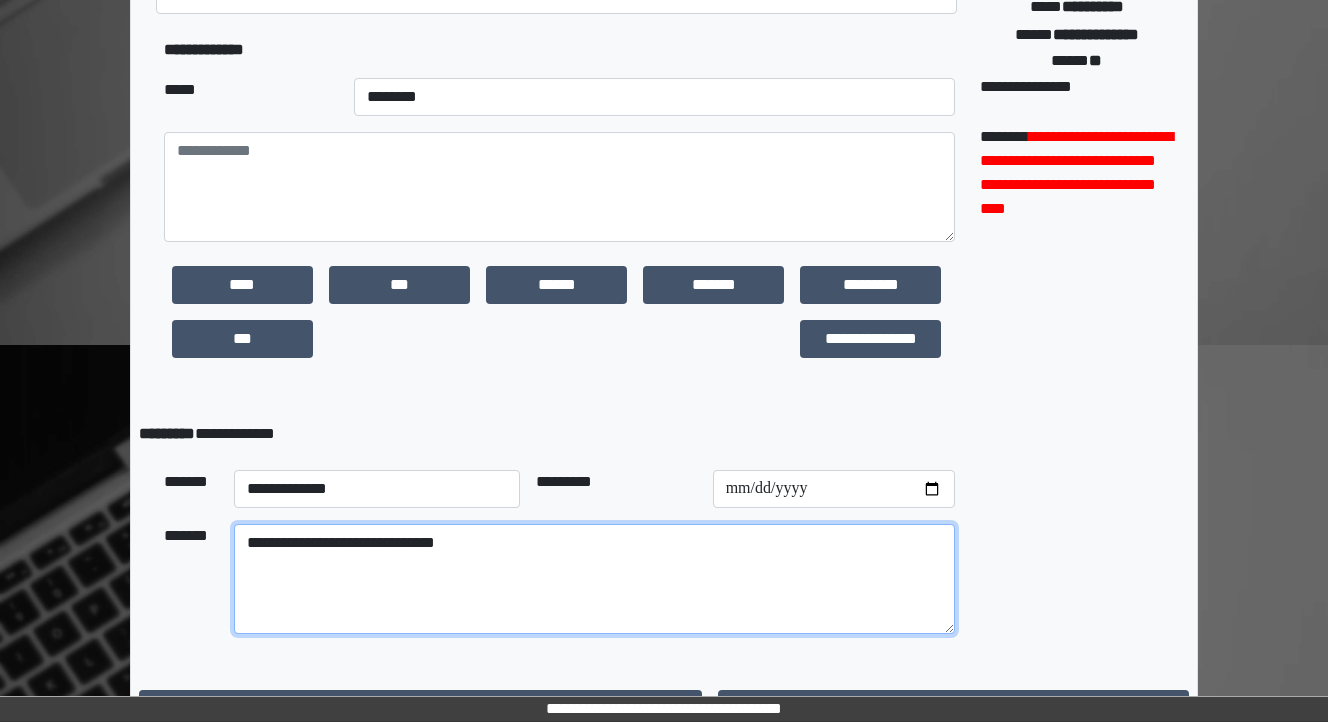 scroll, scrollTop: 480, scrollLeft: 0, axis: vertical 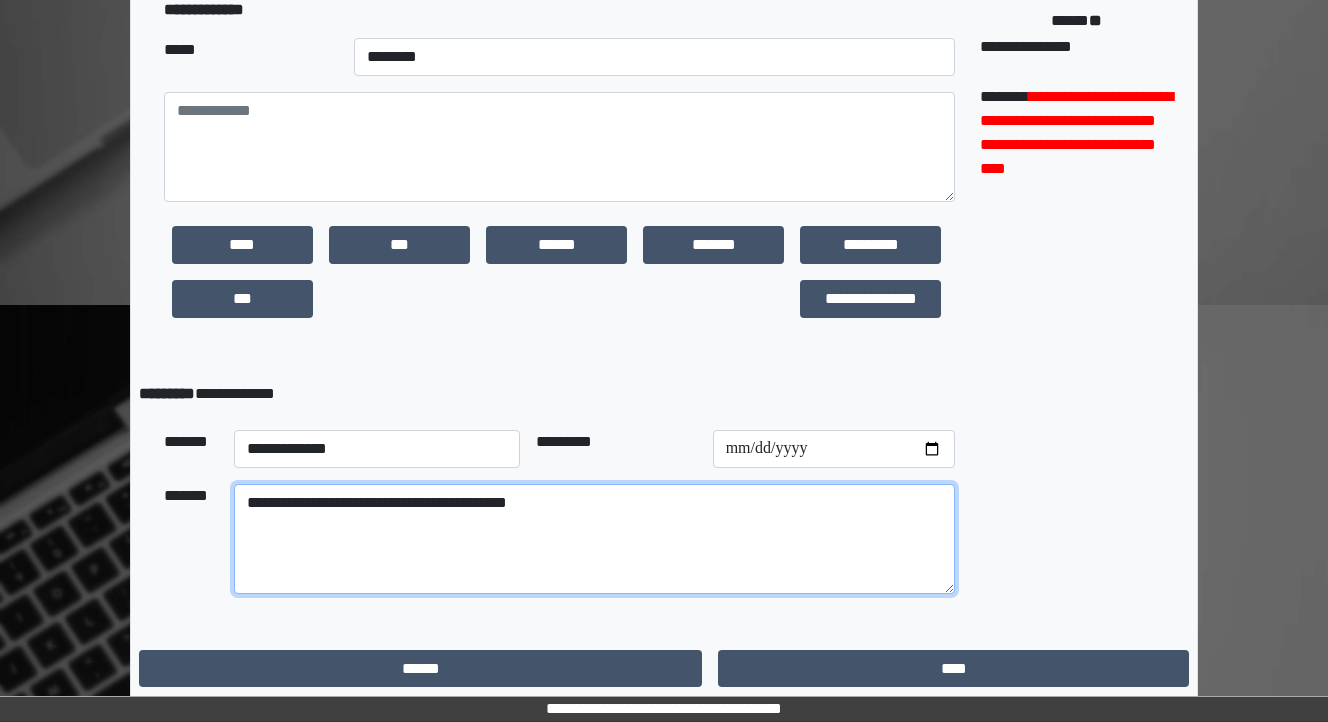 click on "**********" at bounding box center [594, 539] 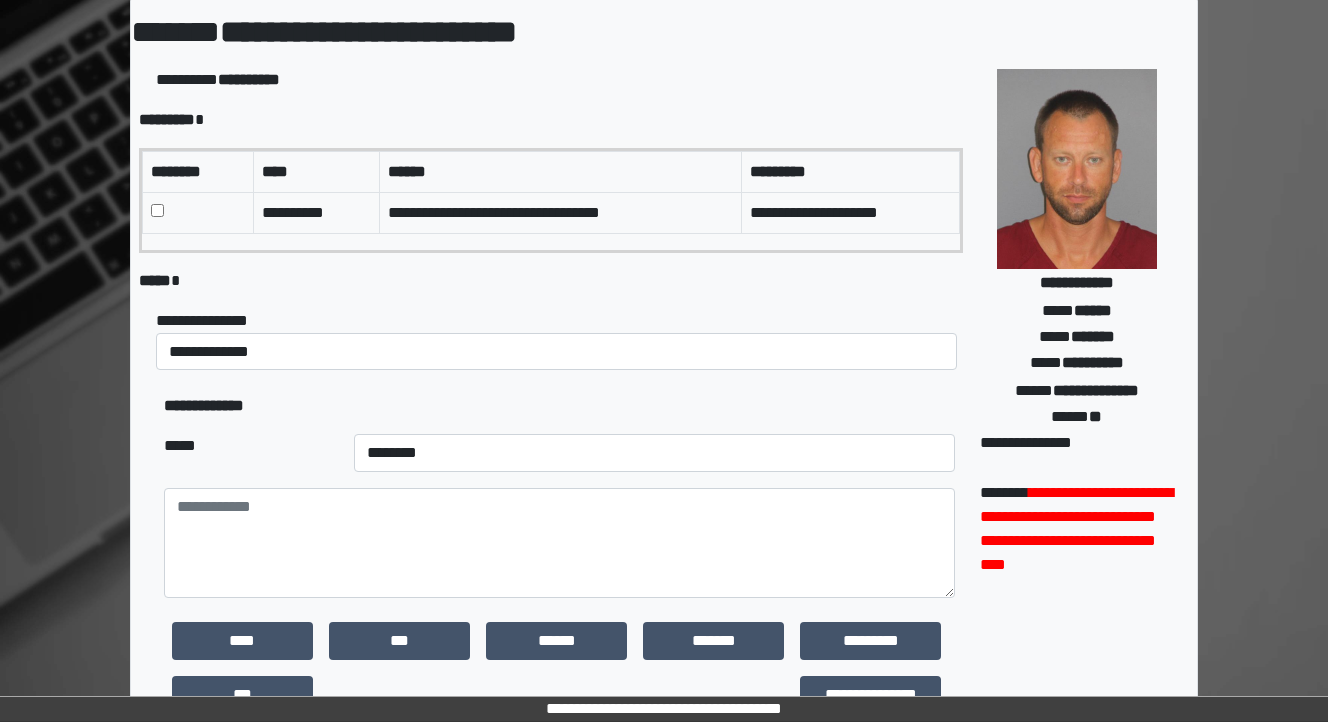 scroll, scrollTop: 80, scrollLeft: 0, axis: vertical 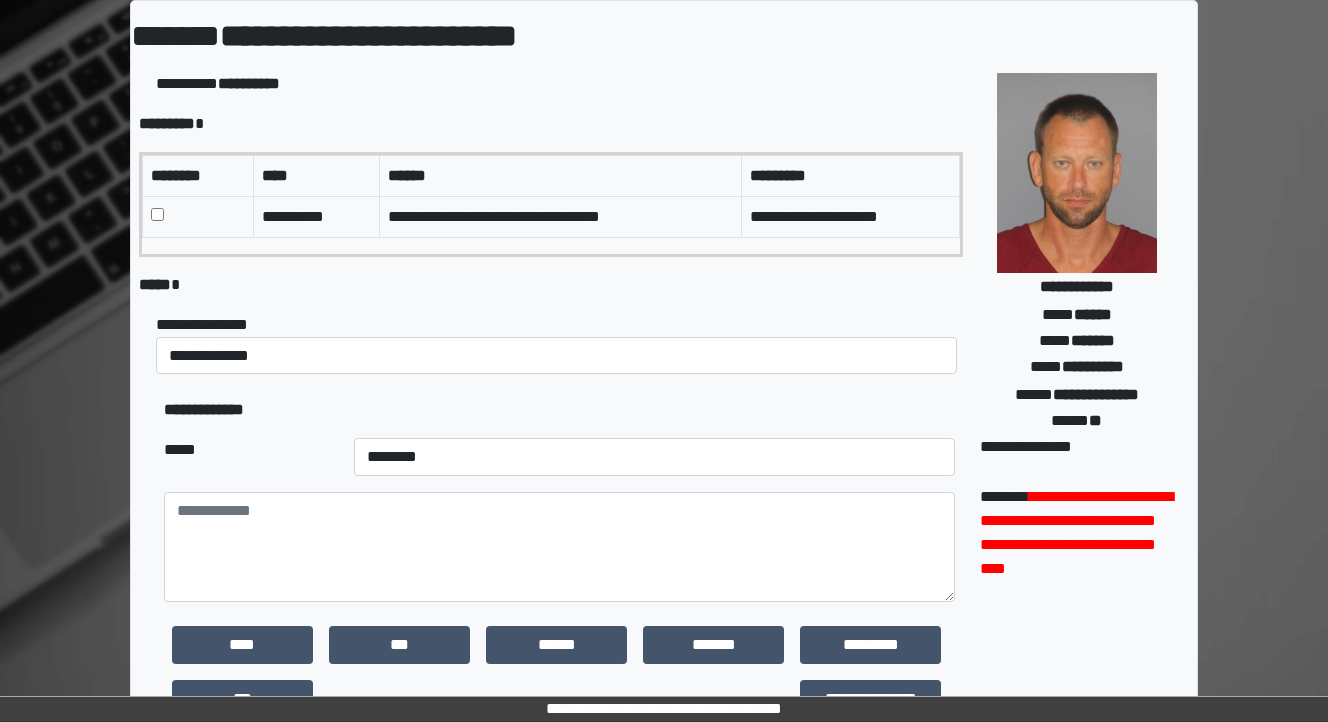 type on "**********" 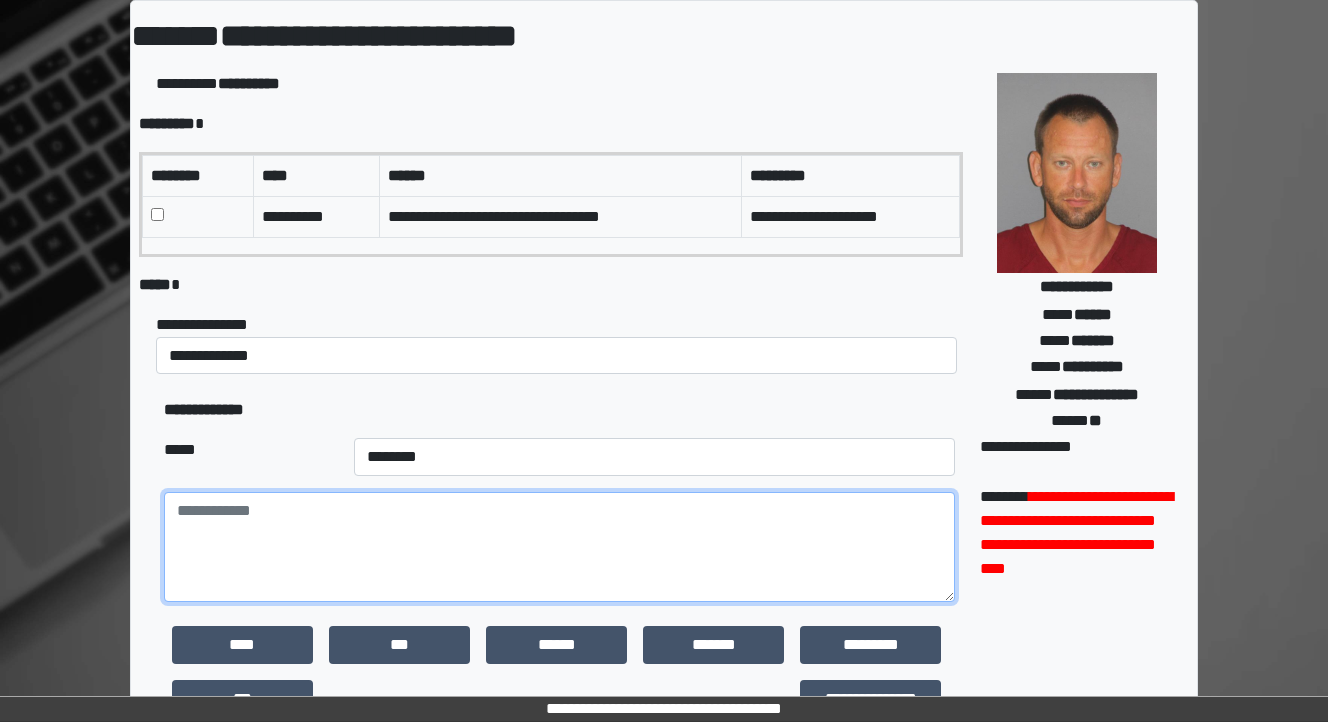 click at bounding box center (559, 547) 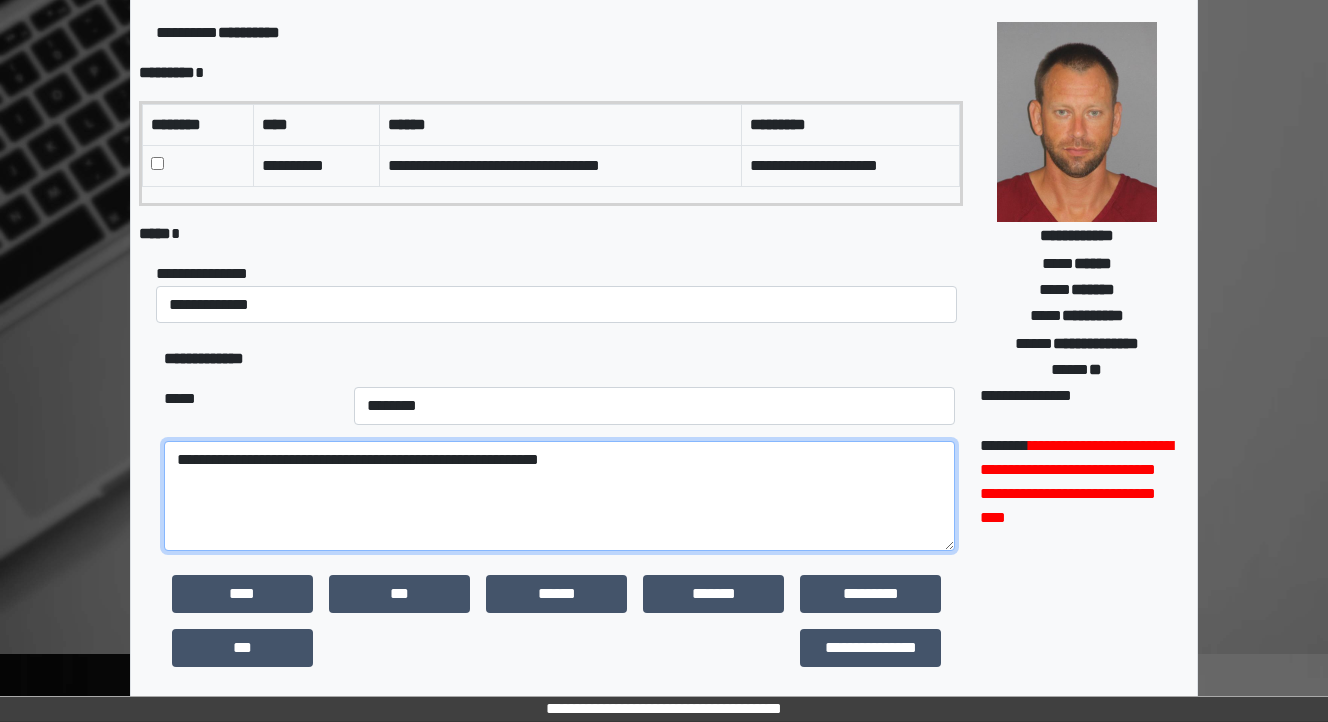 scroll, scrollTop: 160, scrollLeft: 0, axis: vertical 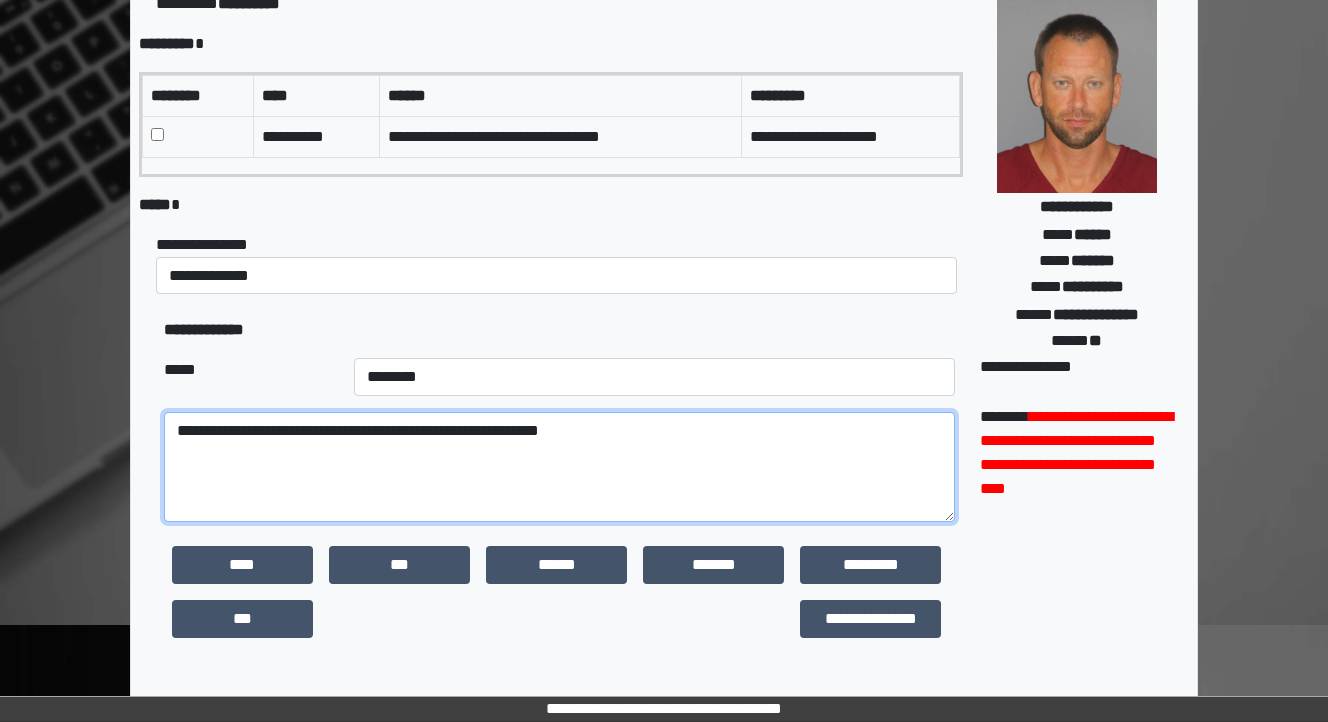 drag, startPoint x: 379, startPoint y: 429, endPoint x: 357, endPoint y: 432, distance: 22.203604 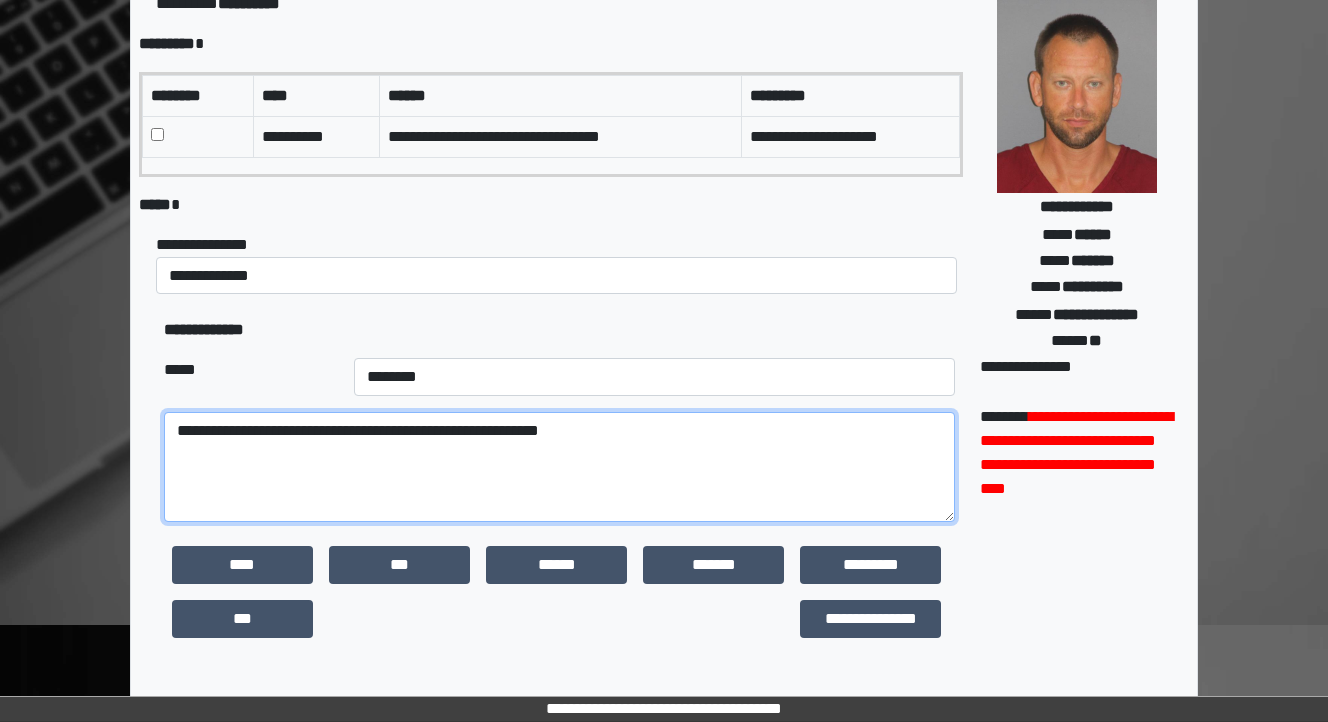 drag, startPoint x: 383, startPoint y: 426, endPoint x: 332, endPoint y: 427, distance: 51.009804 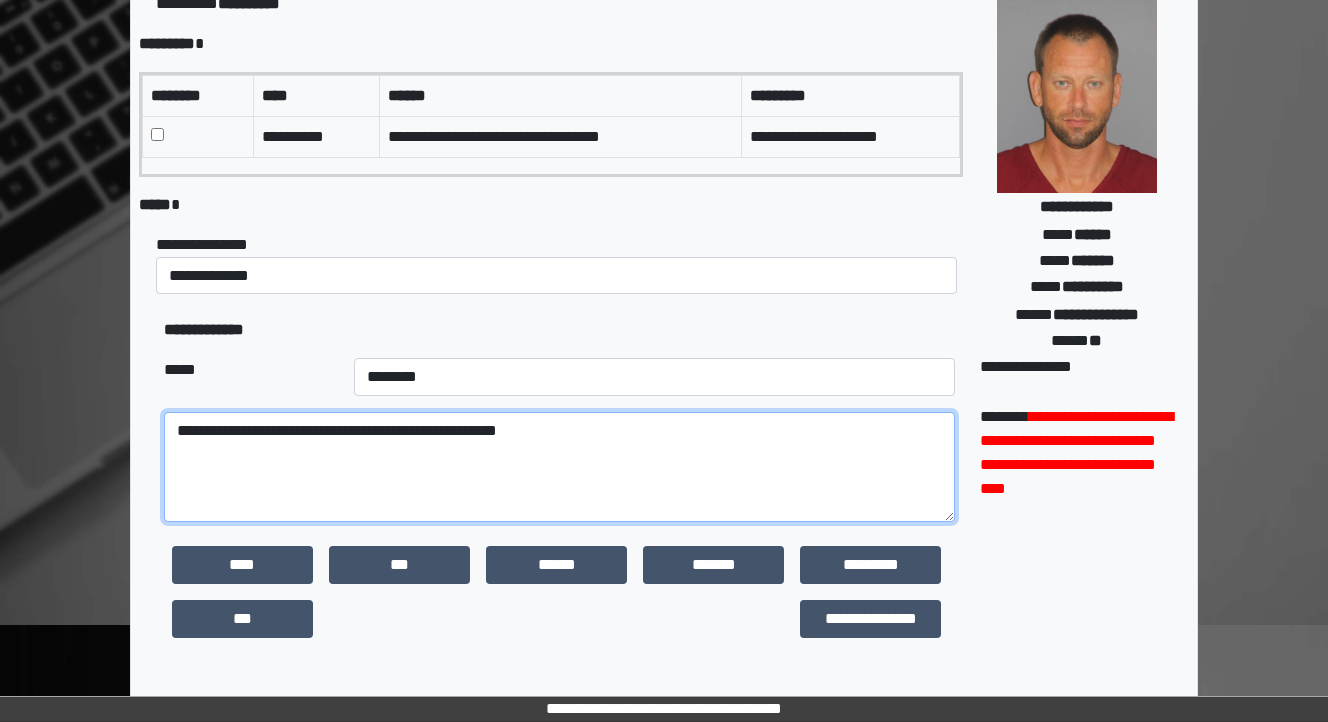 click on "**********" at bounding box center [559, 467] 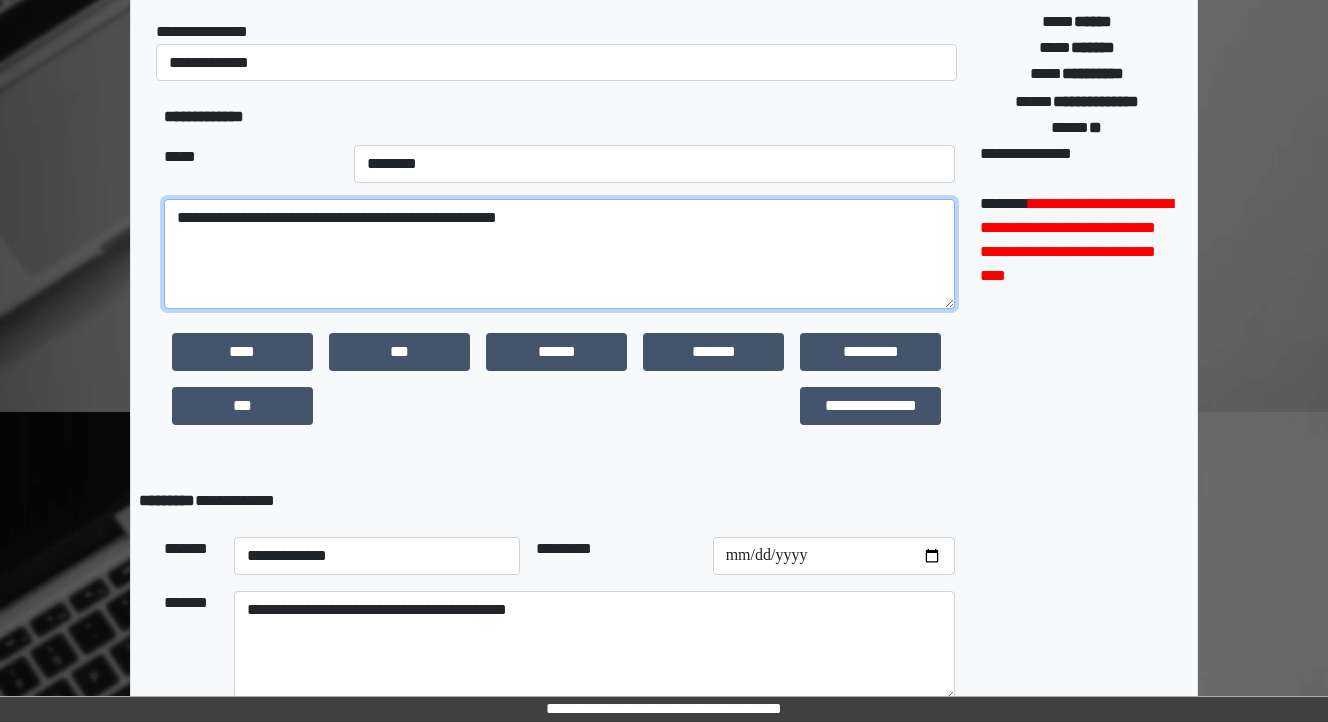 scroll, scrollTop: 482, scrollLeft: 0, axis: vertical 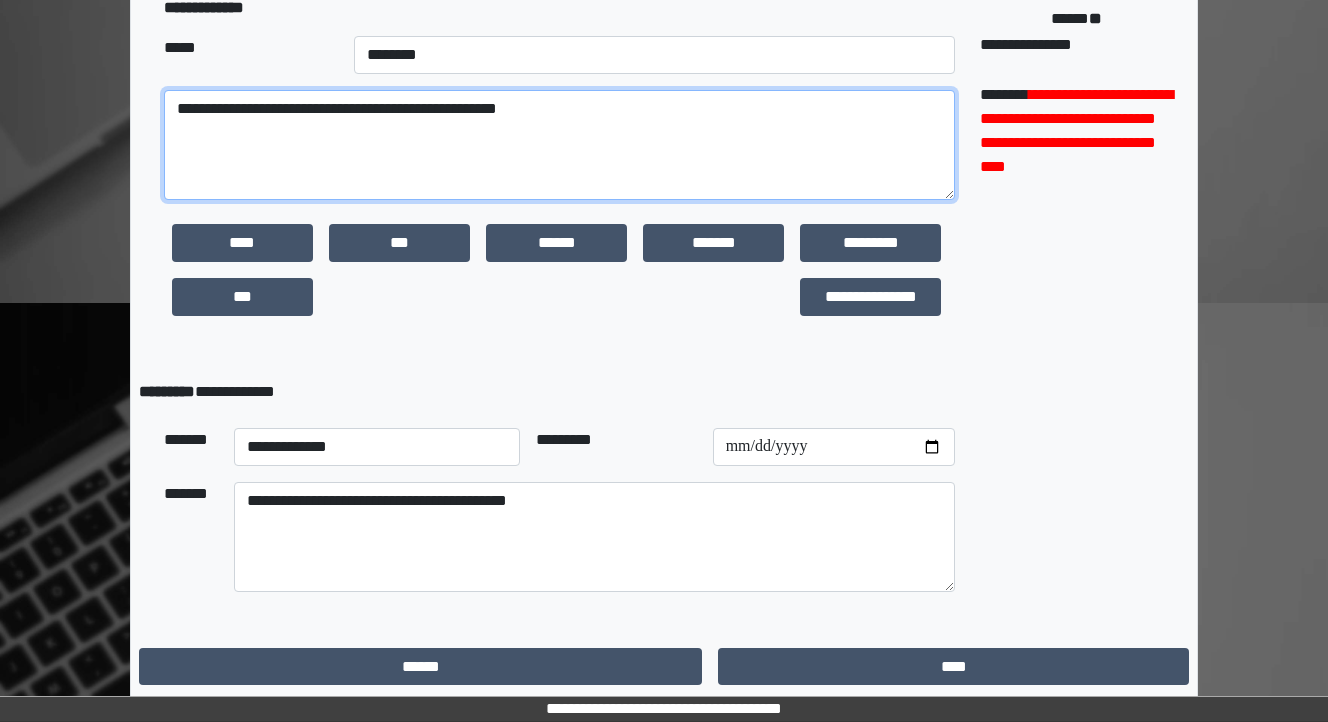 type on "**********" 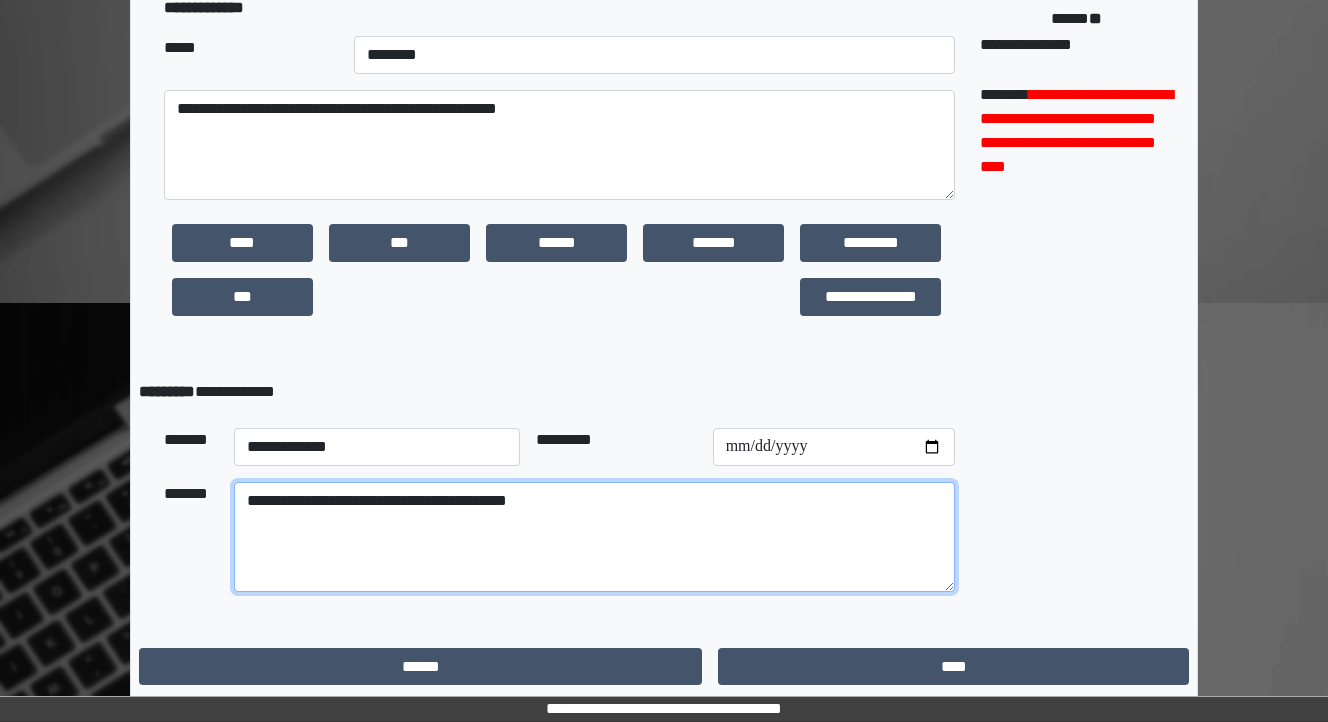 click on "**********" at bounding box center [594, 537] 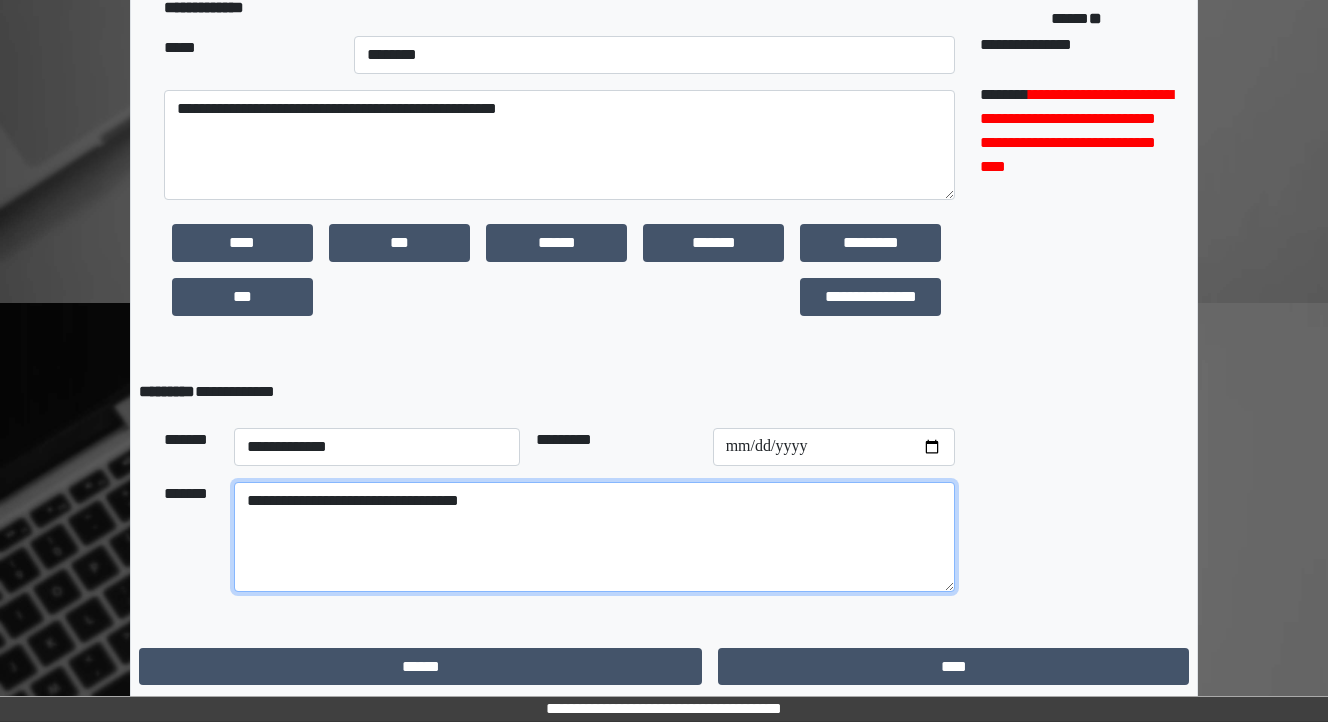 click on "**********" at bounding box center (594, 537) 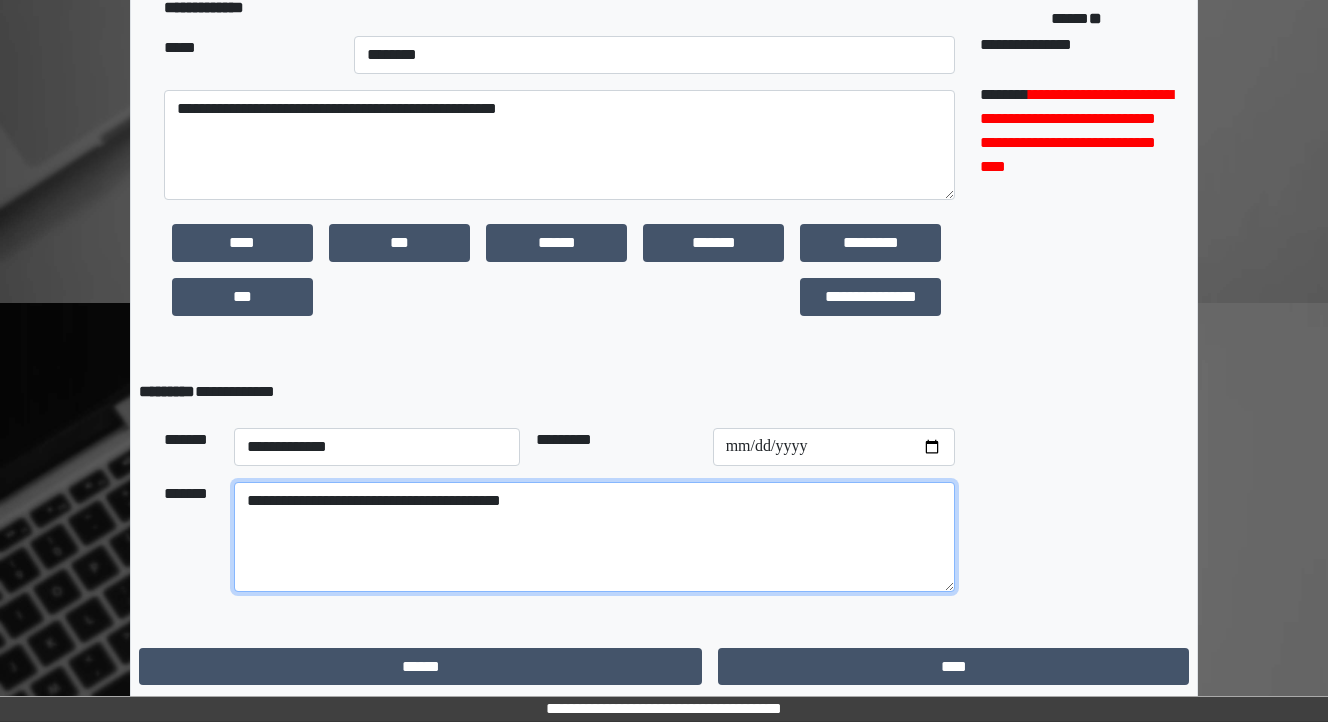 click on "**********" at bounding box center (594, 537) 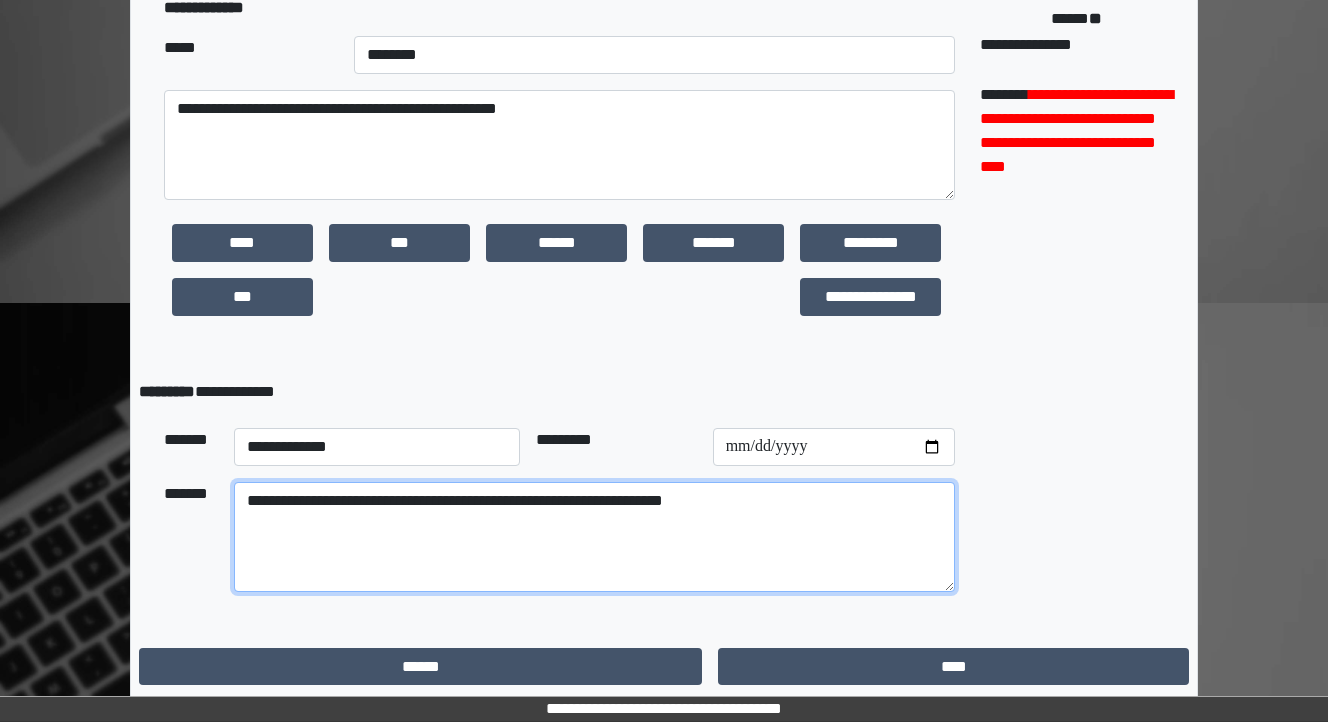 click on "**********" at bounding box center [594, 537] 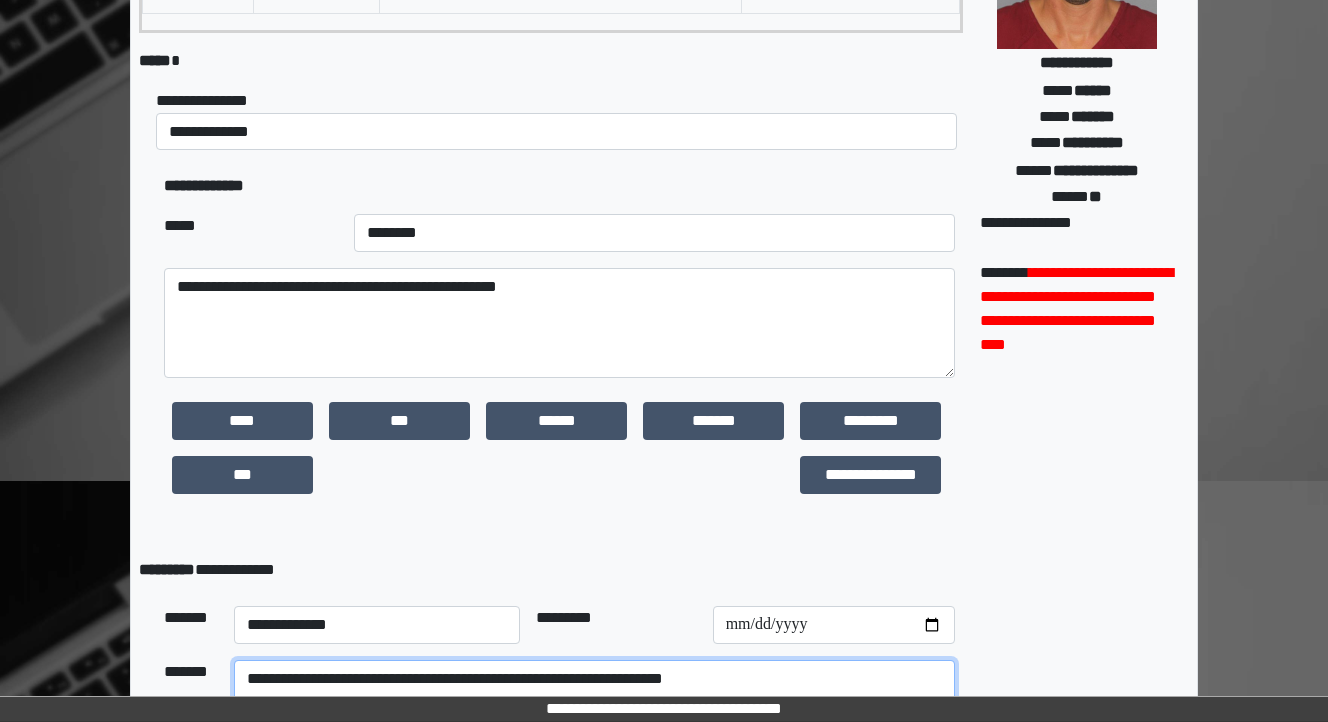 scroll, scrollTop: 82, scrollLeft: 0, axis: vertical 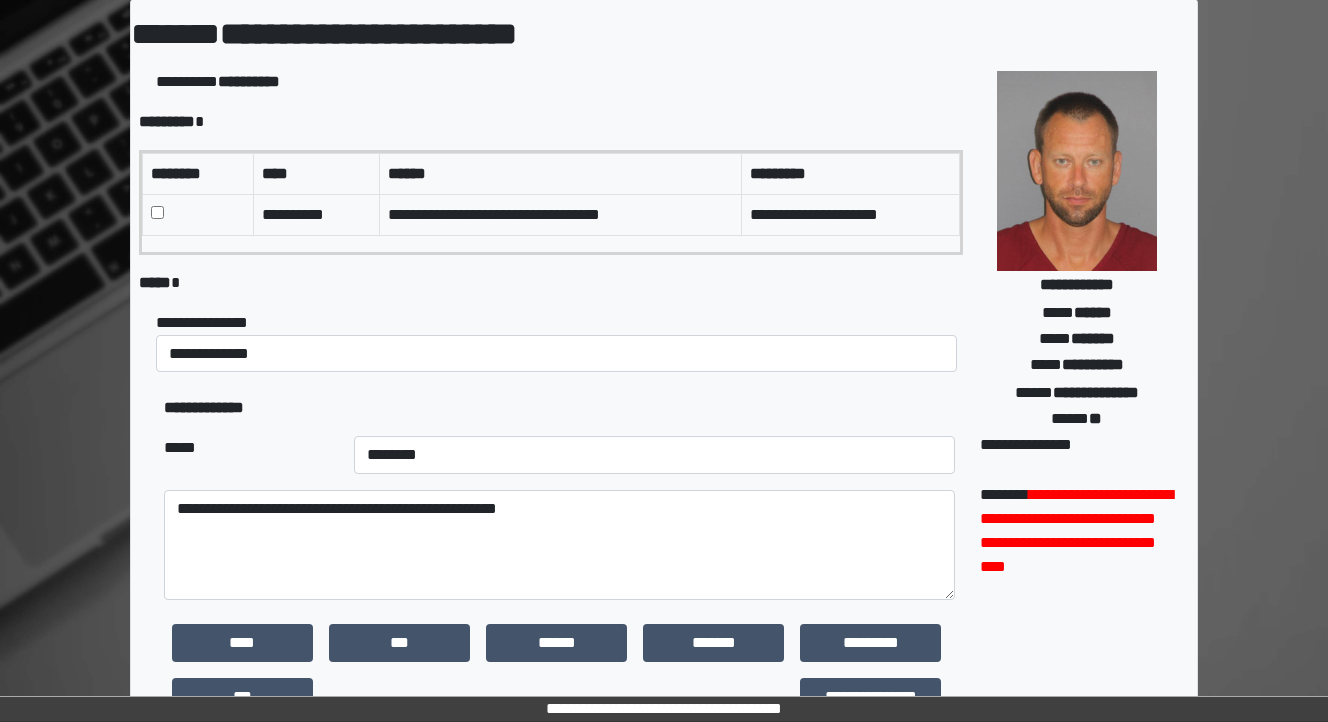 type on "**********" 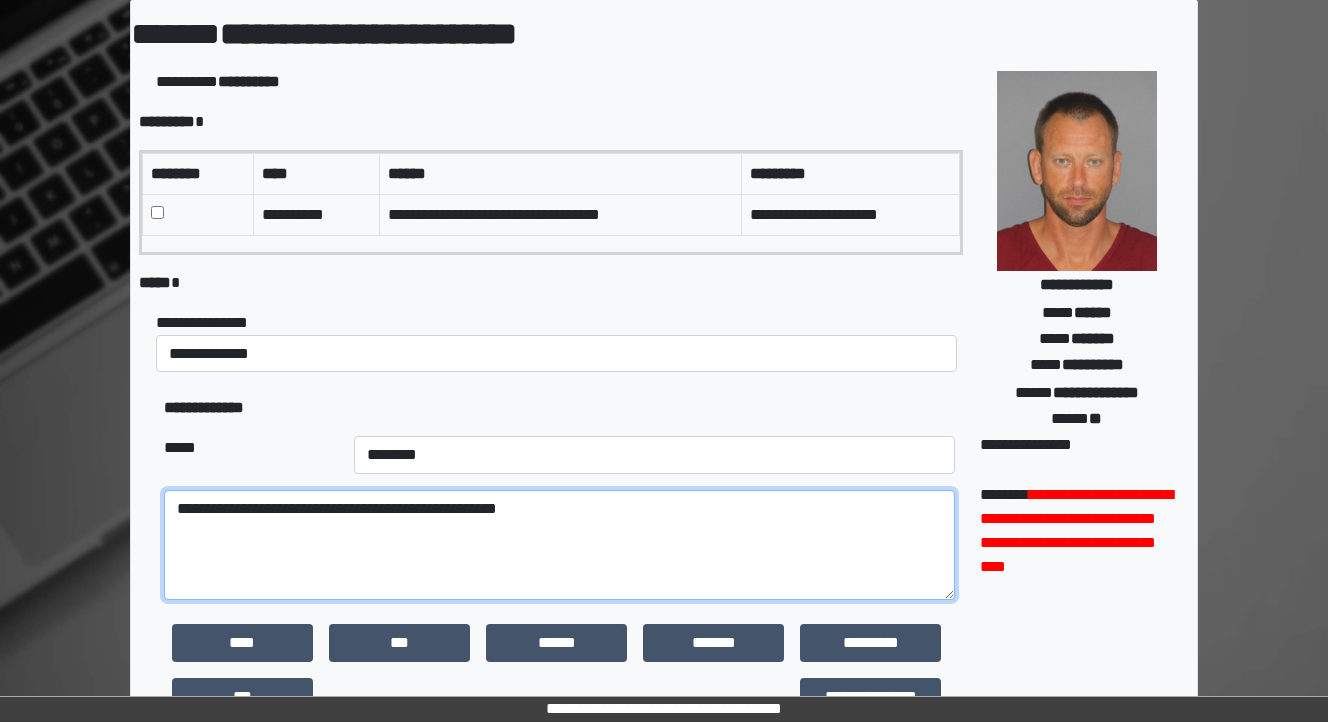 click on "**********" at bounding box center [559, 545] 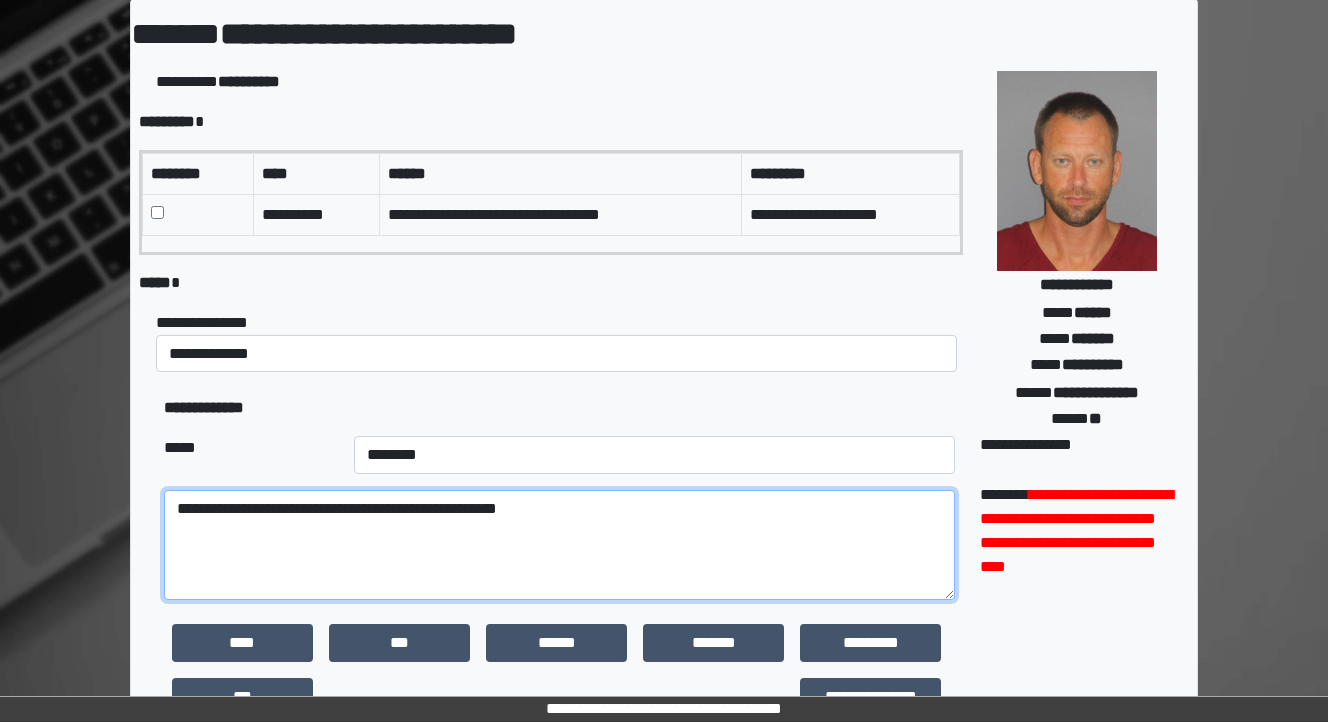 drag, startPoint x: 577, startPoint y: 509, endPoint x: 450, endPoint y: 510, distance: 127.00394 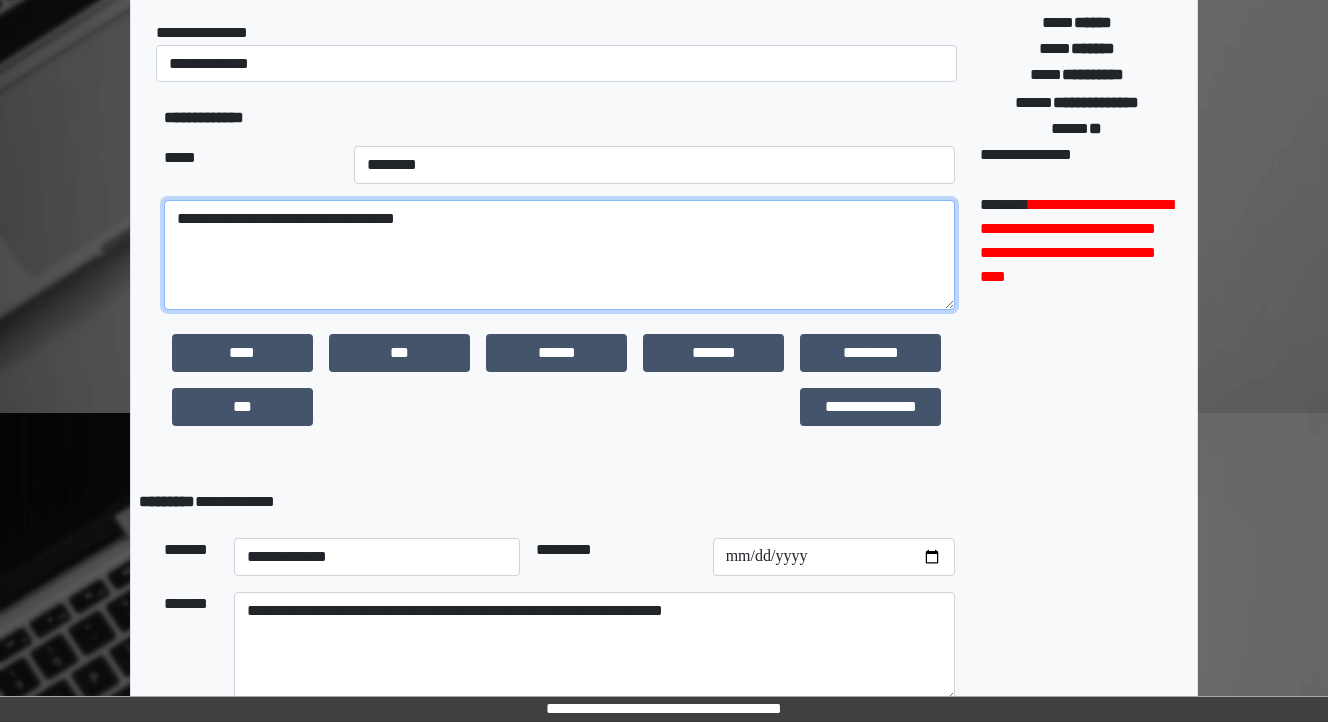 scroll, scrollTop: 482, scrollLeft: 0, axis: vertical 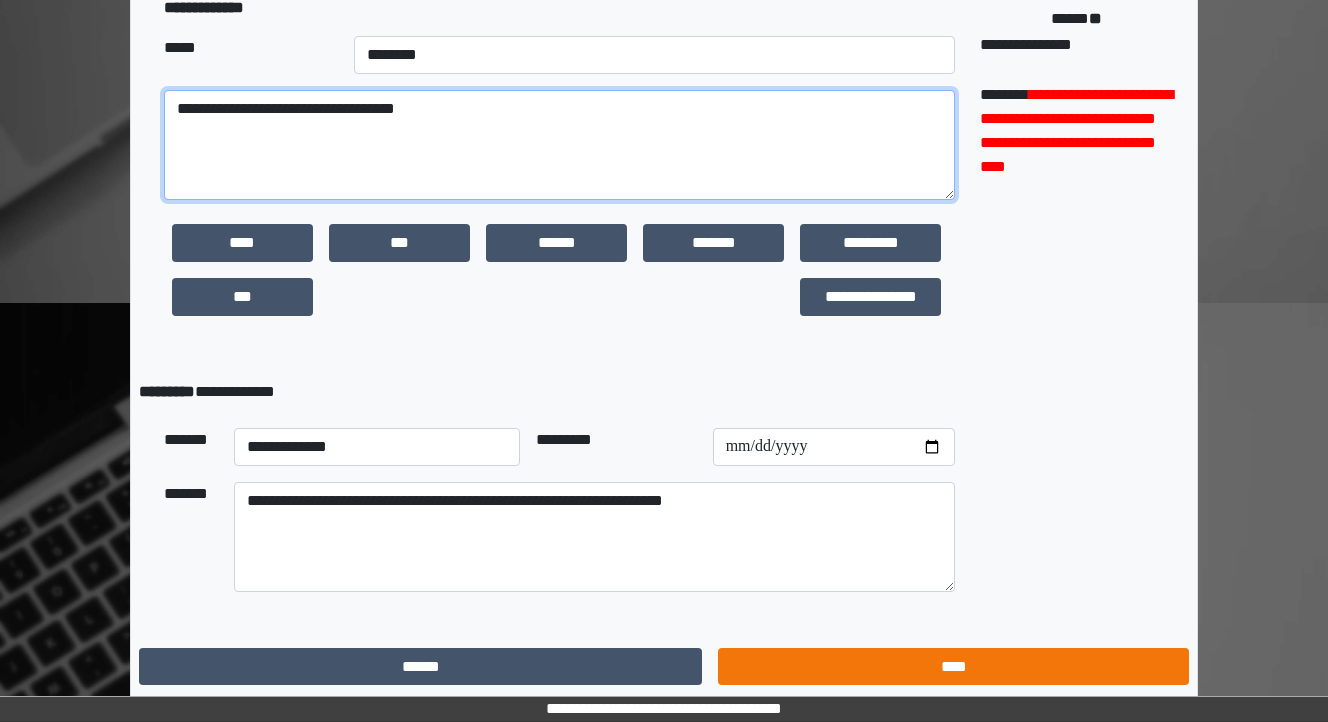 type on "**********" 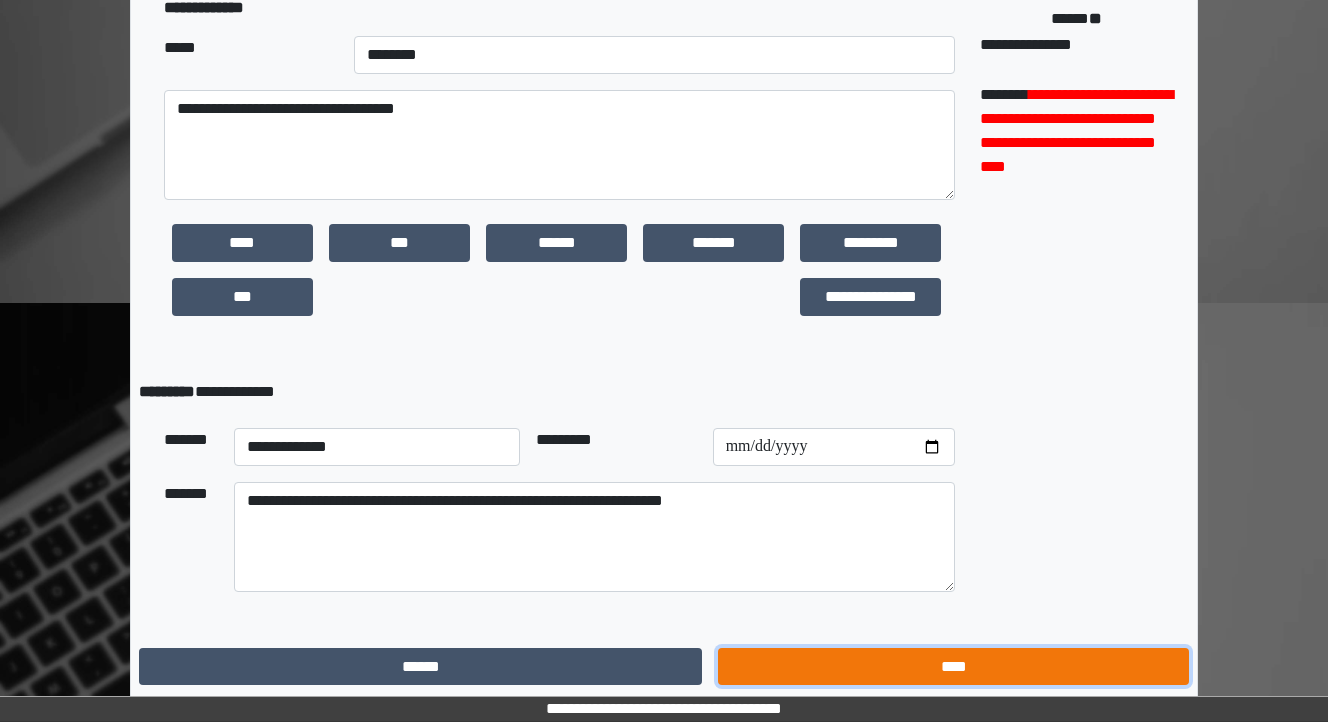 click on "****" at bounding box center [953, 667] 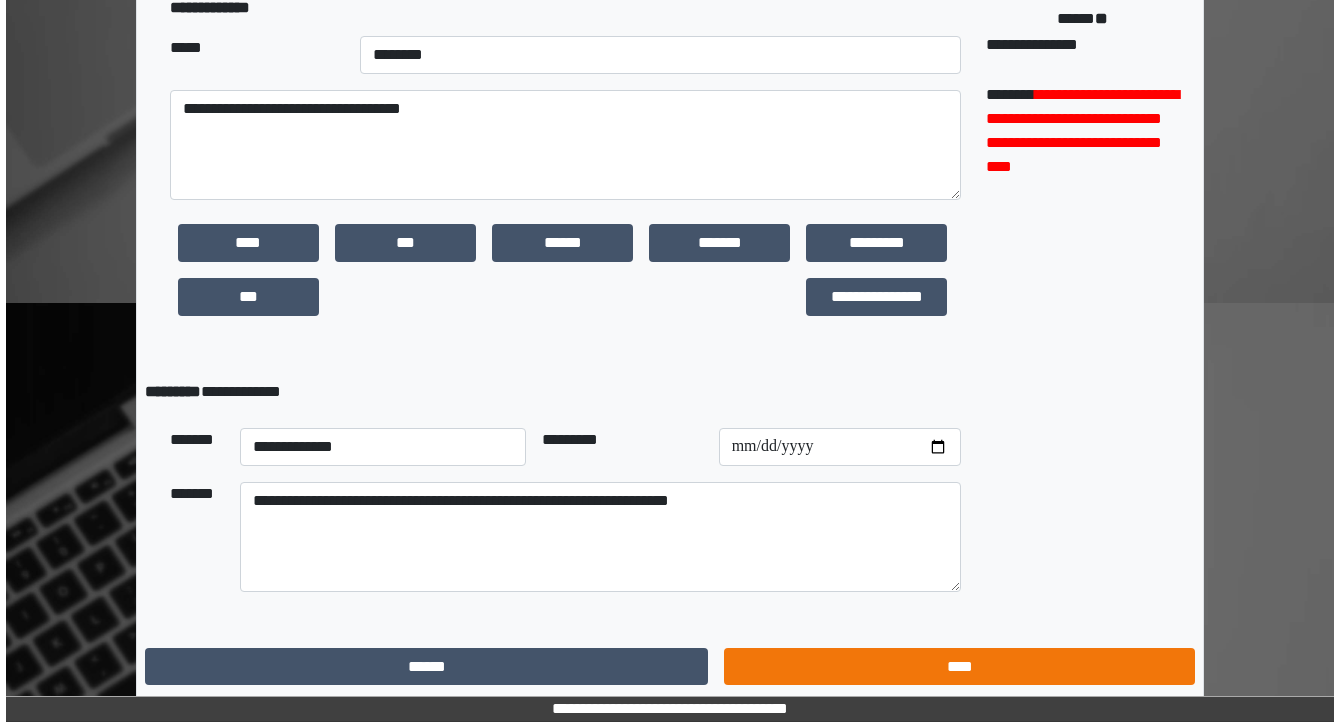 scroll, scrollTop: 0, scrollLeft: 0, axis: both 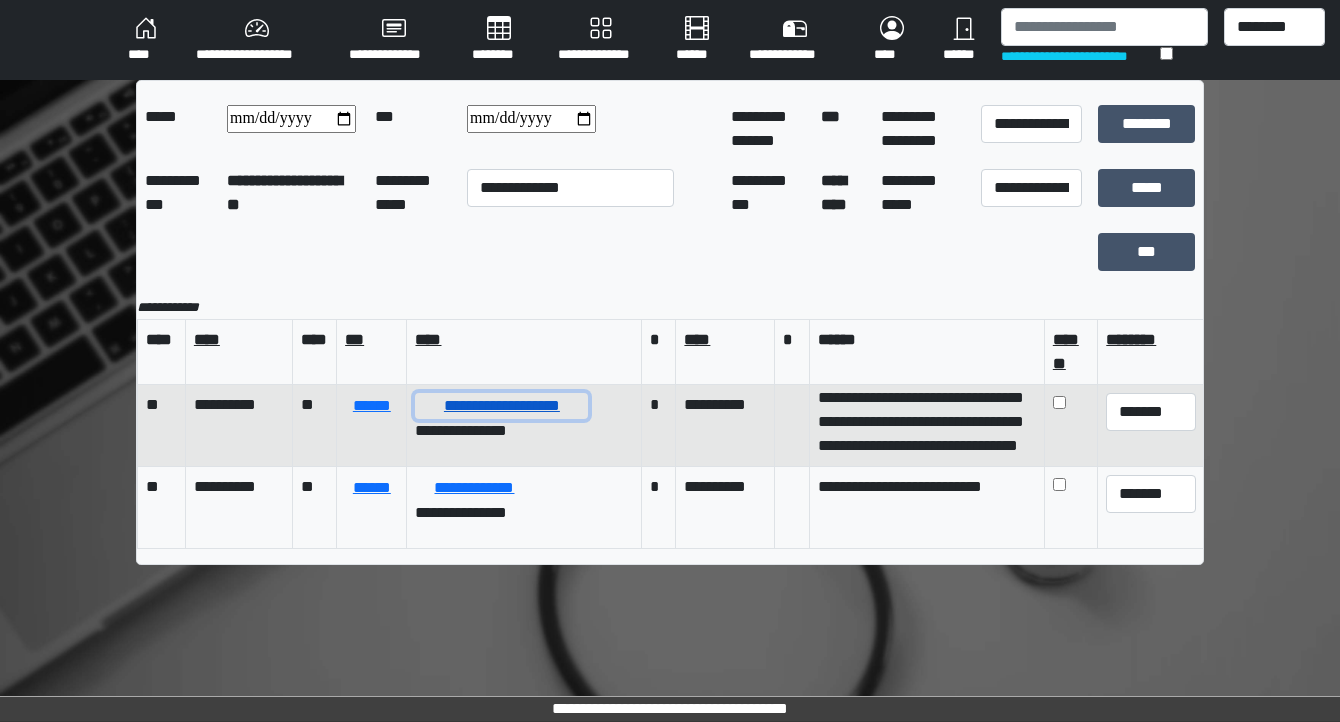 click on "**********" at bounding box center [501, 406] 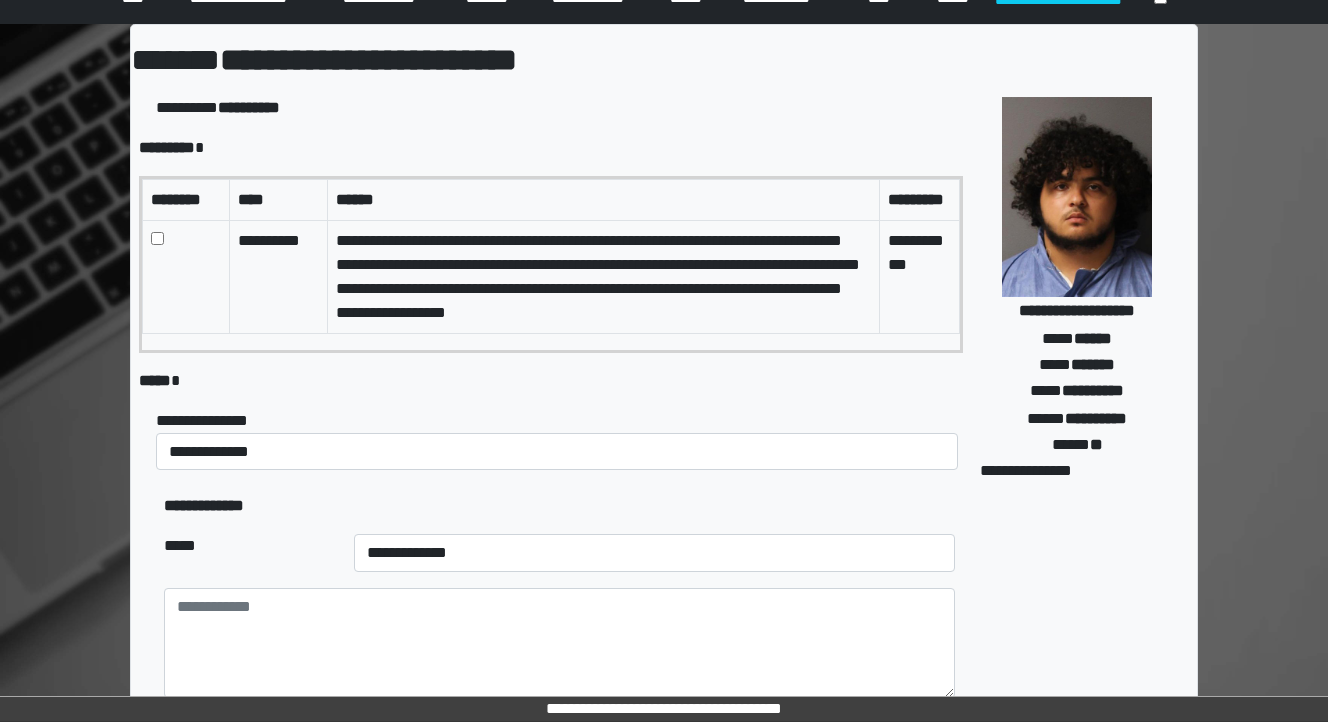 scroll, scrollTop: 80, scrollLeft: 0, axis: vertical 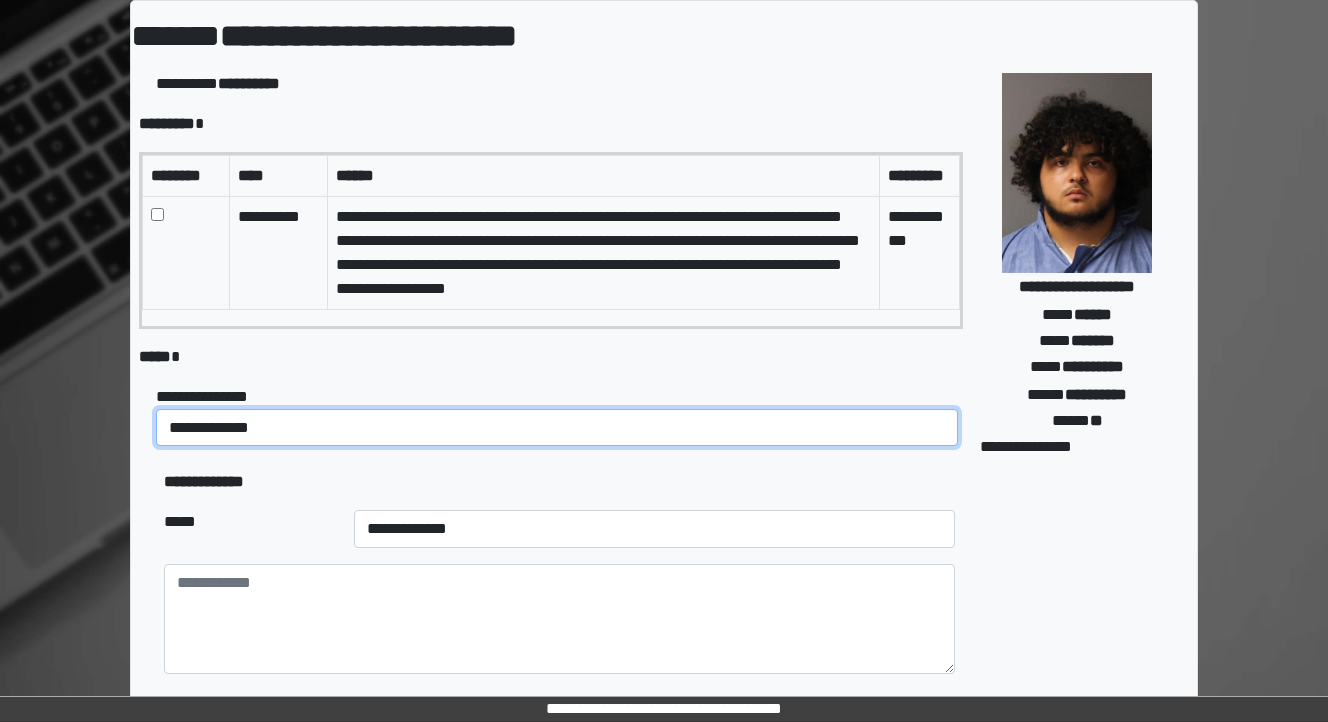 click on "**********" at bounding box center [557, 428] 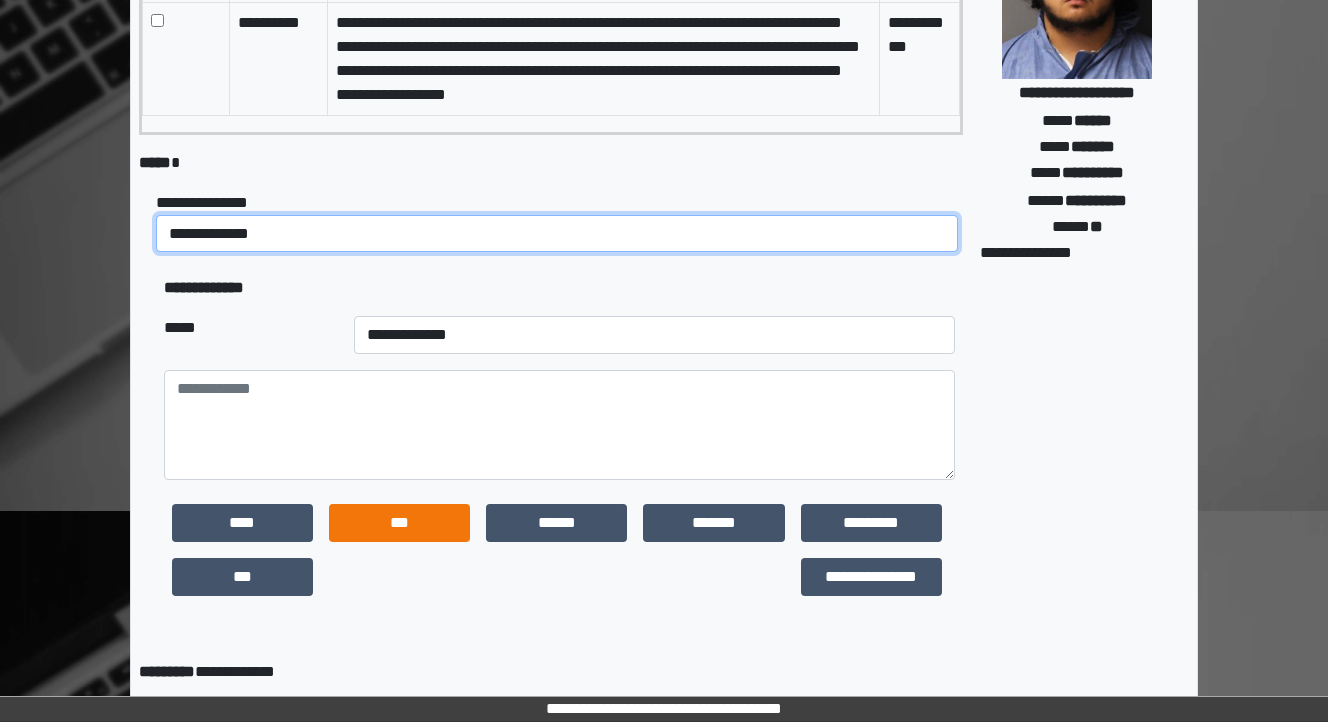 scroll, scrollTop: 320, scrollLeft: 0, axis: vertical 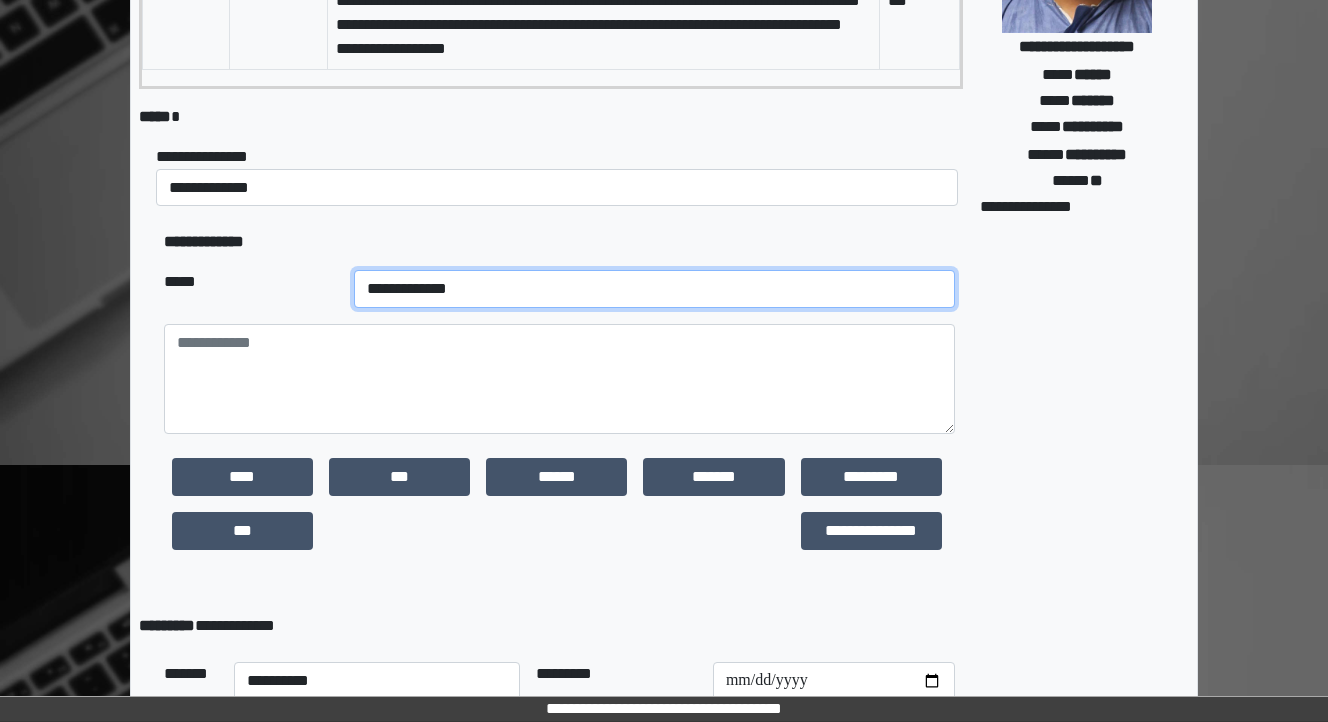 click on "**********" at bounding box center [654, 289] 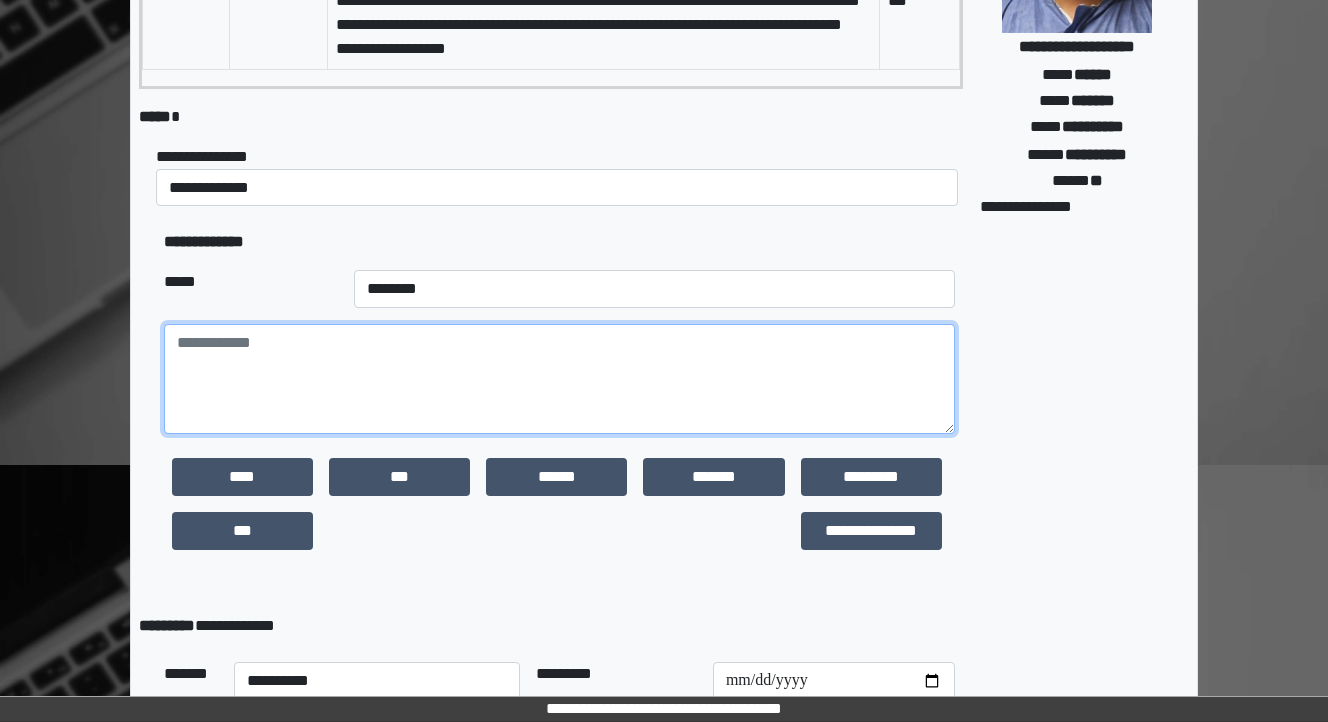 click at bounding box center (559, 379) 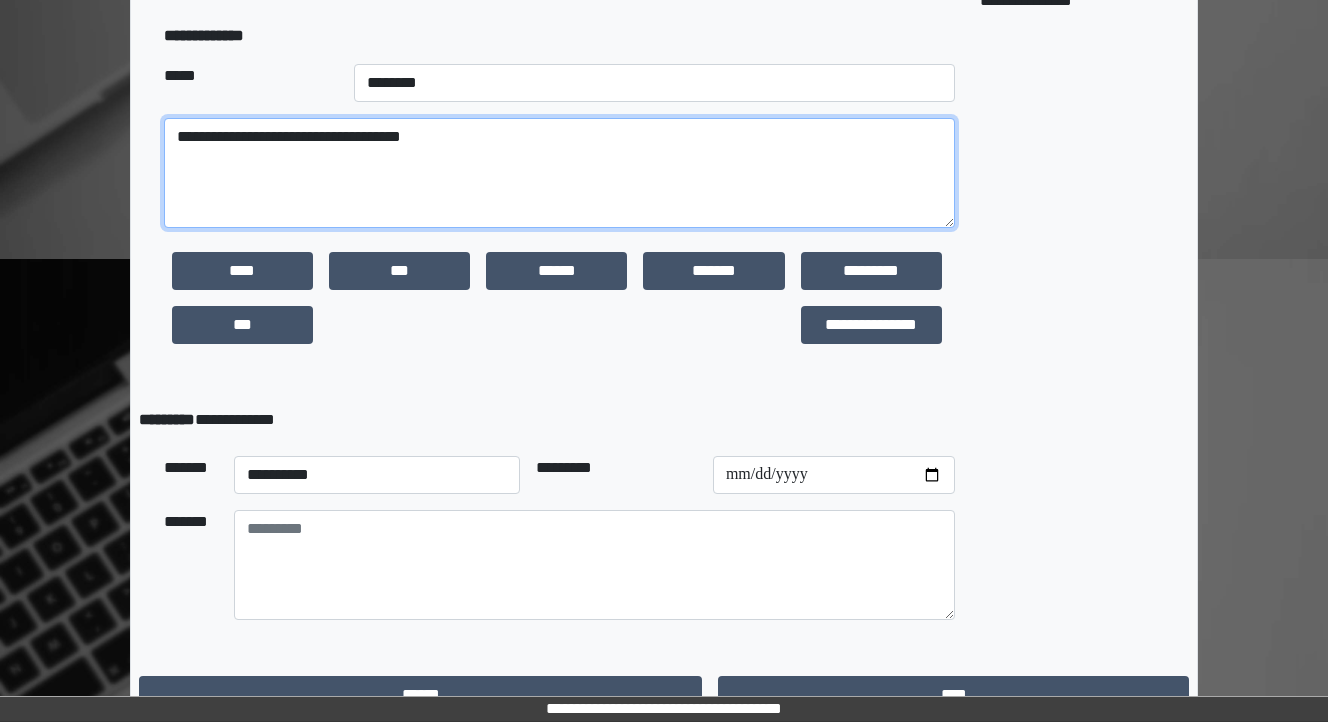 scroll, scrollTop: 560, scrollLeft: 0, axis: vertical 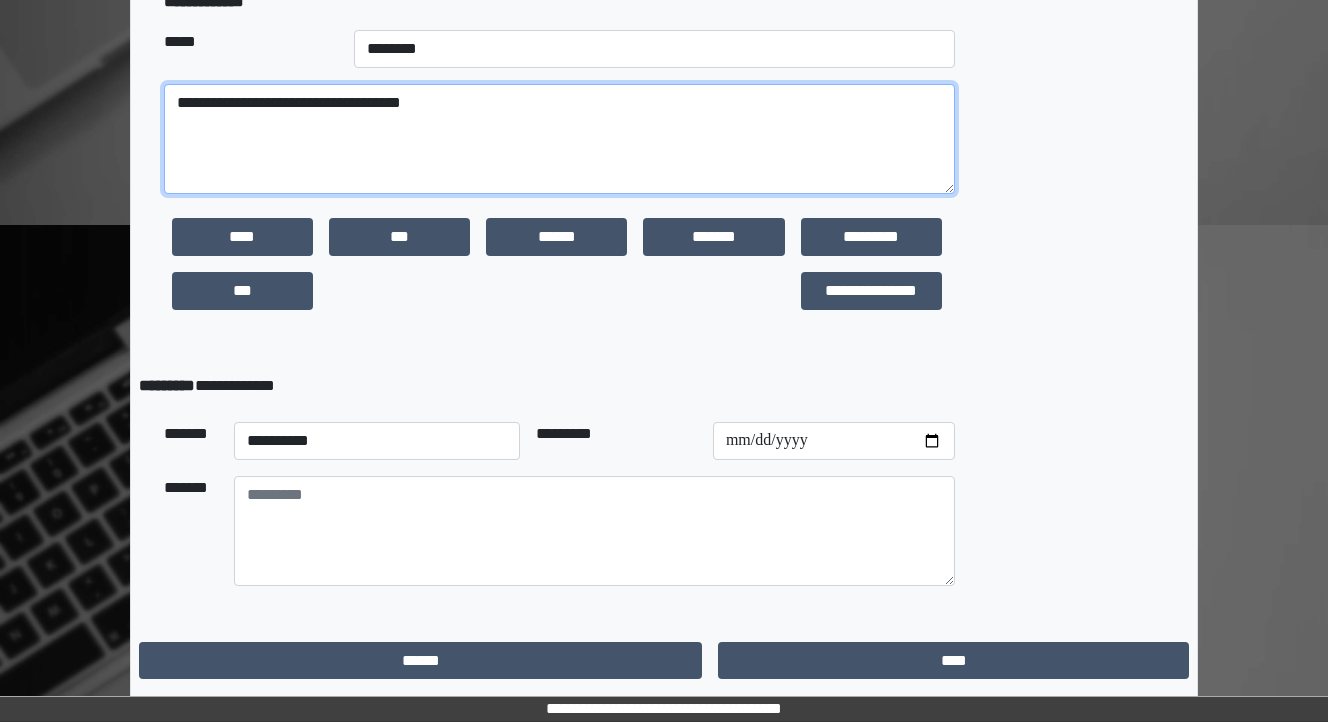 type on "**********" 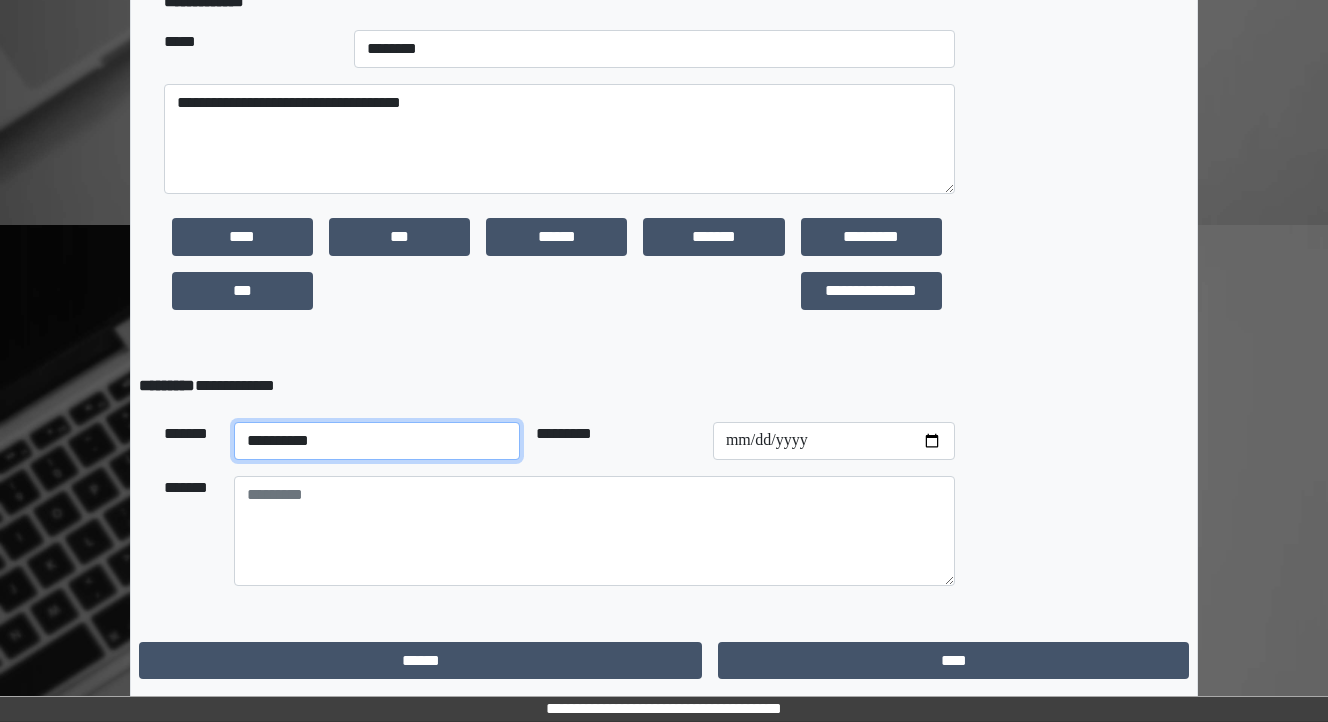click on "**********" at bounding box center [377, 441] 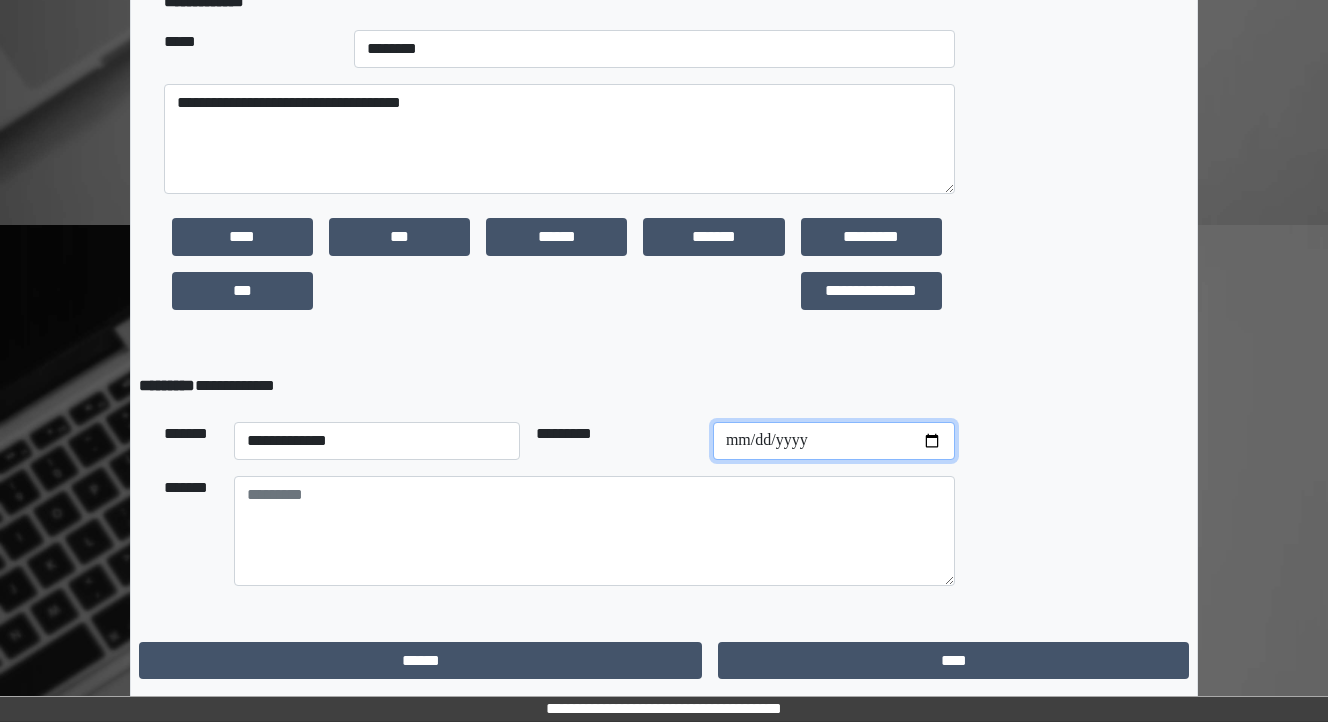 click at bounding box center (834, 441) 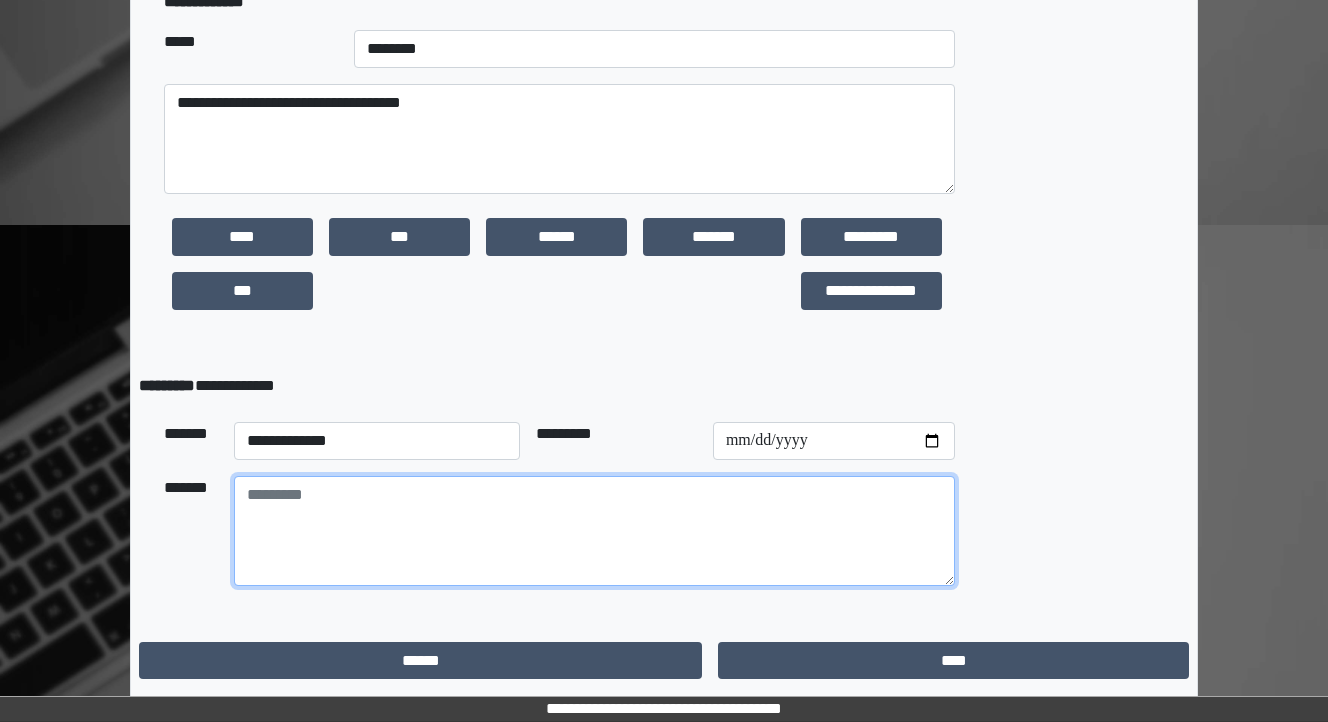click at bounding box center [594, 531] 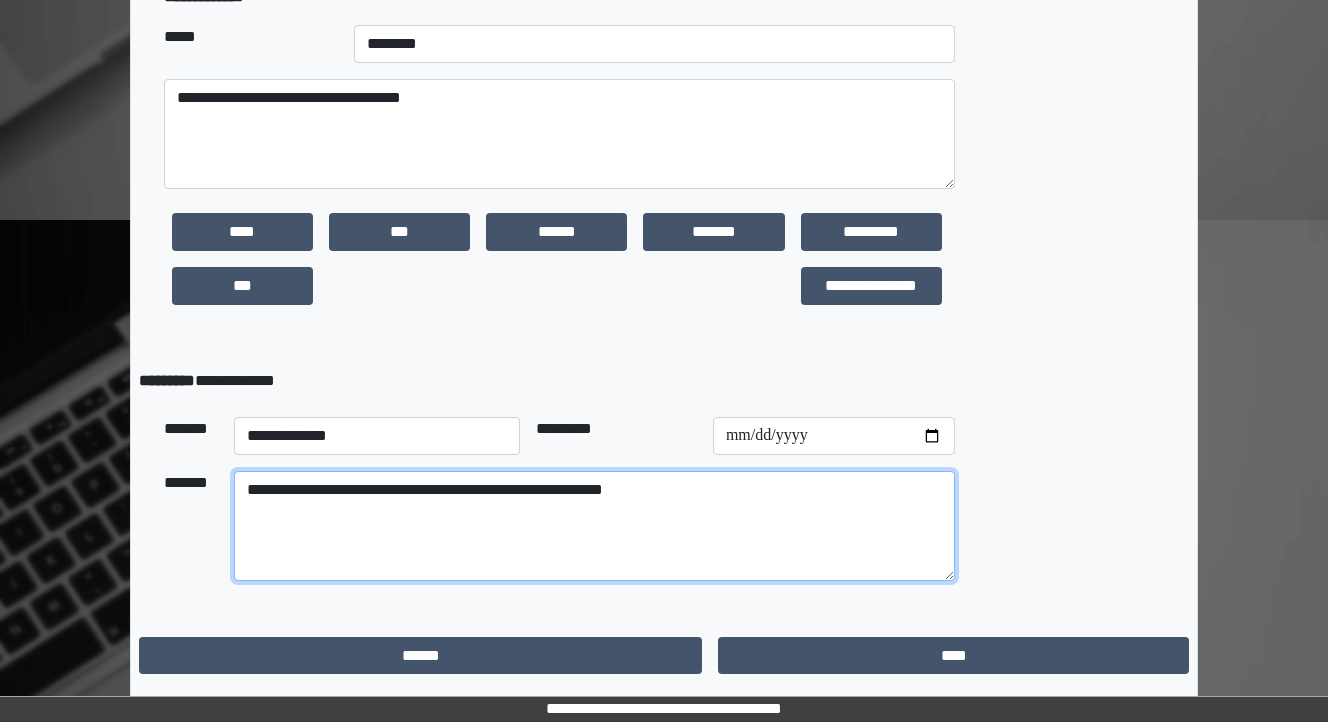scroll, scrollTop: 578, scrollLeft: 0, axis: vertical 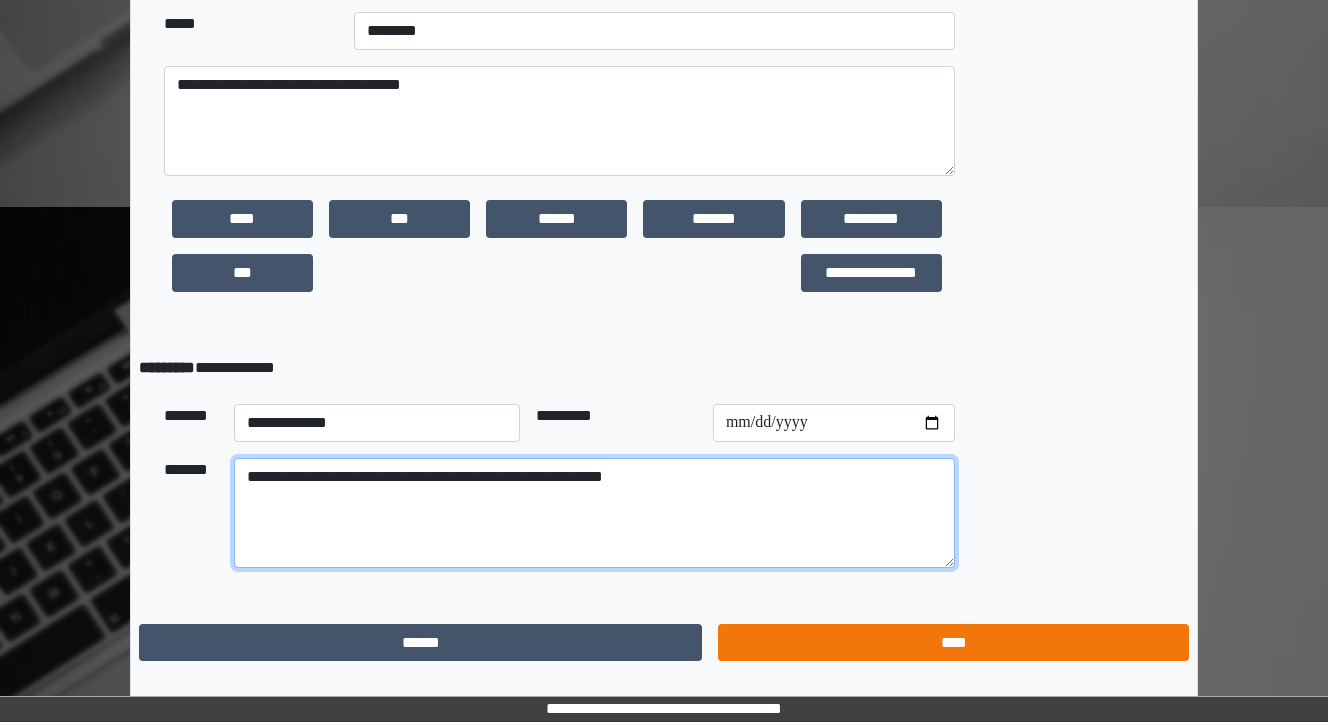 type on "**********" 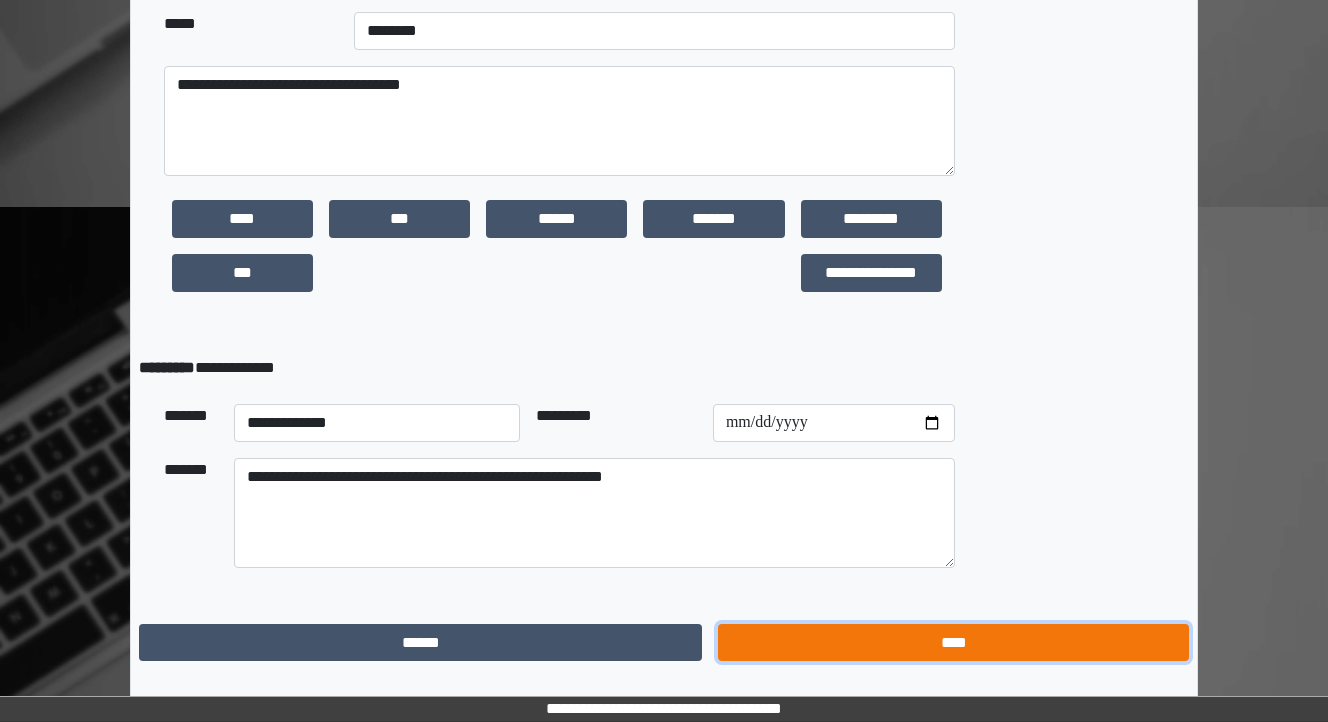 click on "****" at bounding box center (953, 643) 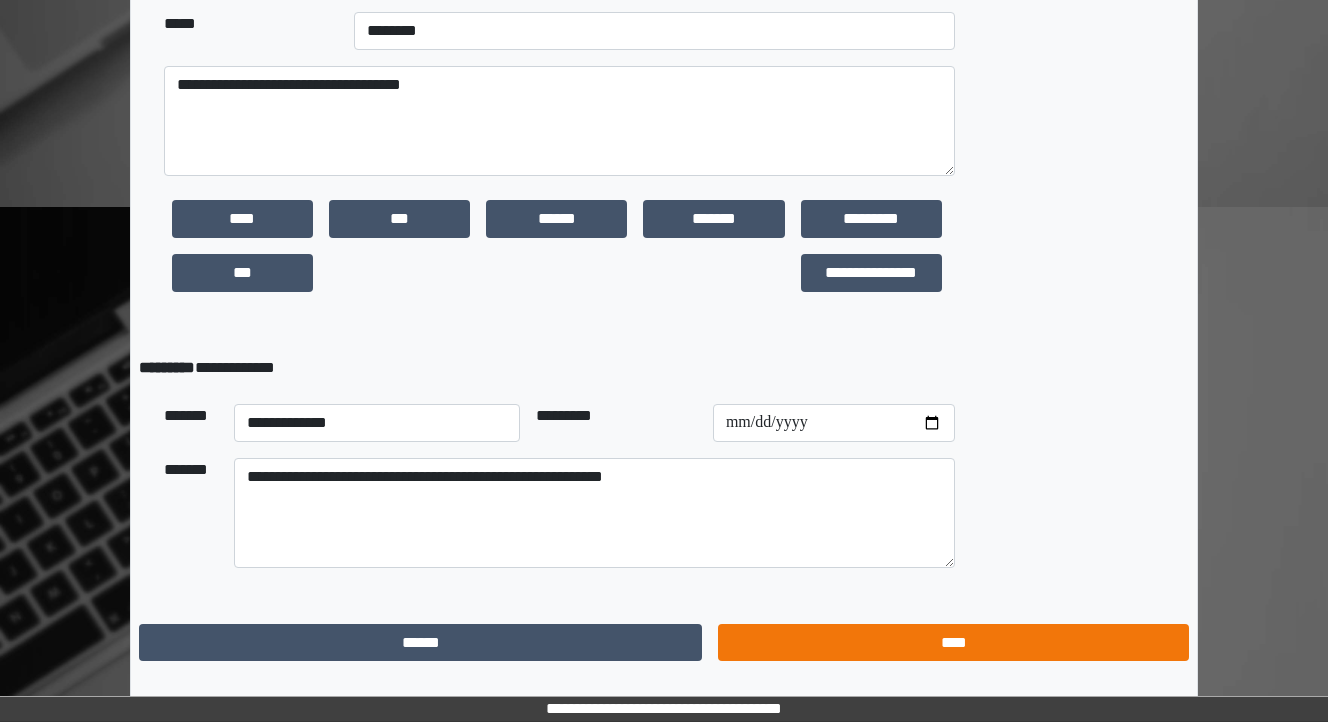 scroll, scrollTop: 0, scrollLeft: 0, axis: both 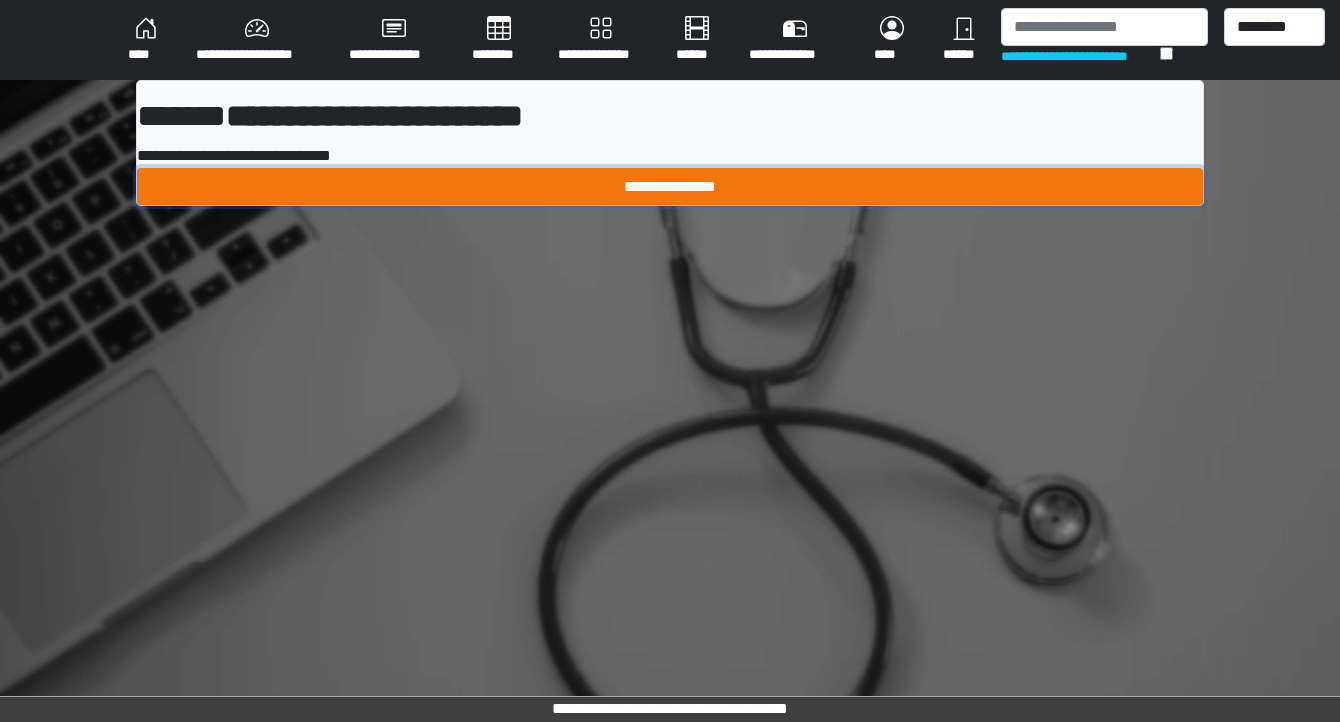 click on "**********" at bounding box center [670, 187] 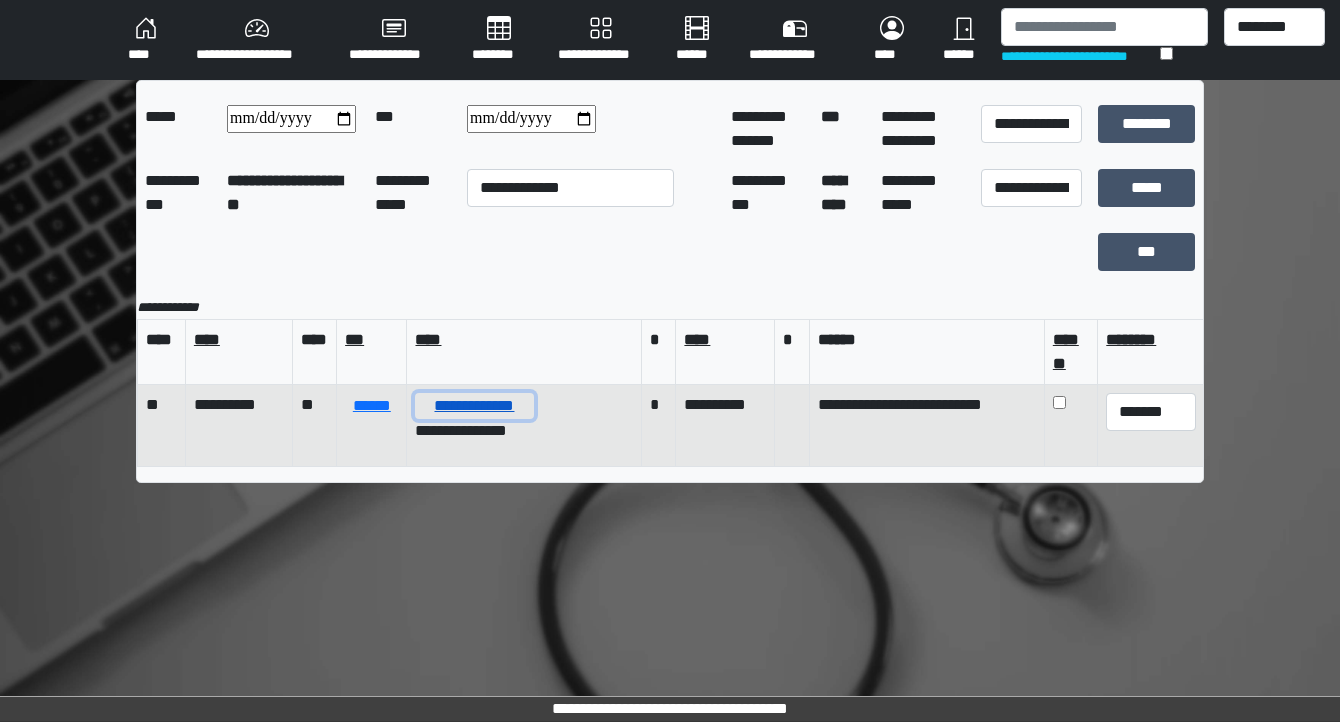 click on "**********" at bounding box center [474, 406] 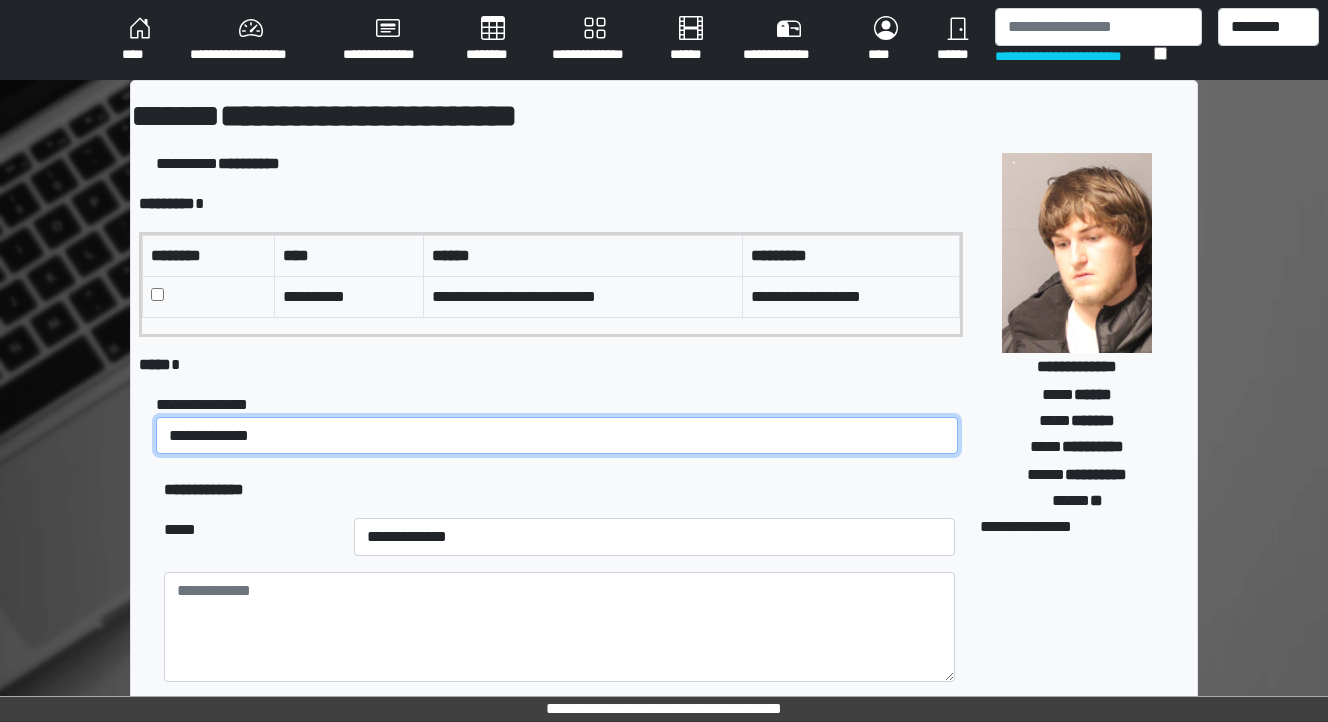click on "**********" at bounding box center [557, 436] 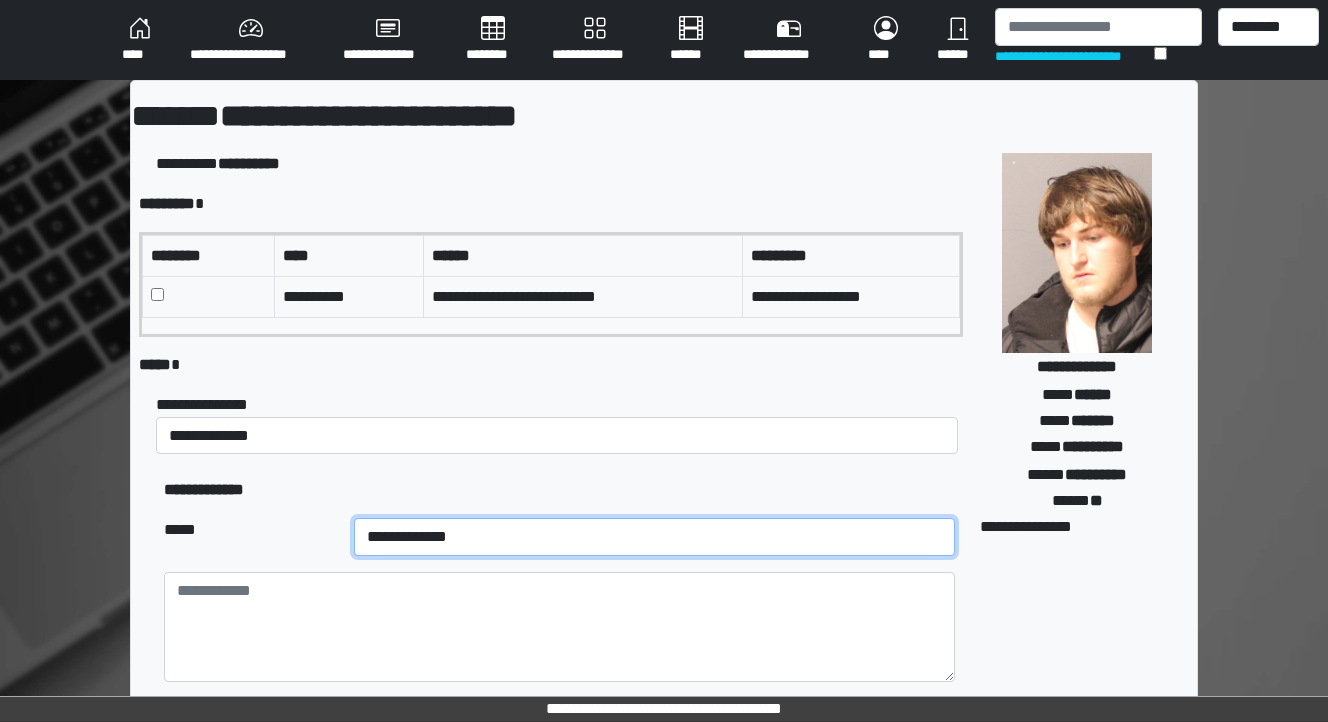 click on "**********" at bounding box center (654, 537) 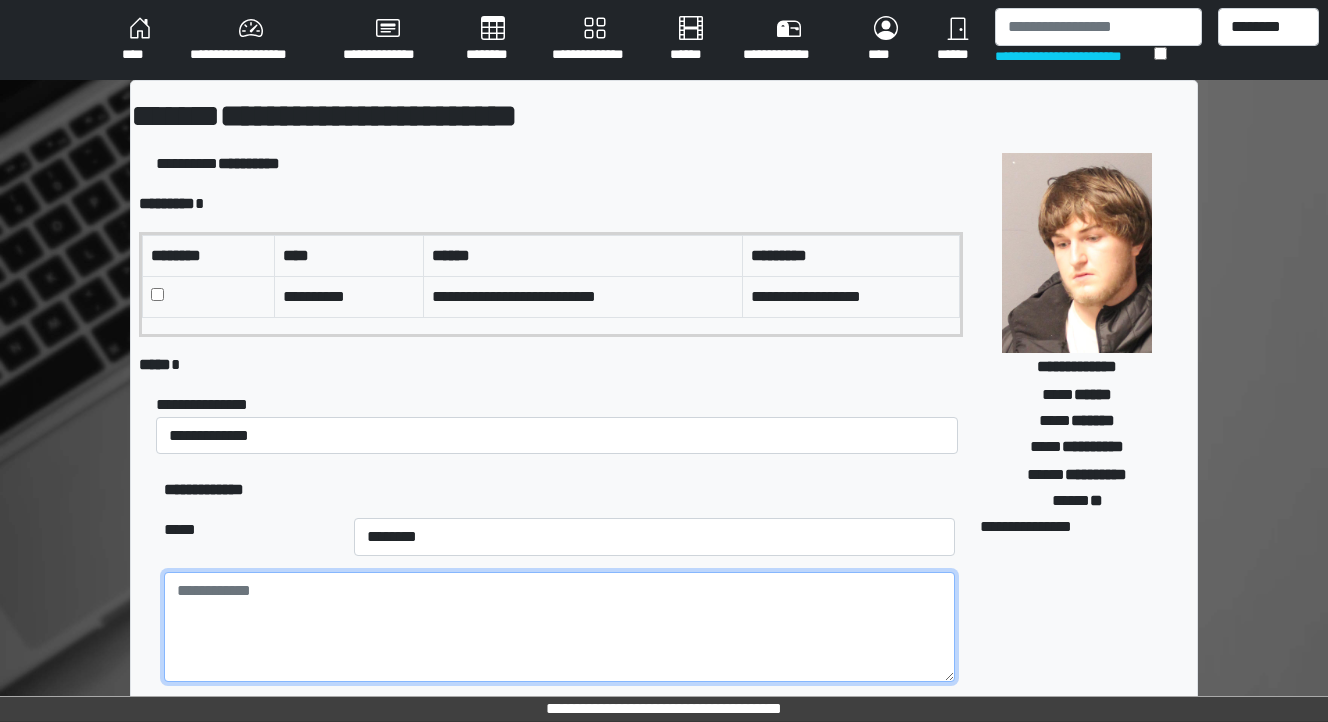 click at bounding box center [559, 627] 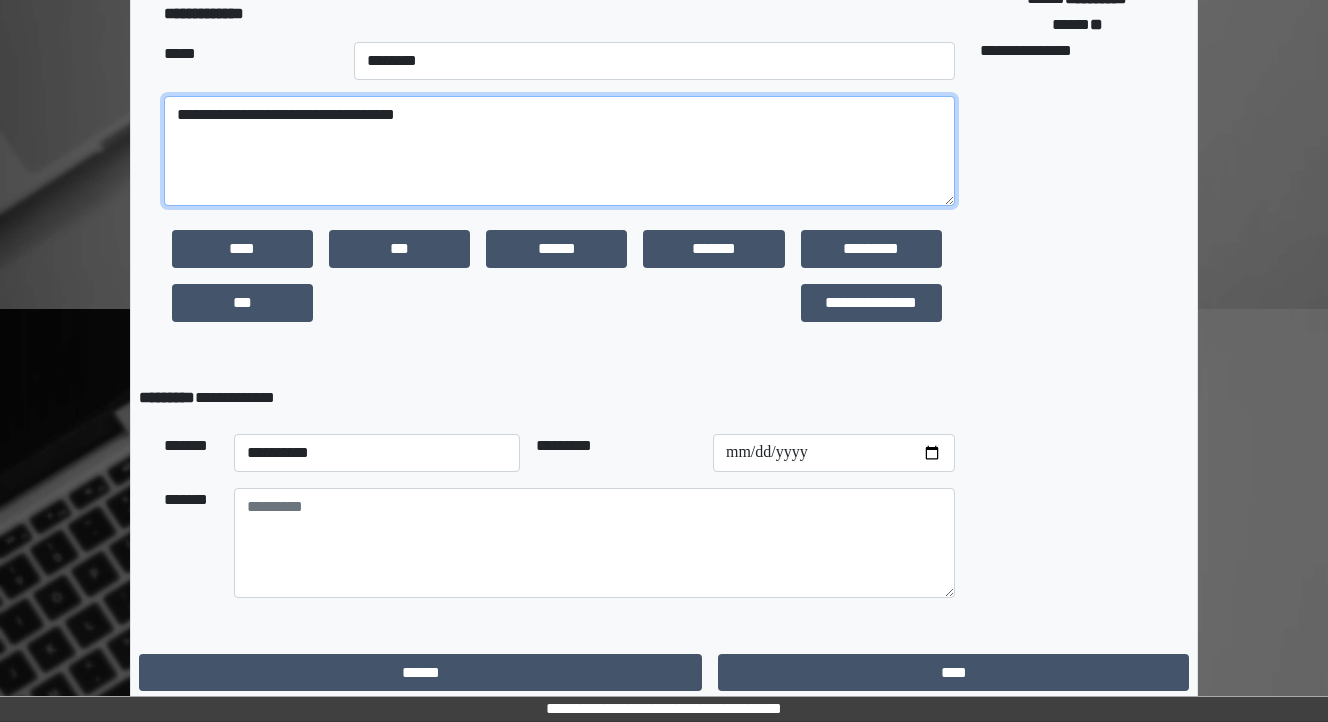 scroll, scrollTop: 480, scrollLeft: 0, axis: vertical 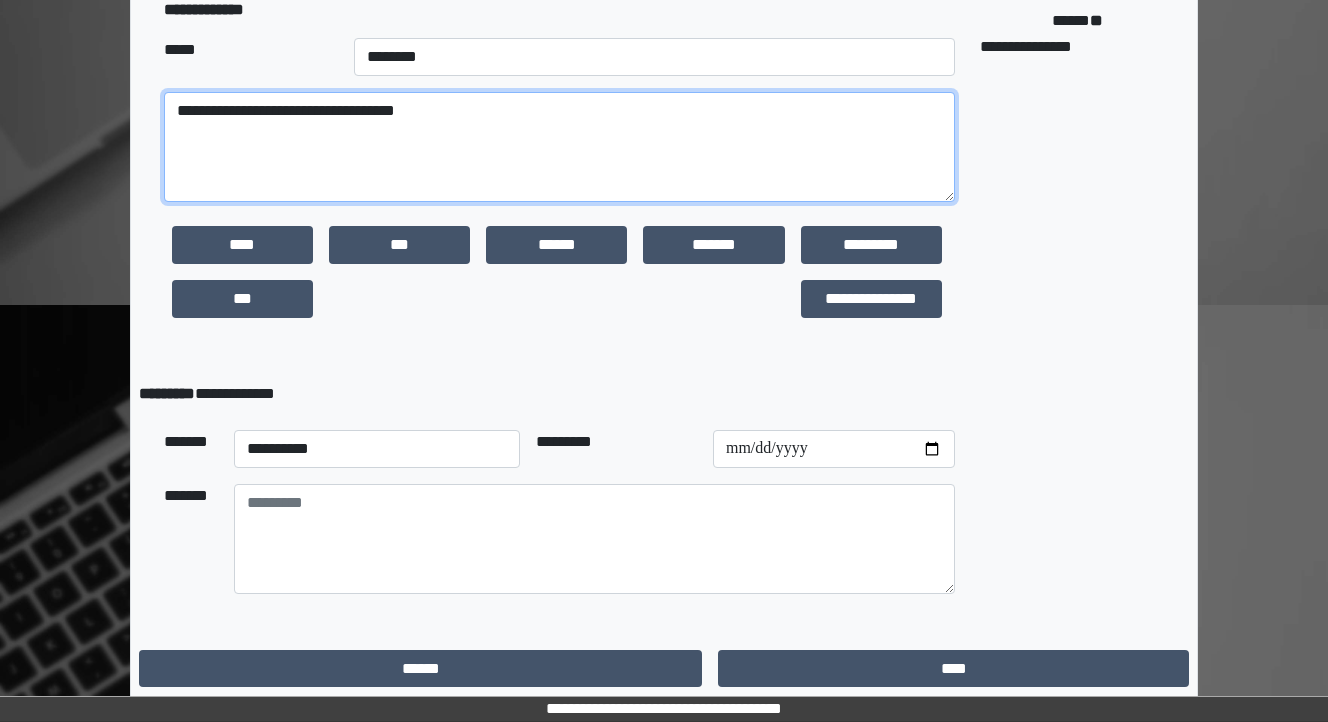 type on "**********" 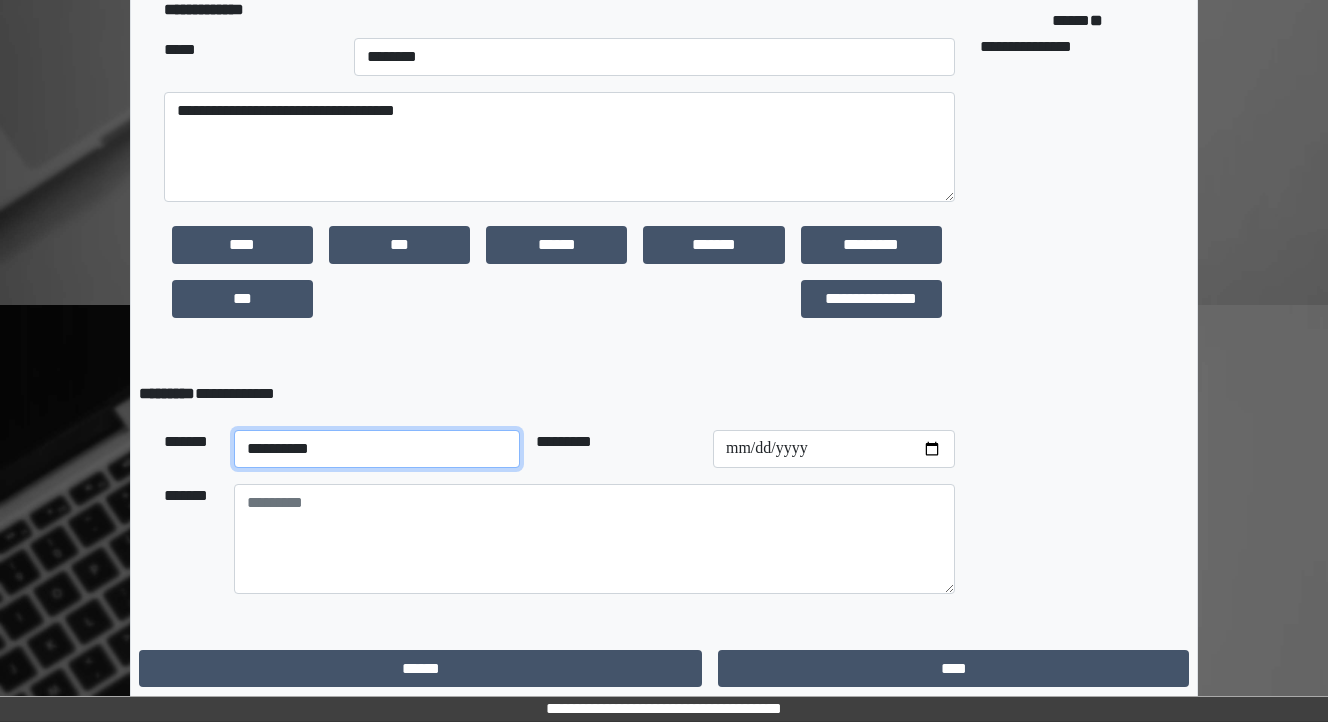 click on "**********" at bounding box center [377, 449] 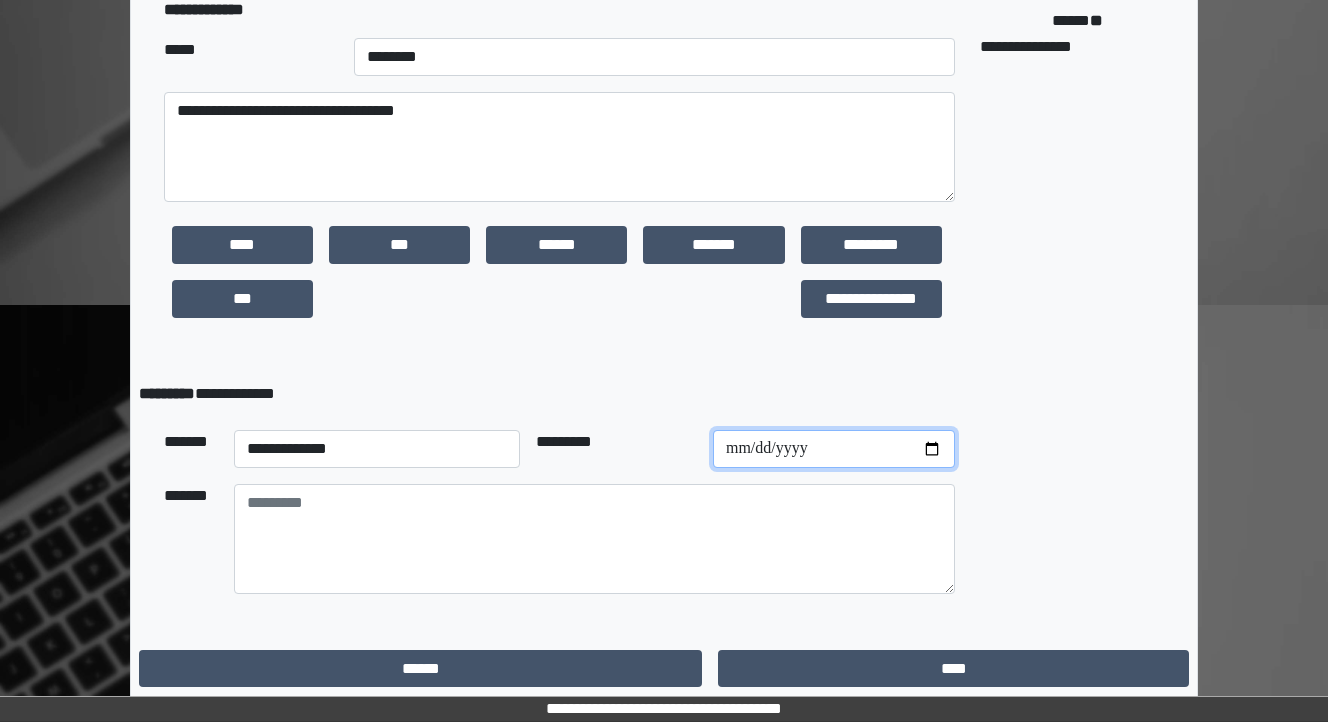 click at bounding box center [834, 449] 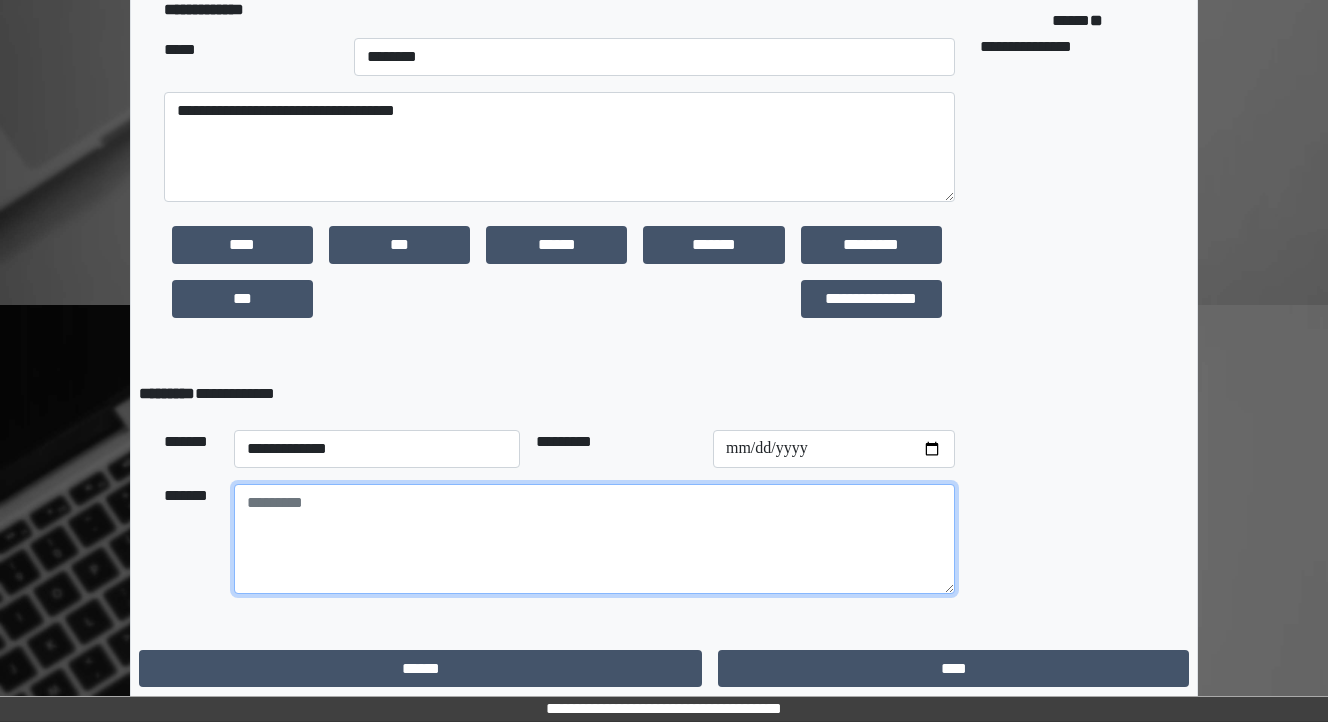 click at bounding box center (594, 539) 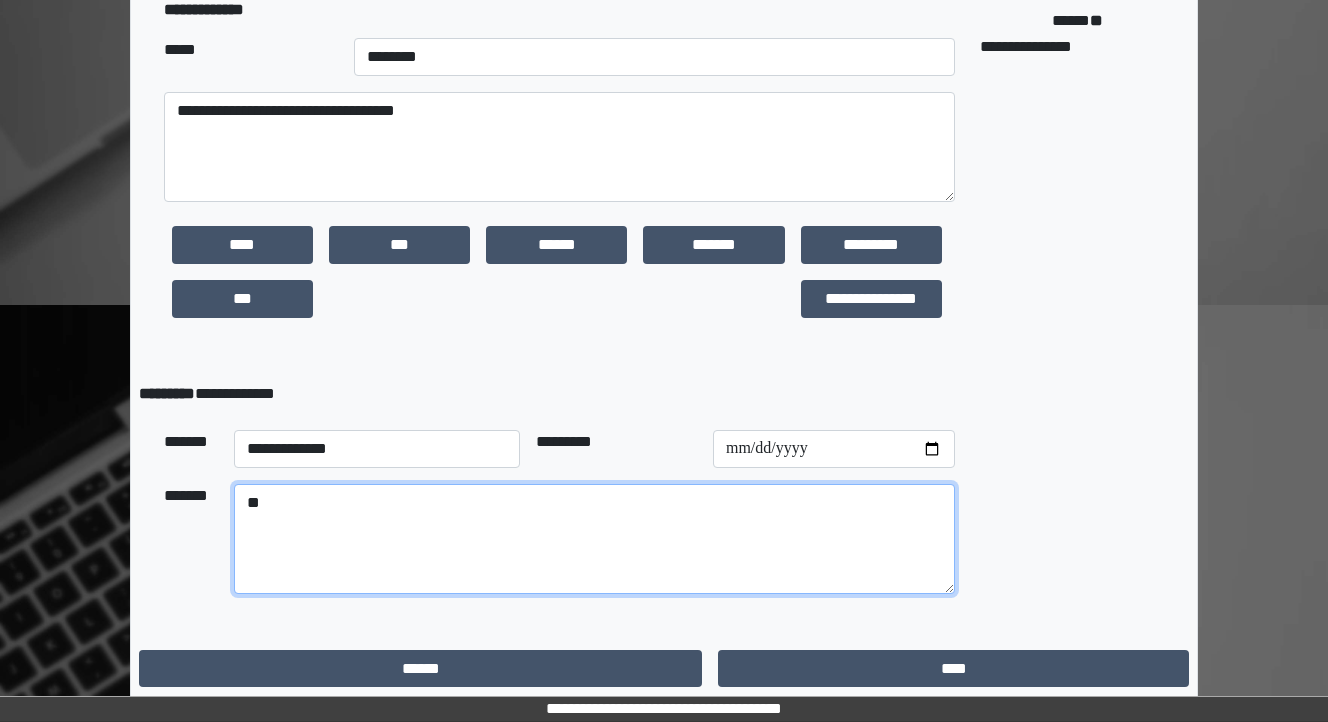 type on "*" 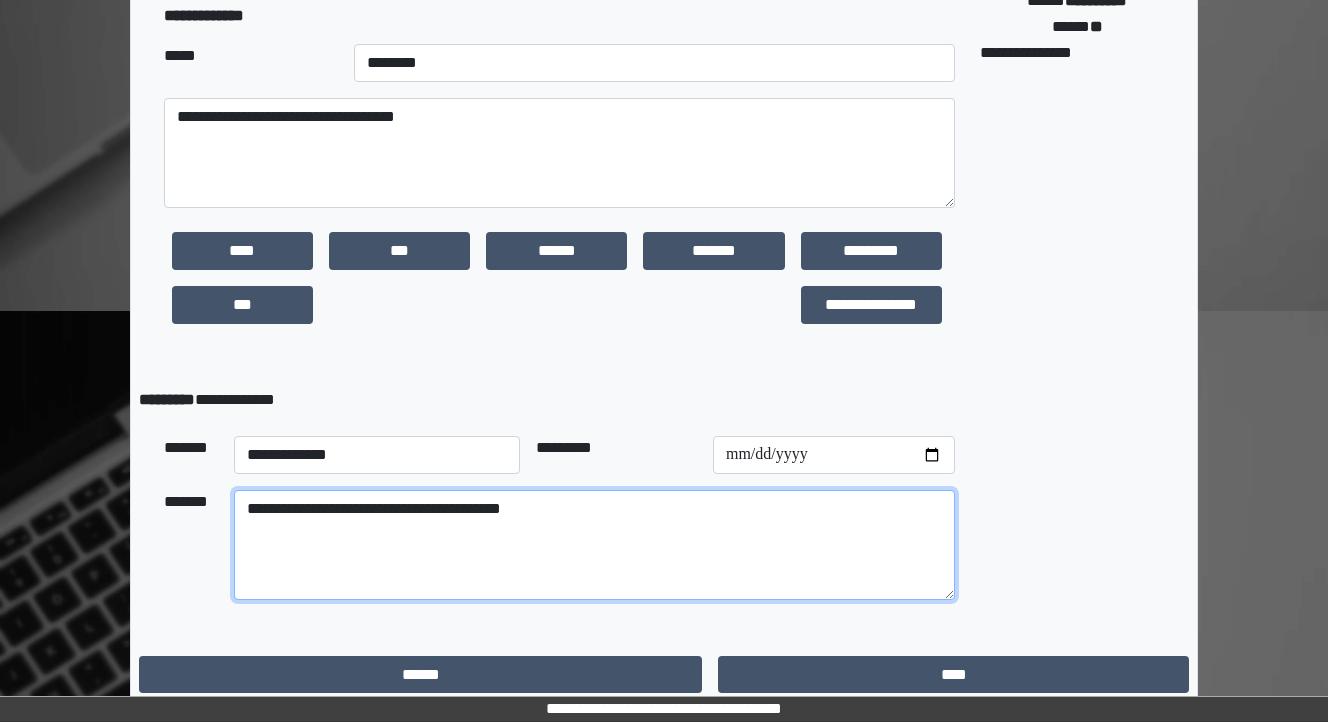 scroll, scrollTop: 482, scrollLeft: 0, axis: vertical 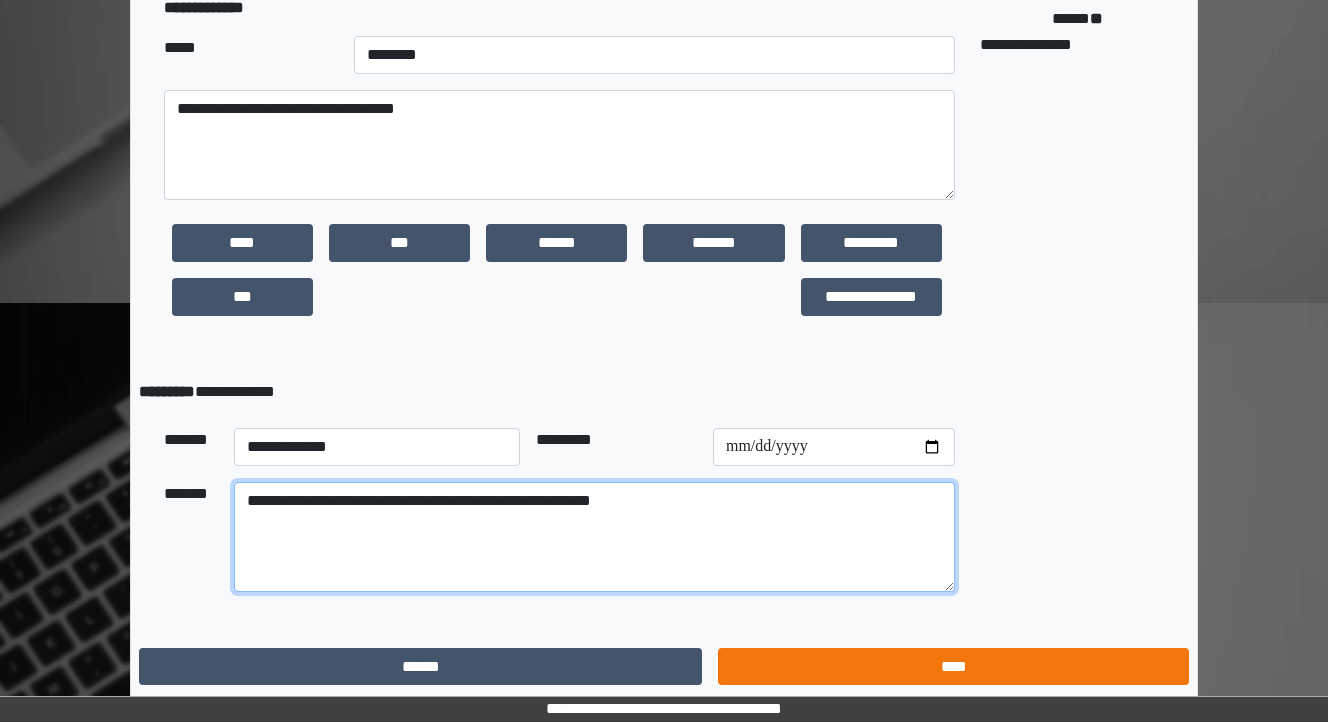 type on "**********" 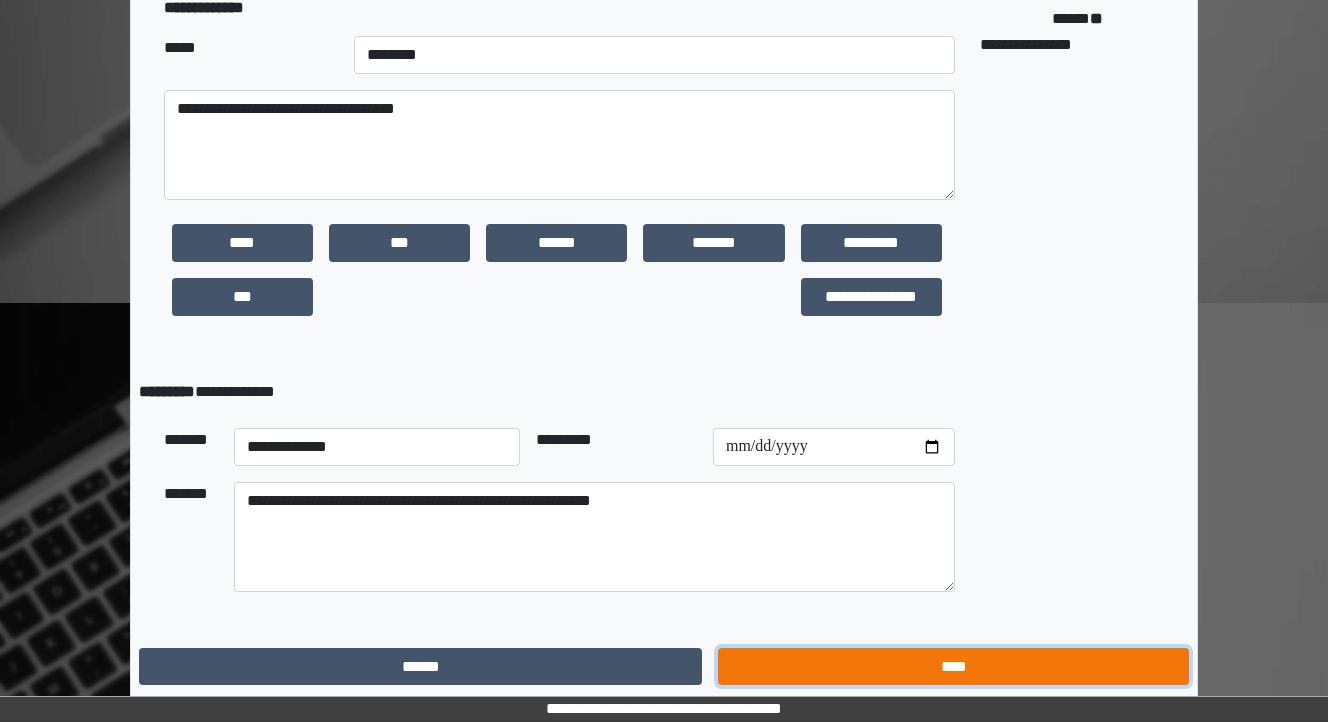 click on "****" at bounding box center (953, 667) 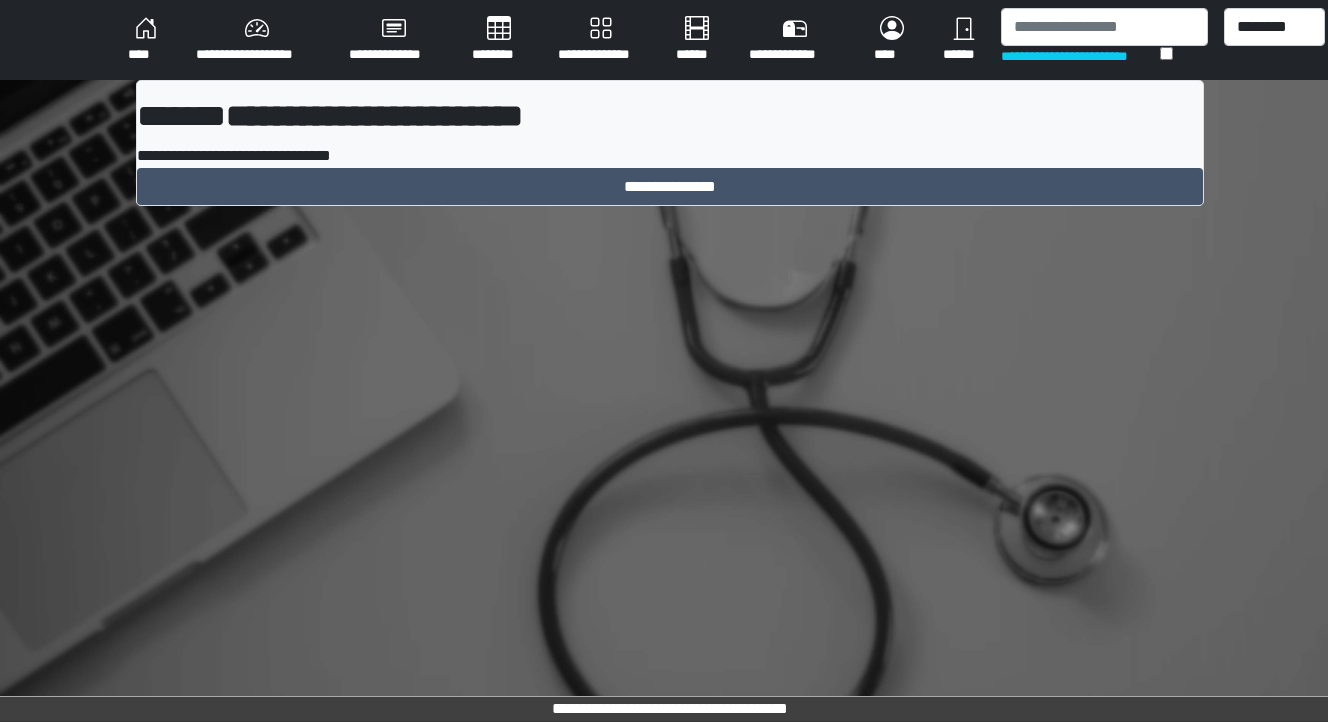 scroll, scrollTop: 0, scrollLeft: 0, axis: both 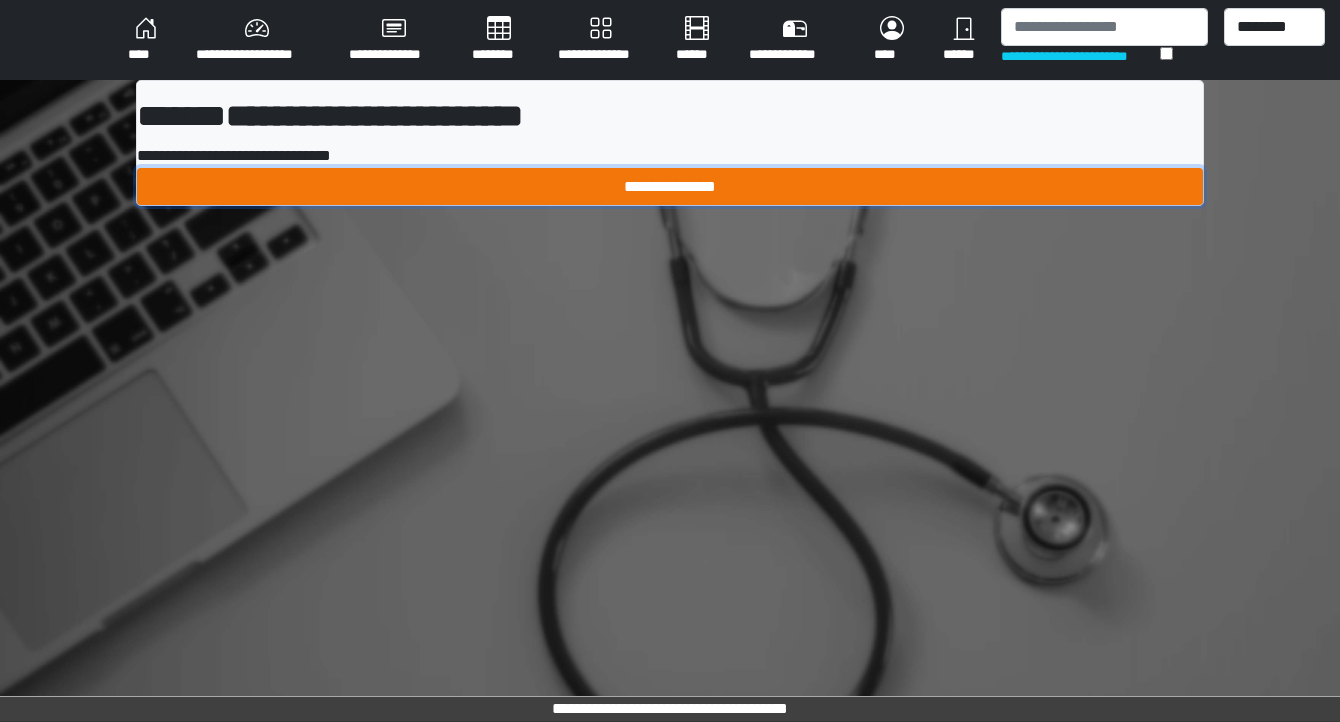 click on "**********" at bounding box center (670, 187) 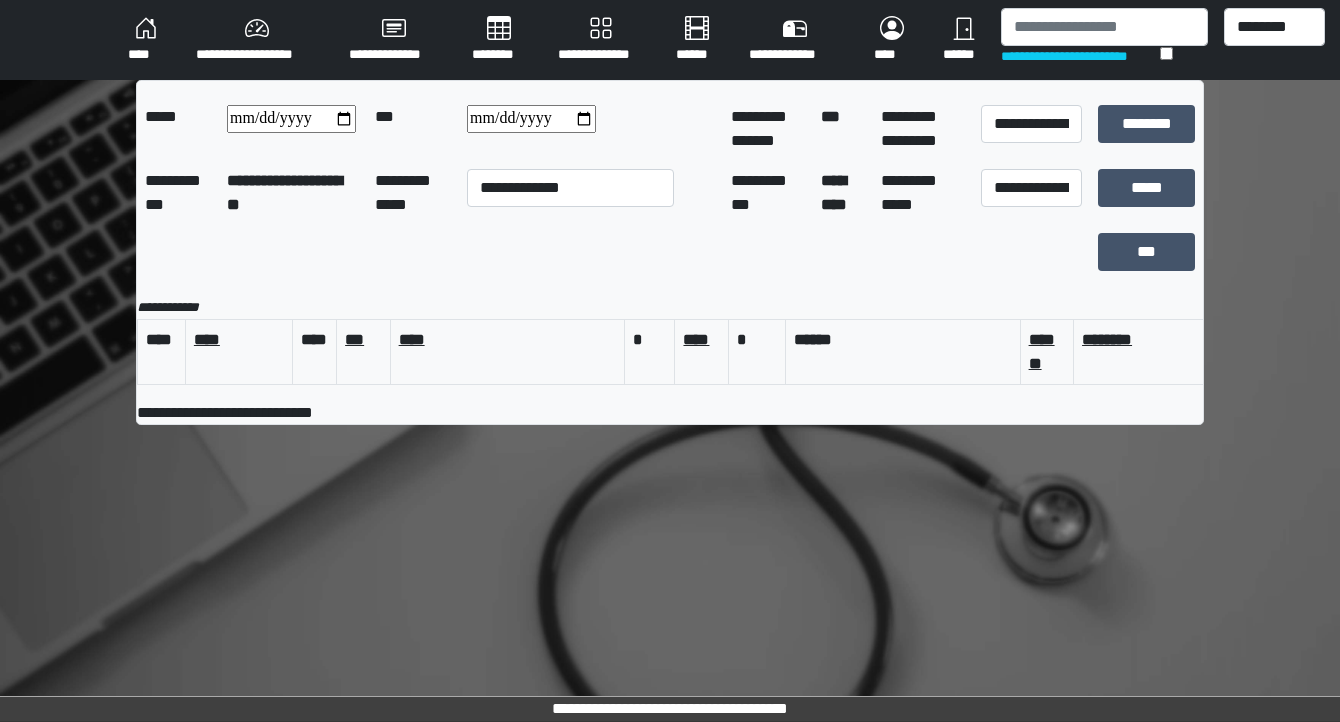 click on "********" at bounding box center (499, 40) 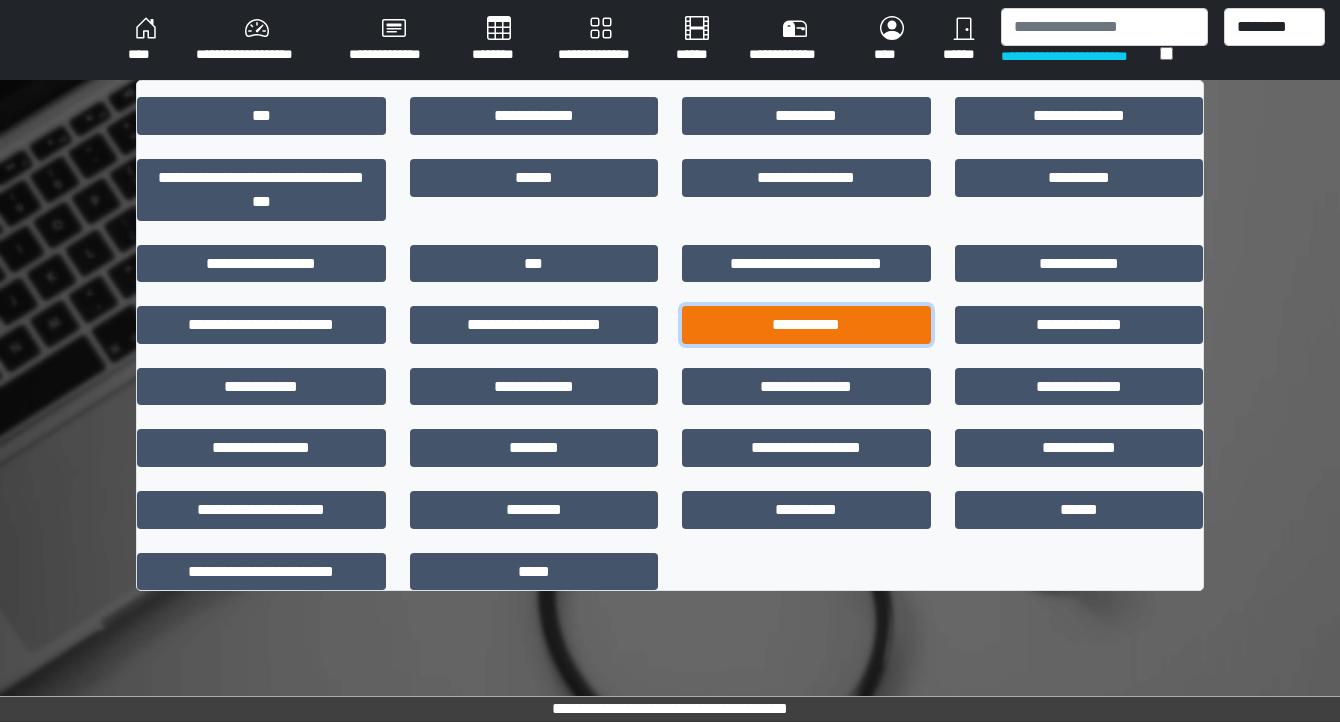click on "**********" at bounding box center [806, 325] 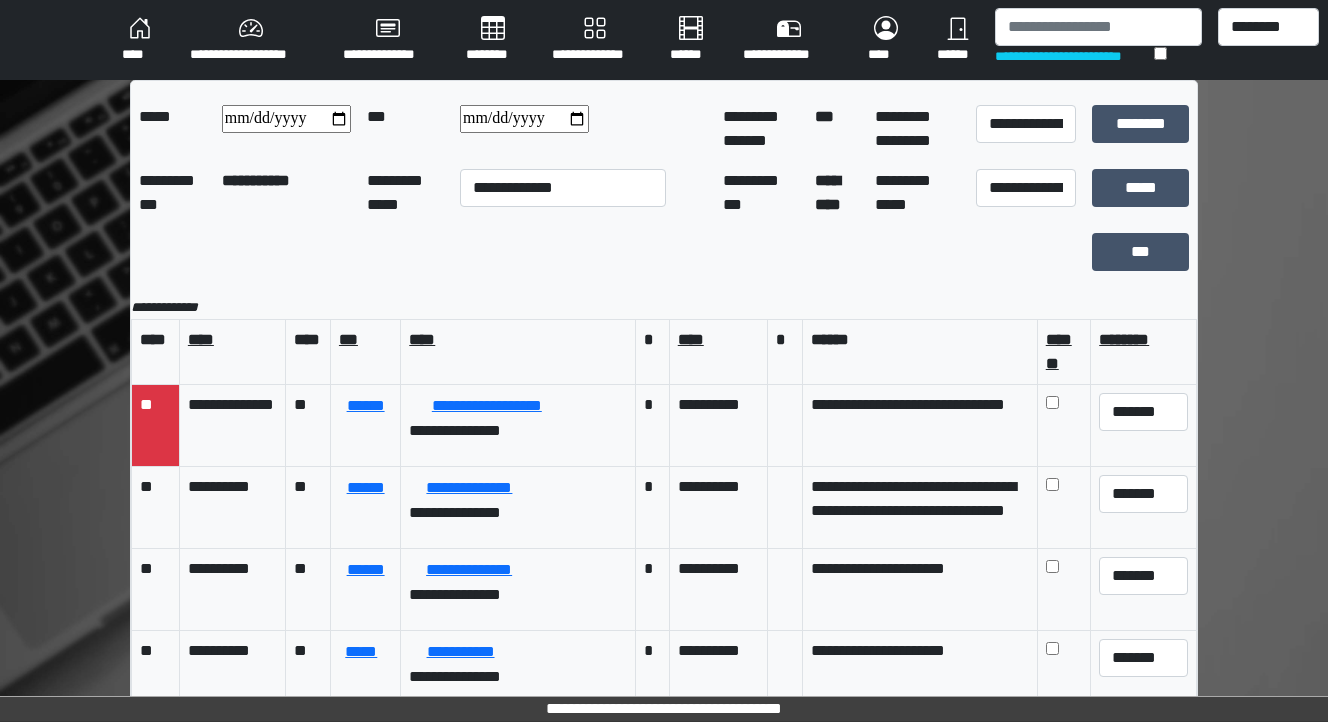click at bounding box center [524, 119] 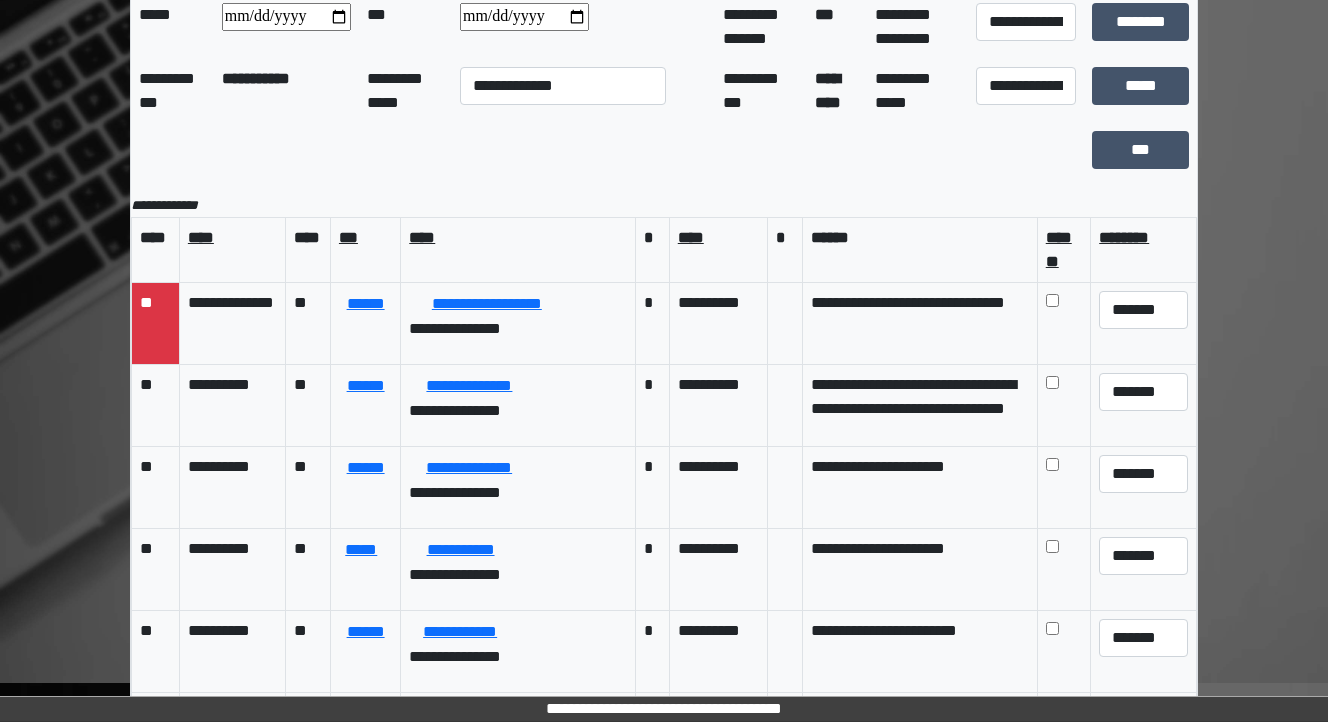scroll, scrollTop: 29, scrollLeft: 0, axis: vertical 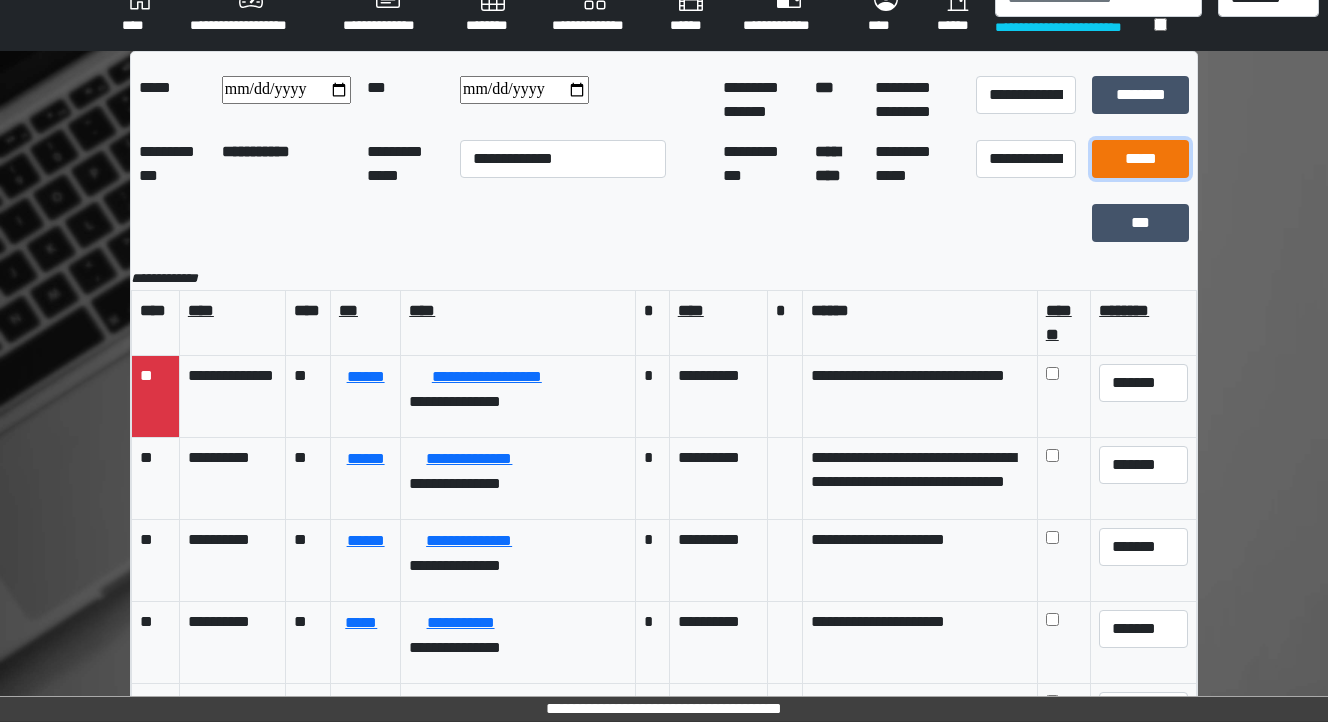 click on "*****" at bounding box center [1141, 159] 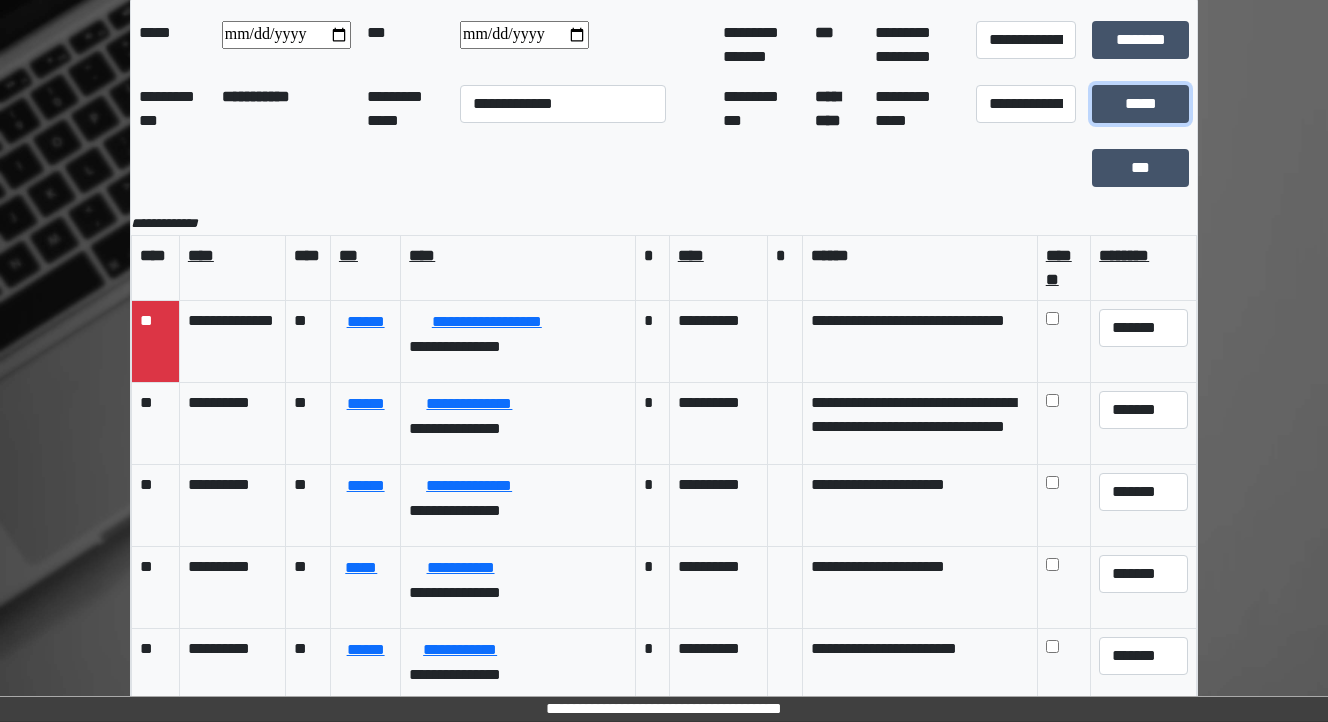 scroll, scrollTop: 189, scrollLeft: 0, axis: vertical 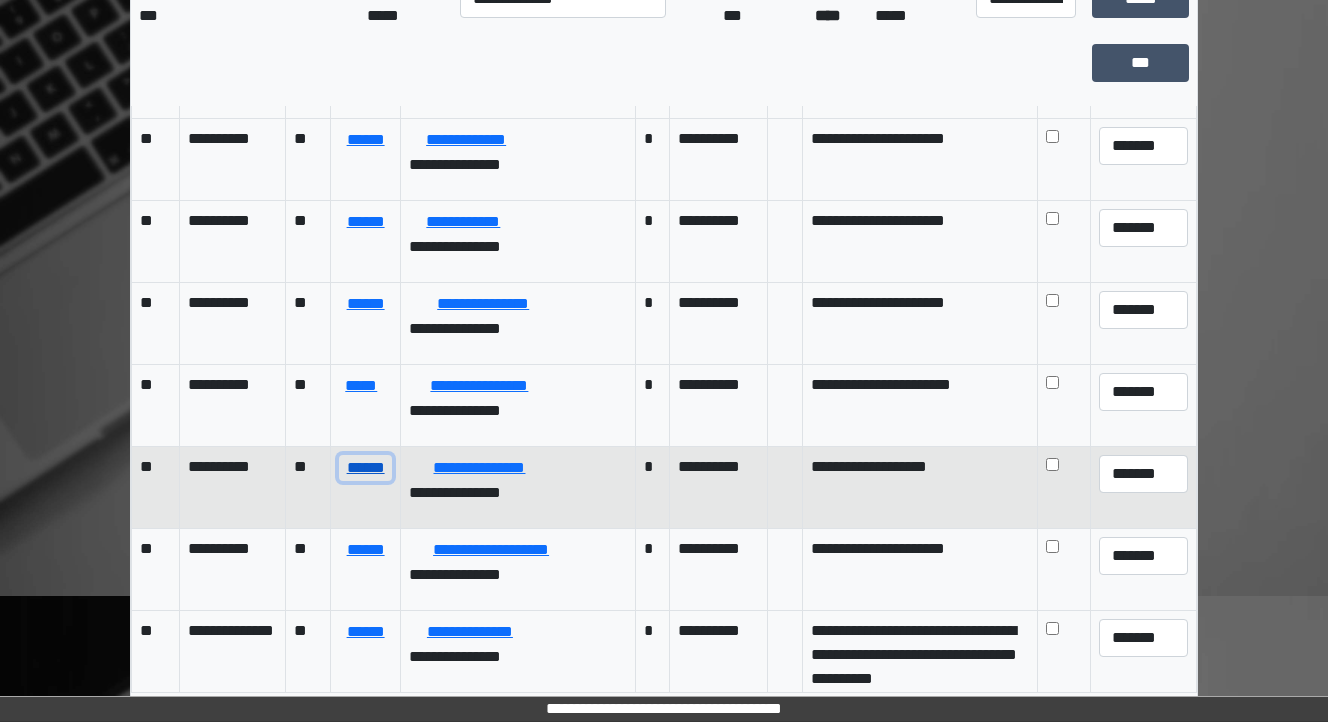 click on "******" at bounding box center (365, 468) 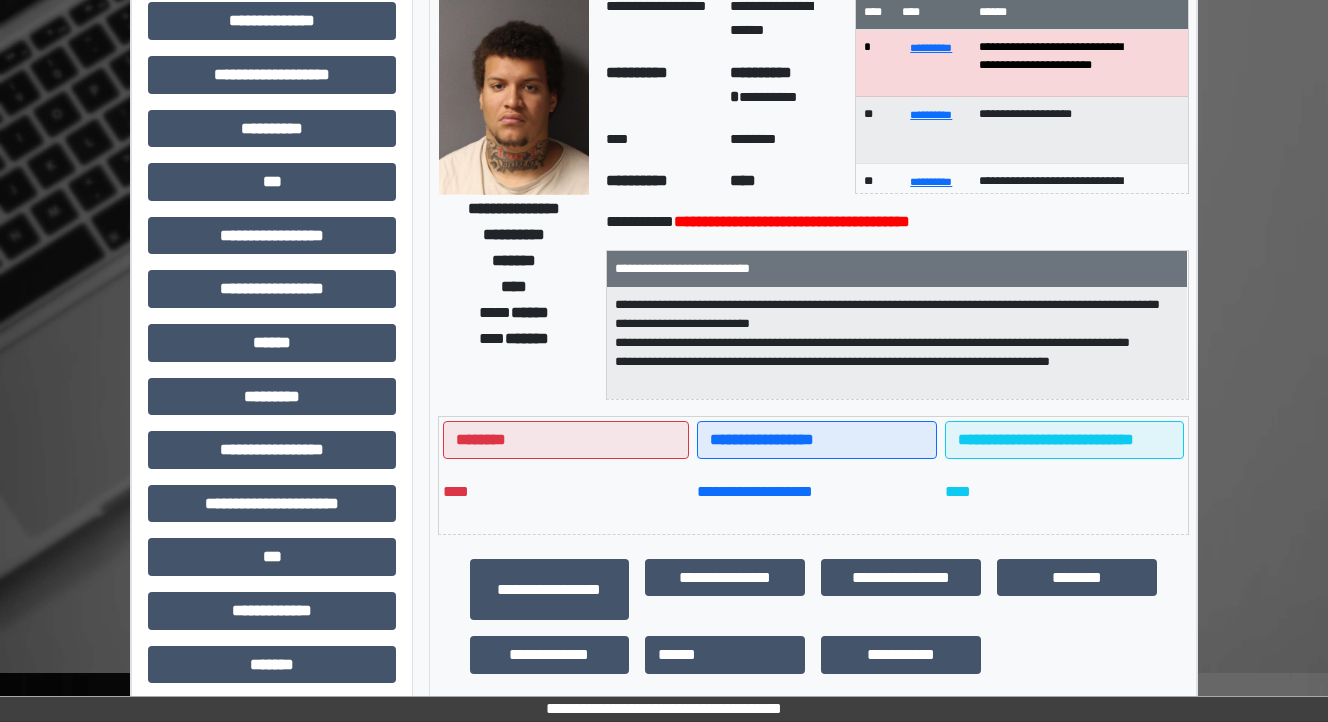 scroll, scrollTop: 29, scrollLeft: 0, axis: vertical 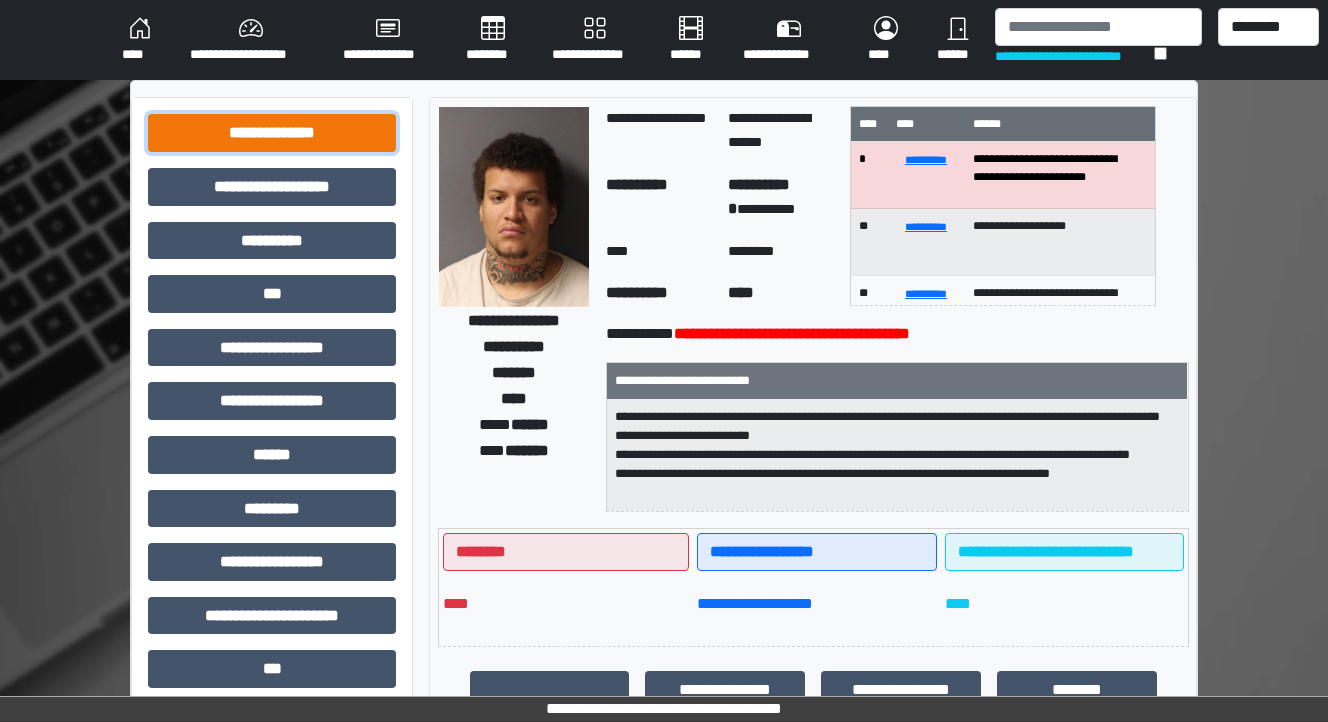 click on "**********" at bounding box center (272, 133) 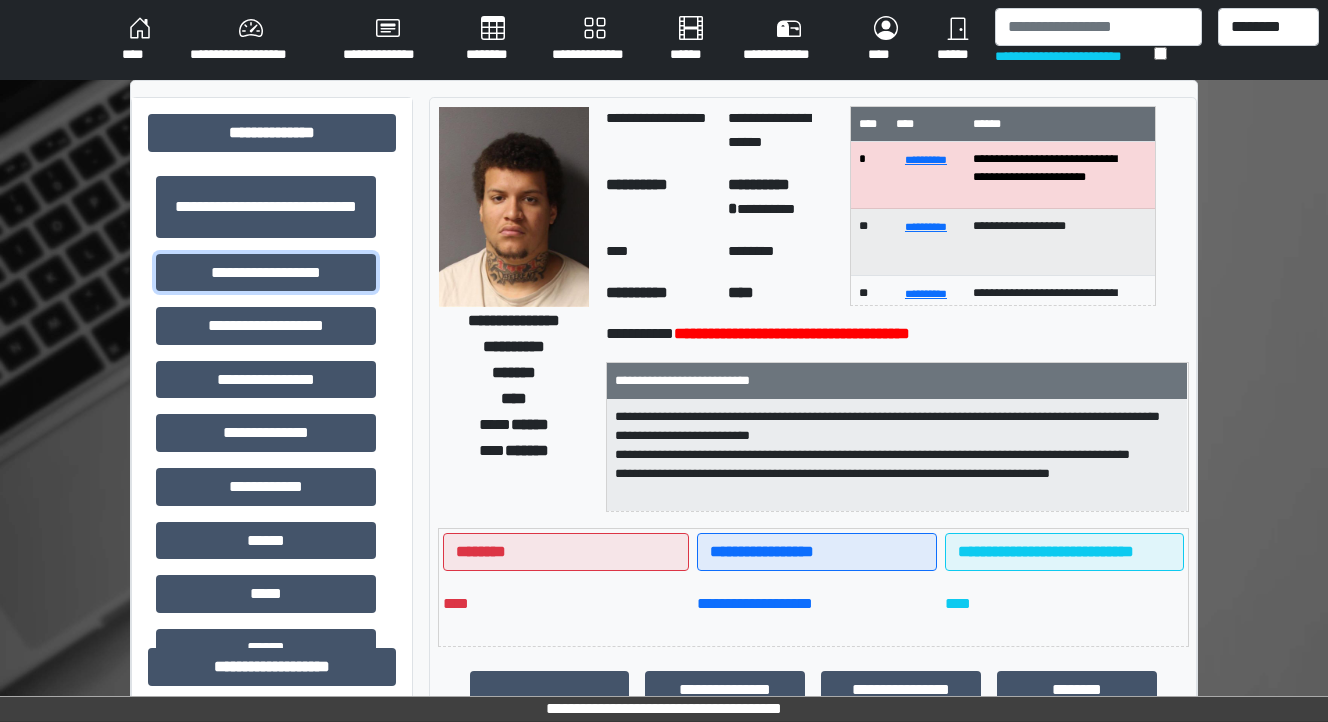 drag, startPoint x: 311, startPoint y: 268, endPoint x: 386, endPoint y: 276, distance: 75.42546 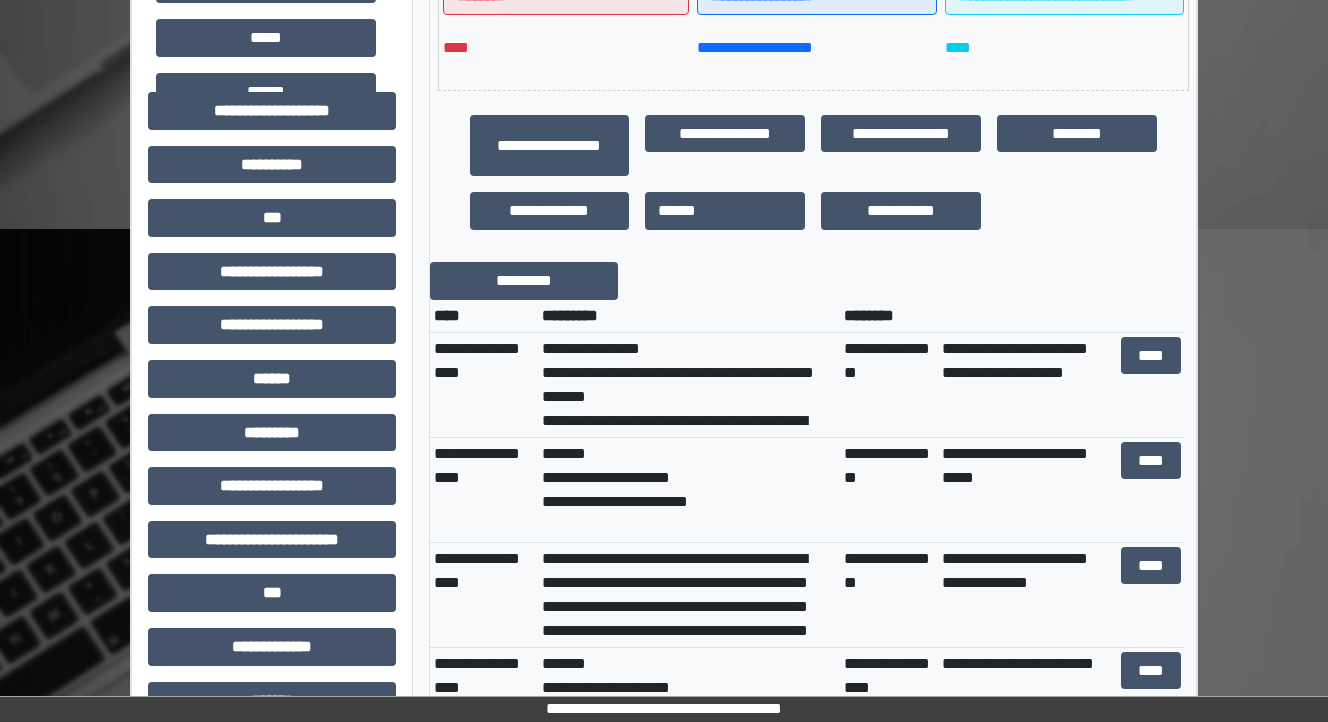 scroll, scrollTop: 560, scrollLeft: 0, axis: vertical 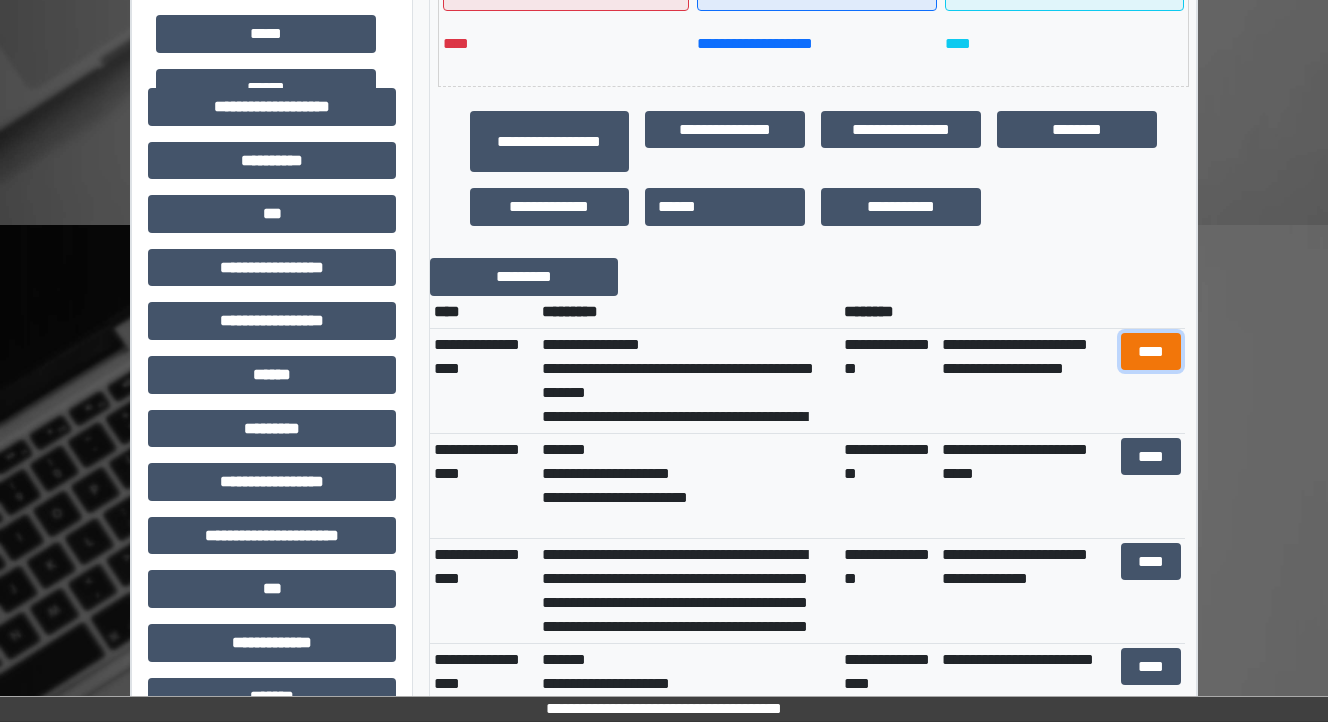 click on "****" at bounding box center (1150, 352) 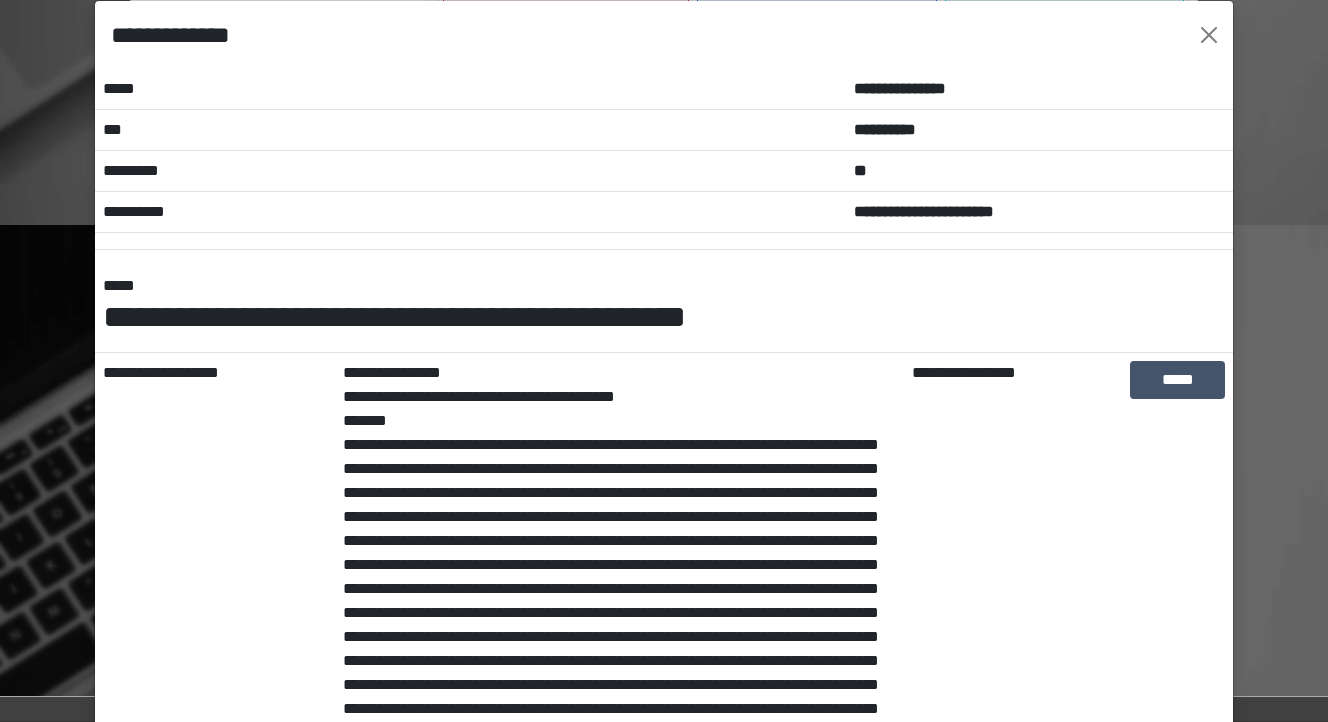 scroll, scrollTop: 0, scrollLeft: 0, axis: both 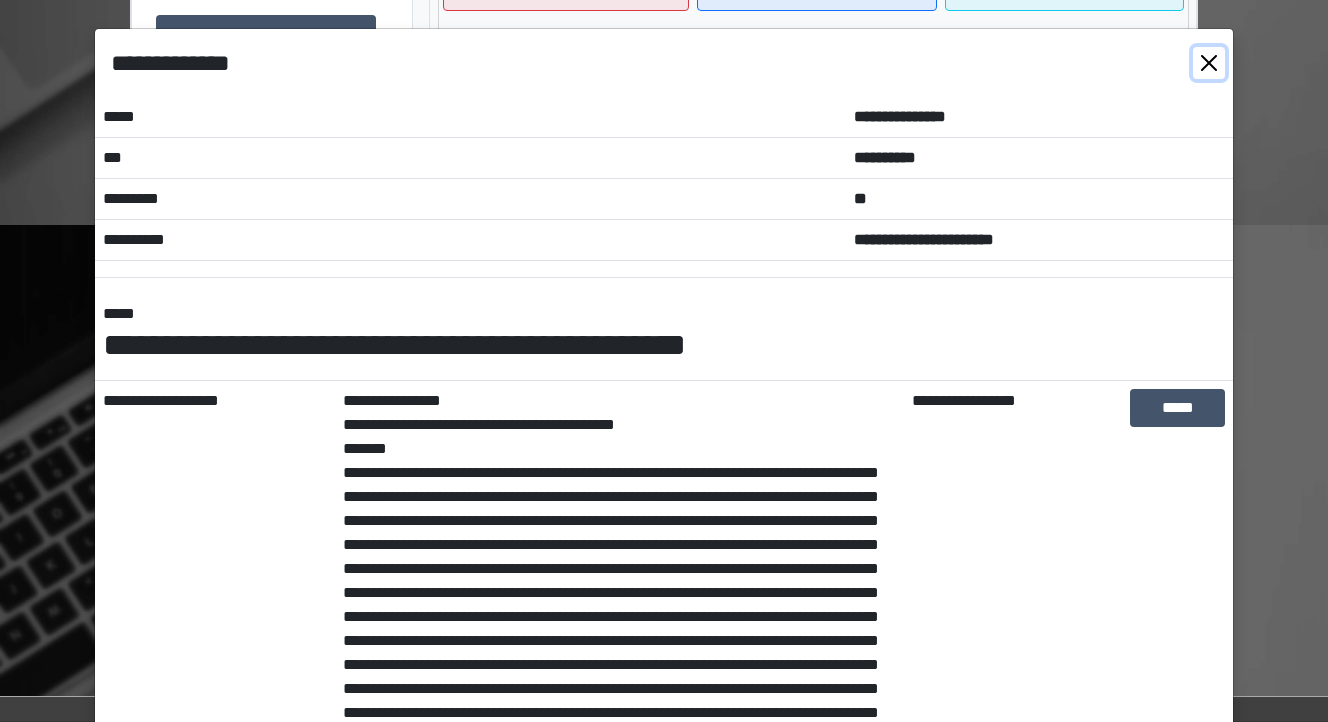 click at bounding box center (1209, 63) 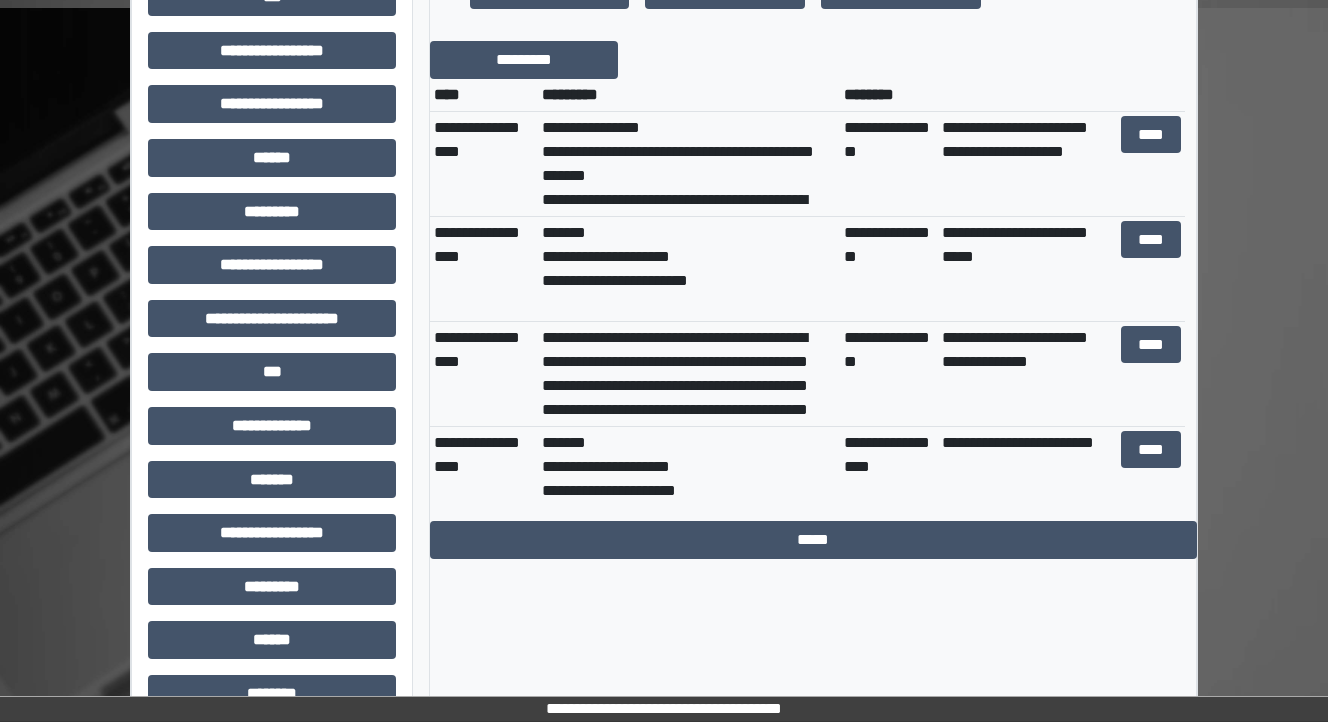 scroll, scrollTop: 800, scrollLeft: 0, axis: vertical 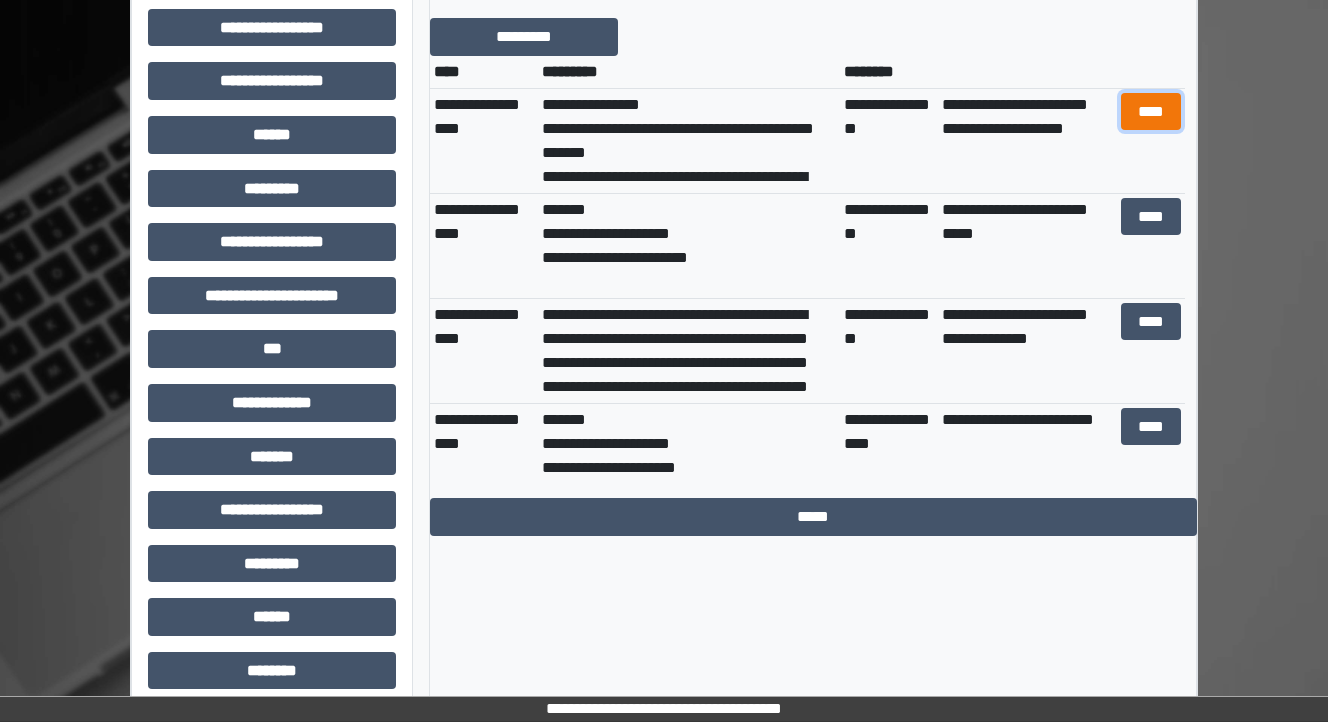 click on "****" at bounding box center (1150, 112) 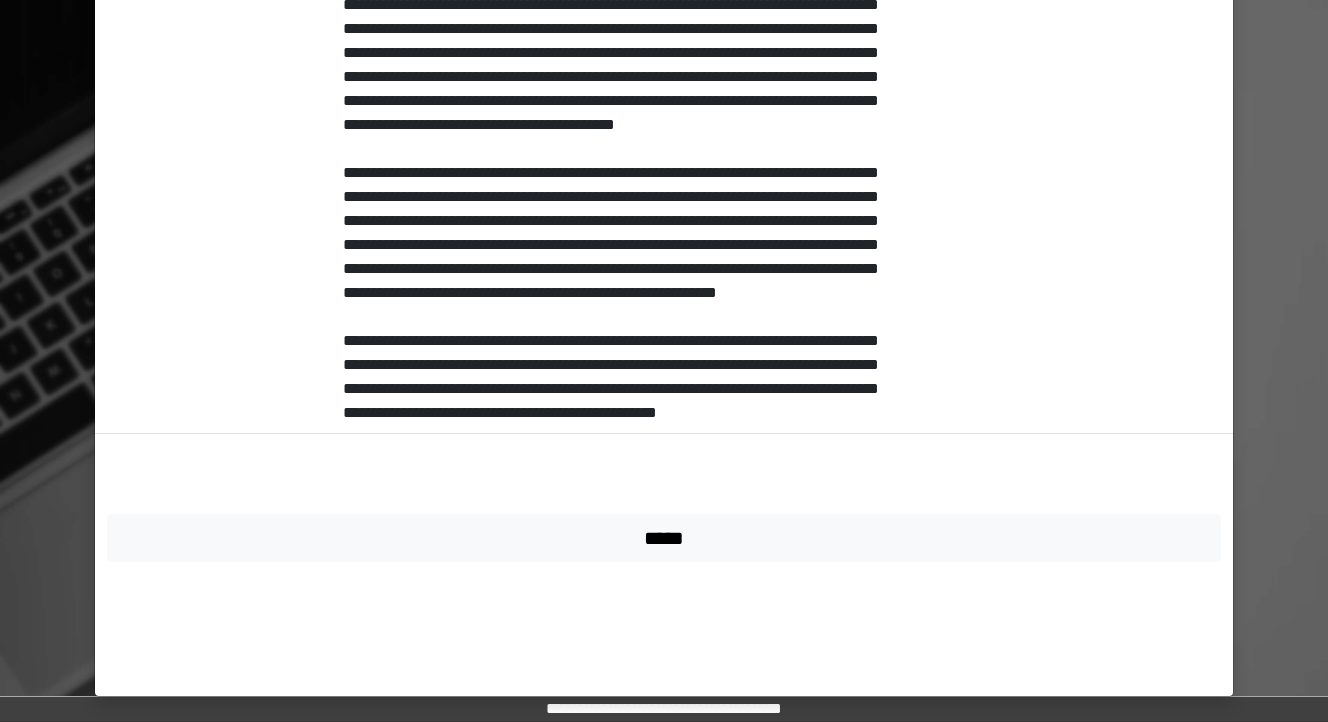 scroll, scrollTop: 663, scrollLeft: 0, axis: vertical 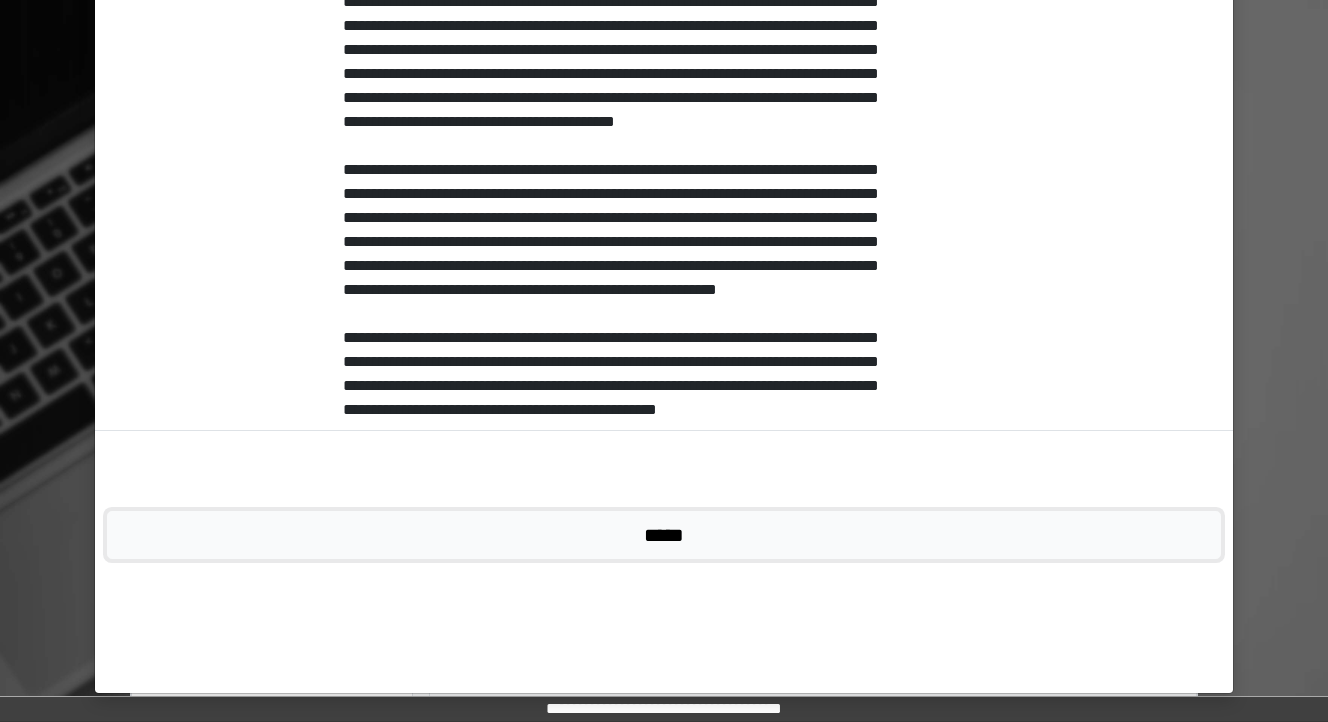 click on "*****" at bounding box center [664, 535] 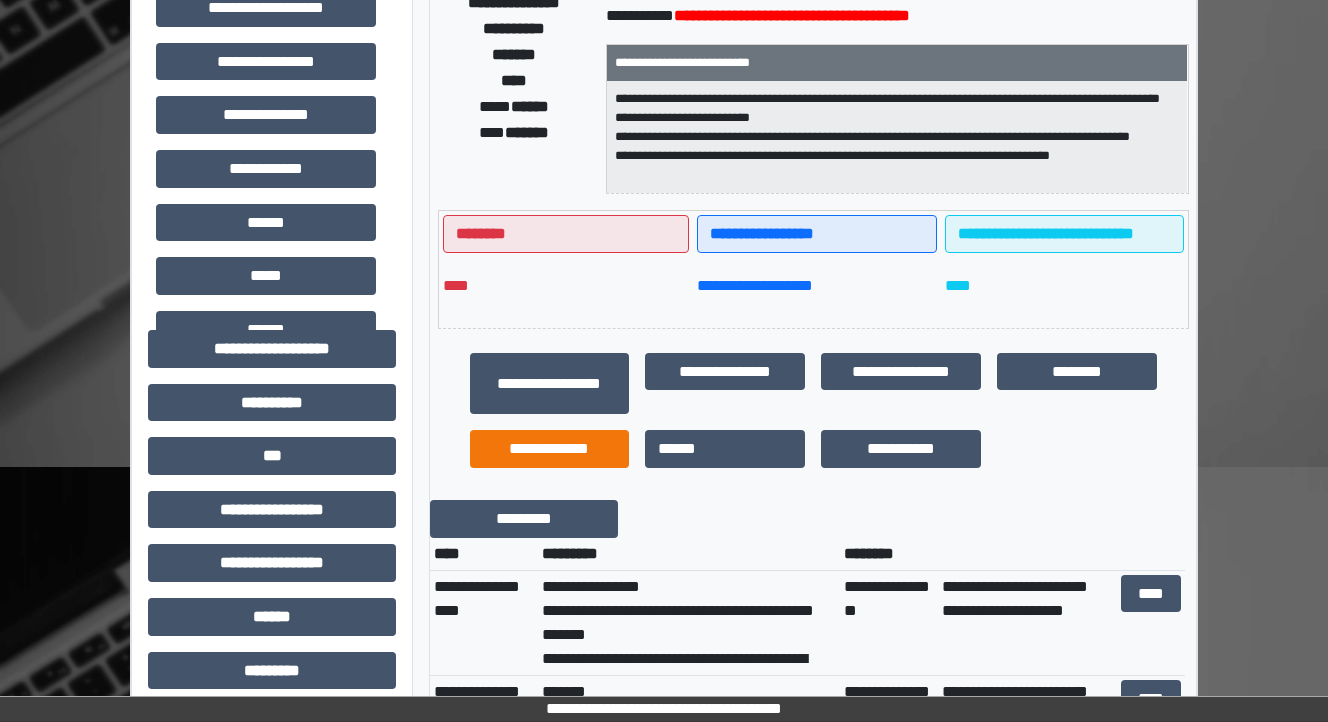 scroll, scrollTop: 320, scrollLeft: 0, axis: vertical 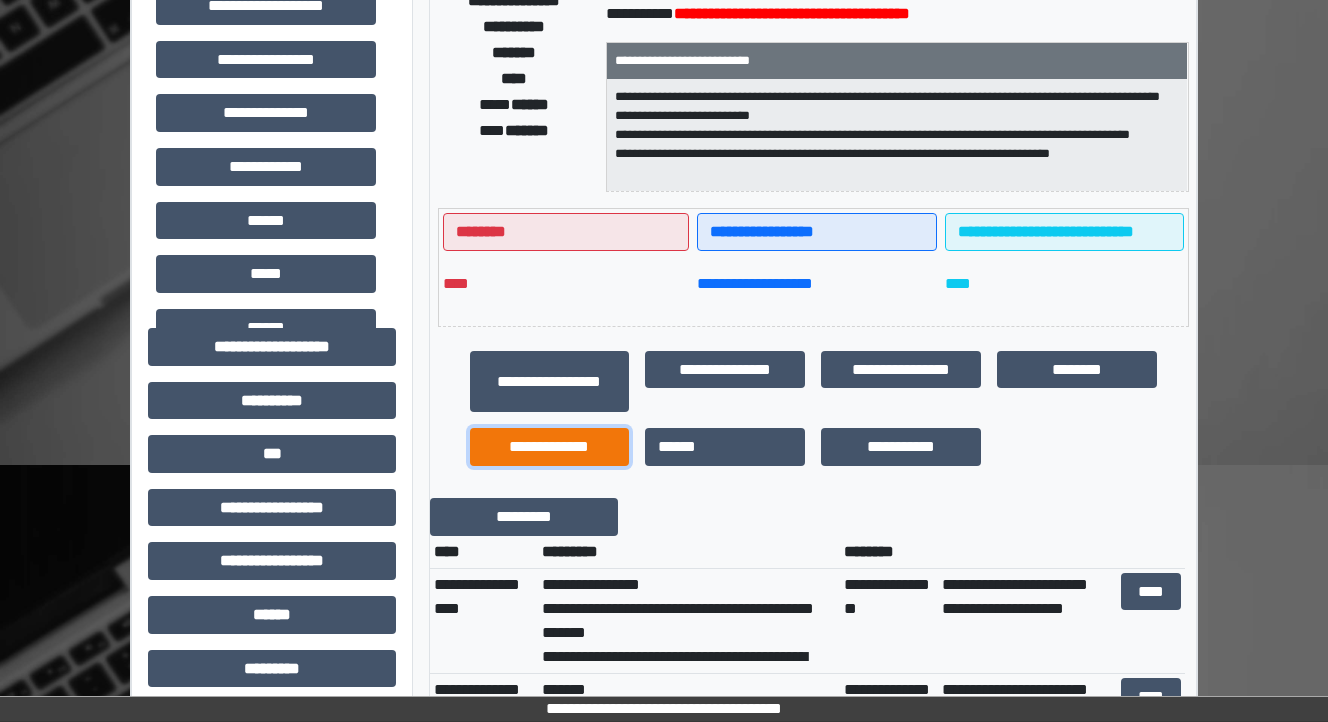 click on "**********" at bounding box center (550, 447) 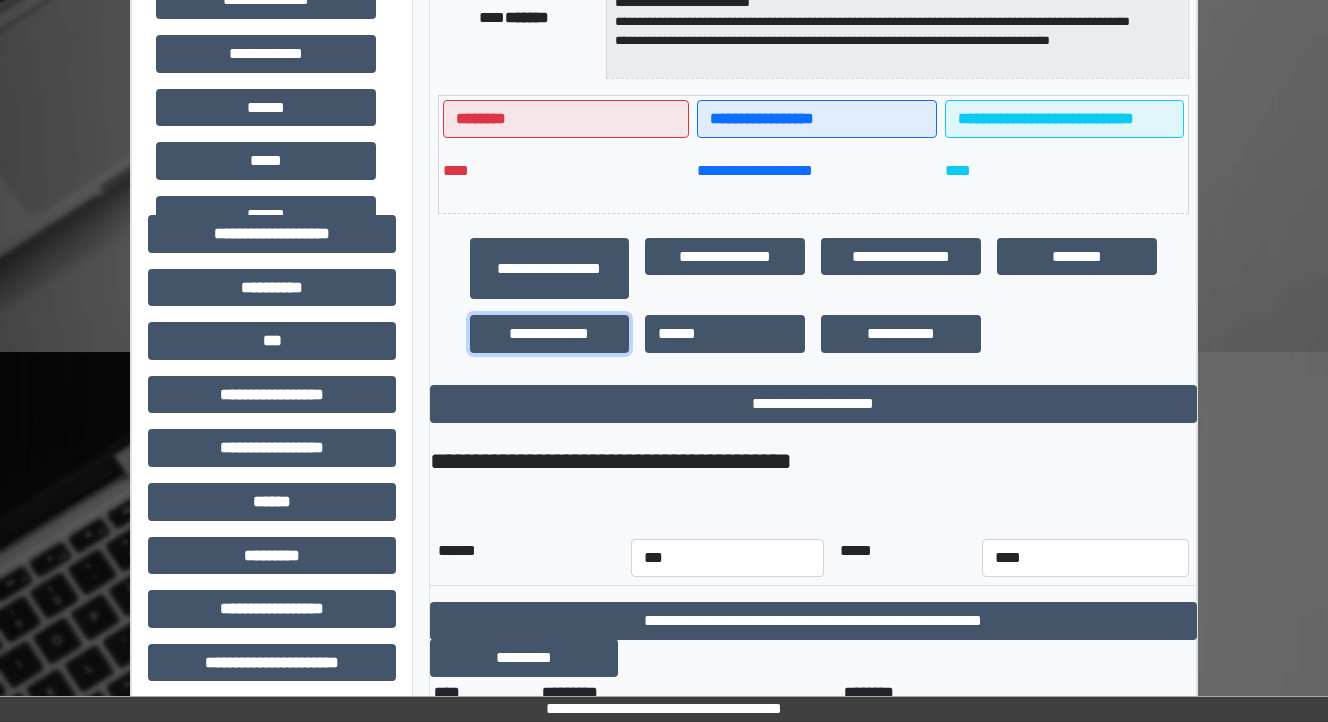 scroll, scrollTop: 720, scrollLeft: 0, axis: vertical 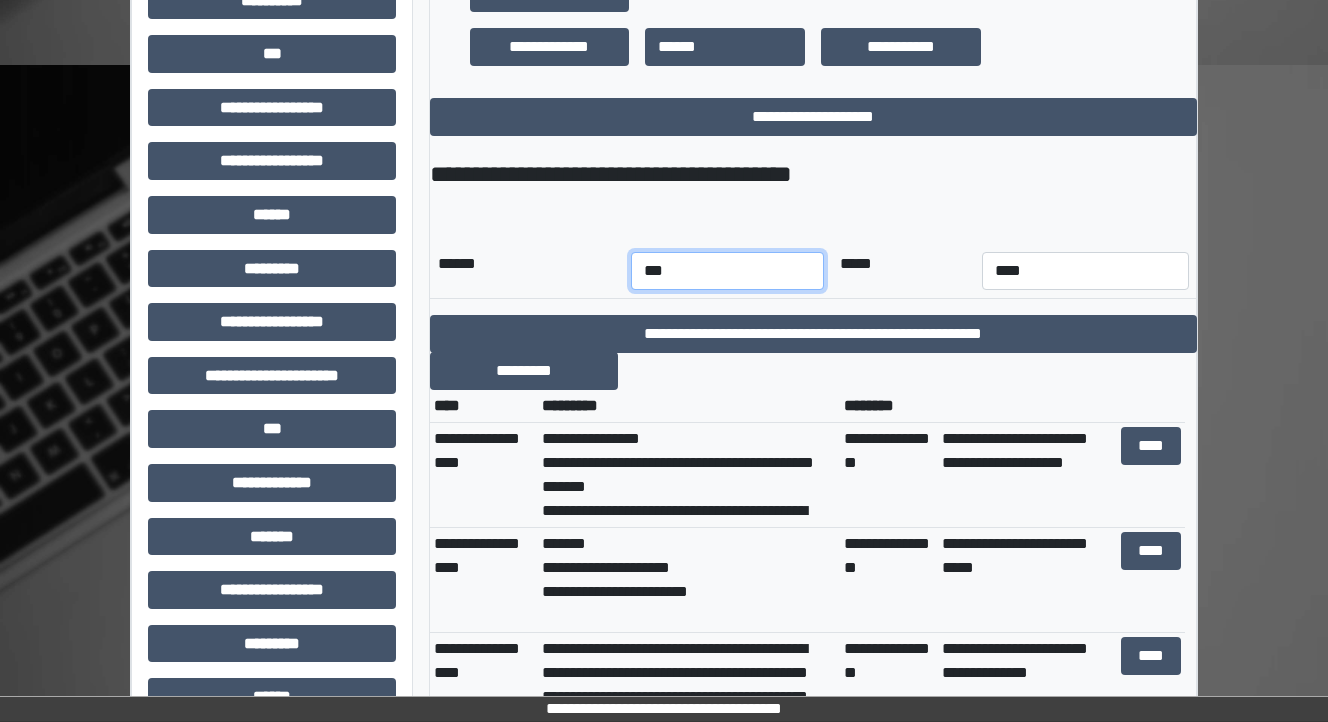 click on "***
***
***
***
***
***
***
***
***
***
***
***" at bounding box center (727, 271) 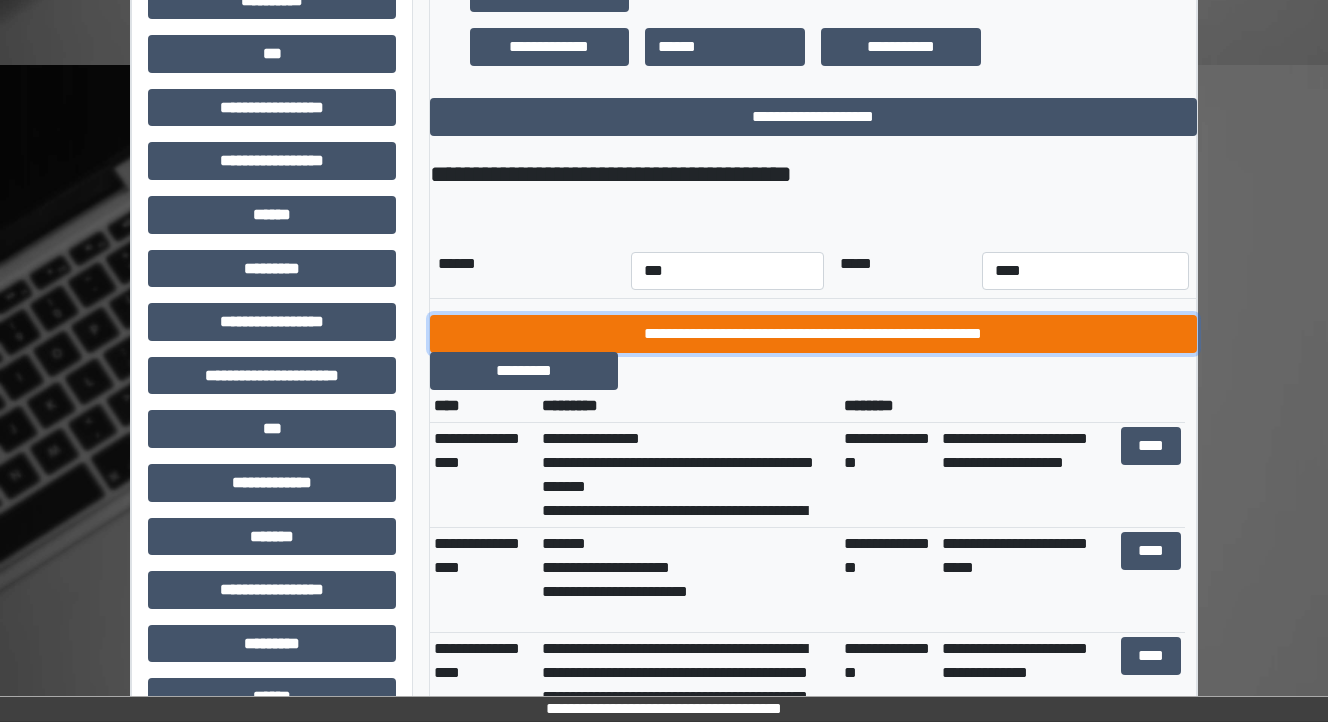 click on "**********" at bounding box center [813, 334] 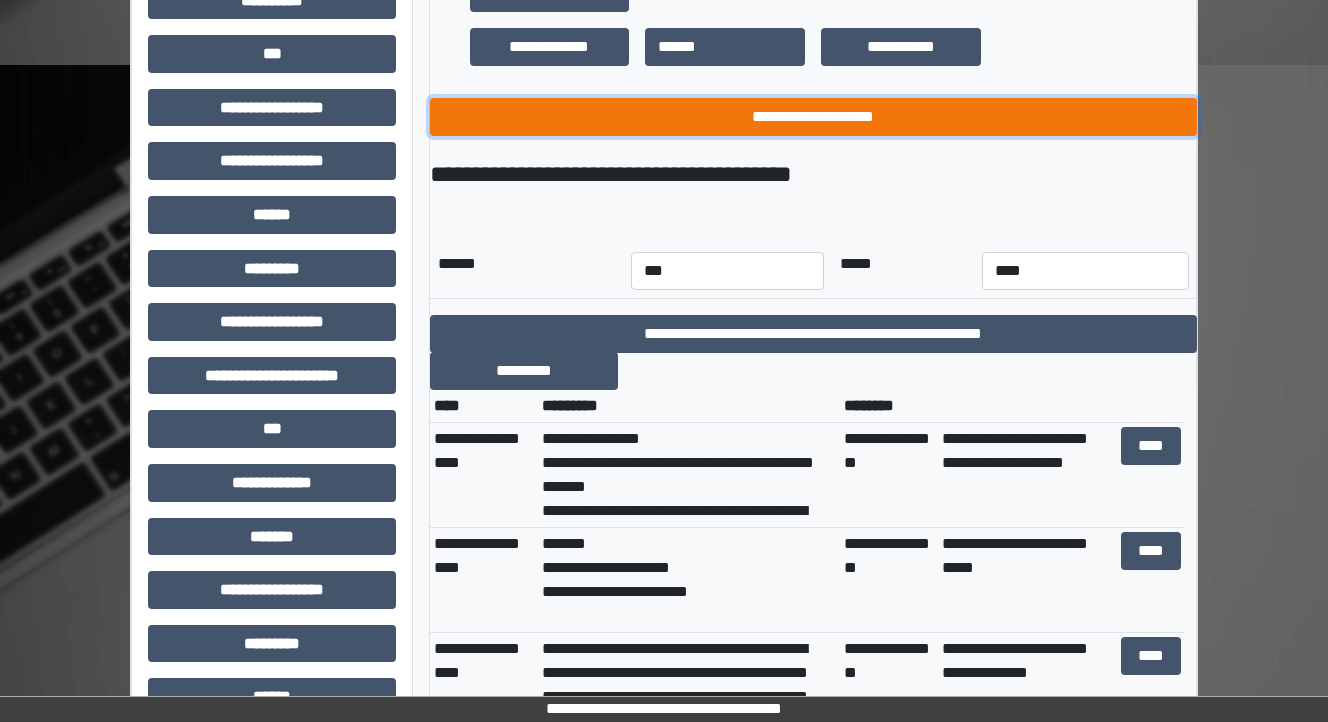click on "**********" at bounding box center [813, 117] 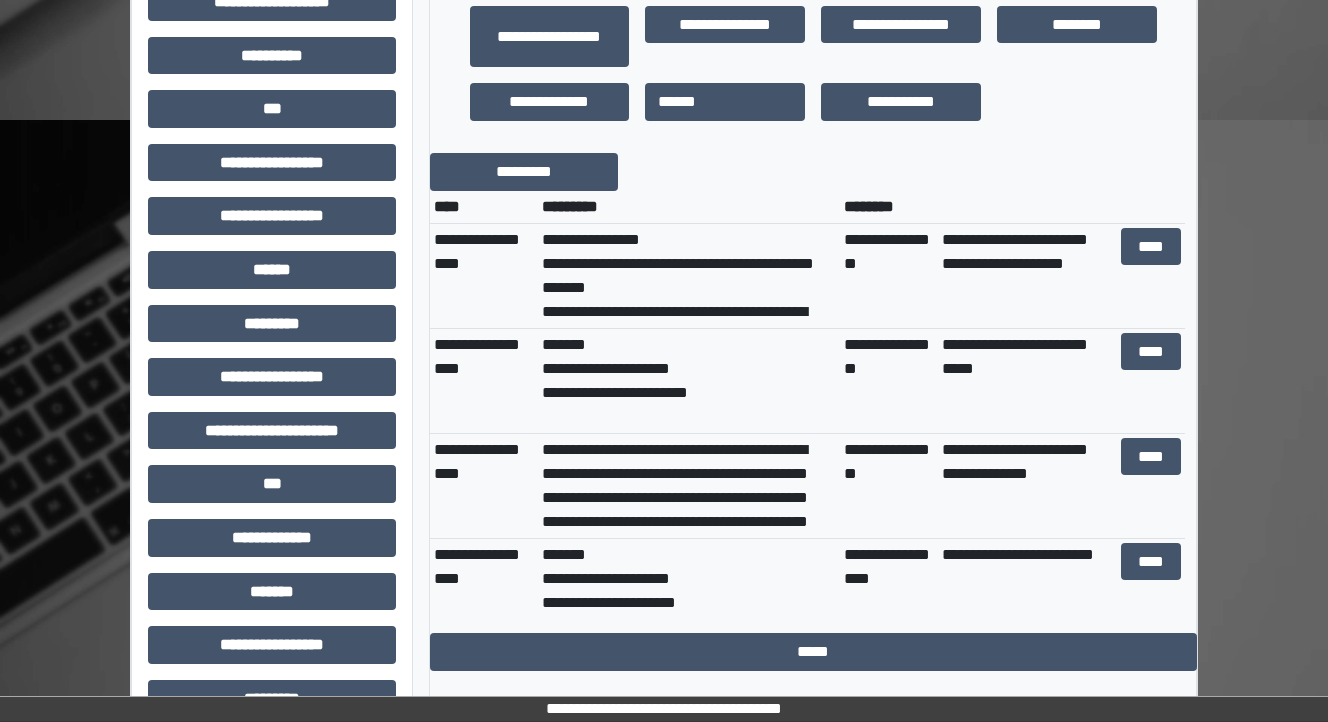scroll, scrollTop: 640, scrollLeft: 0, axis: vertical 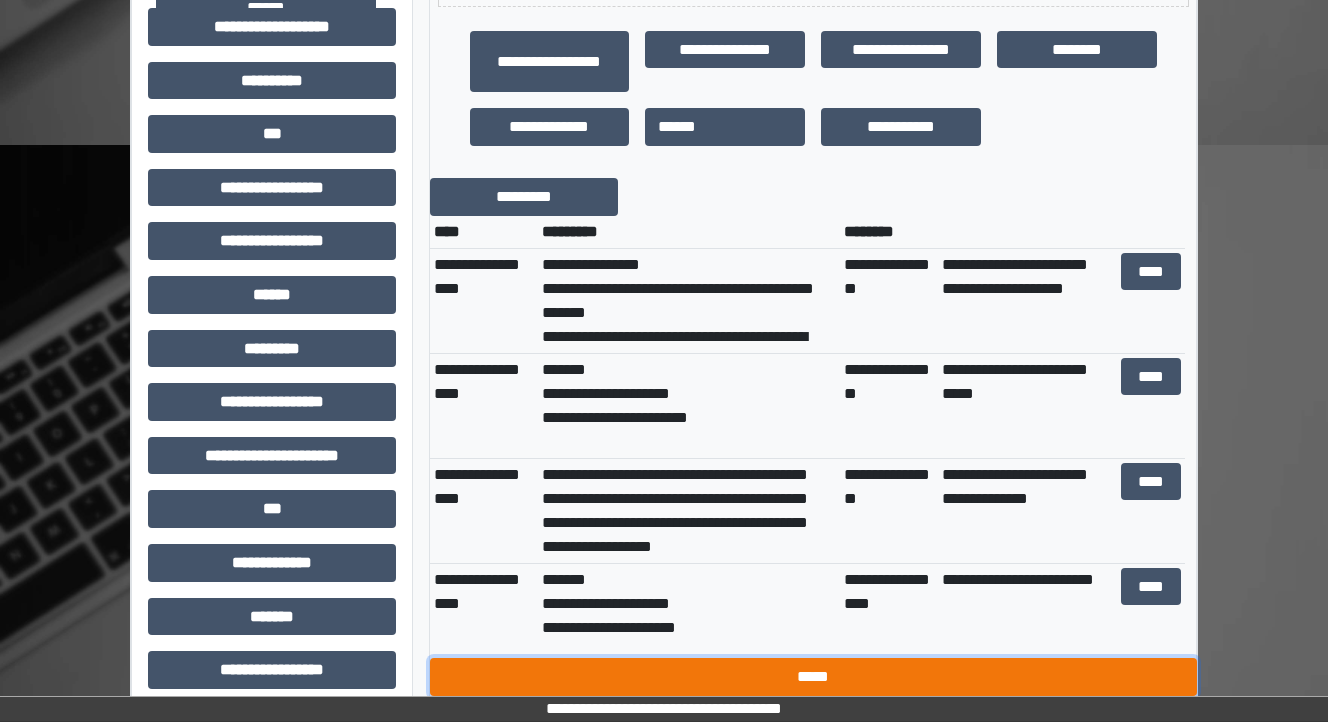 click on "*****" at bounding box center (813, 677) 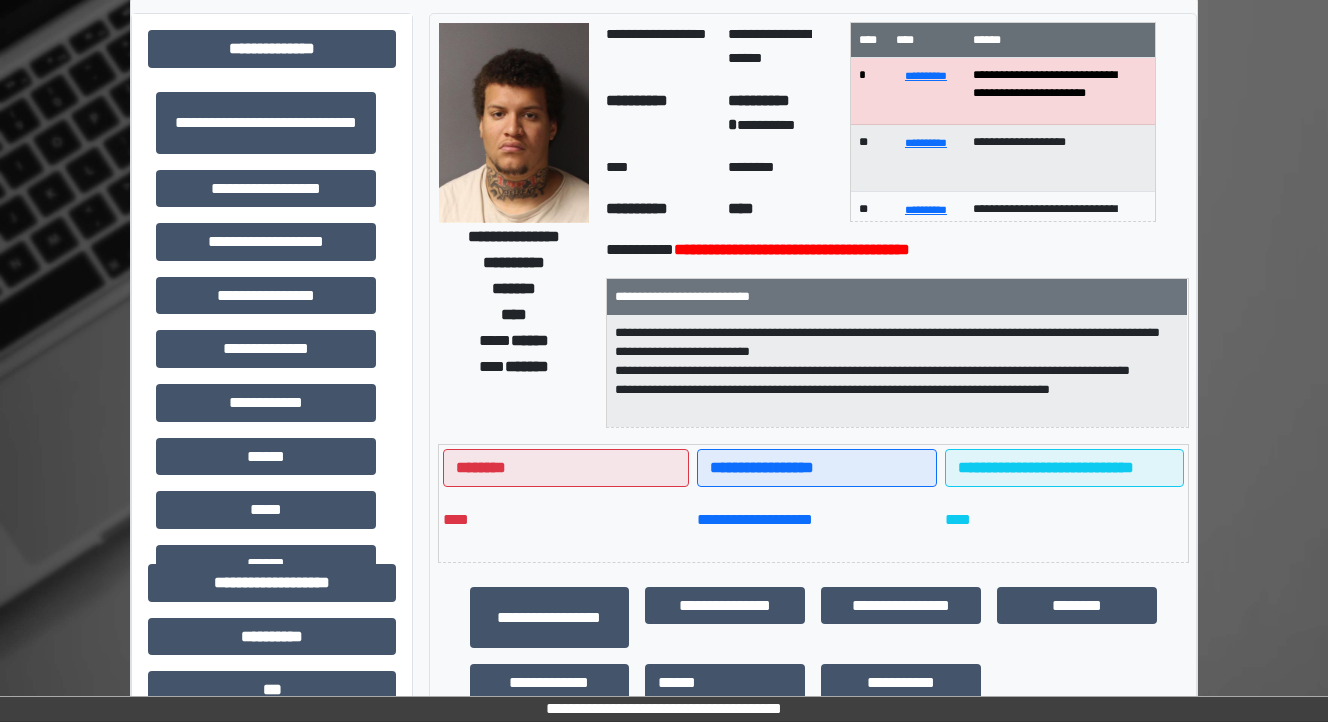 scroll, scrollTop: 0, scrollLeft: 0, axis: both 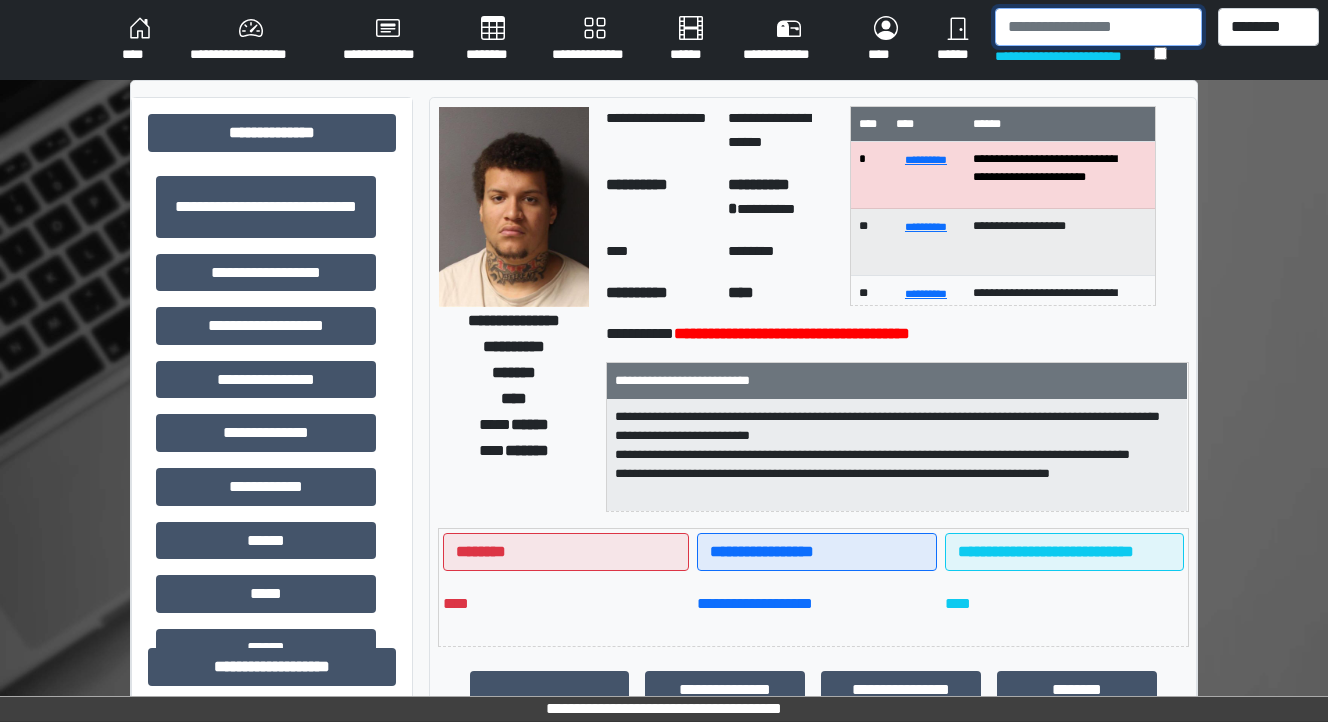 click at bounding box center [1098, 27] 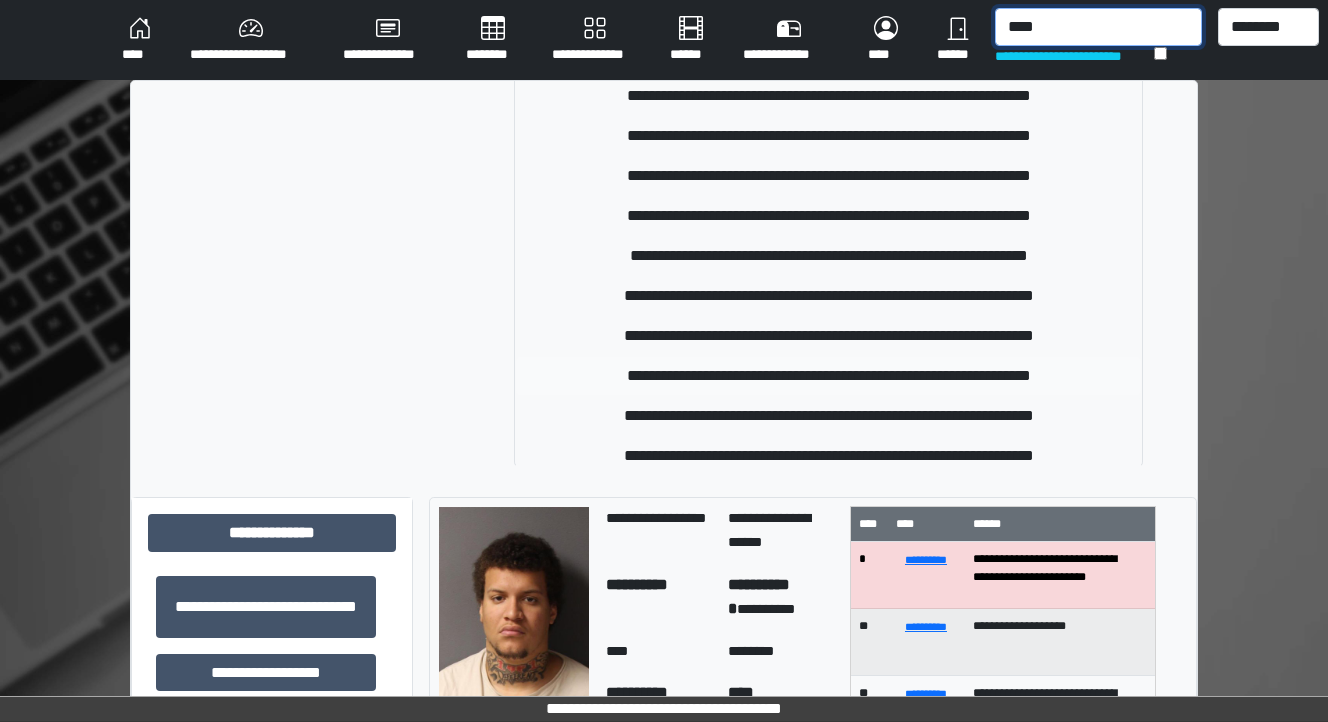 scroll, scrollTop: 647, scrollLeft: 0, axis: vertical 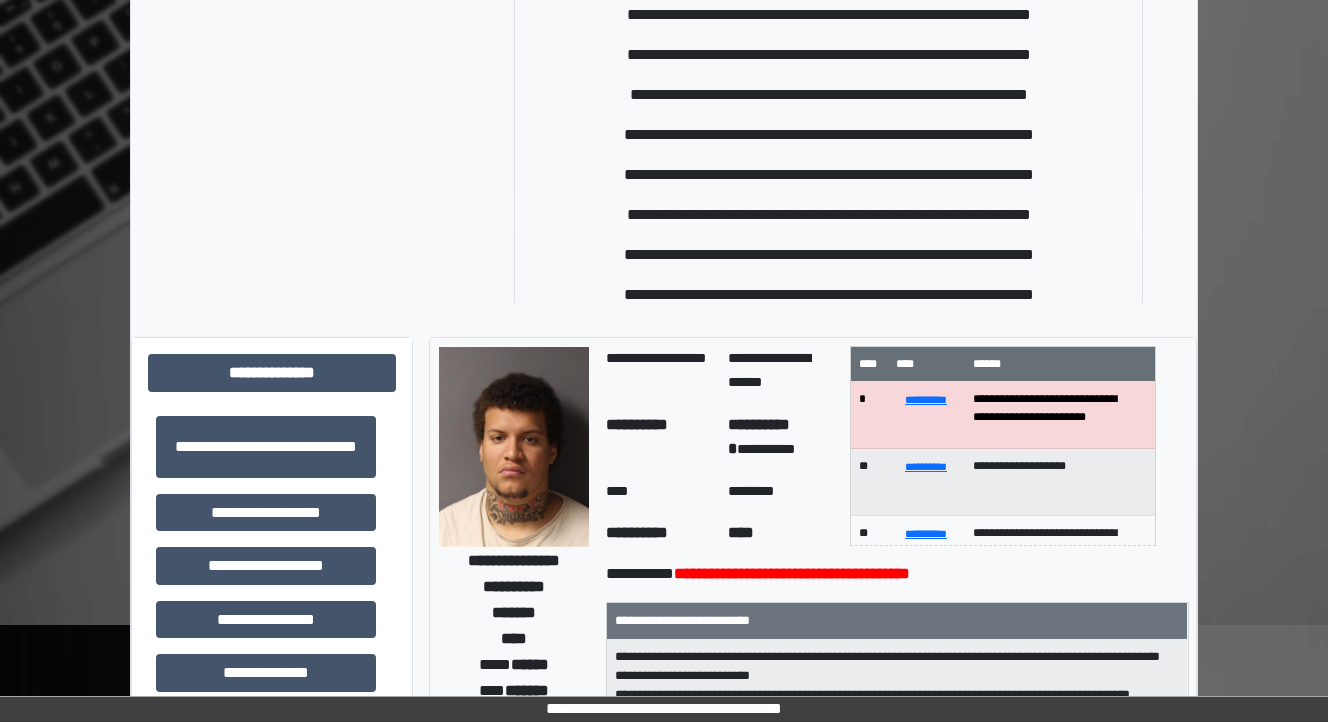 type on "****" 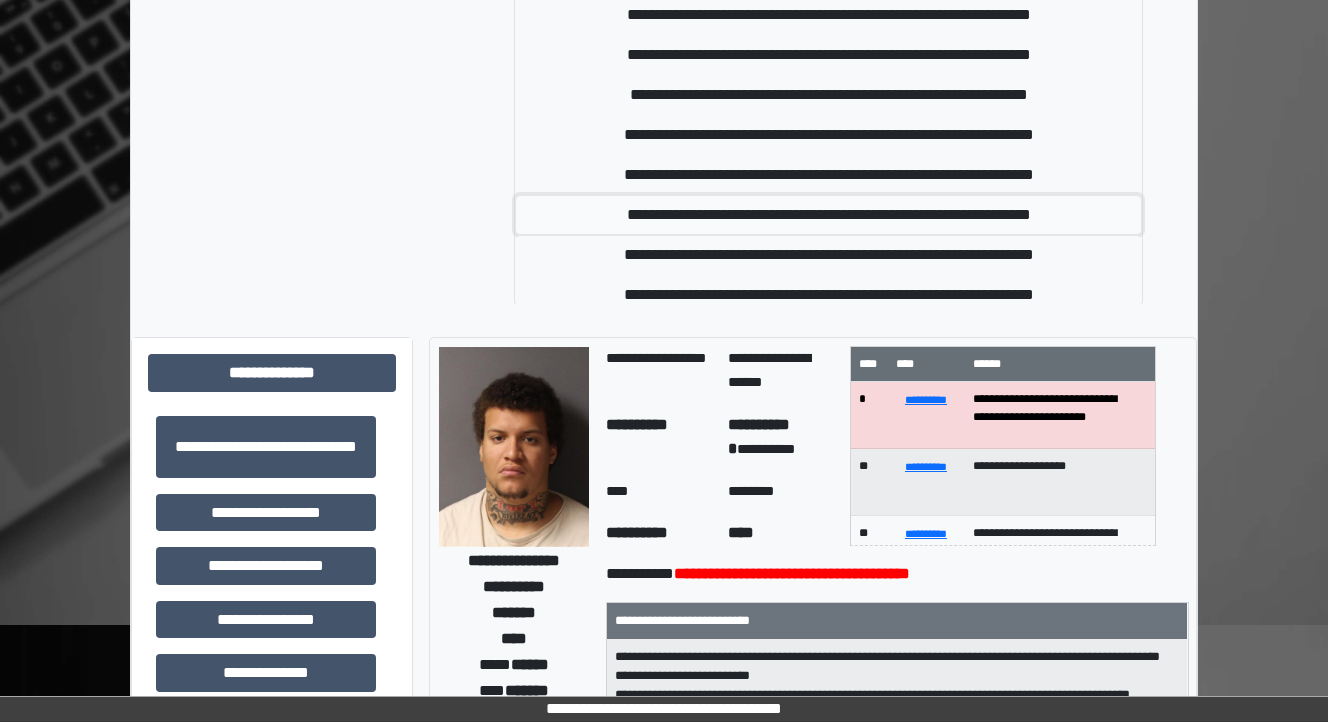 click on "**********" at bounding box center [829, 215] 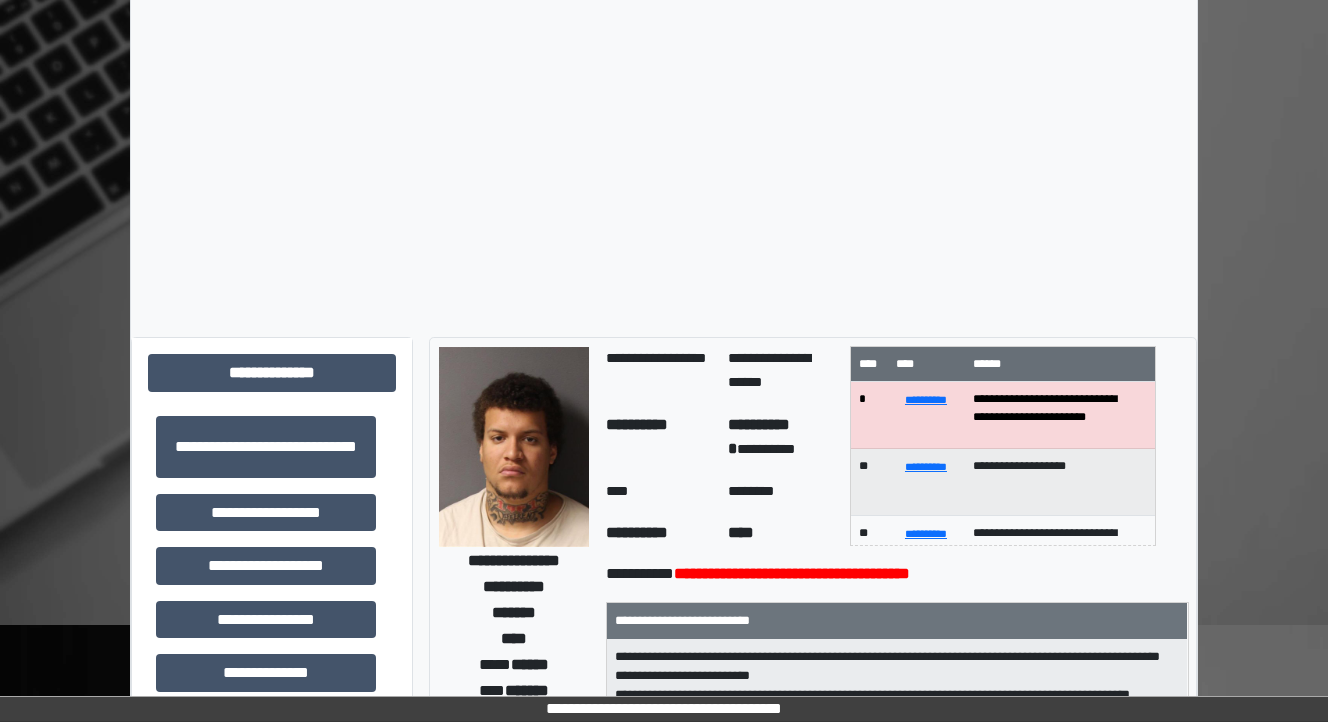 type 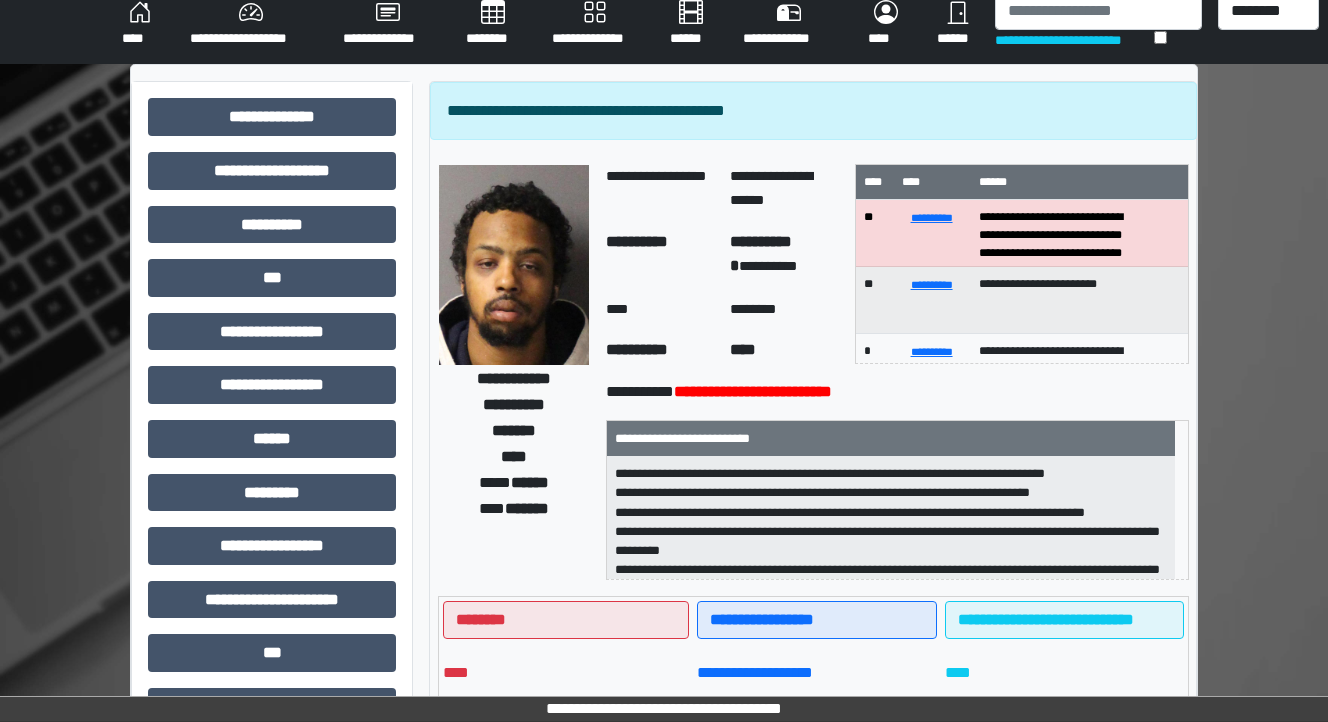scroll, scrollTop: 96, scrollLeft: 0, axis: vertical 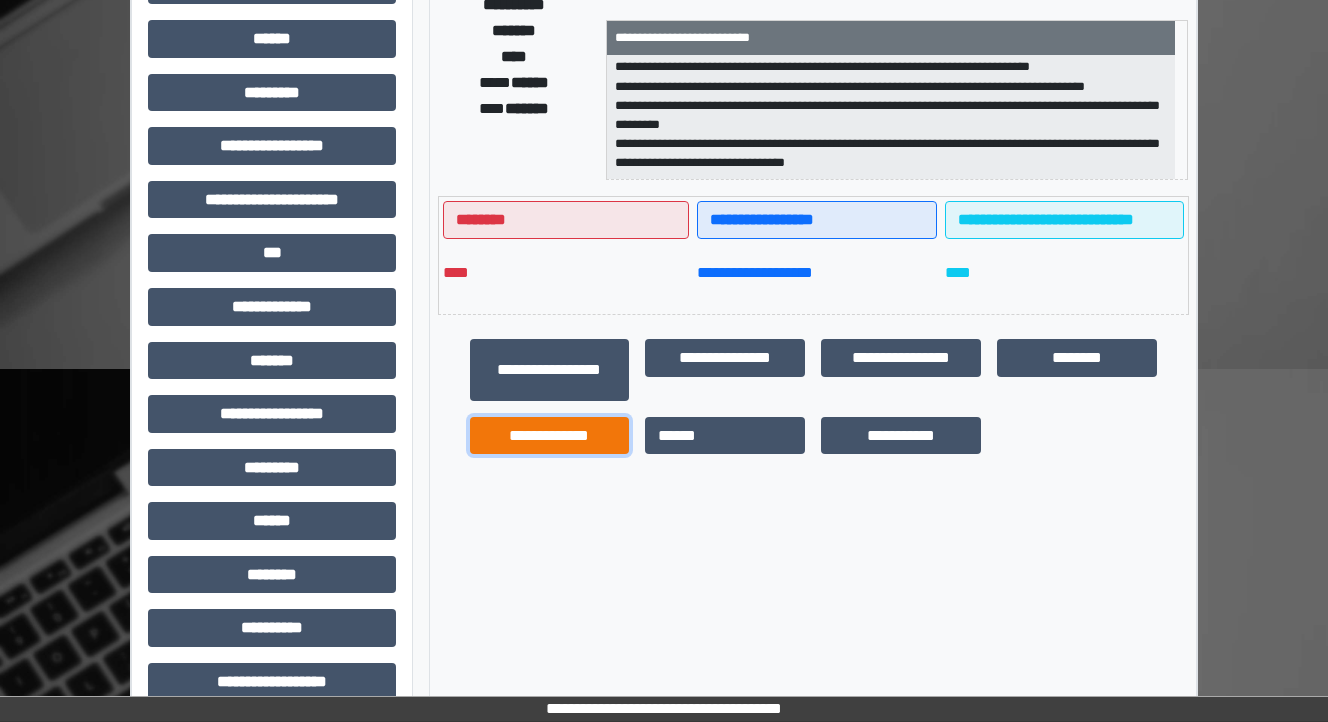 click on "**********" at bounding box center (550, 436) 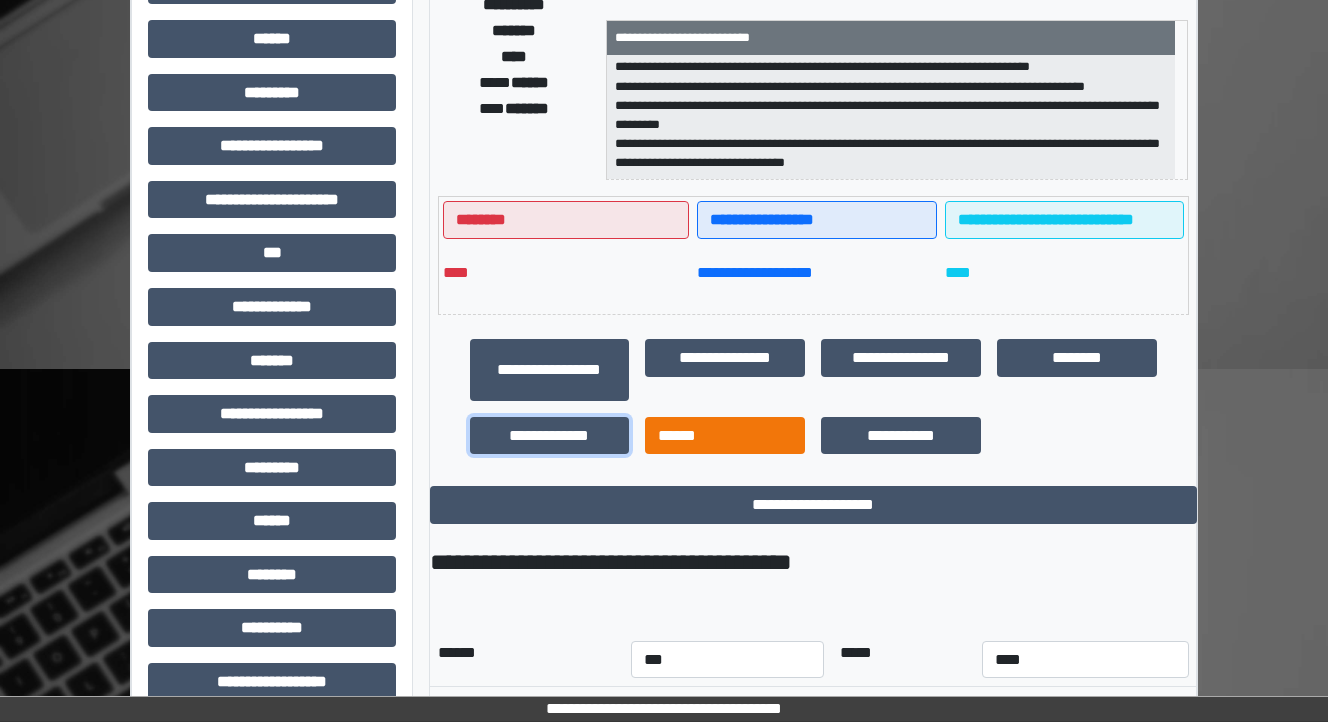 scroll, scrollTop: 452, scrollLeft: 0, axis: vertical 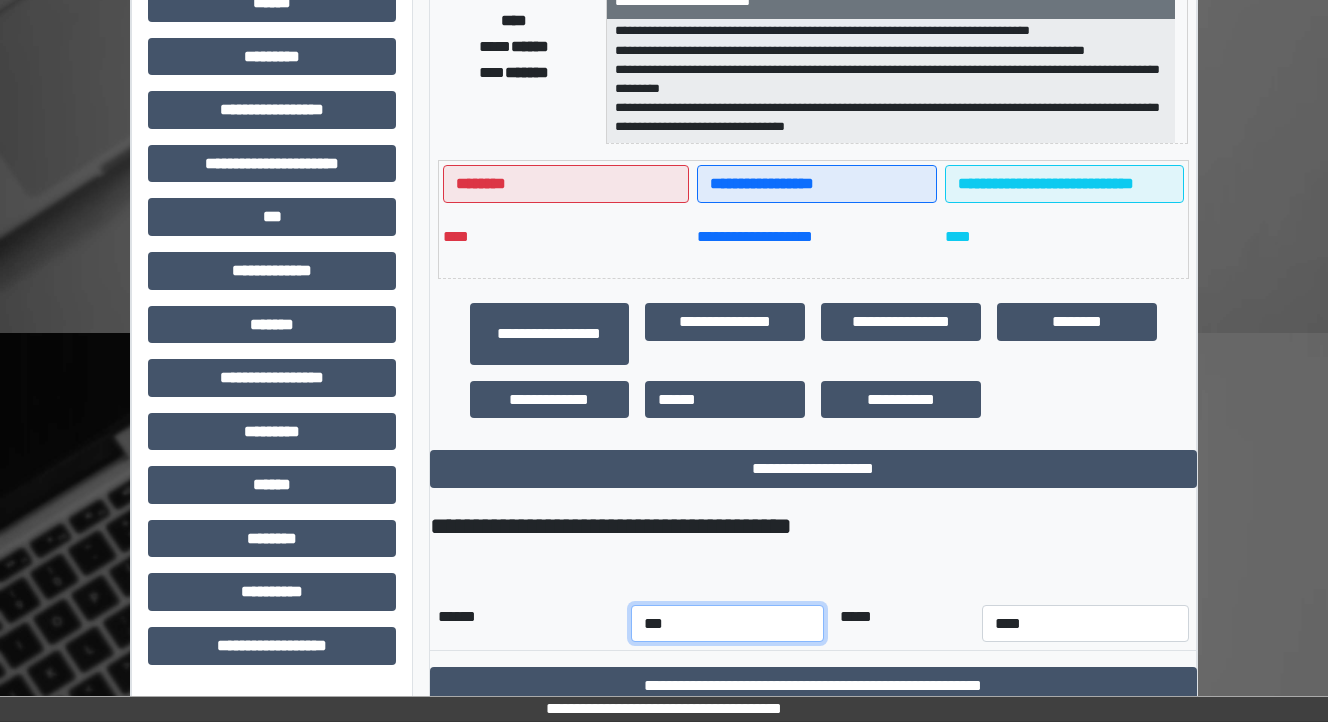 click on "***
***
***
***
***
***
***
***
***
***
***
***" at bounding box center (727, 624) 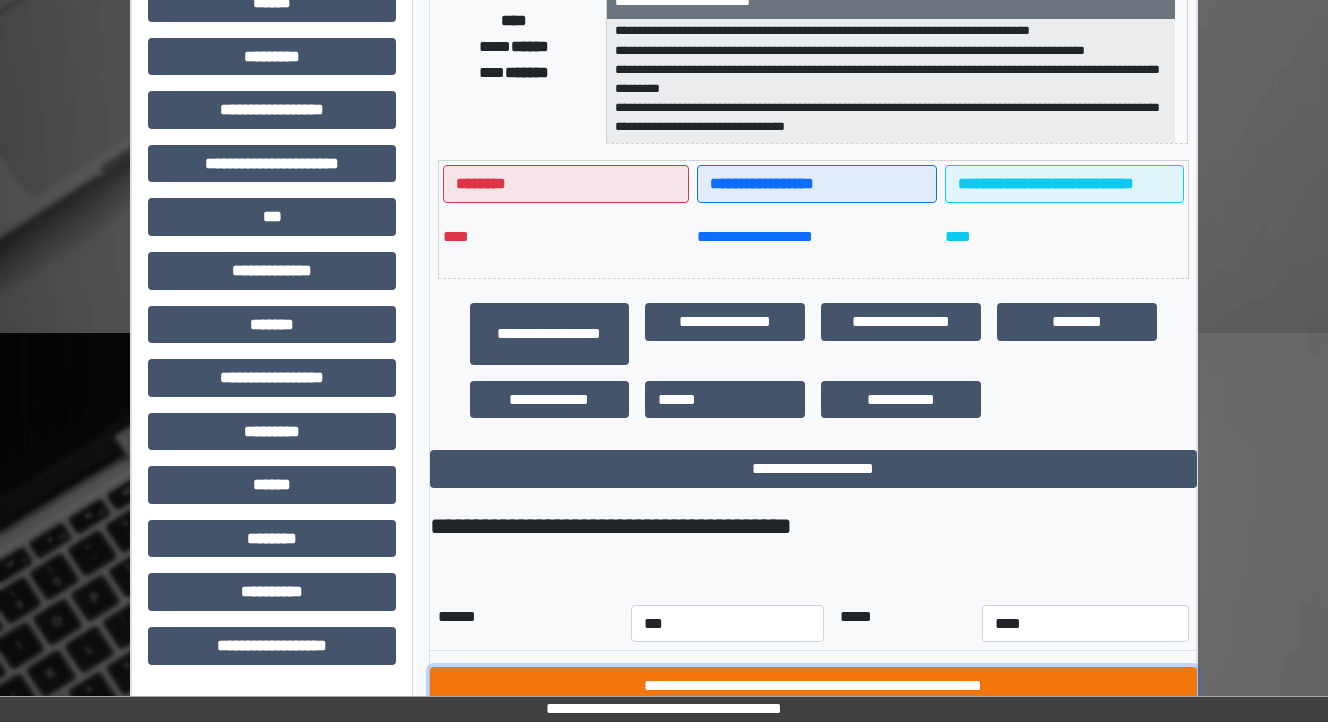 click on "**********" at bounding box center [813, 686] 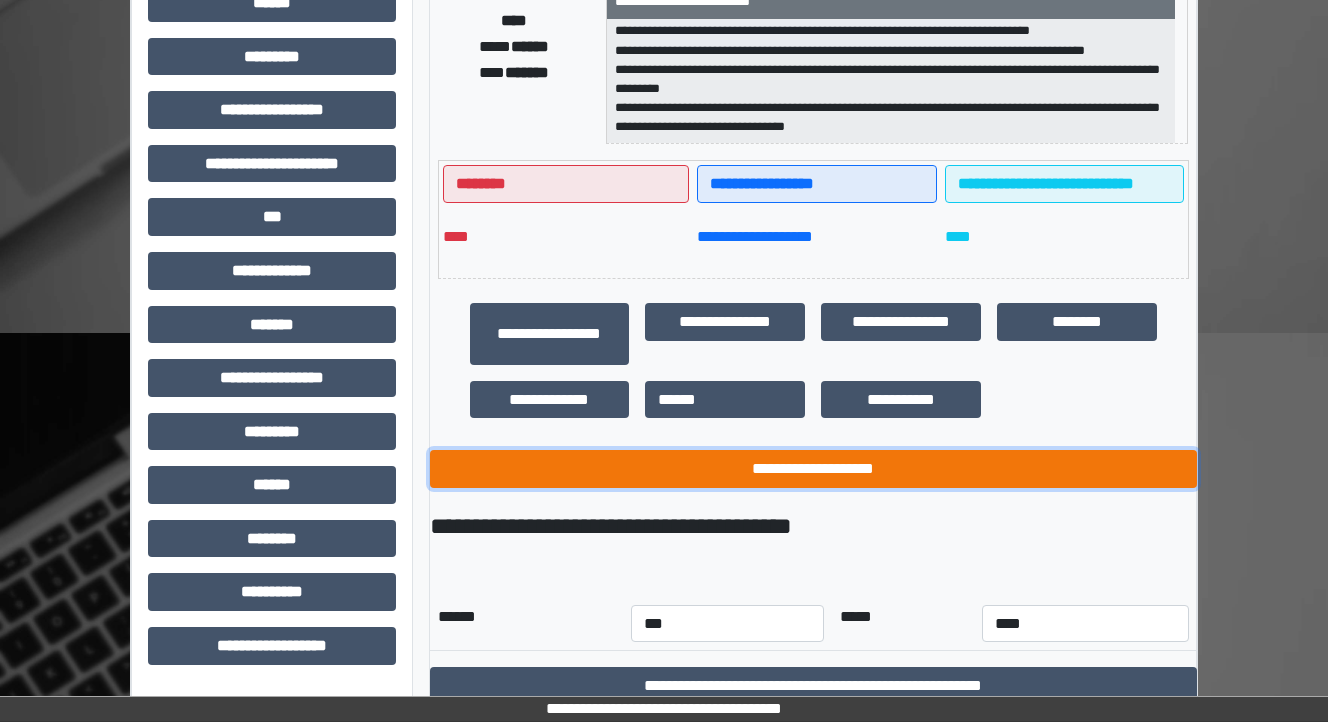 click on "**********" at bounding box center [813, 469] 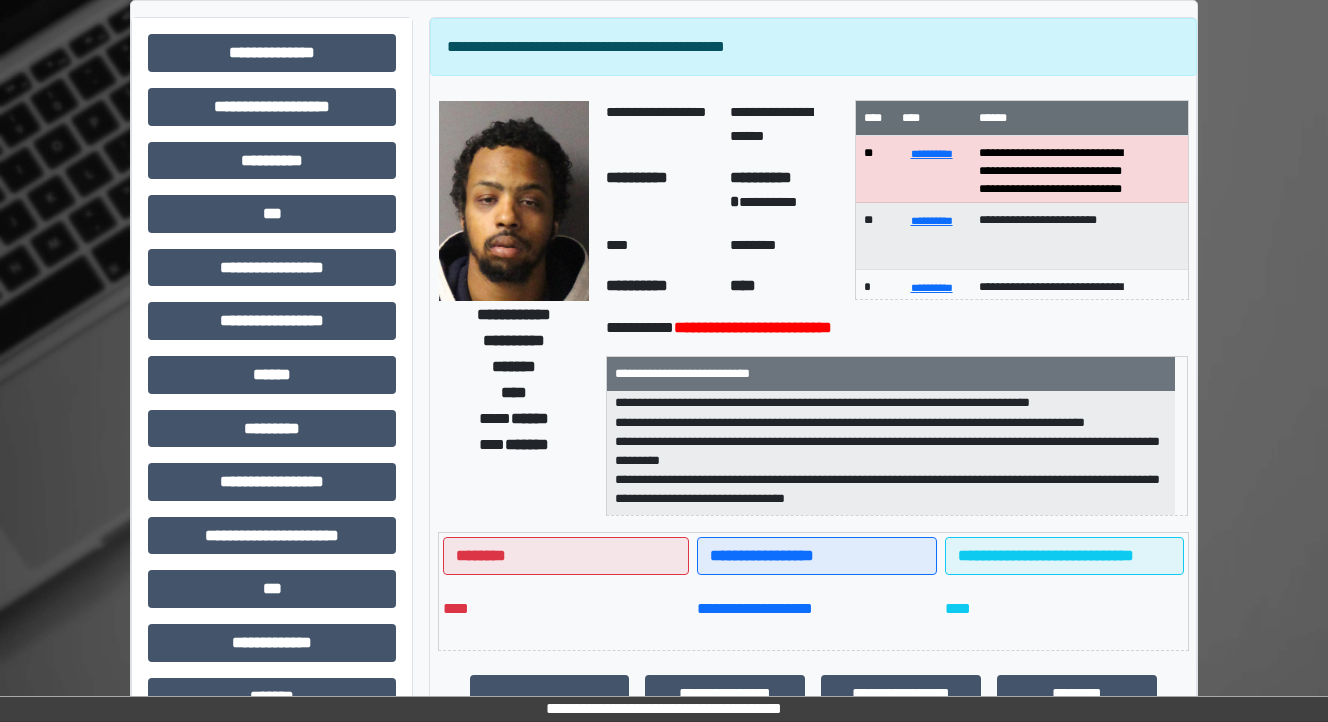 scroll, scrollTop: 0, scrollLeft: 0, axis: both 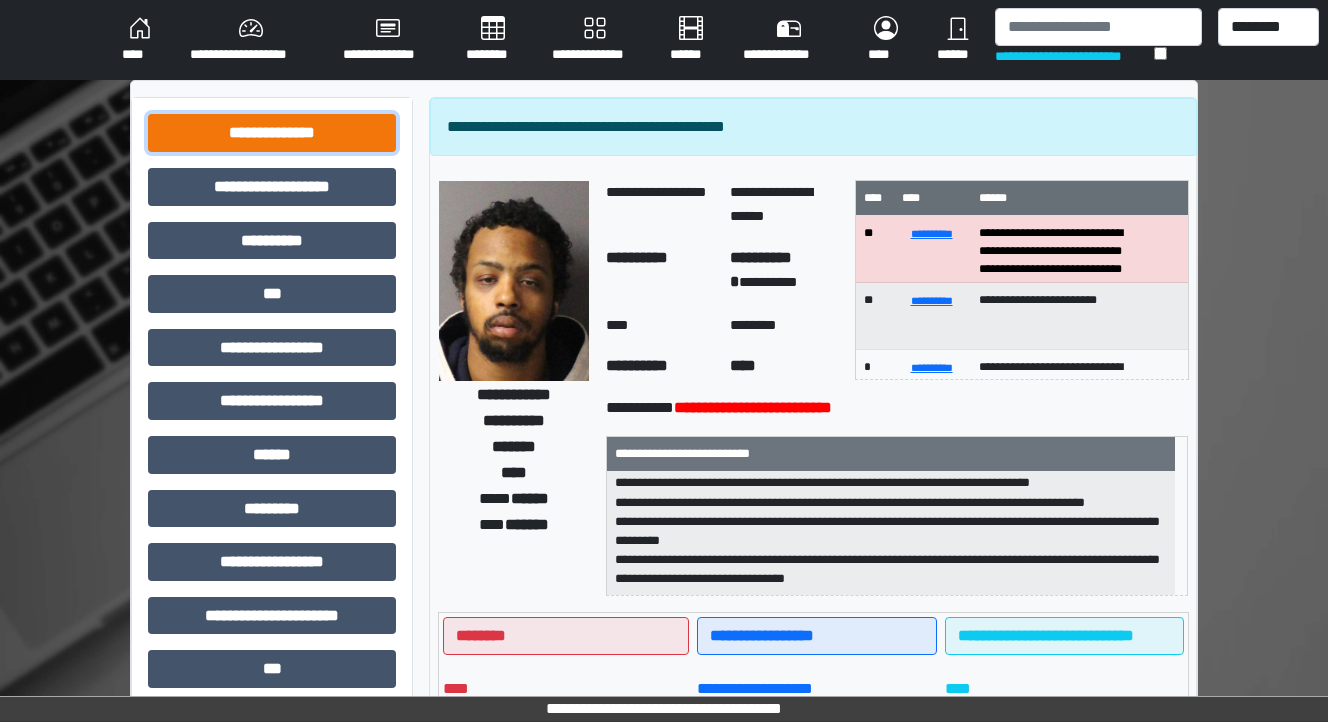 click on "**********" at bounding box center [272, 133] 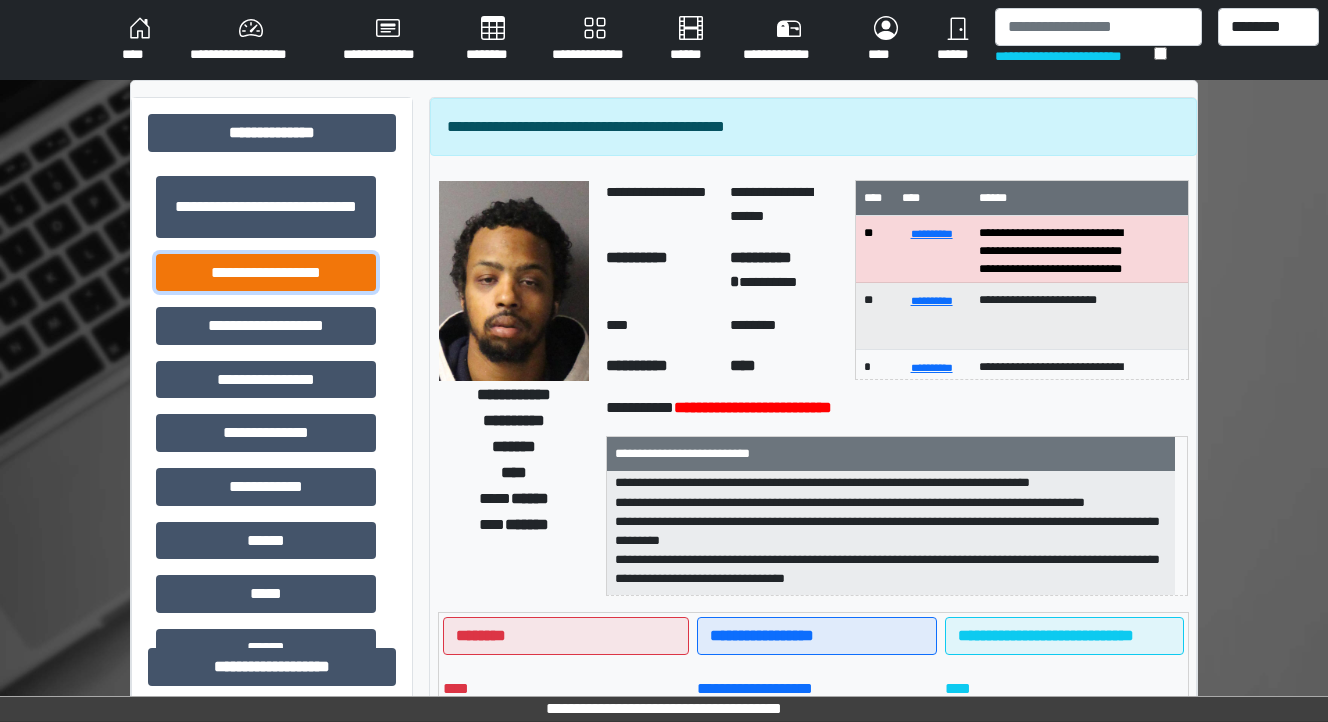 click on "**********" at bounding box center [266, 273] 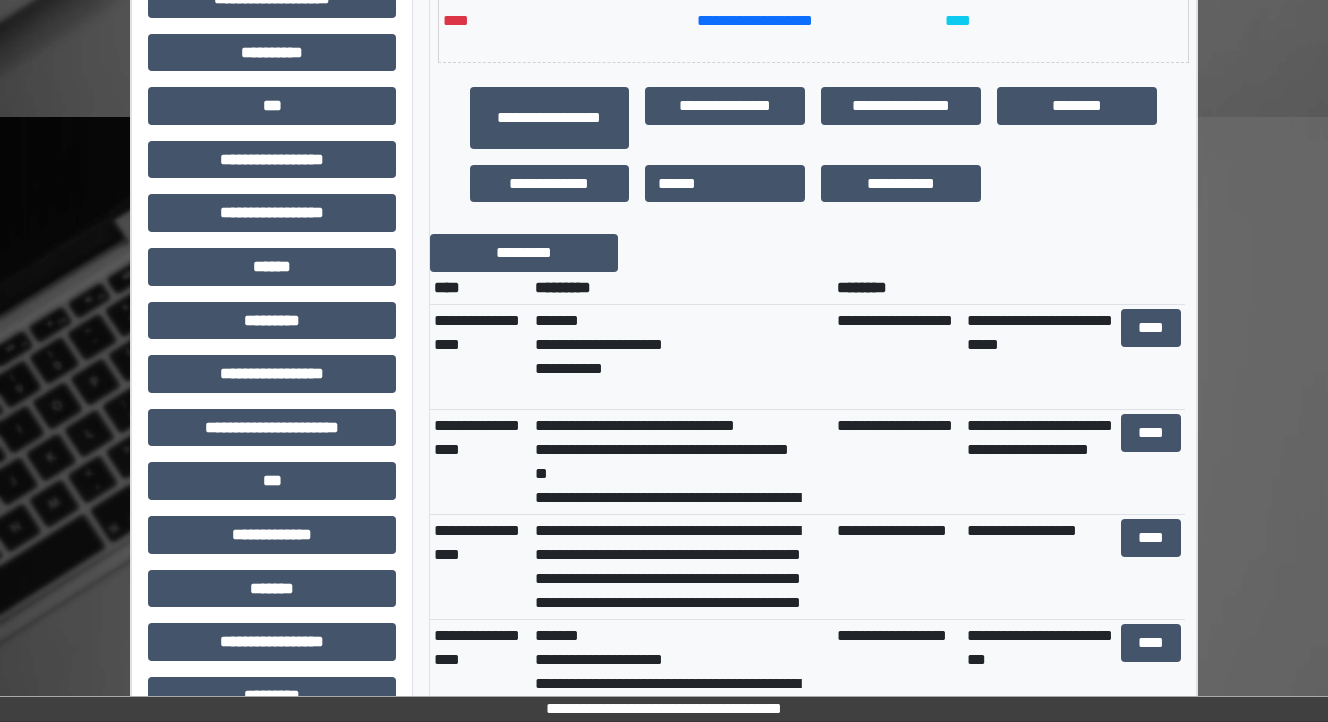 scroll, scrollTop: 720, scrollLeft: 0, axis: vertical 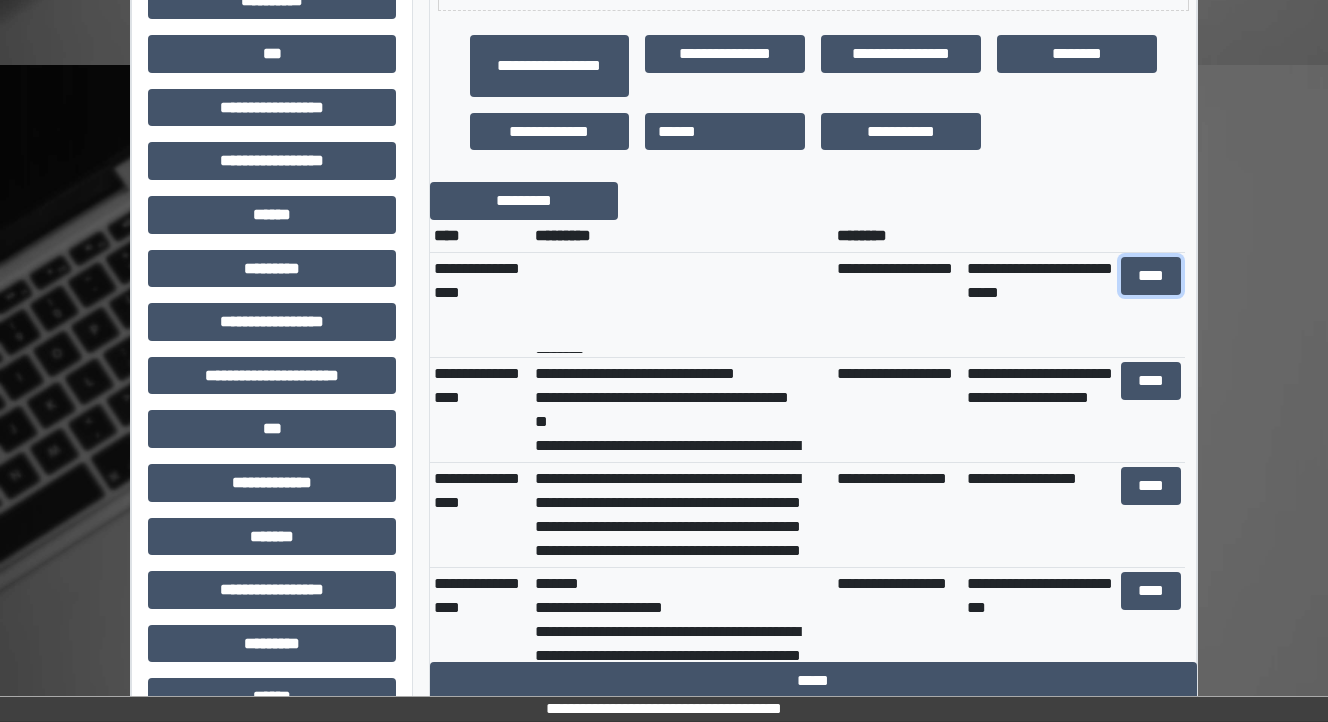 click on "****" at bounding box center [1150, 276] 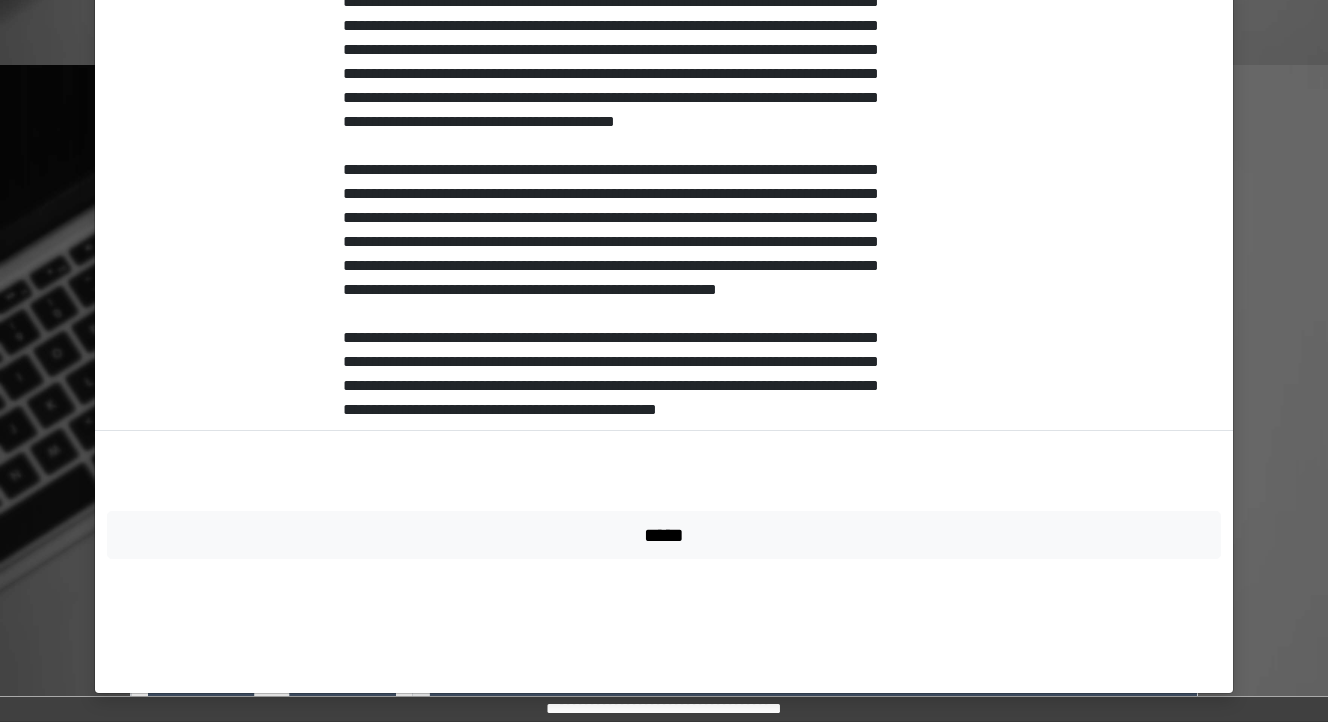 scroll, scrollTop: 63, scrollLeft: 0, axis: vertical 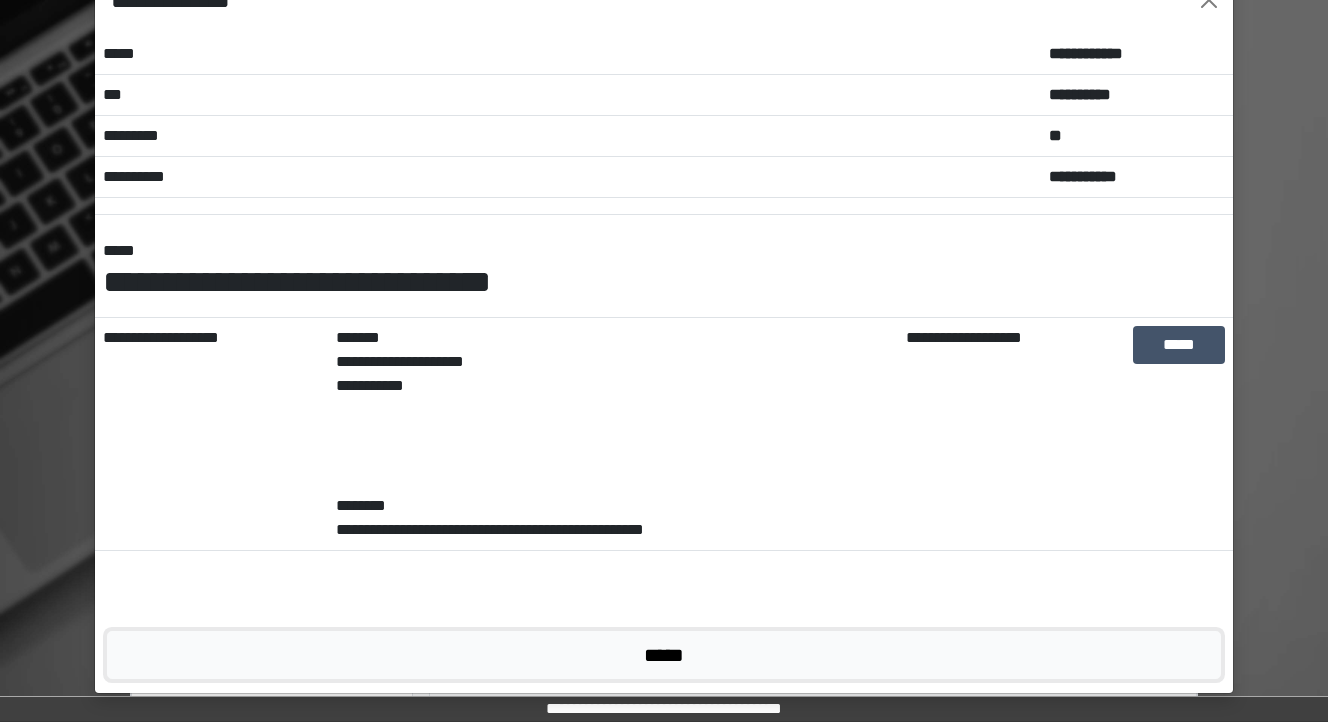 click on "*****" at bounding box center [664, 655] 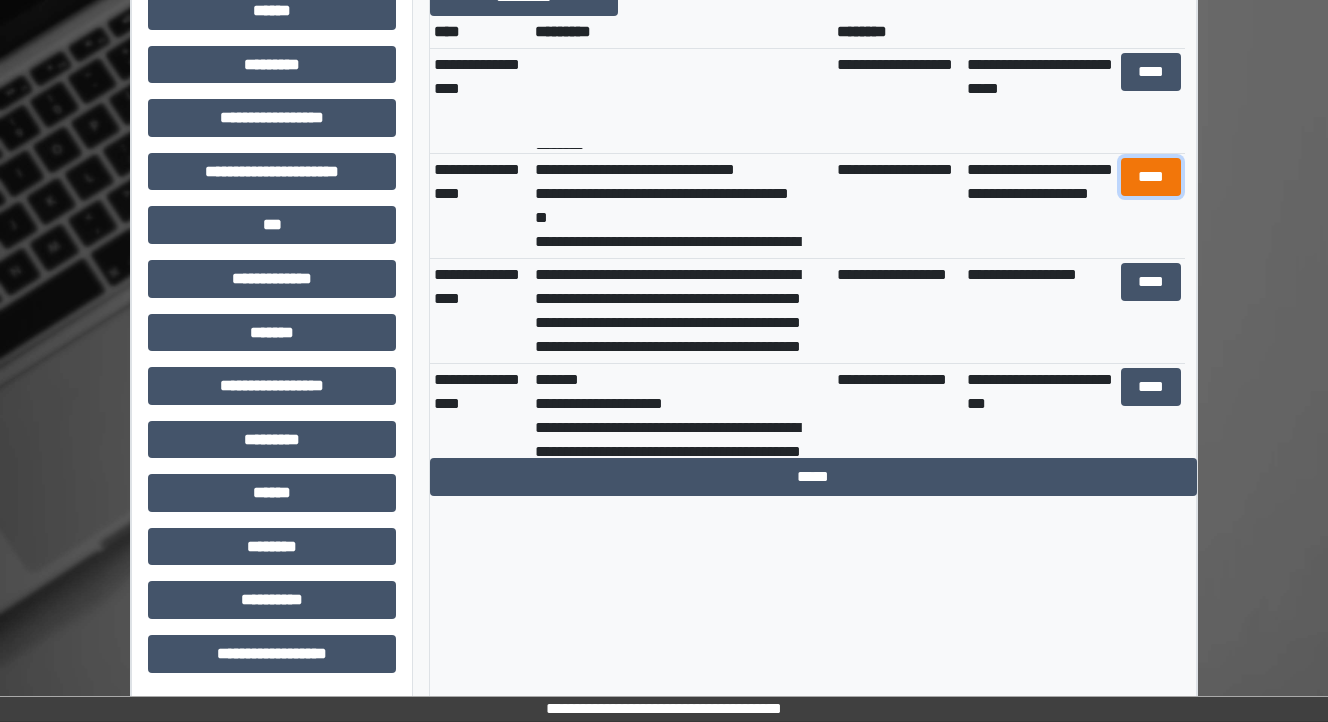 click on "****" at bounding box center [1150, 177] 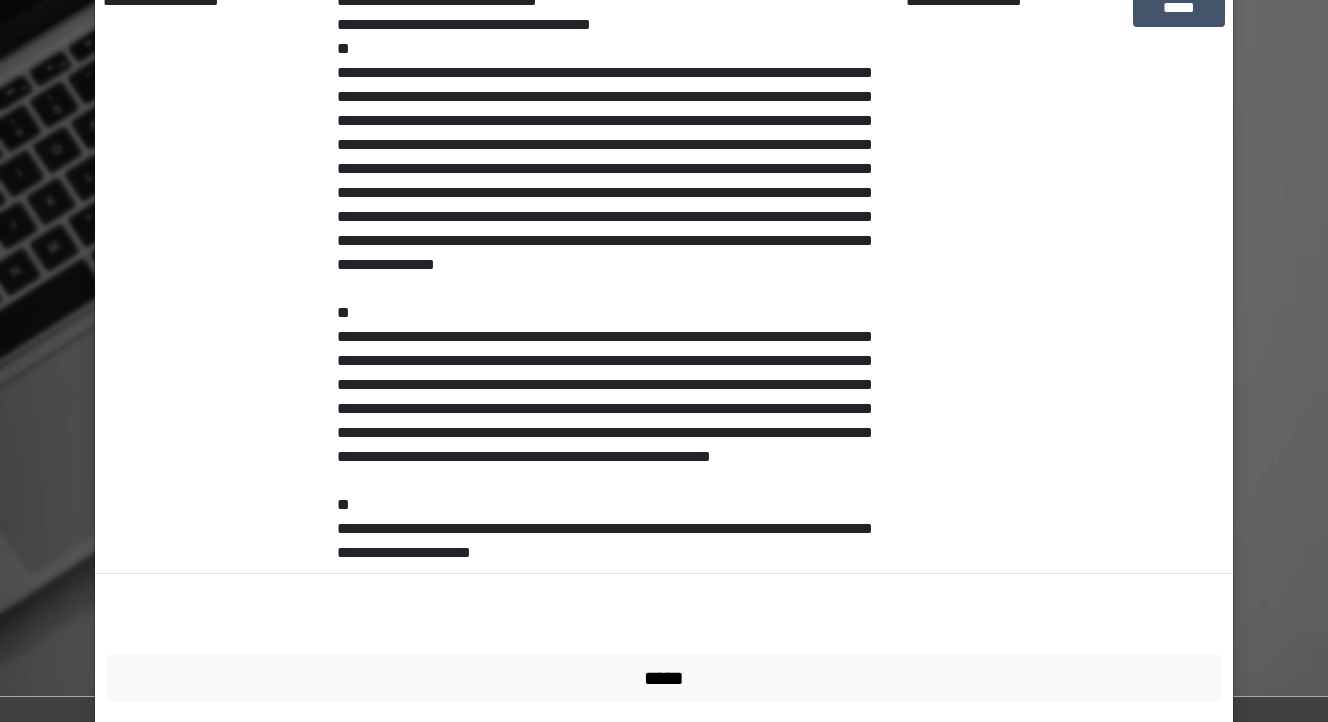 scroll, scrollTop: 495, scrollLeft: 0, axis: vertical 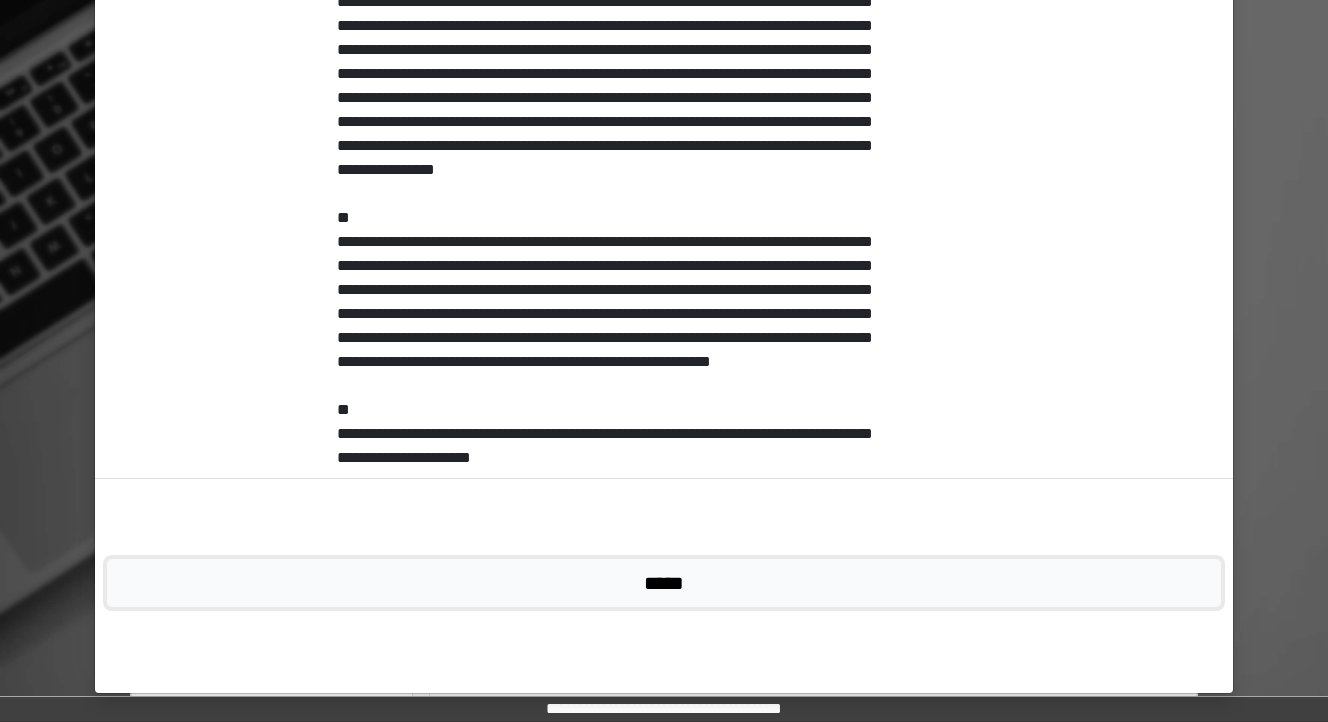 click on "*****" at bounding box center [664, 583] 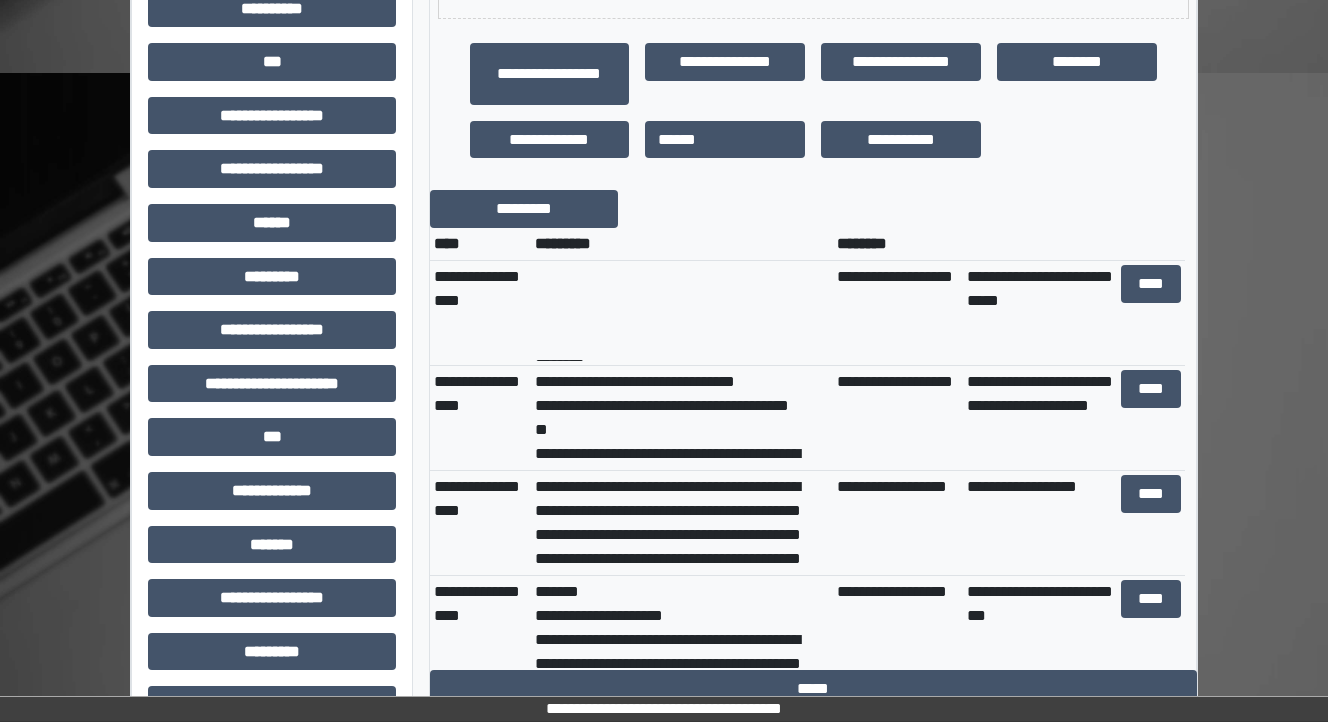 scroll, scrollTop: 684, scrollLeft: 0, axis: vertical 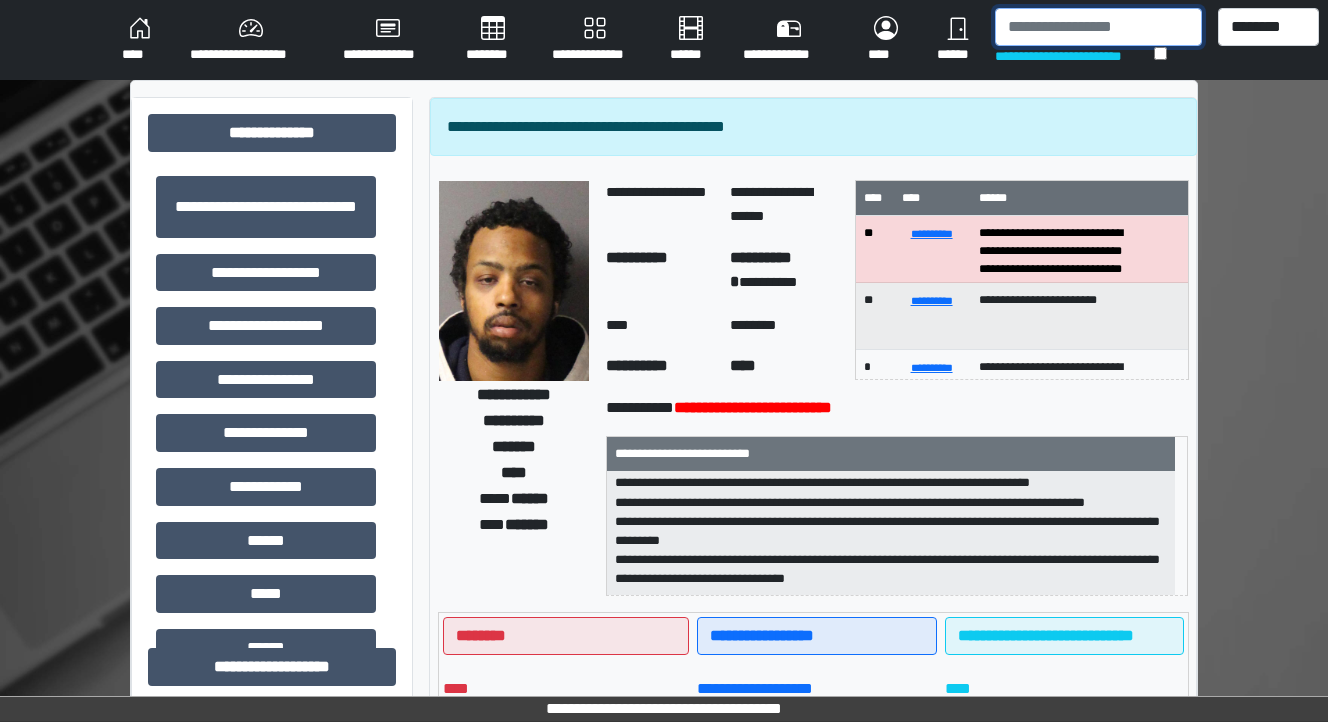 click at bounding box center (1098, 27) 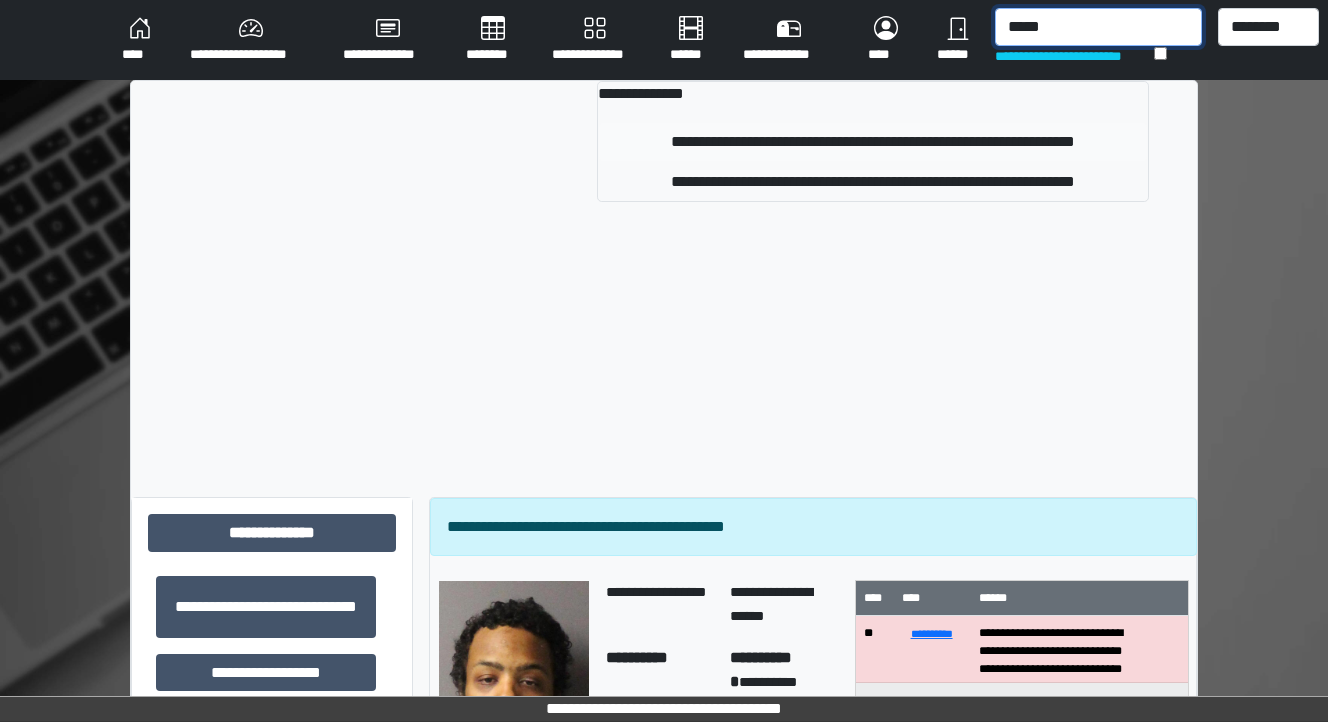 type on "*****" 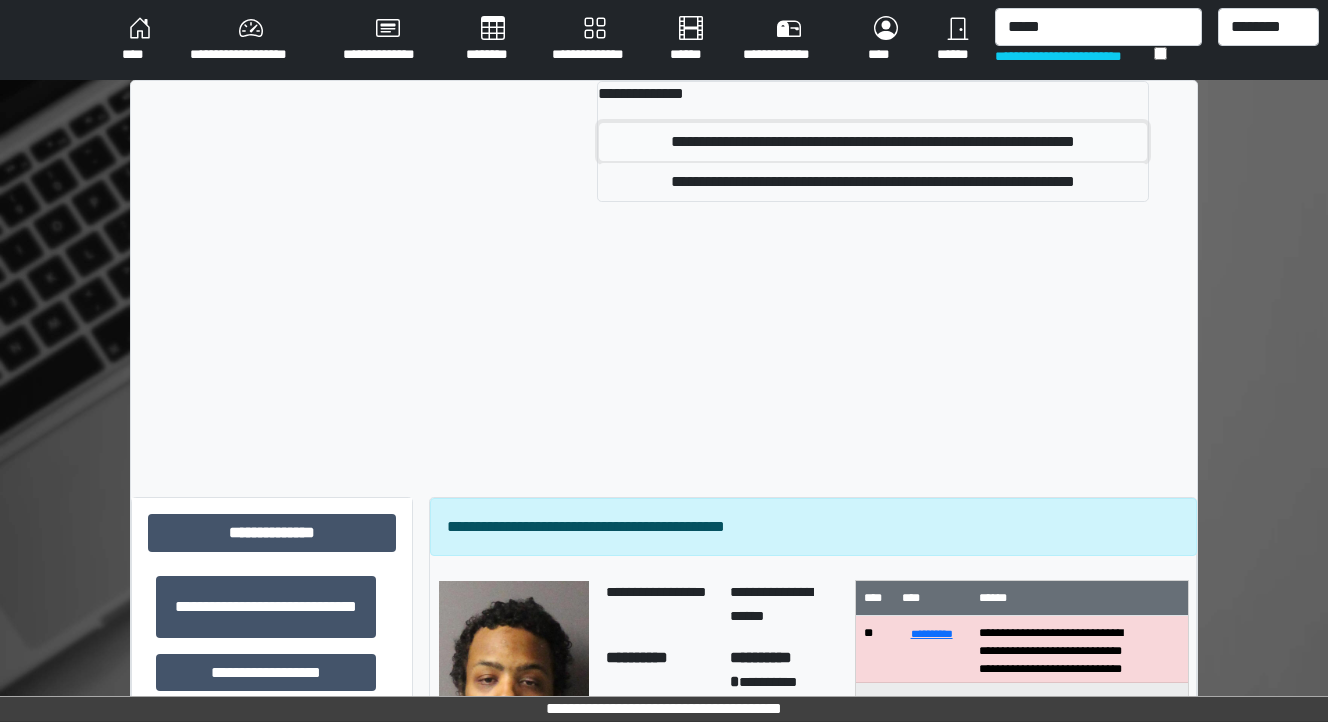 click on "**********" at bounding box center [873, 142] 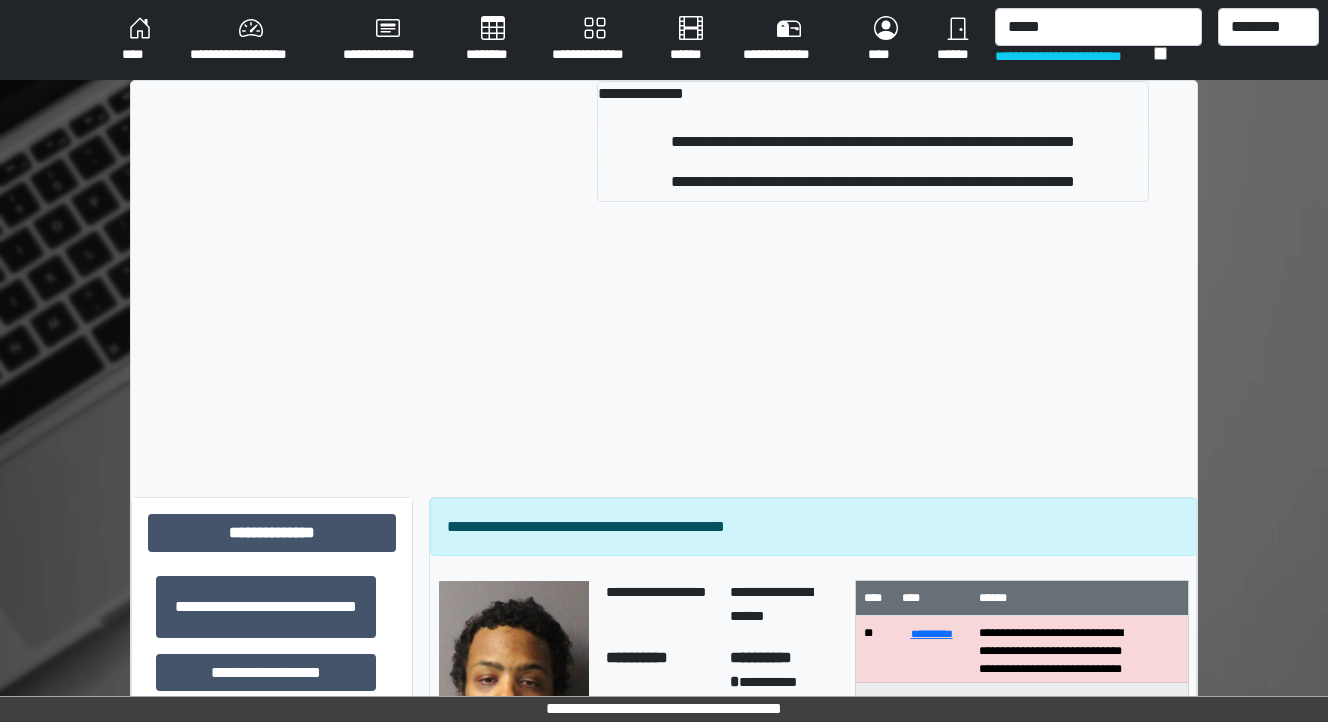 type 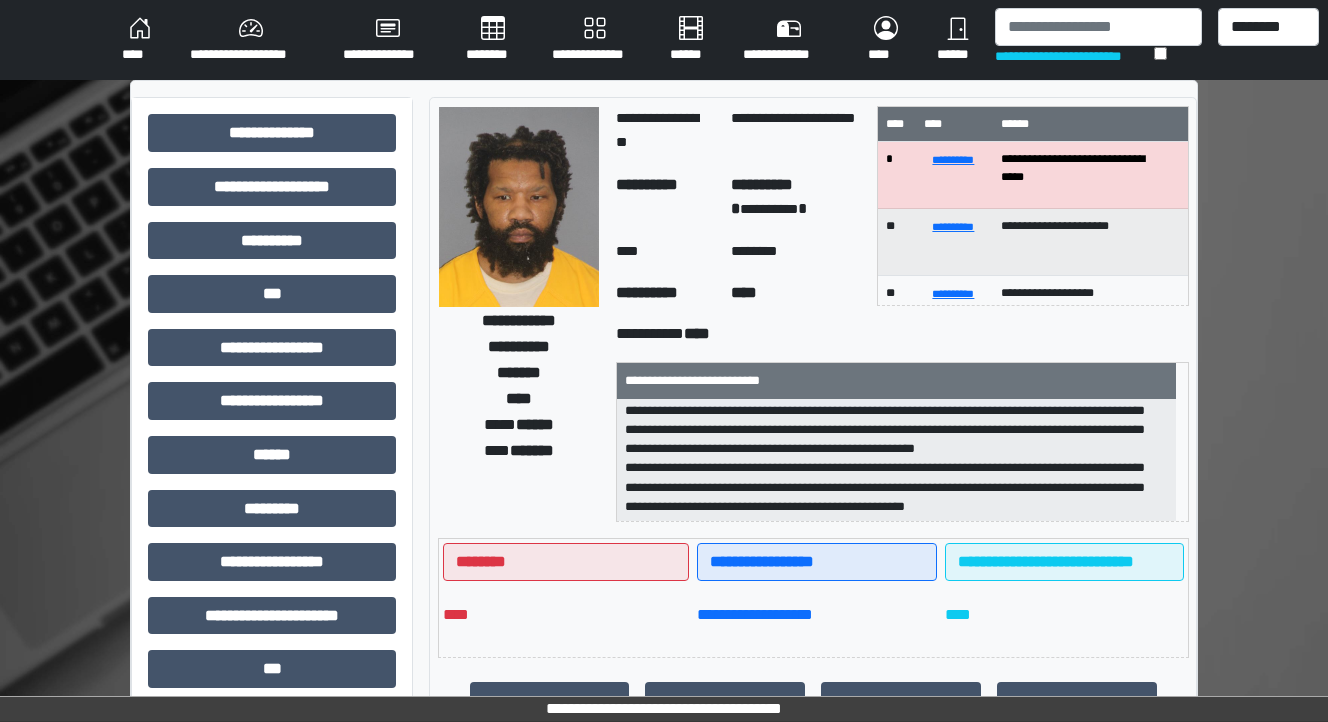 scroll, scrollTop: 179, scrollLeft: 0, axis: vertical 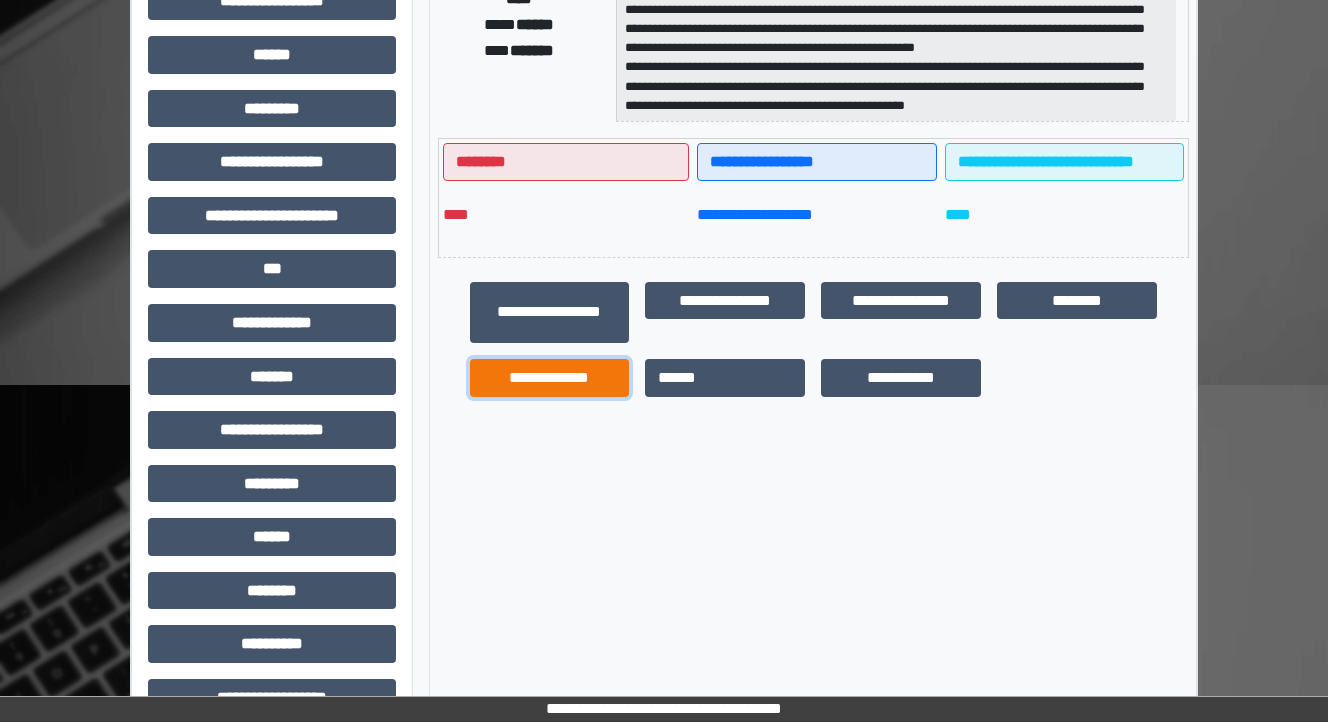 click on "**********" at bounding box center [550, 378] 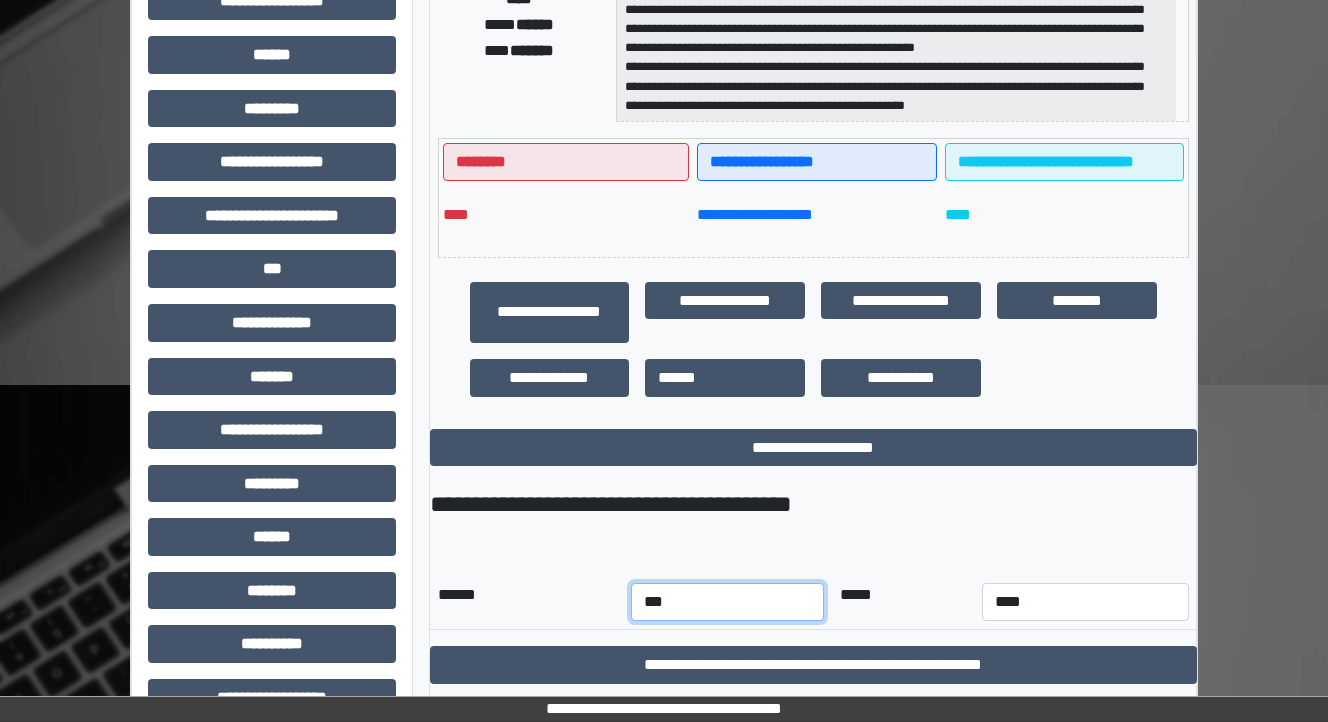 click on "***
***
***
***
***
***
***
***
***
***
***
***" at bounding box center (727, 602) 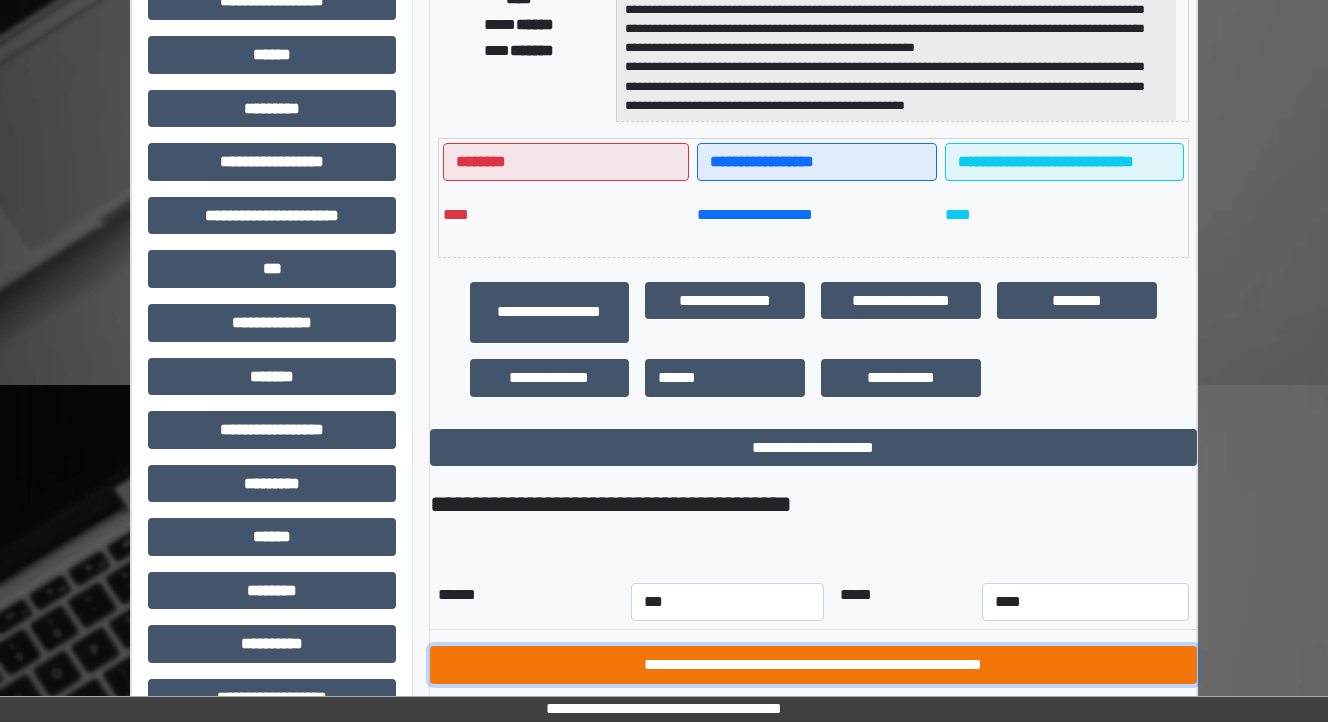 click on "**********" at bounding box center (813, 665) 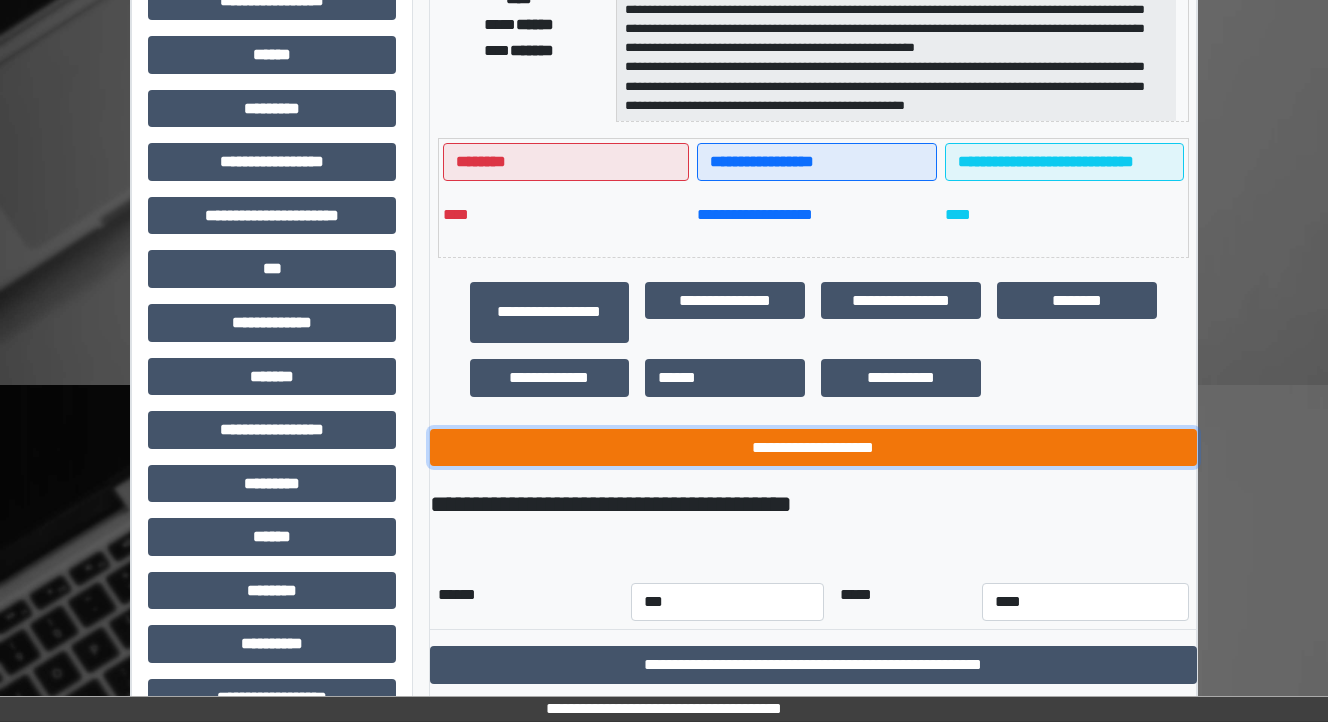 click on "**********" at bounding box center [813, 448] 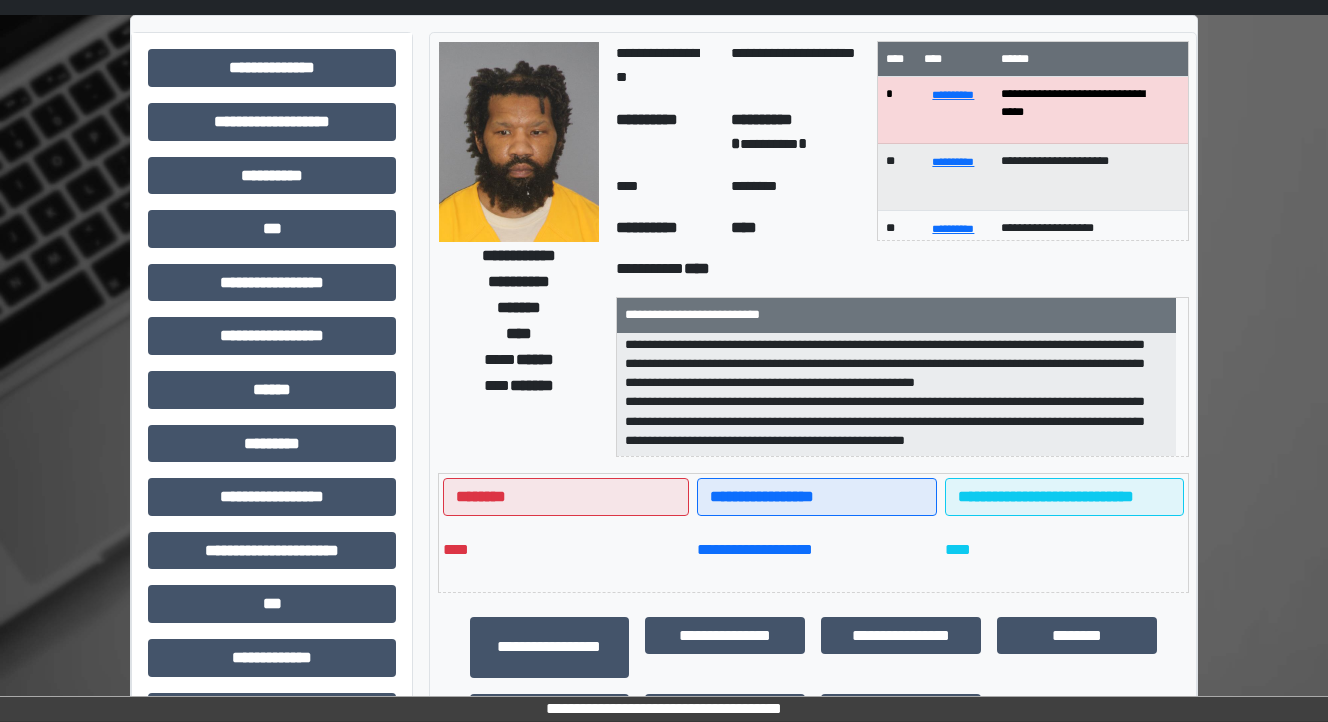 scroll, scrollTop: 0, scrollLeft: 0, axis: both 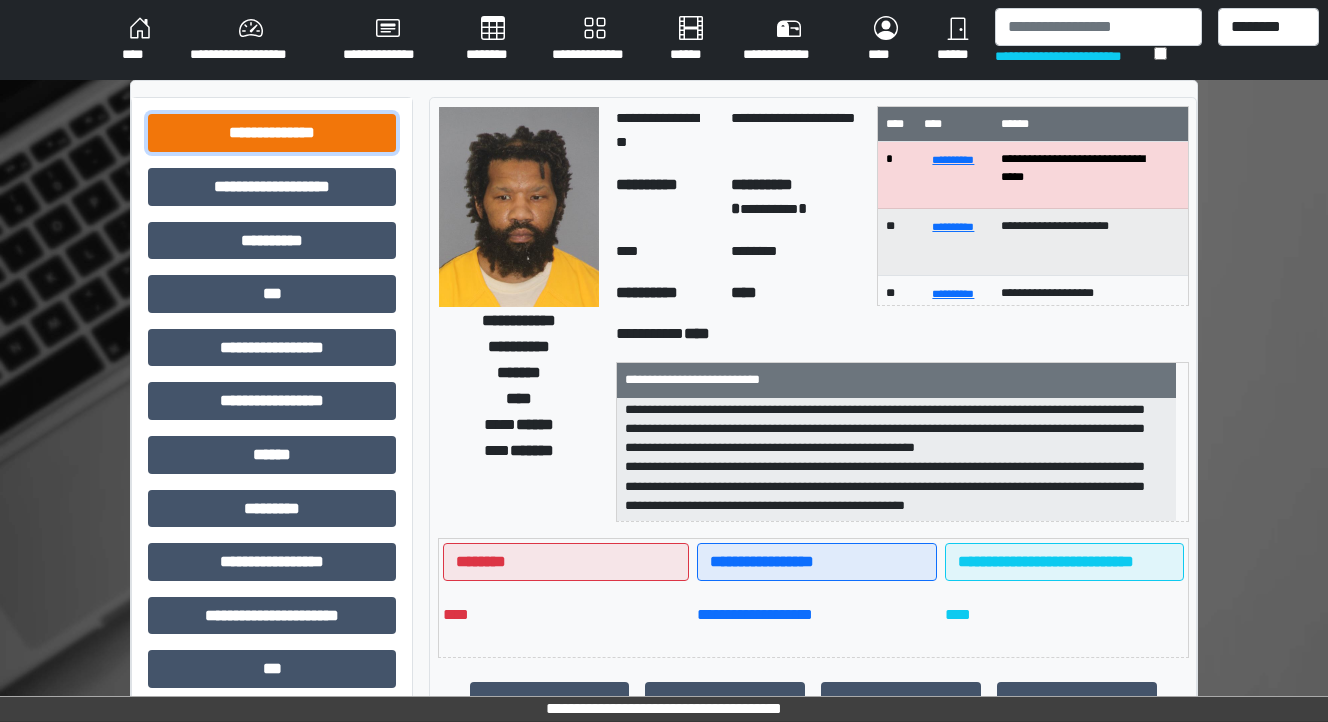 click on "**********" at bounding box center (272, 133) 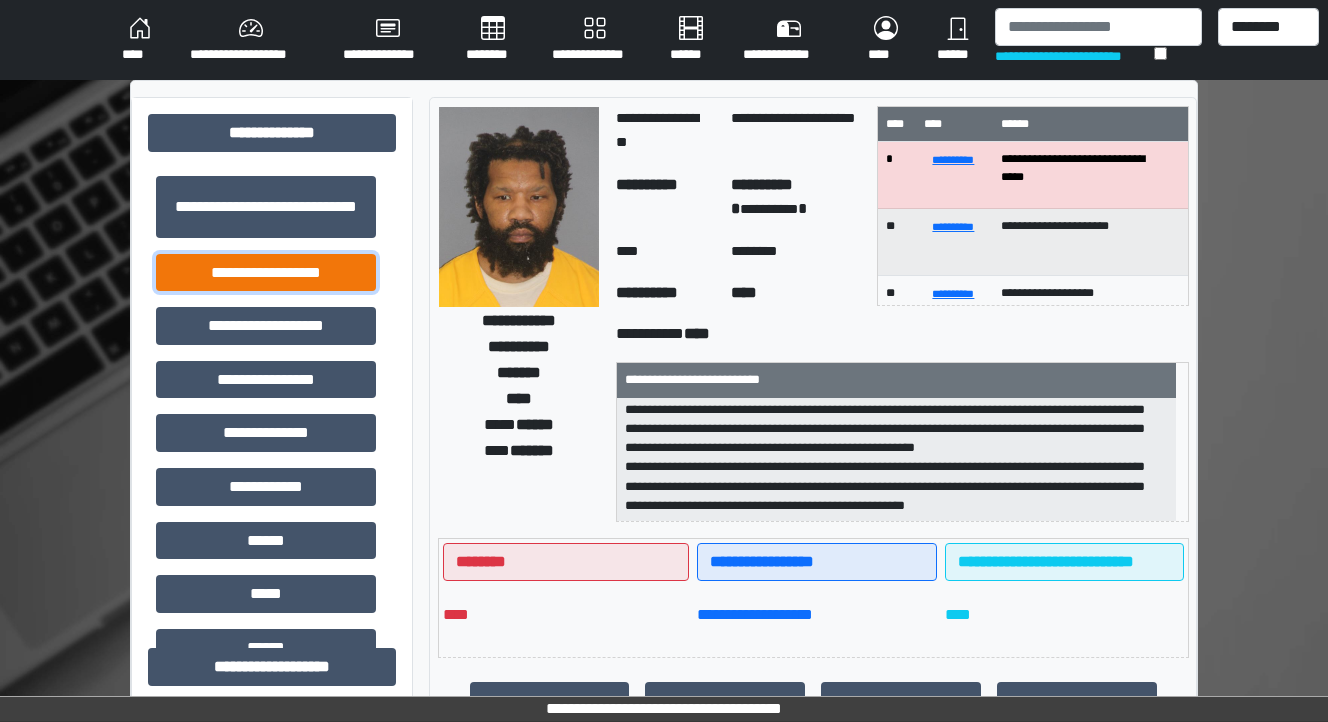 click on "**********" at bounding box center (266, 273) 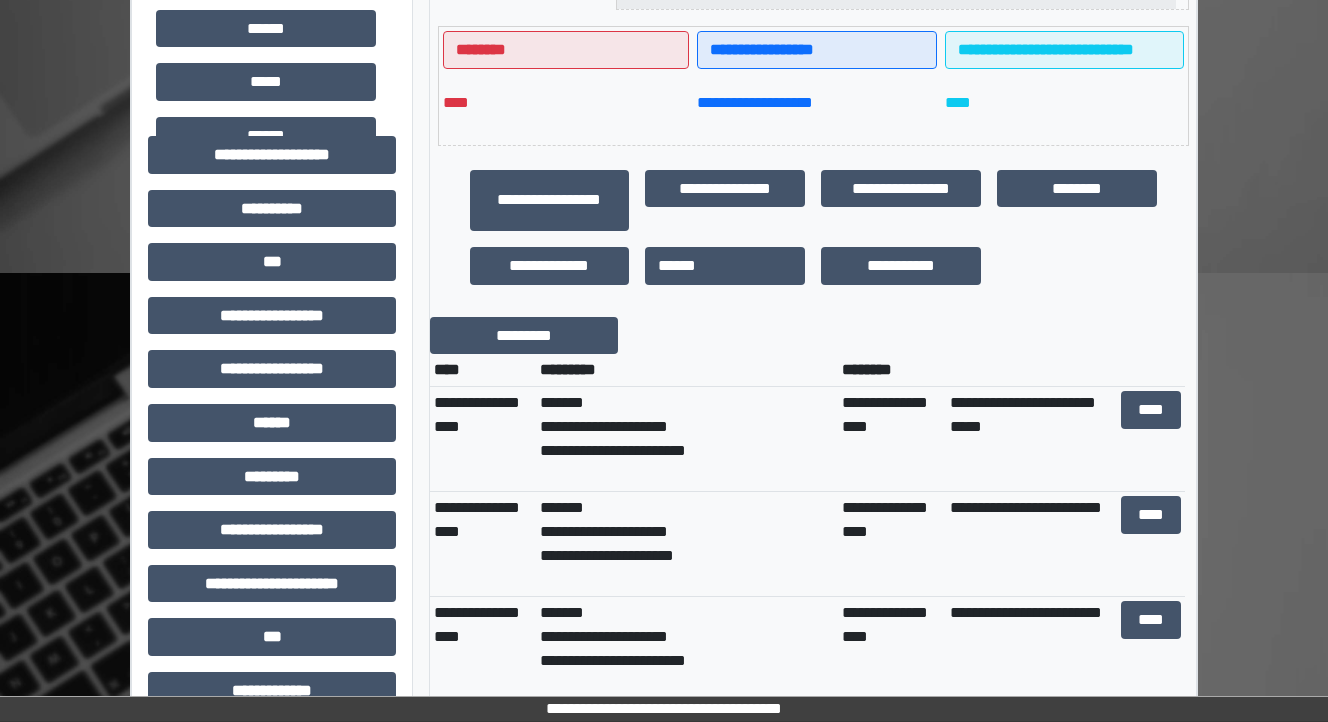 scroll, scrollTop: 560, scrollLeft: 0, axis: vertical 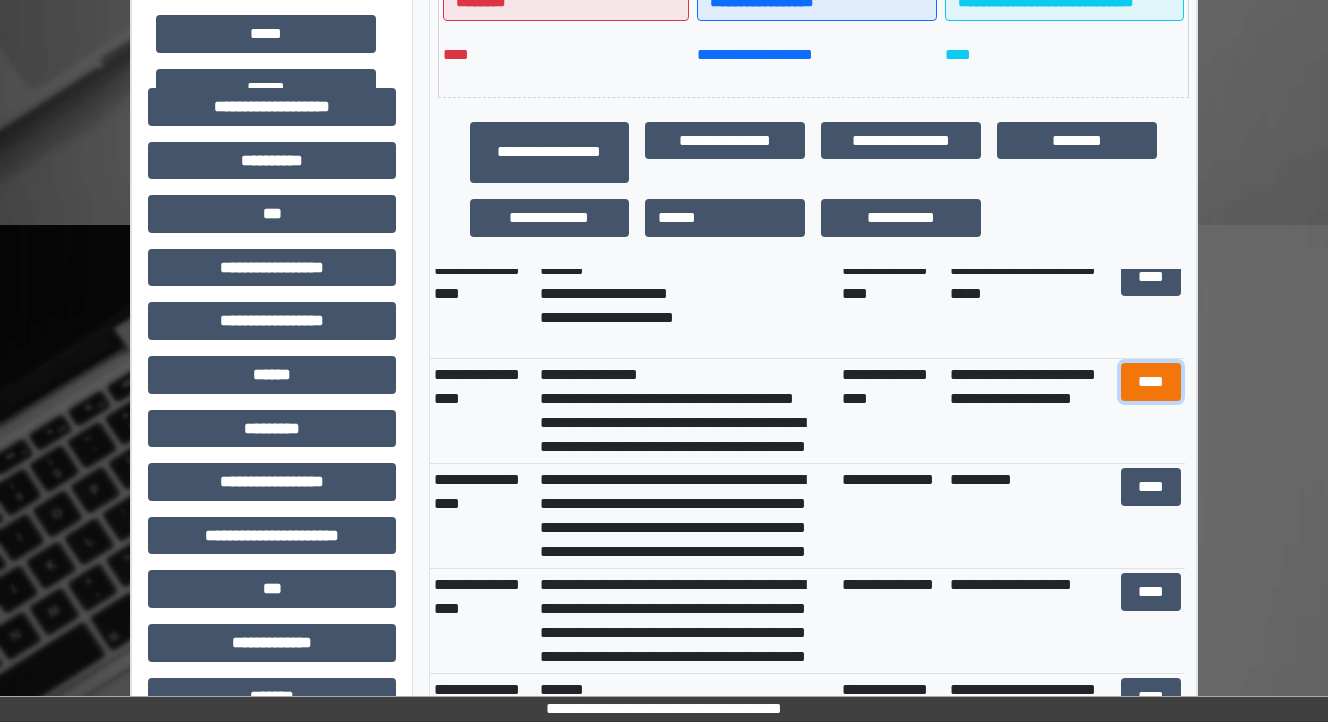 click on "****" at bounding box center (1150, 382) 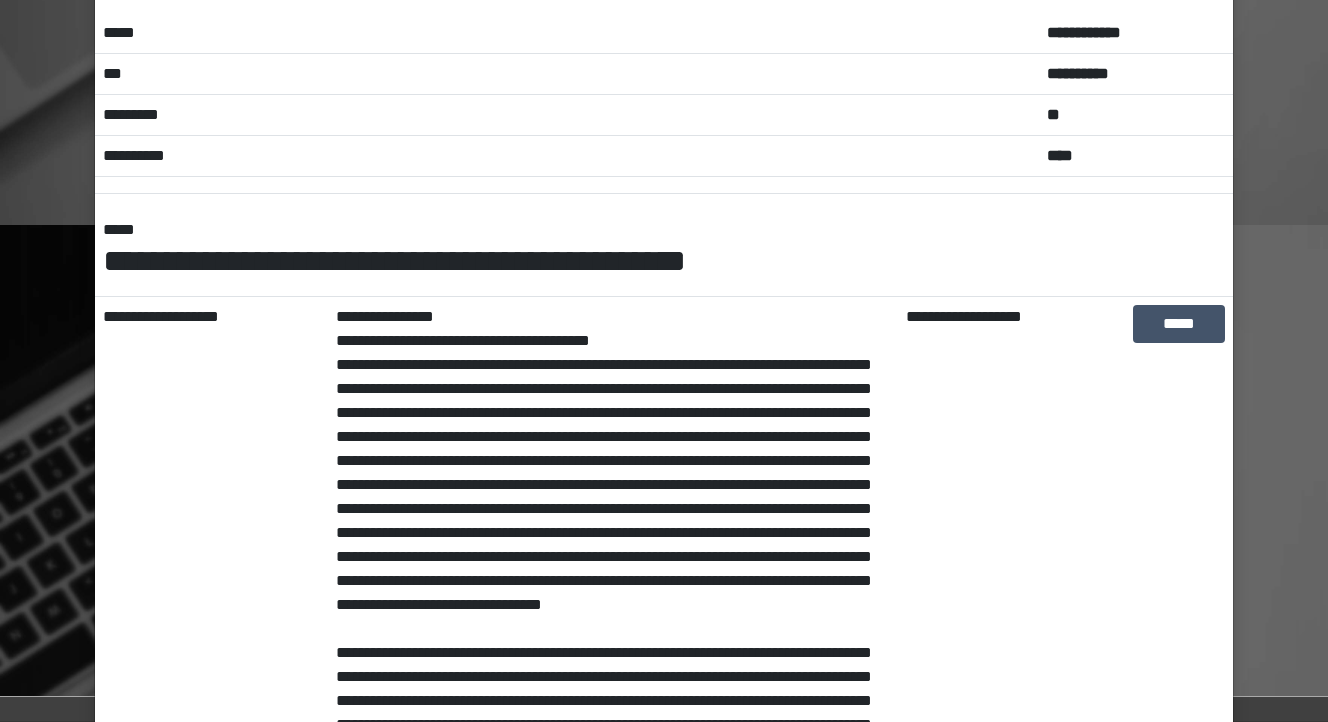 scroll, scrollTop: 0, scrollLeft: 0, axis: both 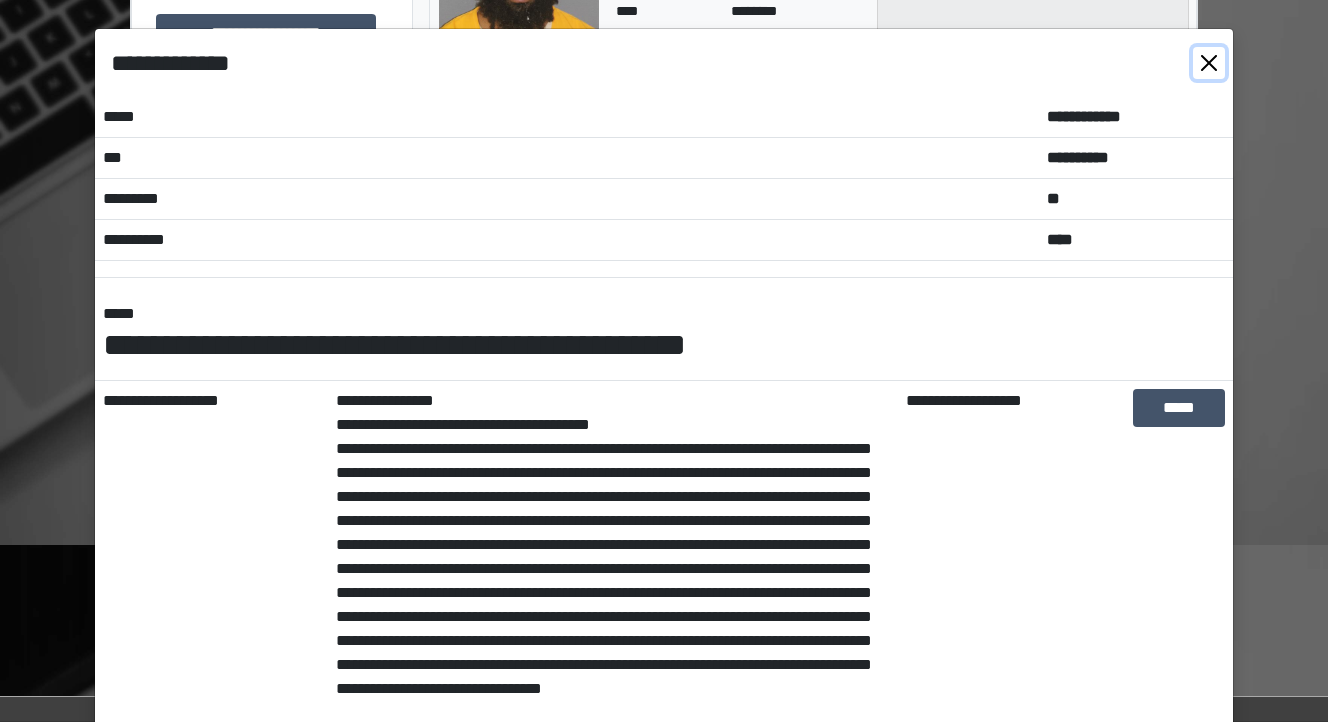 click at bounding box center (1209, 63) 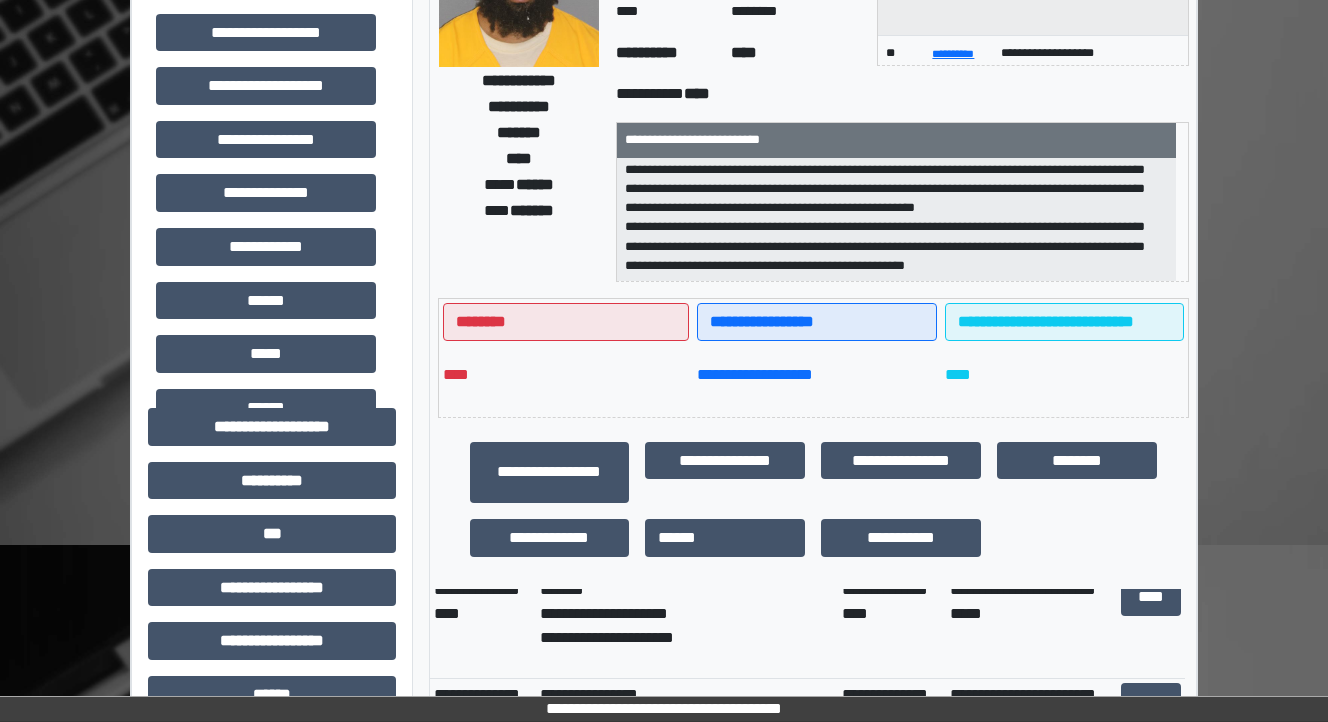 scroll, scrollTop: 0, scrollLeft: 0, axis: both 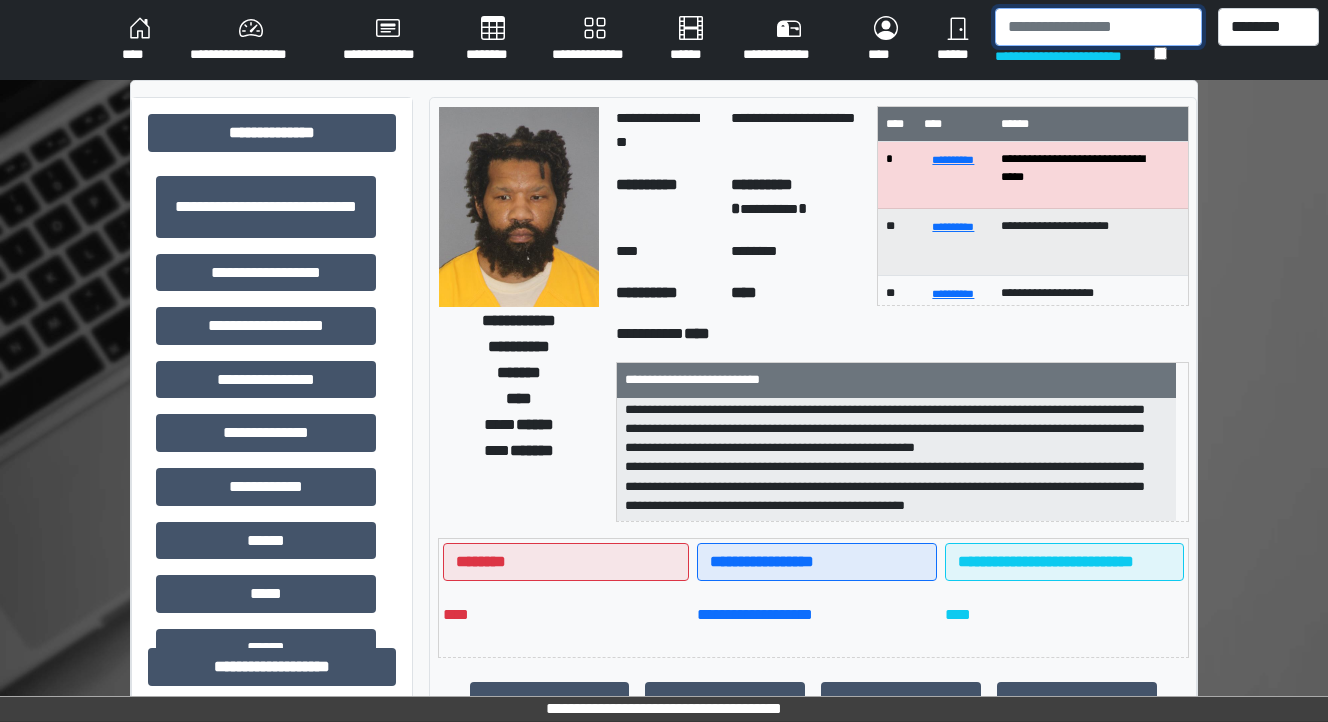click at bounding box center [1098, 27] 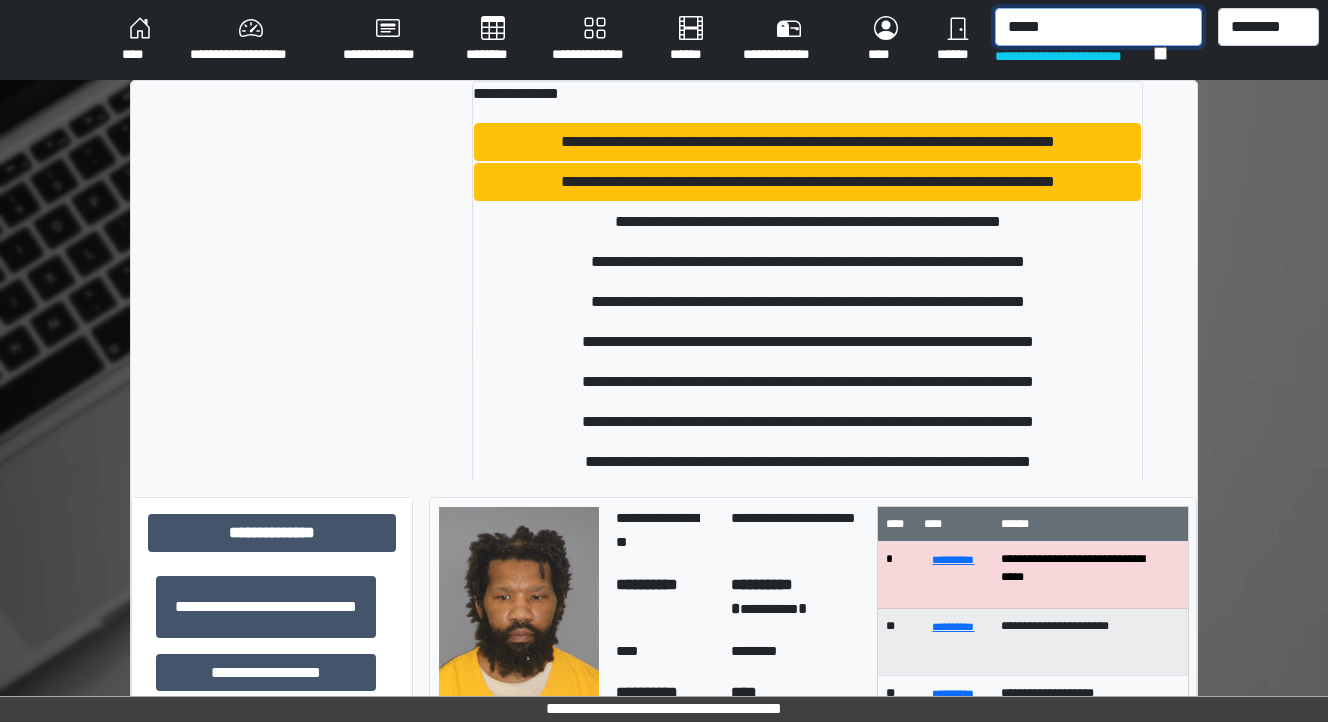type on "*****" 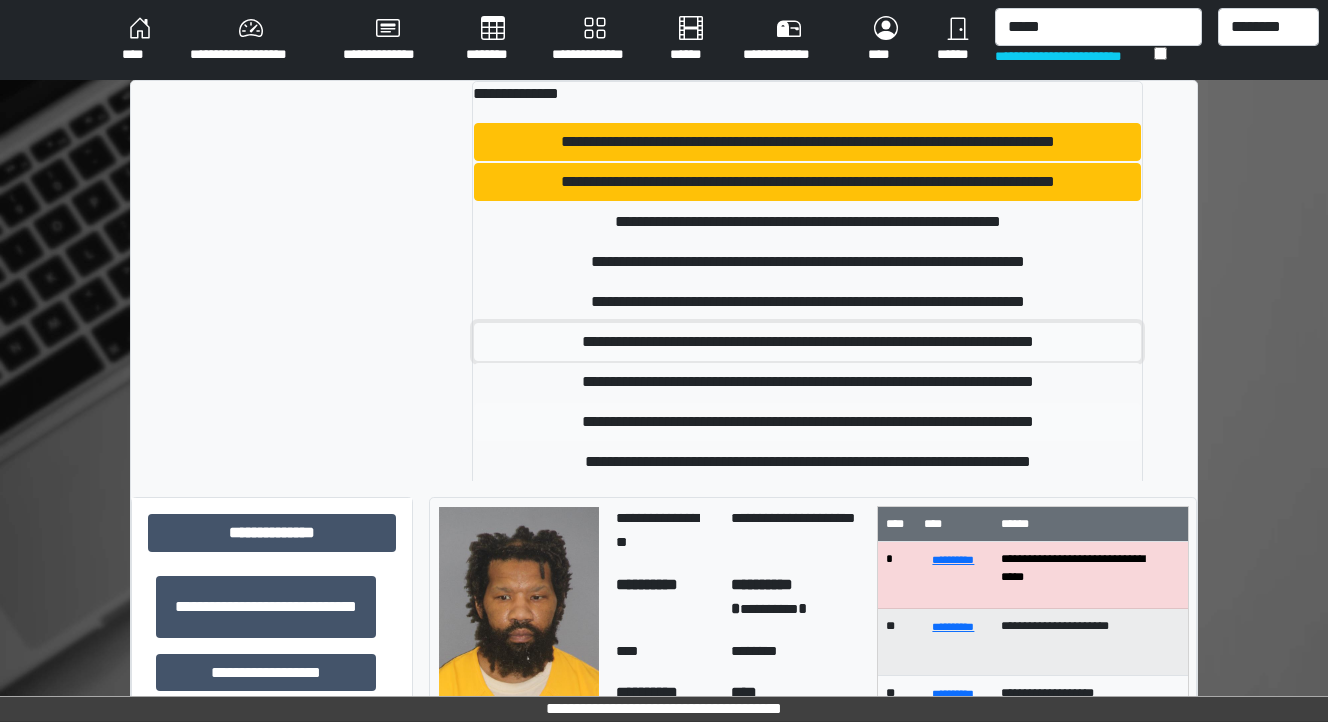 drag, startPoint x: 633, startPoint y: 339, endPoint x: 742, endPoint y: 415, distance: 132.87964 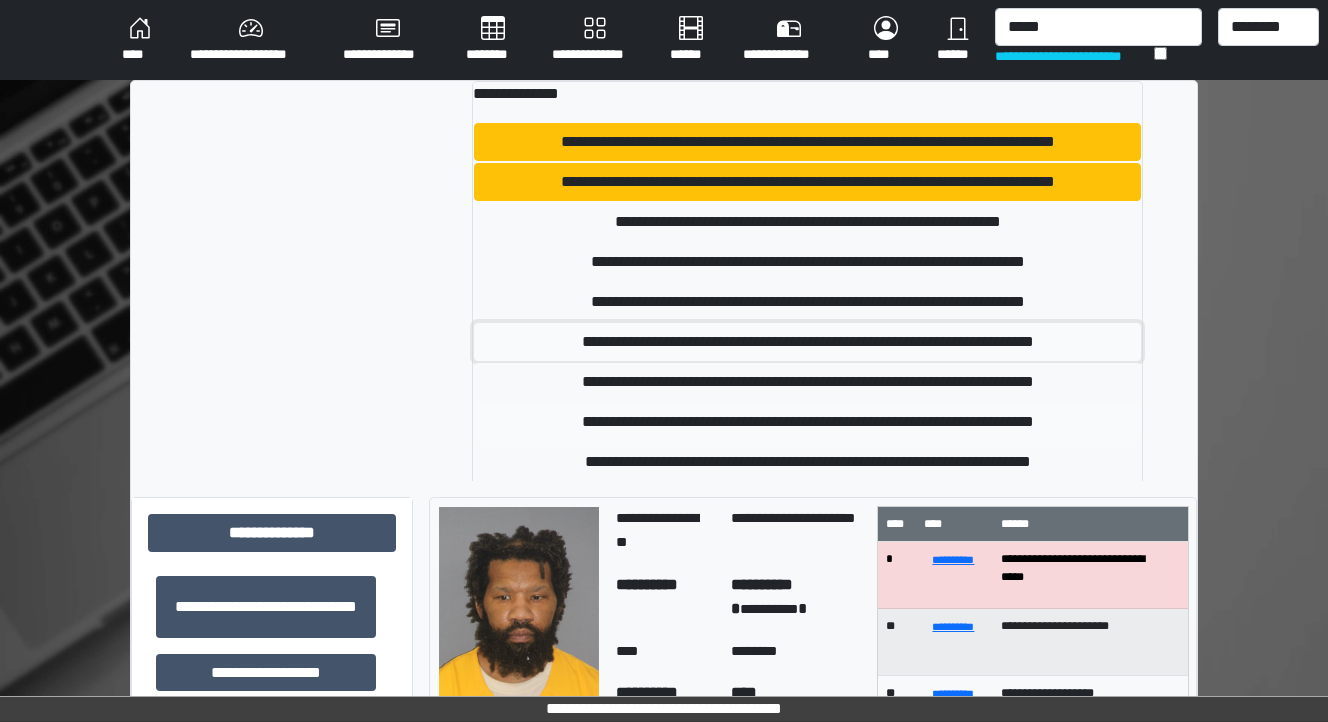 click on "**********" at bounding box center (807, 402) 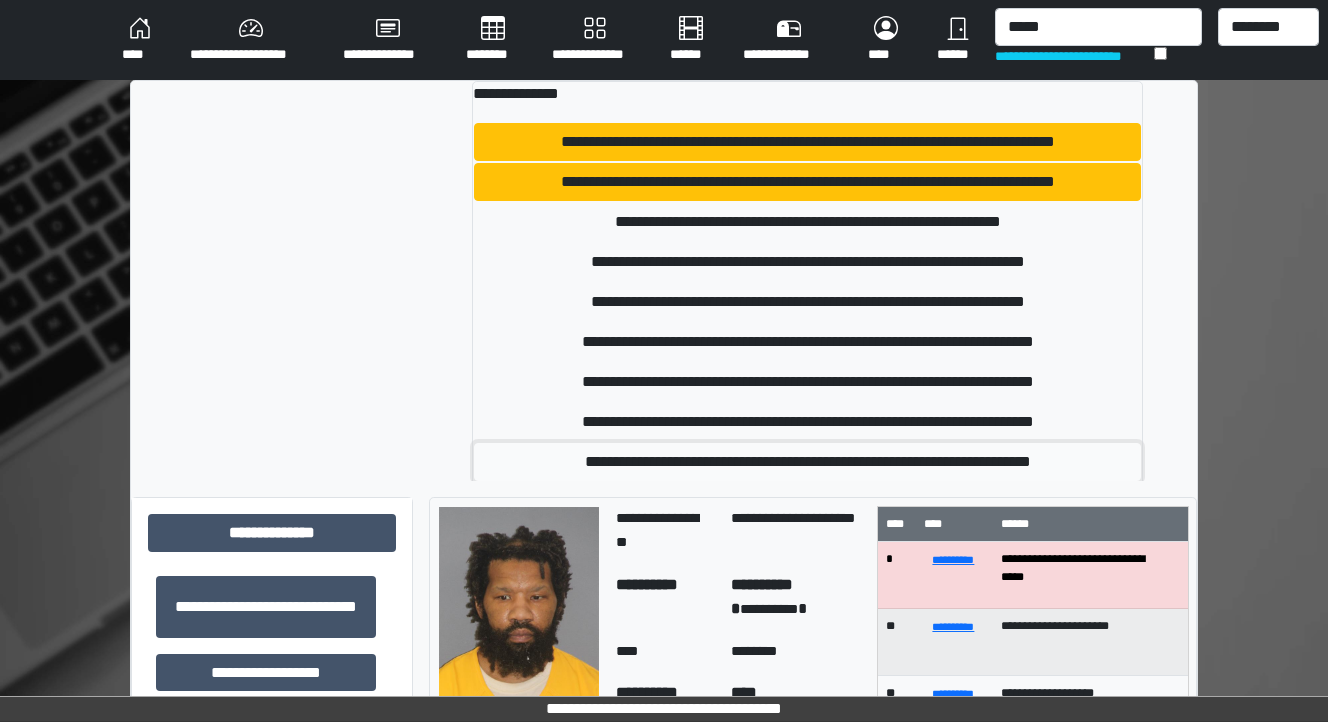 click on "**********" at bounding box center (807, 462) 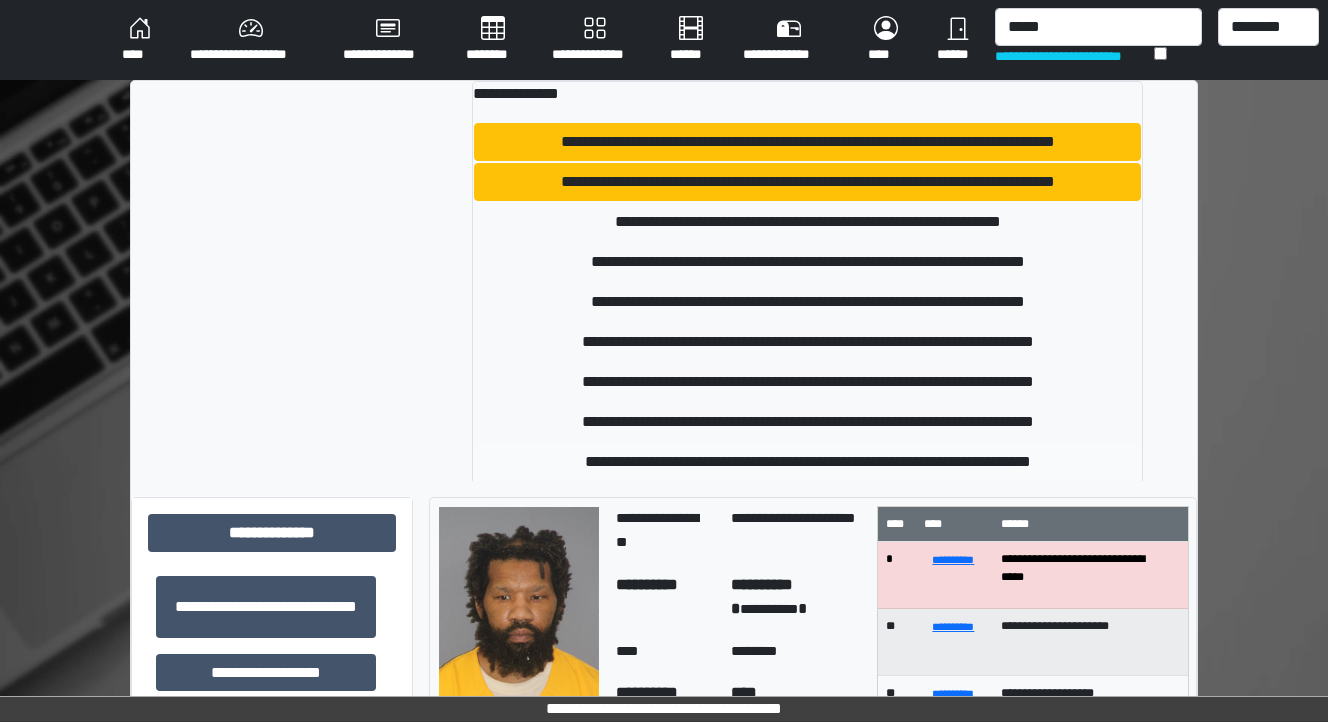 type 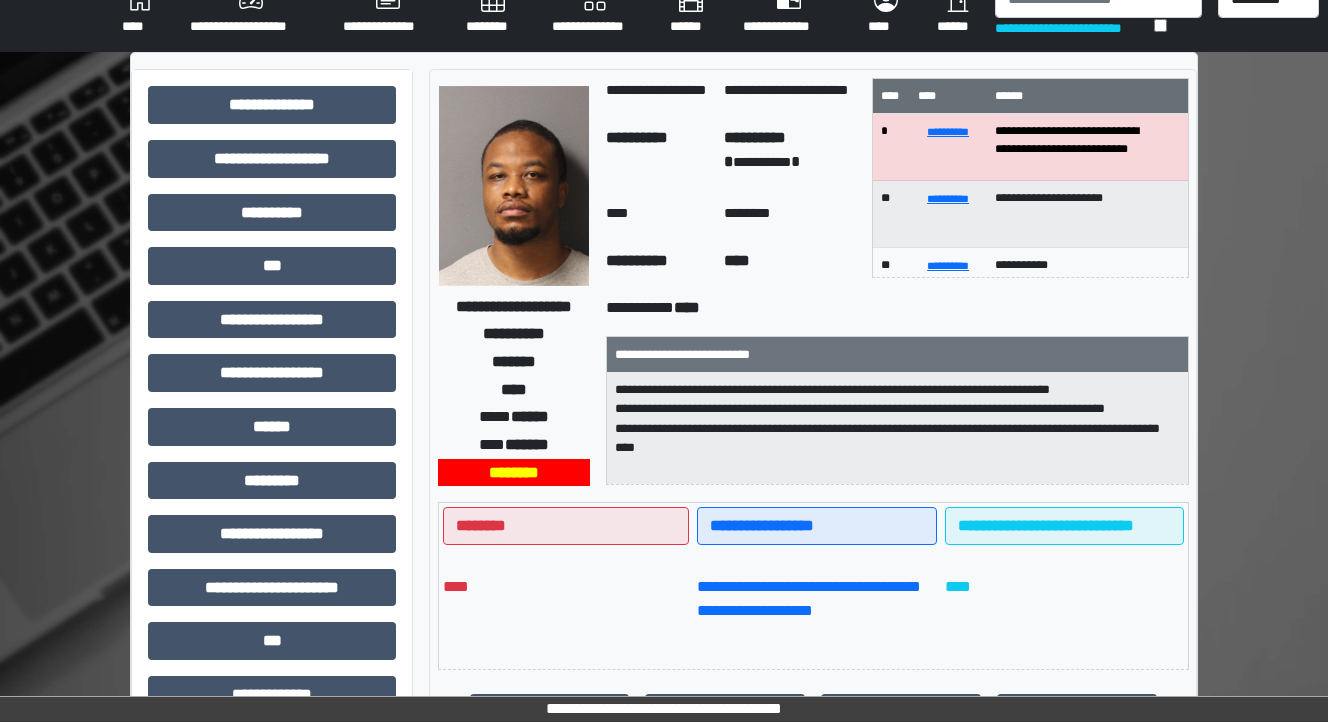 scroll, scrollTop: 80, scrollLeft: 0, axis: vertical 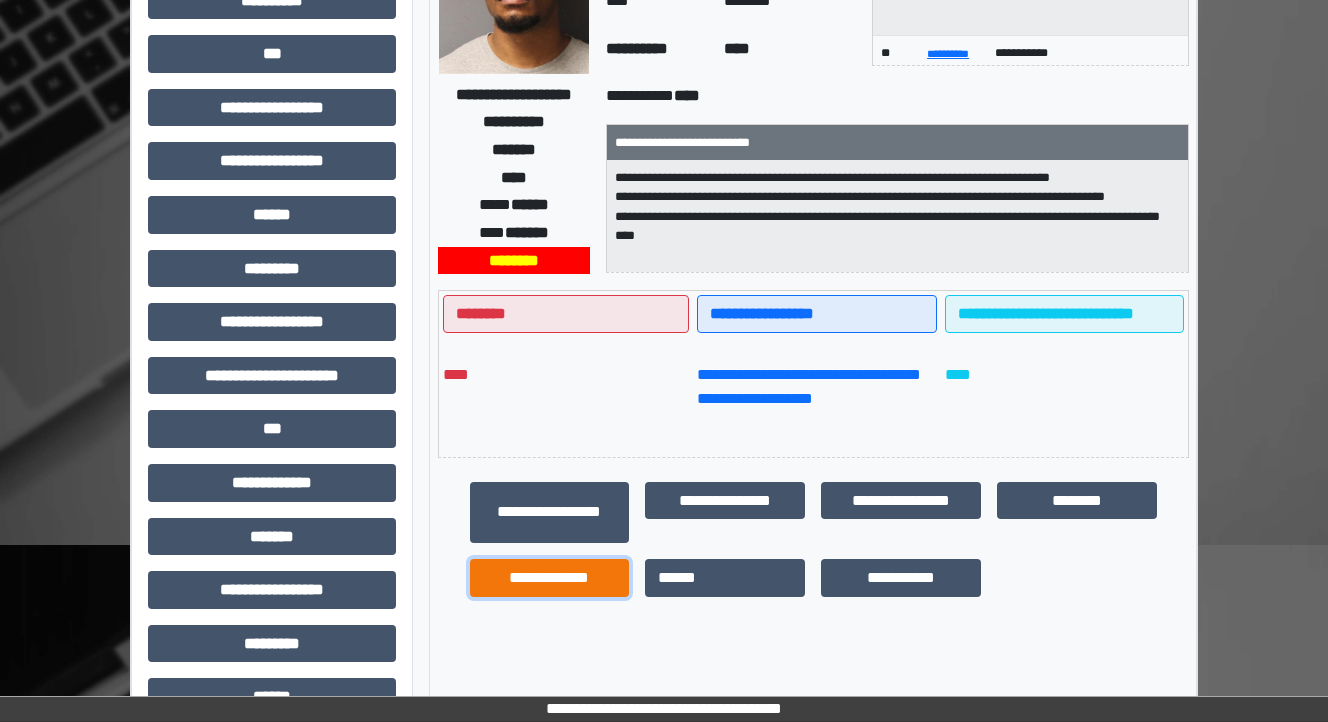 click on "**********" at bounding box center (550, 578) 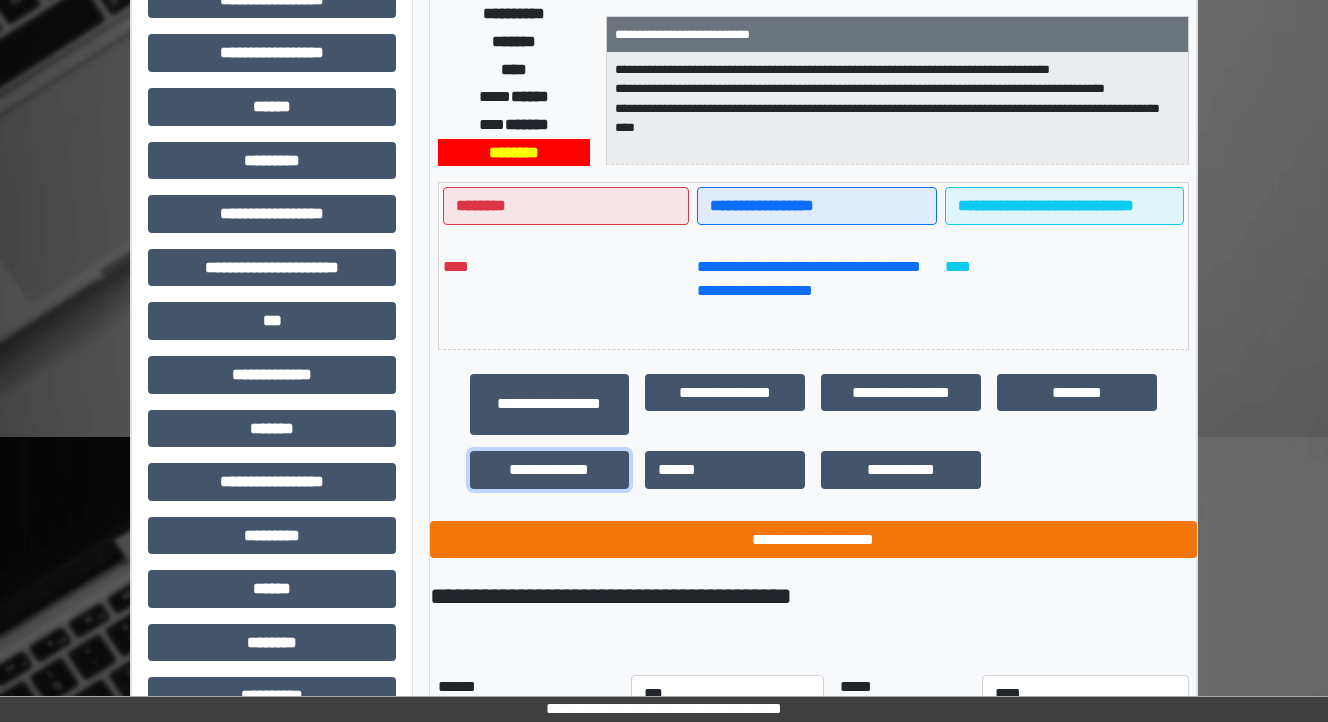 scroll, scrollTop: 444, scrollLeft: 0, axis: vertical 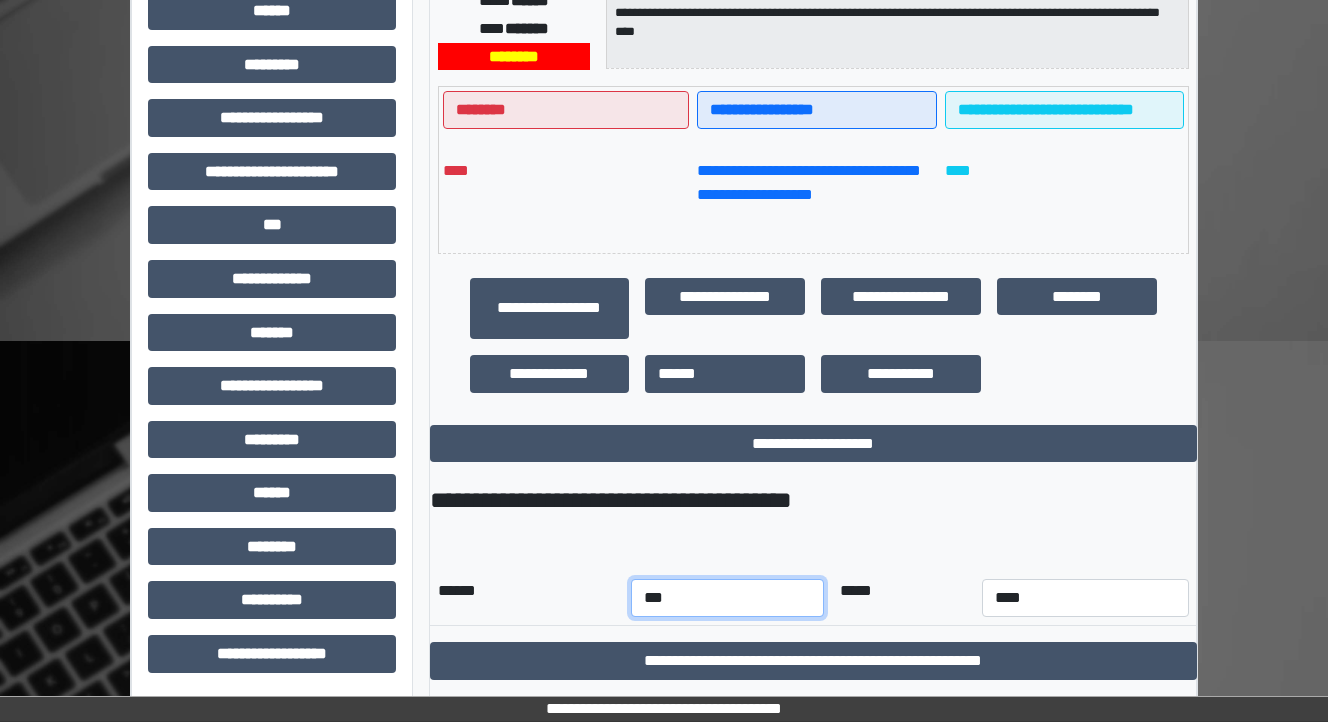 click on "***
***
***
***
***
***
***
***
***
***
***
***" at bounding box center [727, 598] 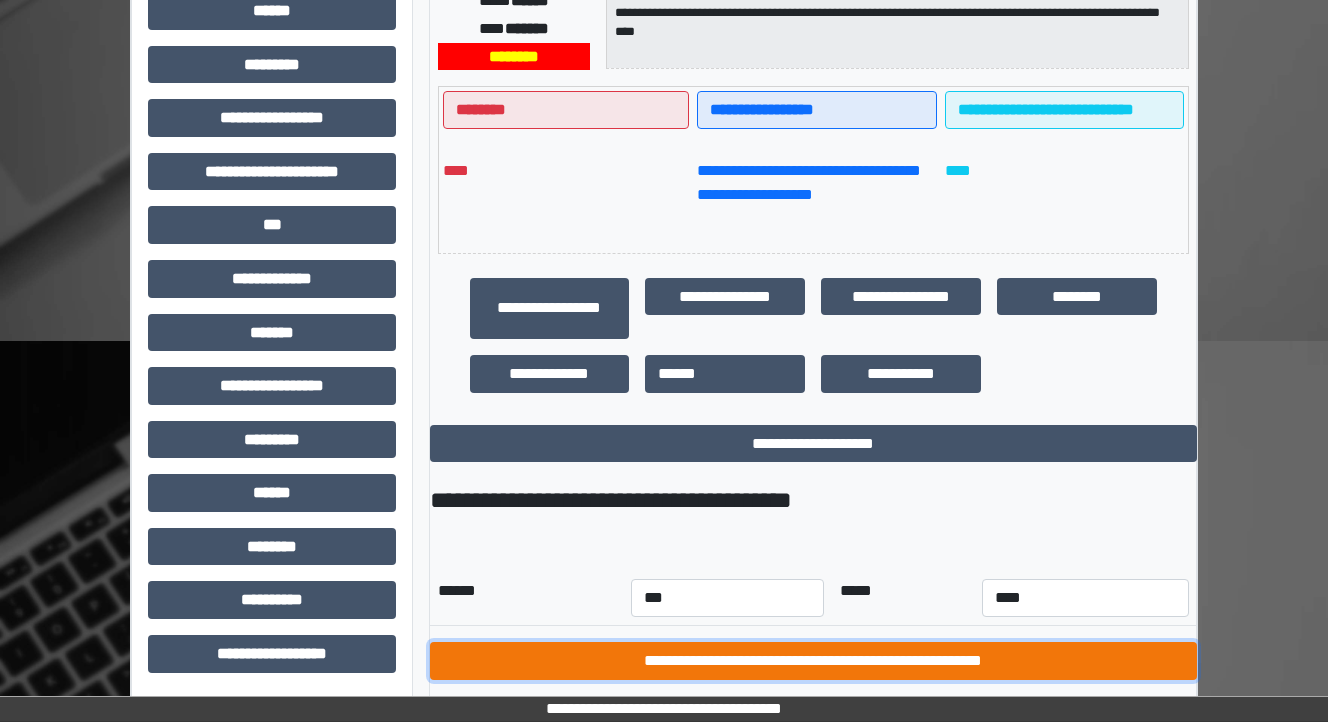 click on "**********" at bounding box center (813, 661) 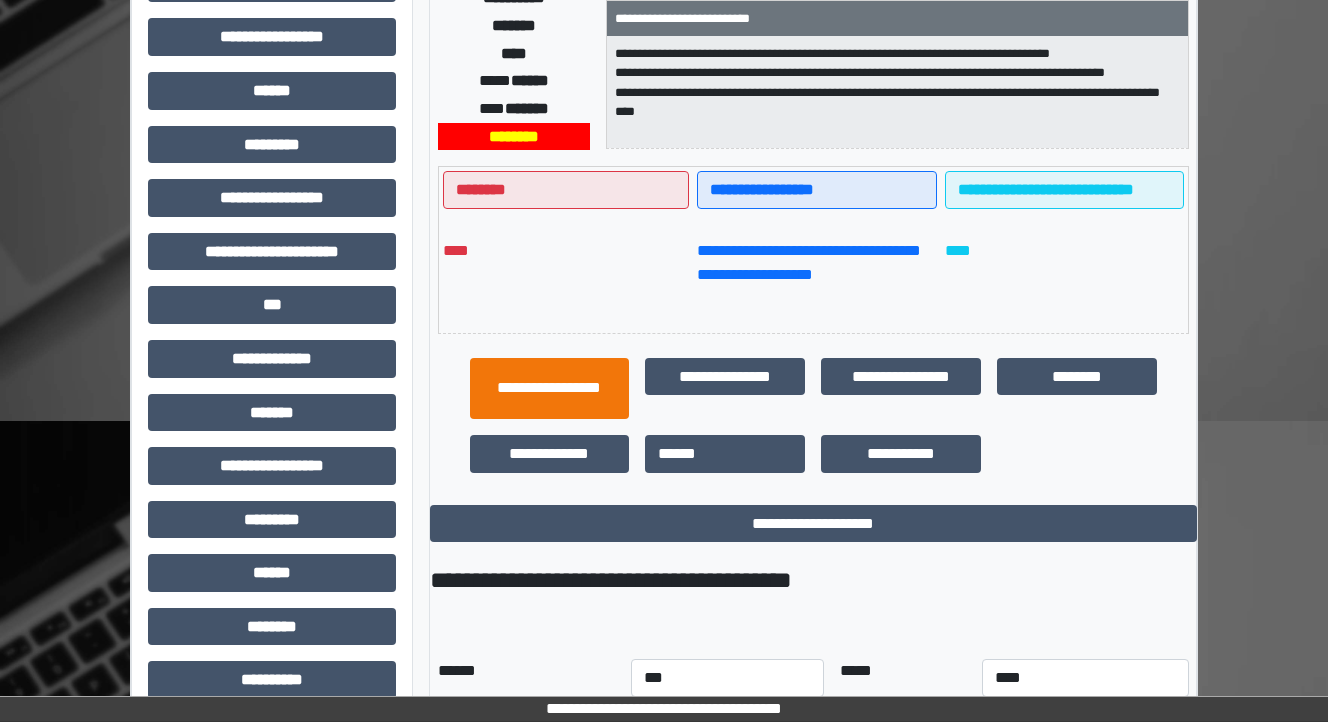 scroll, scrollTop: 444, scrollLeft: 0, axis: vertical 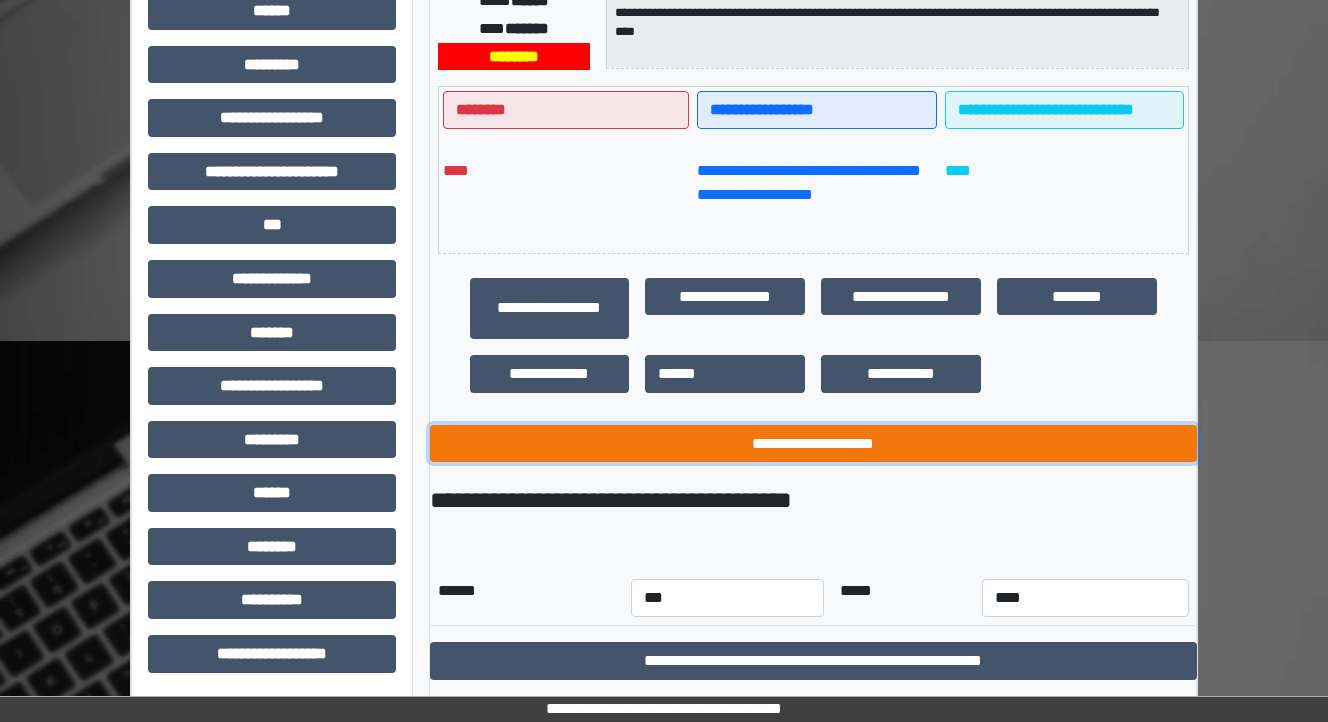 click on "**********" at bounding box center [813, 444] 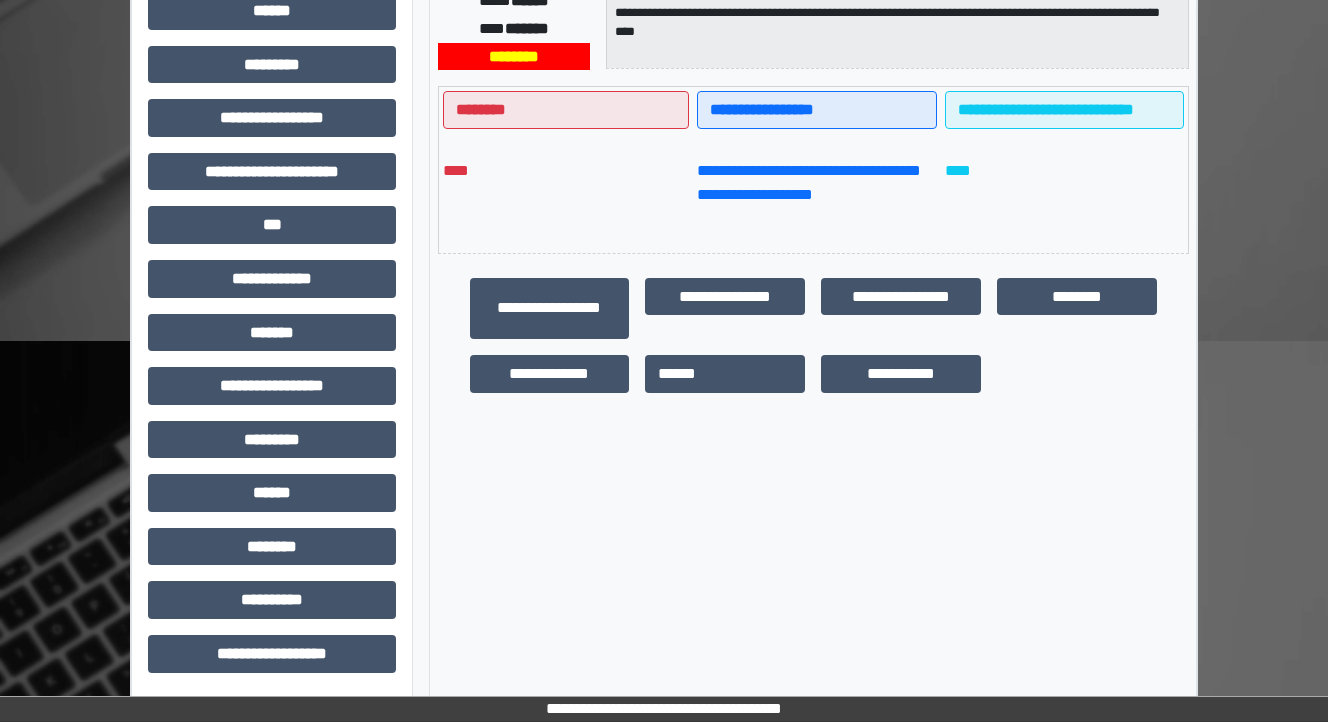 scroll, scrollTop: 44, scrollLeft: 0, axis: vertical 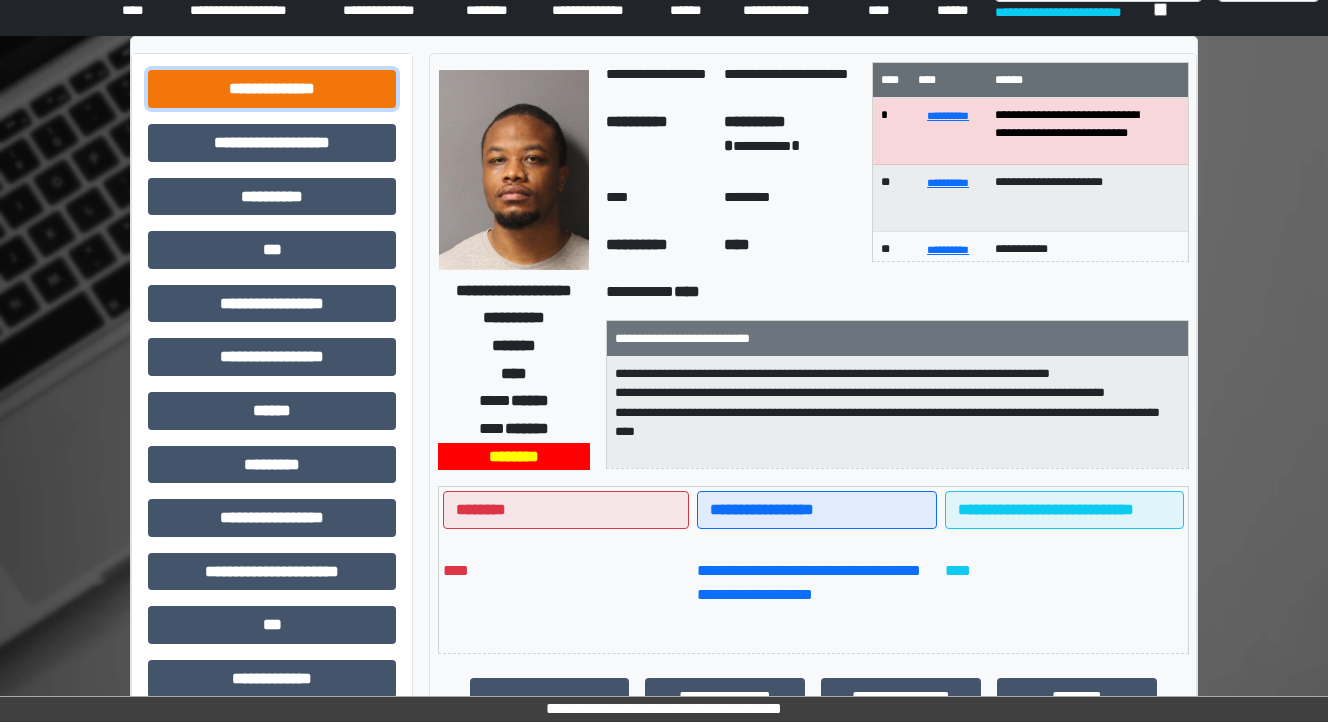 drag, startPoint x: 311, startPoint y: 84, endPoint x: 304, endPoint y: 104, distance: 21.189621 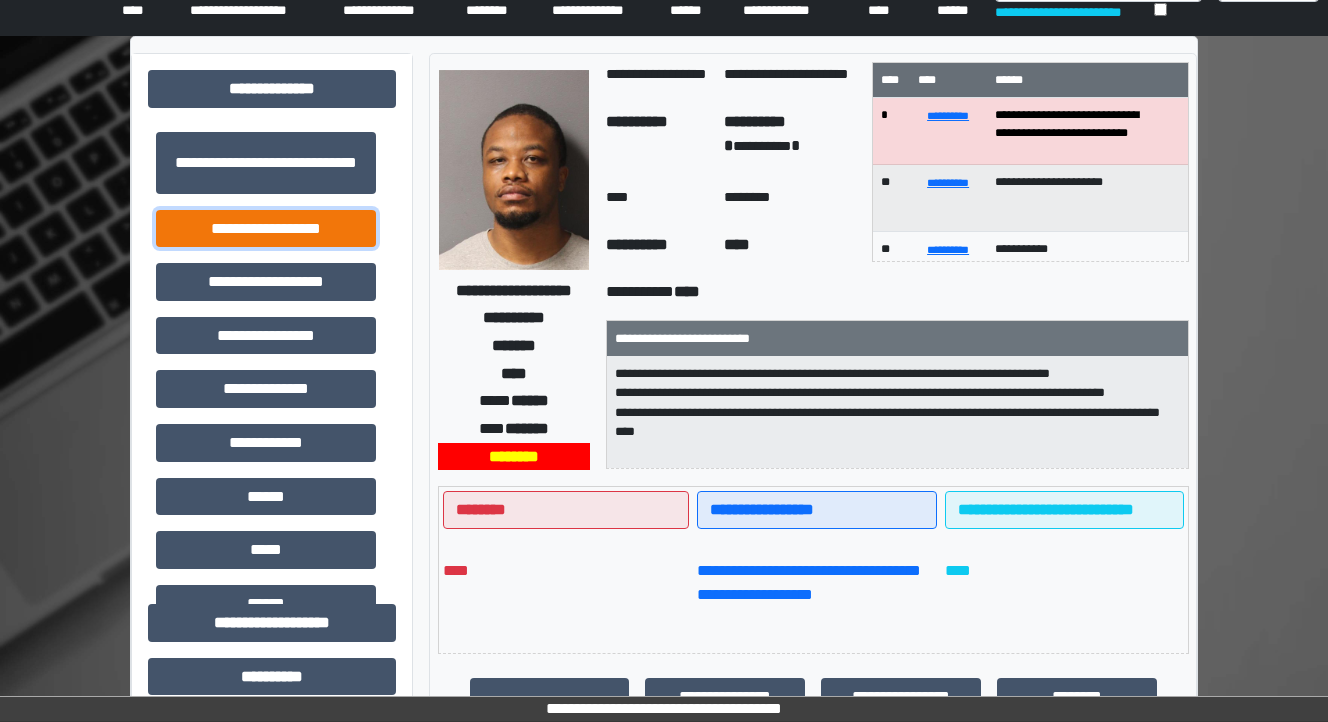 click on "**********" at bounding box center [266, 229] 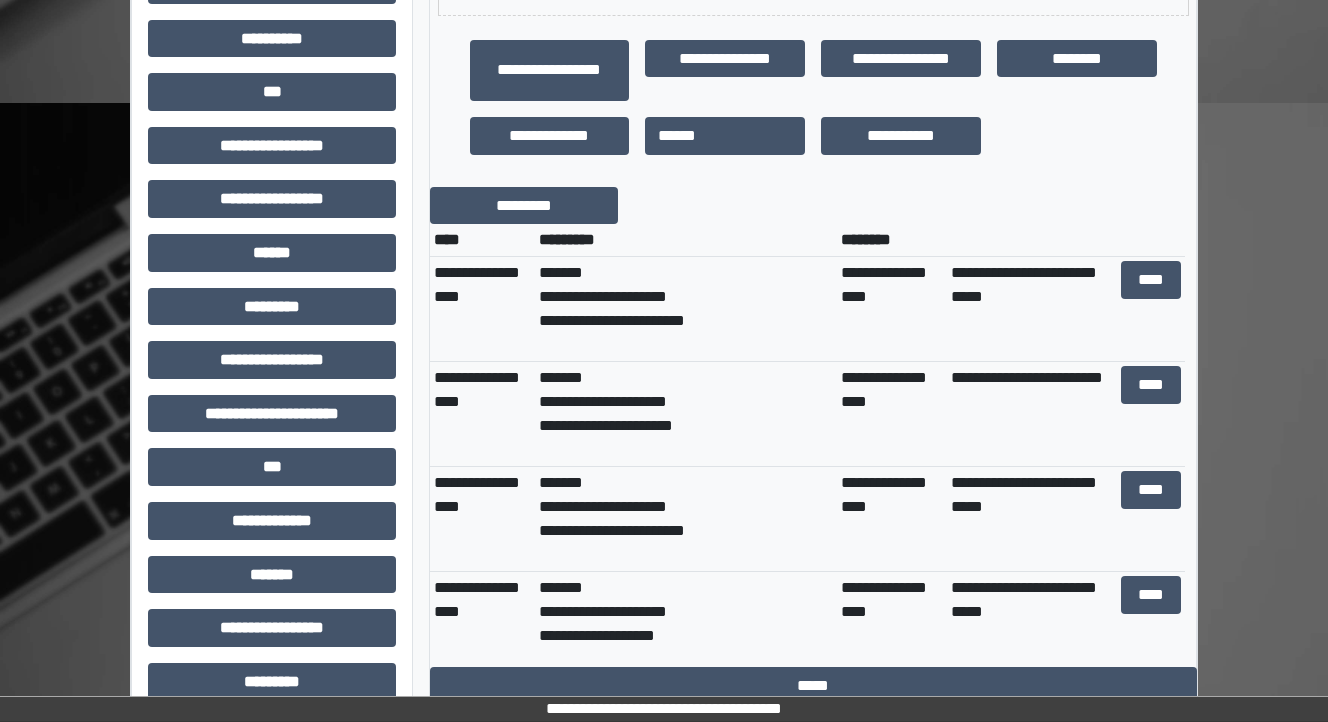 scroll, scrollTop: 684, scrollLeft: 0, axis: vertical 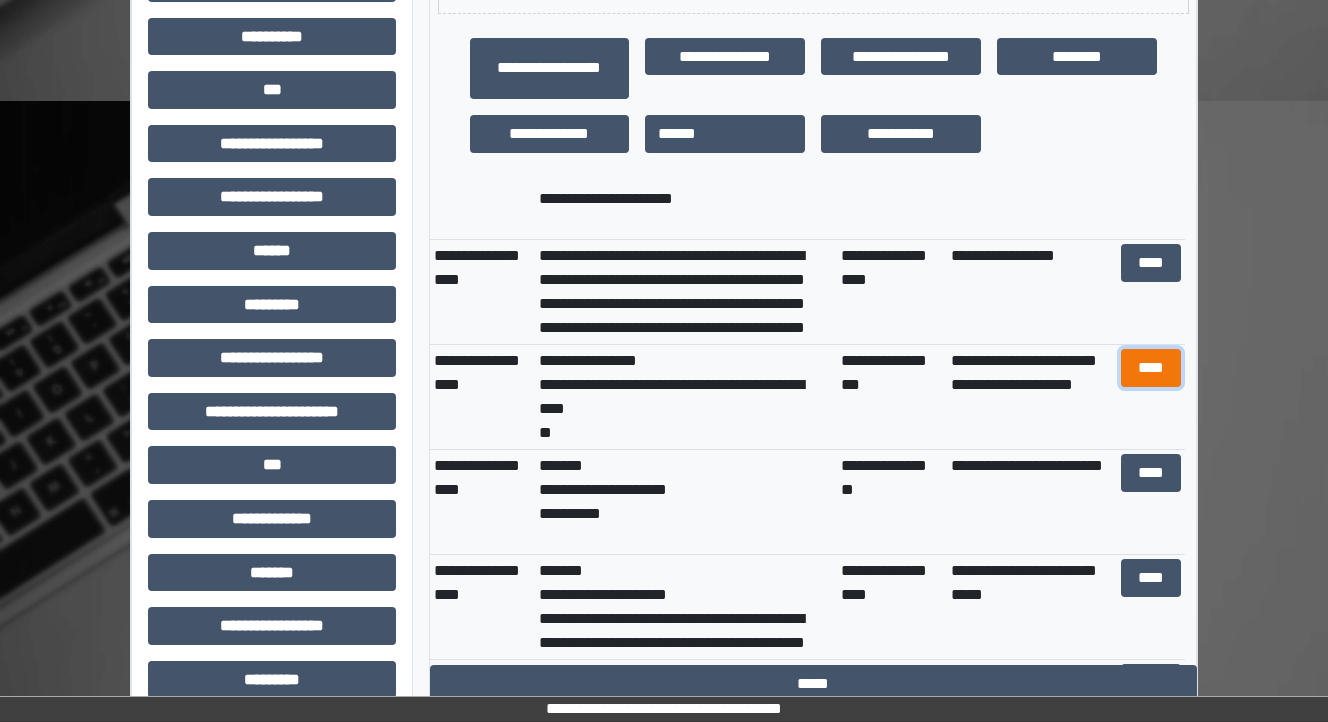 click on "****" at bounding box center [1150, 368] 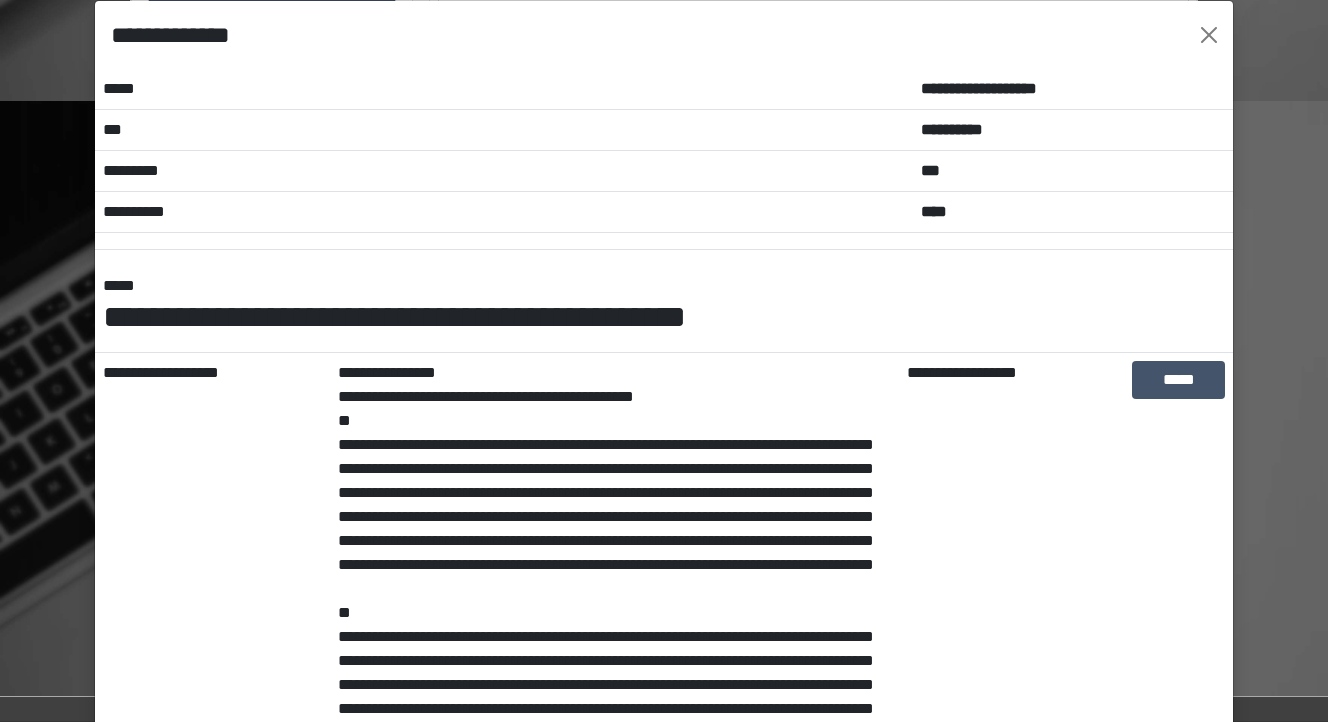 scroll, scrollTop: 0, scrollLeft: 0, axis: both 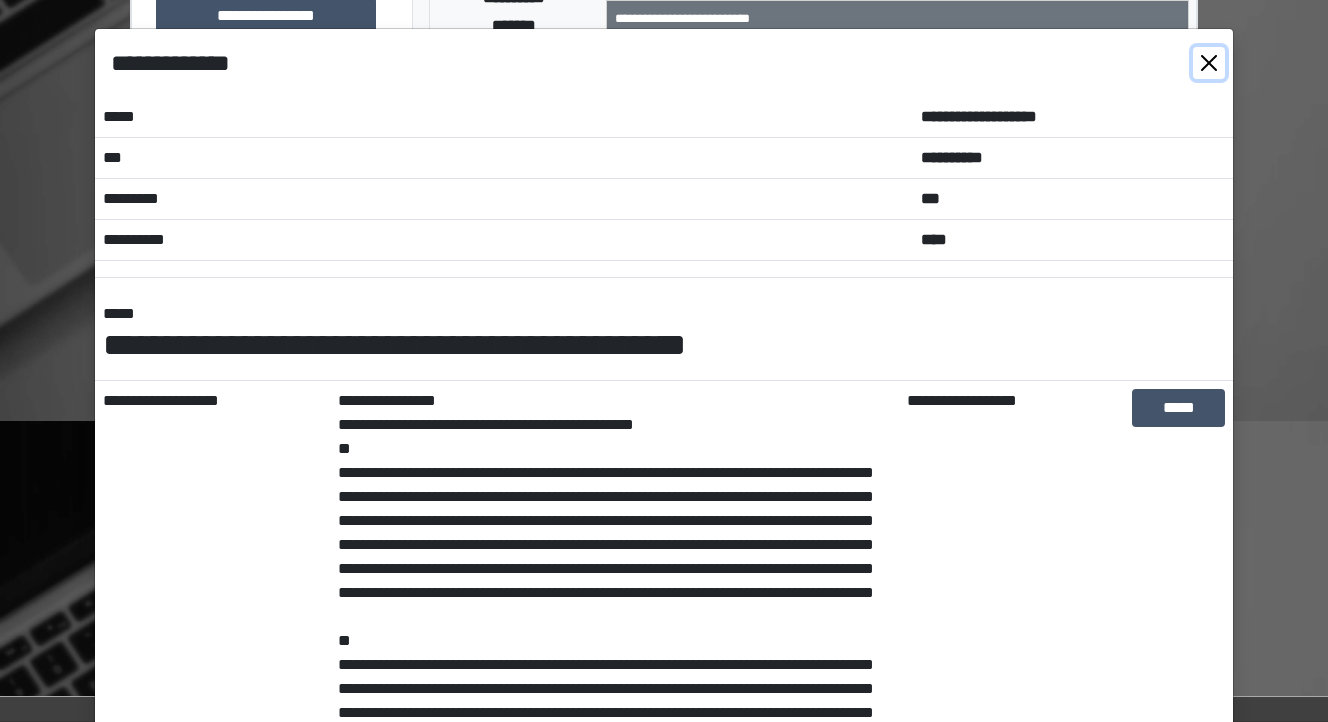 click at bounding box center (1209, 63) 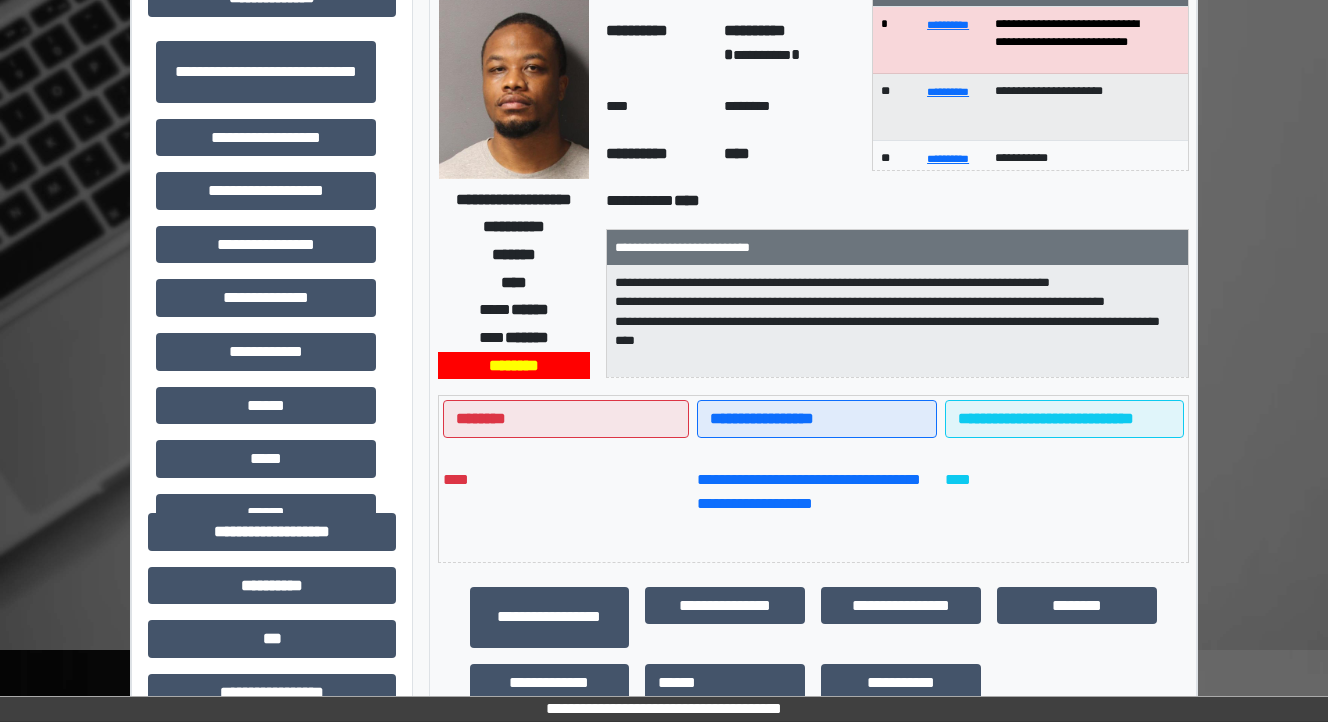 scroll, scrollTop: 0, scrollLeft: 0, axis: both 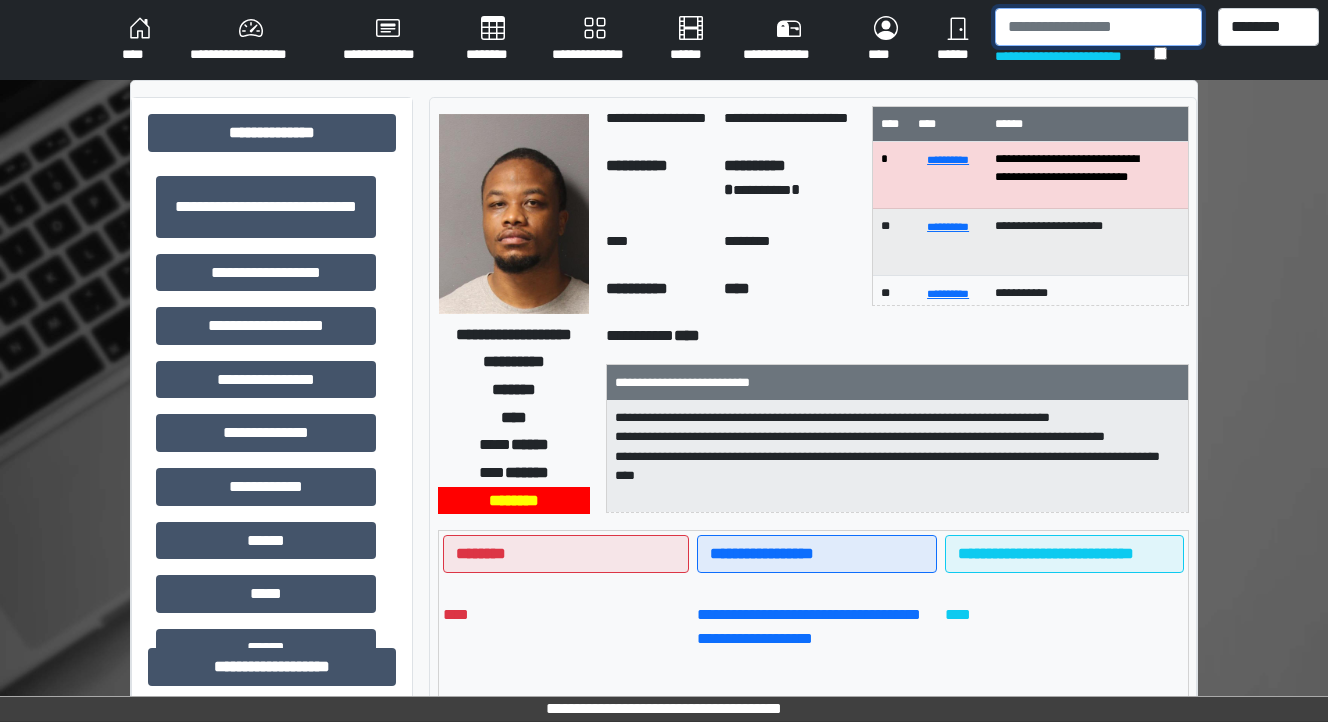 drag, startPoint x: 1038, startPoint y: 26, endPoint x: 1036, endPoint y: 16, distance: 10.198039 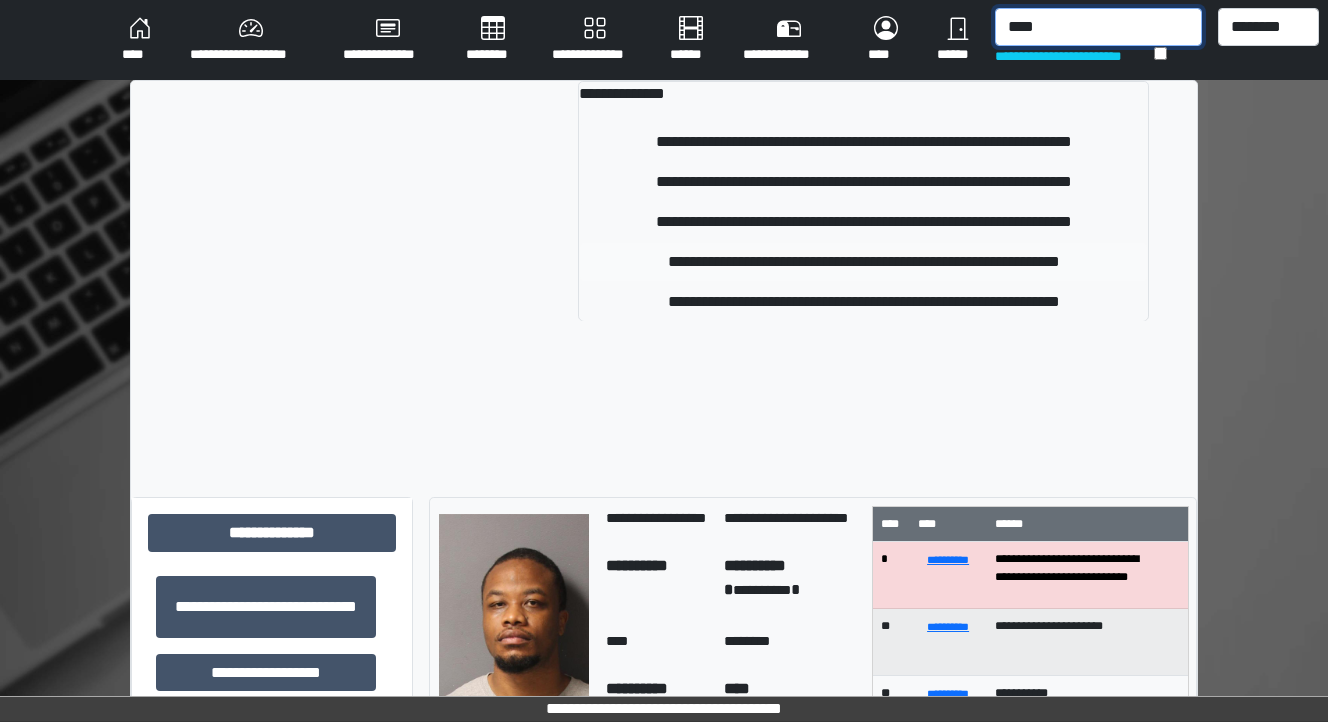 type on "****" 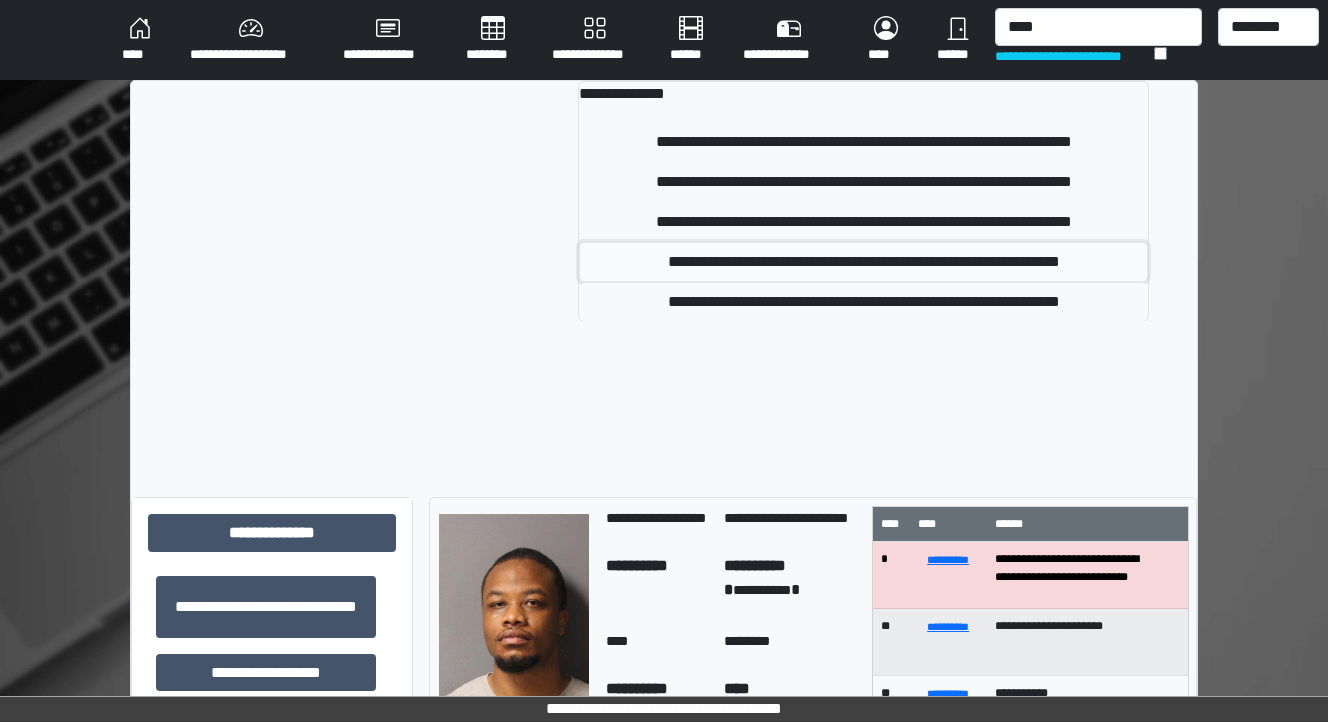 click on "**********" at bounding box center [864, 262] 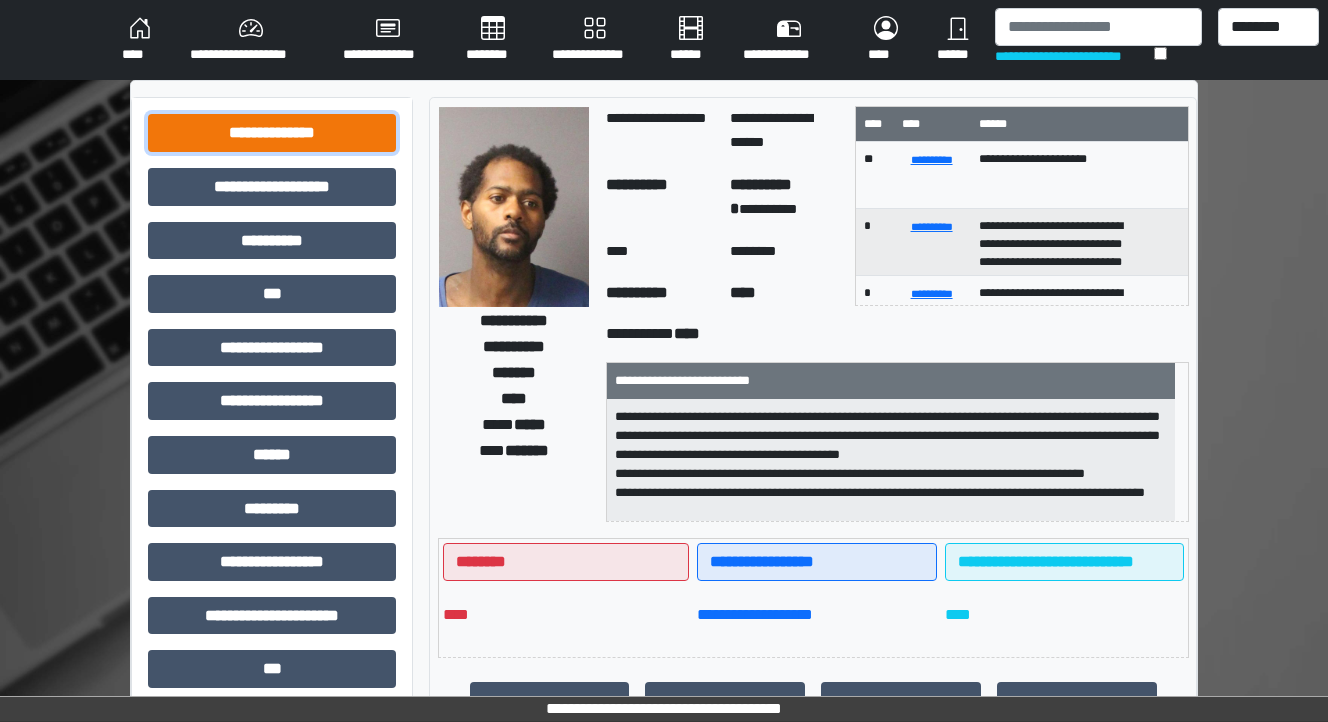 click on "**********" at bounding box center (272, 133) 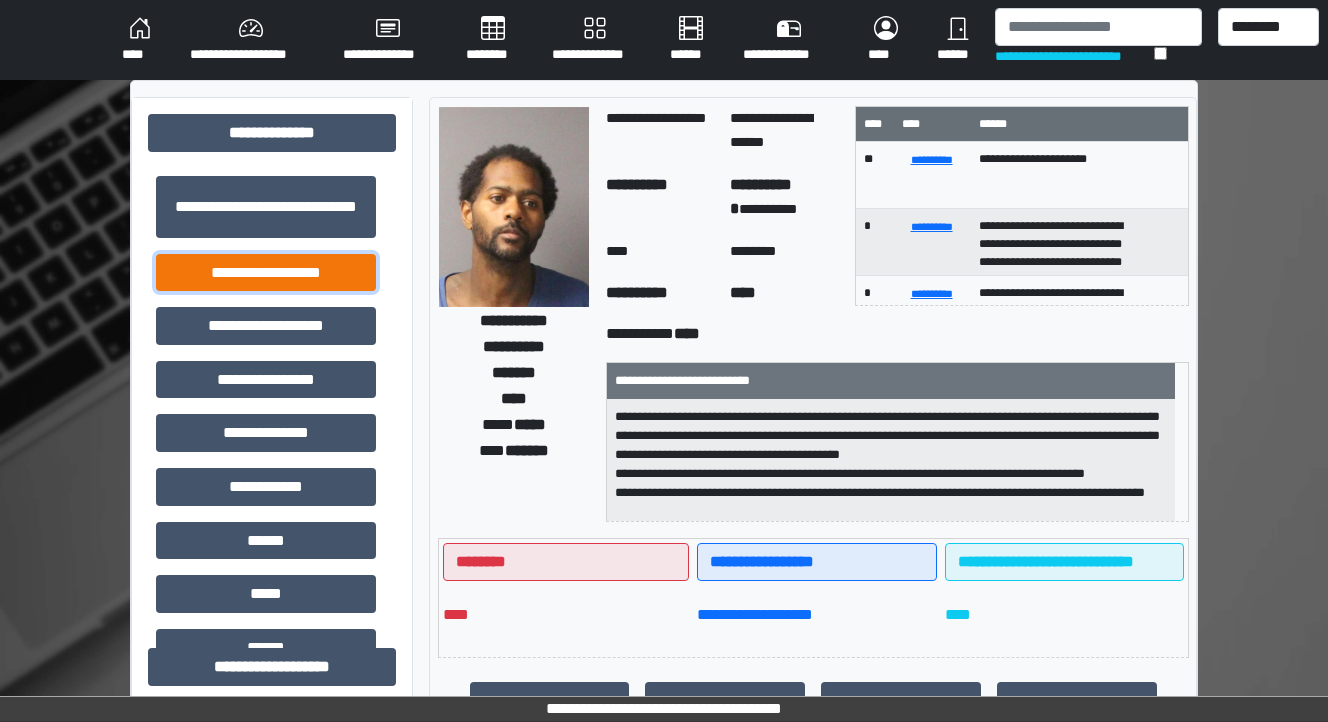 click on "**********" at bounding box center [266, 273] 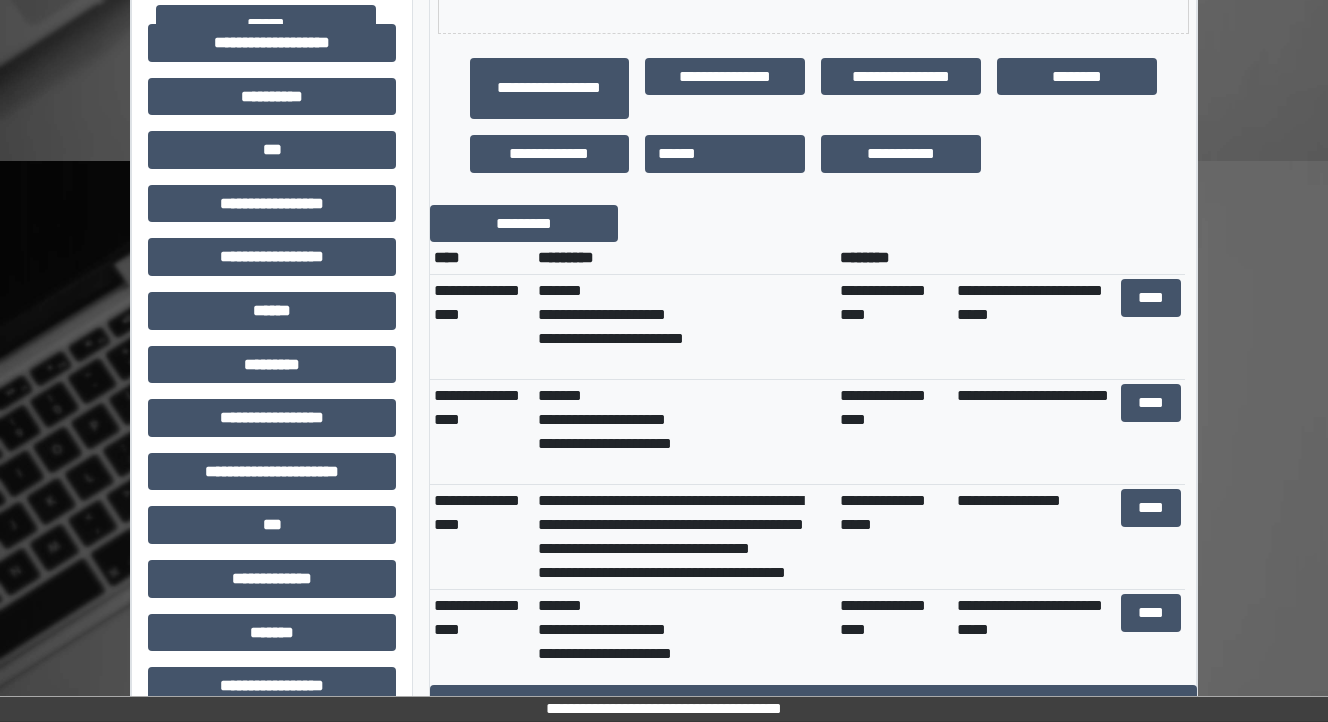 scroll, scrollTop: 640, scrollLeft: 0, axis: vertical 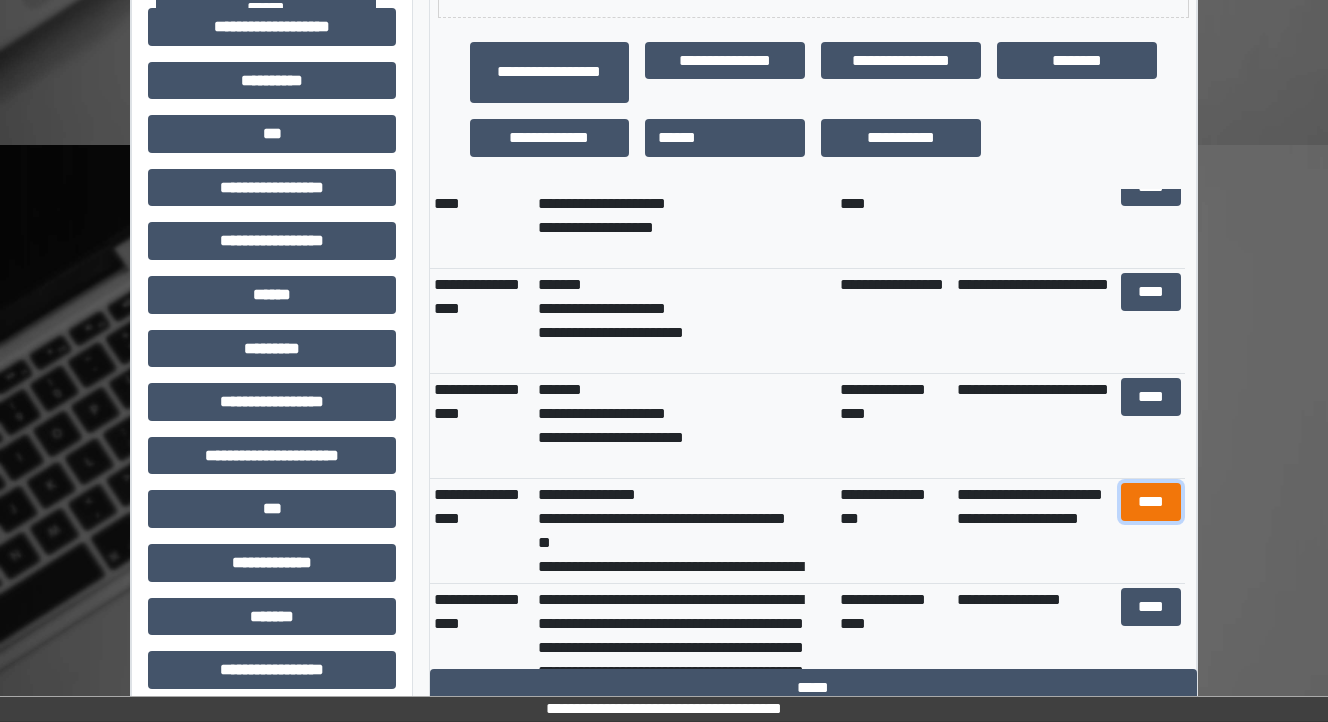 click on "****" at bounding box center (1150, 502) 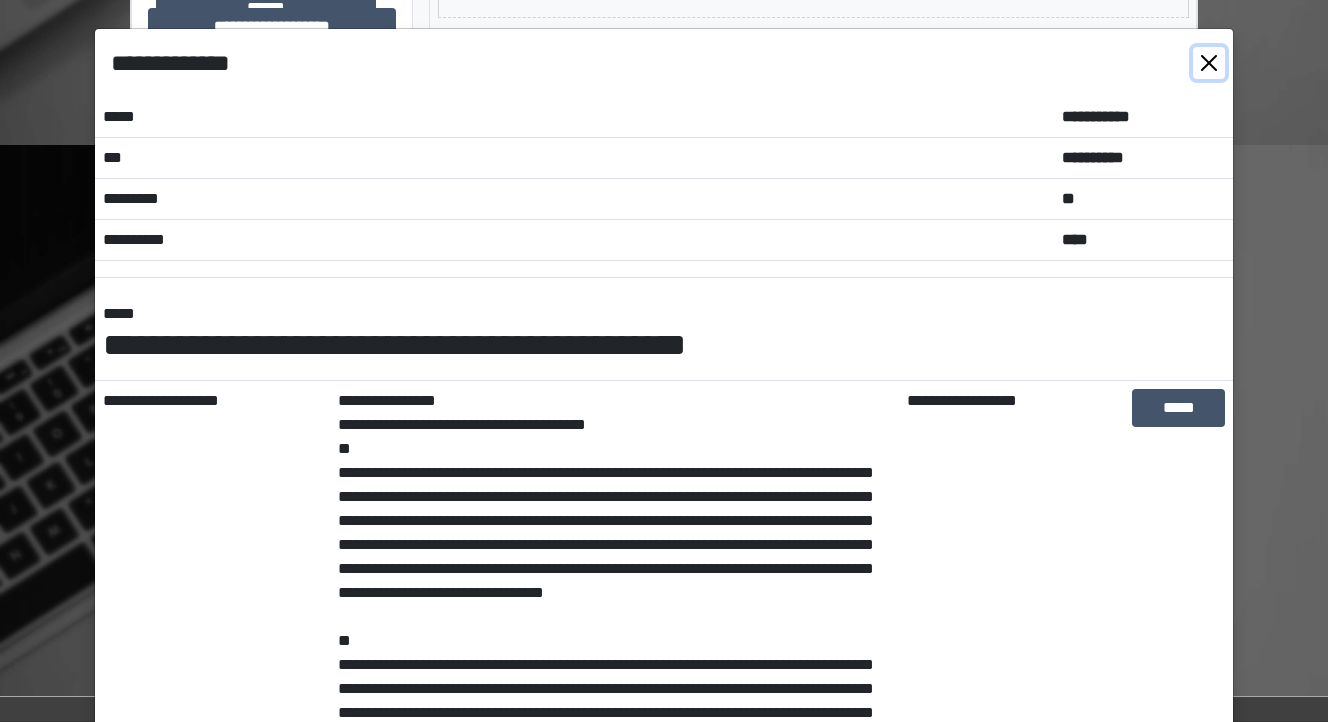 click at bounding box center (1209, 63) 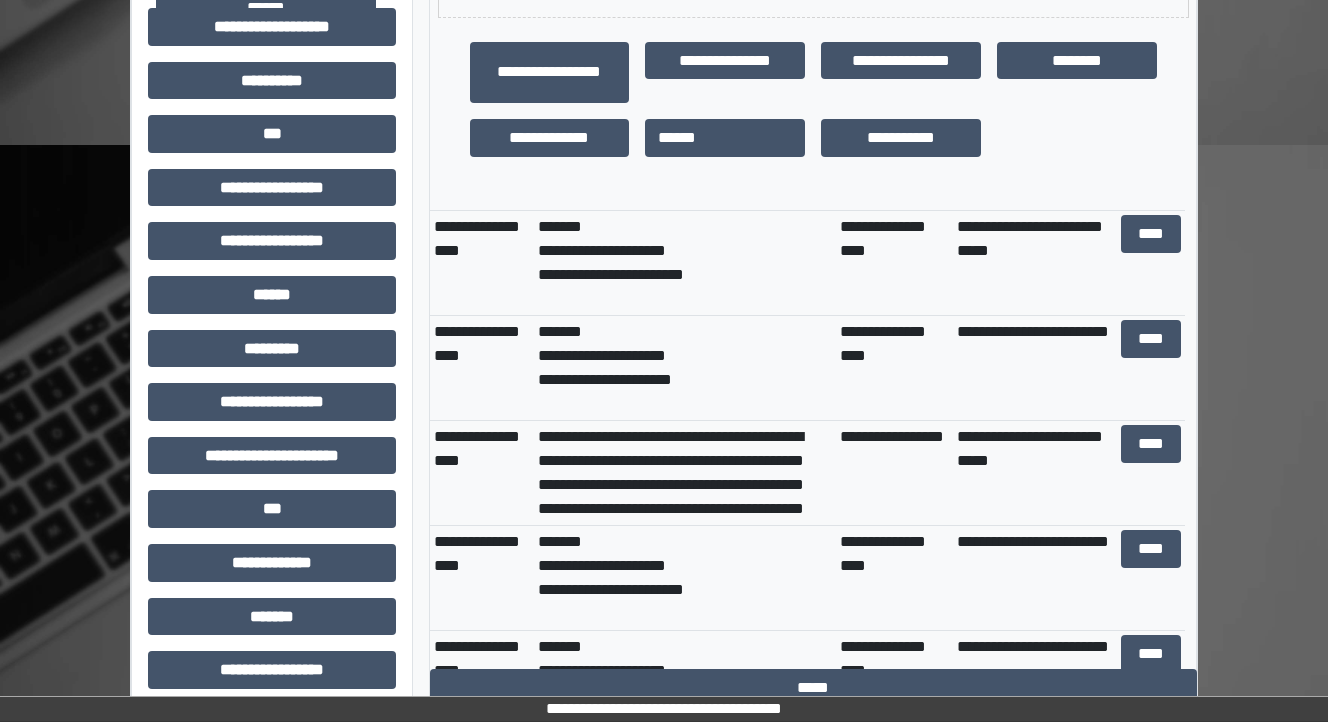 scroll, scrollTop: 560, scrollLeft: 0, axis: vertical 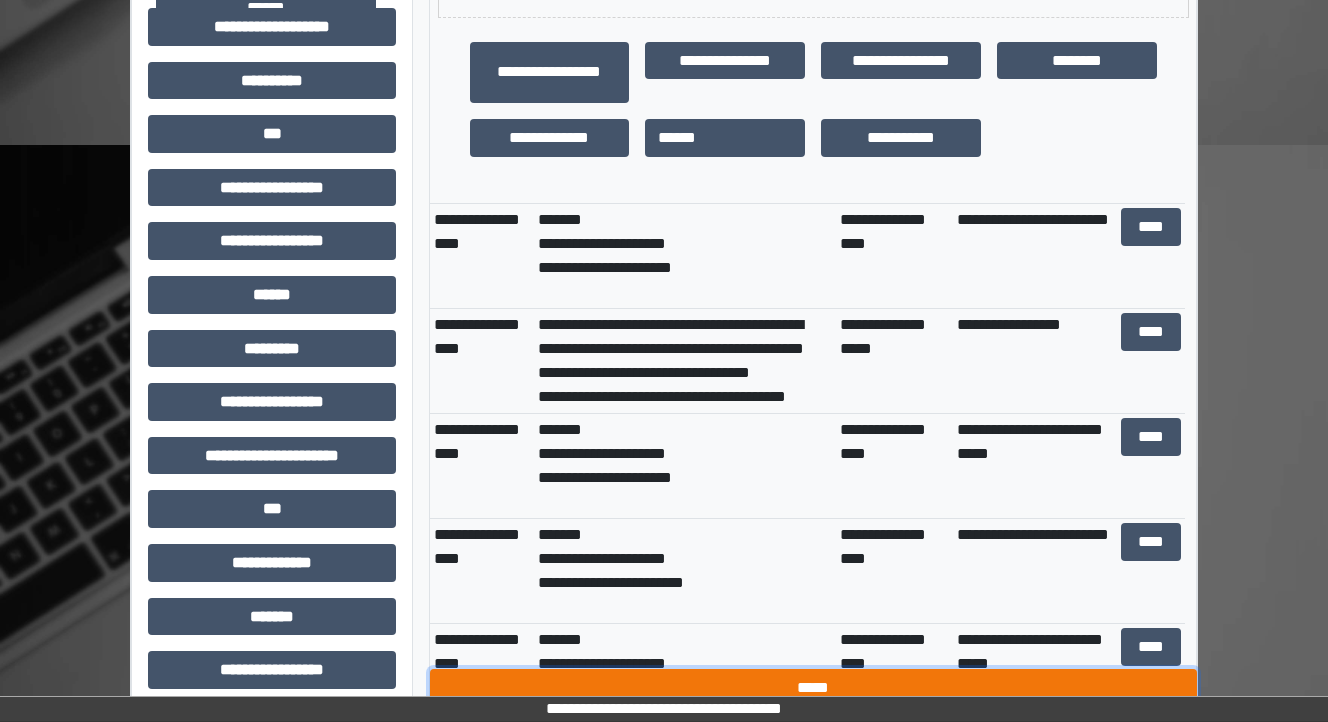 click on "*****" at bounding box center [813, 688] 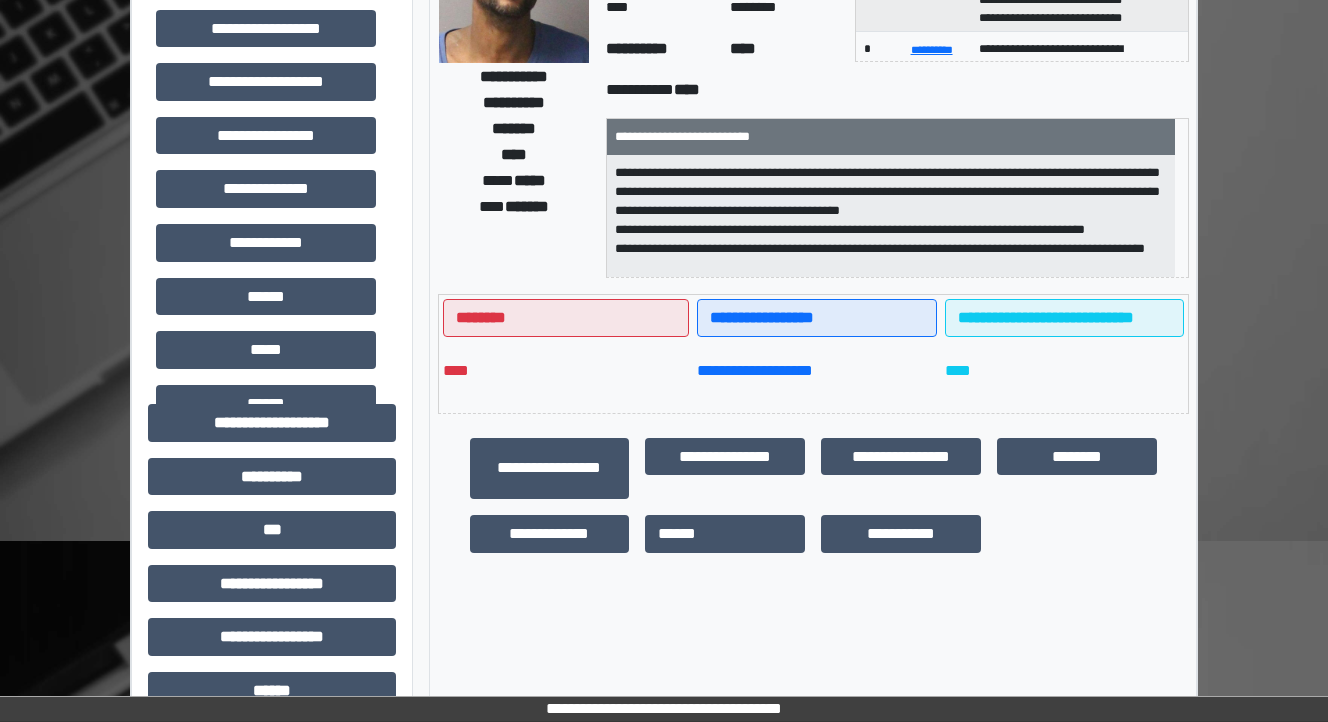 scroll, scrollTop: 240, scrollLeft: 0, axis: vertical 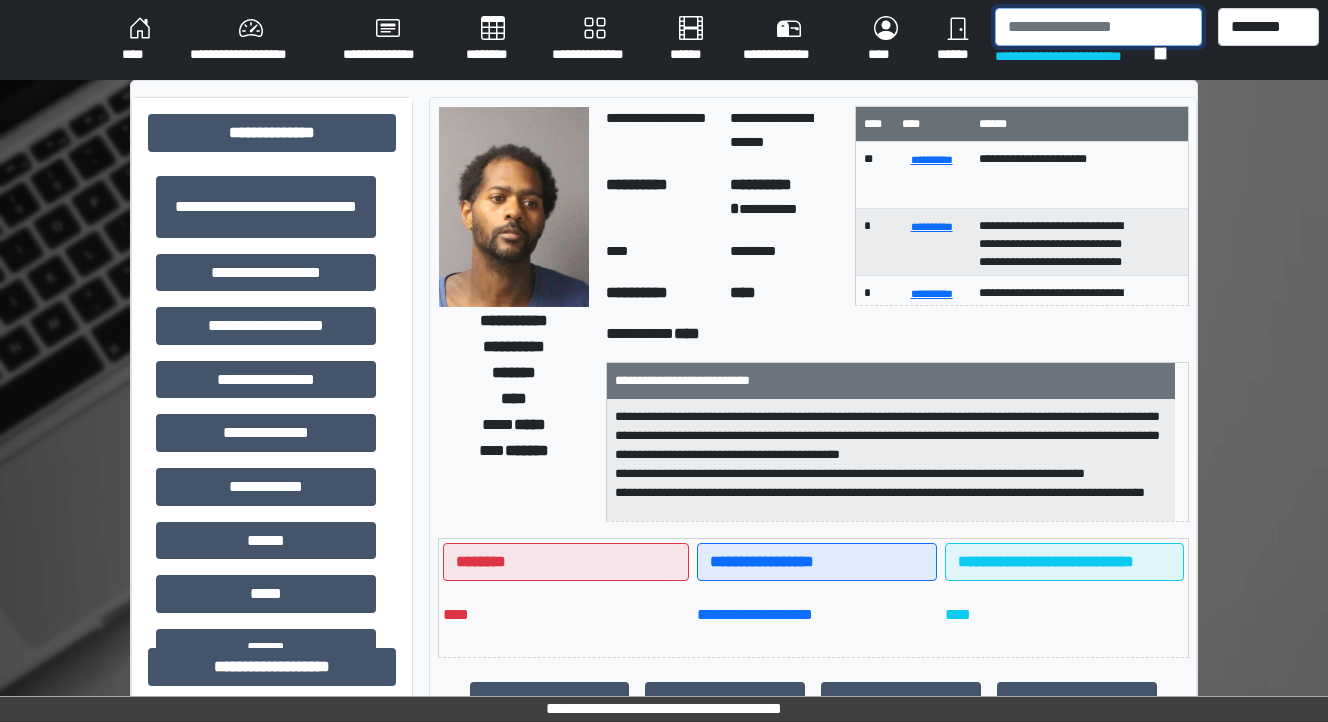 click at bounding box center [1098, 27] 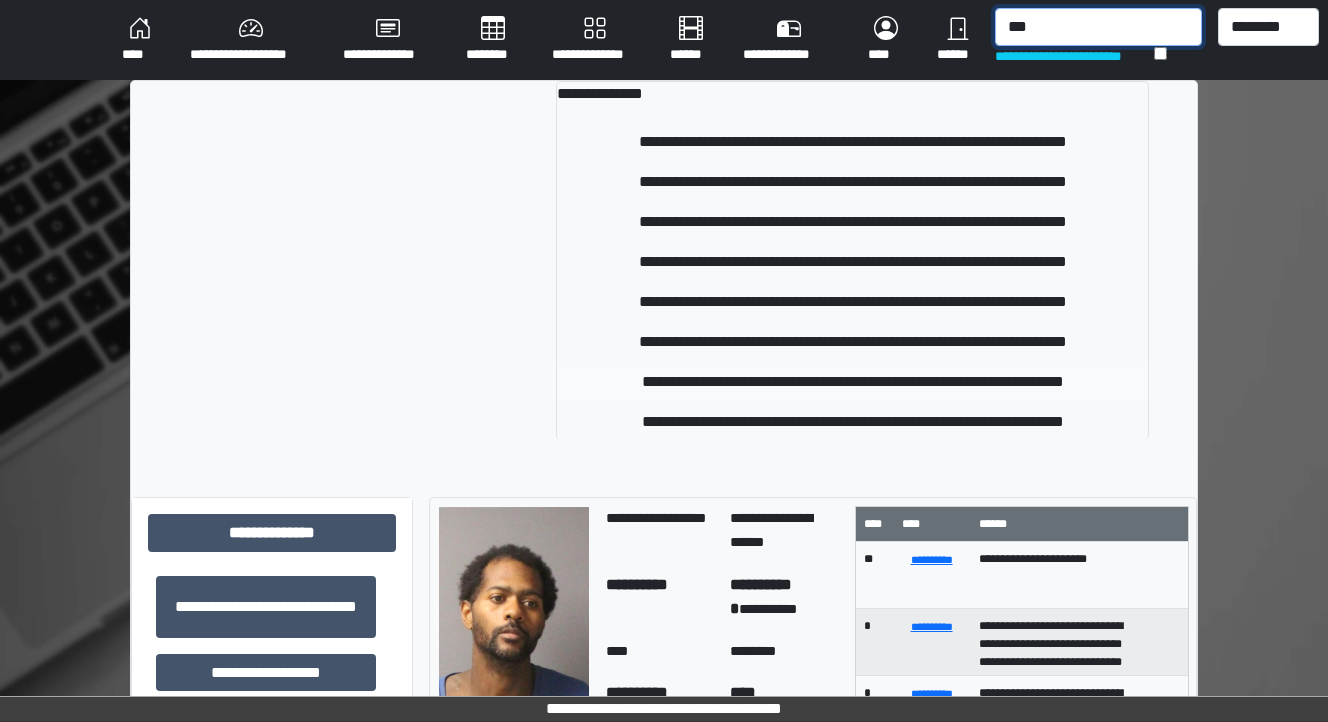 type on "***" 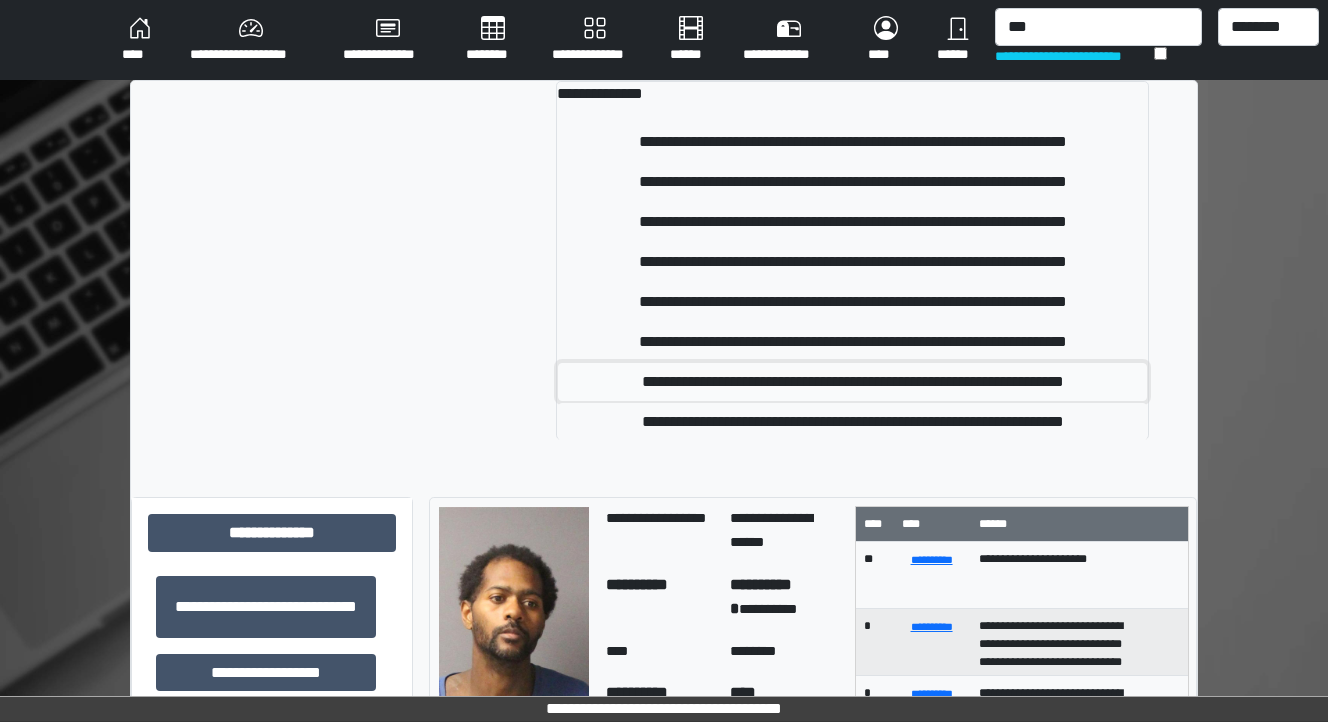 click on "**********" at bounding box center [853, 382] 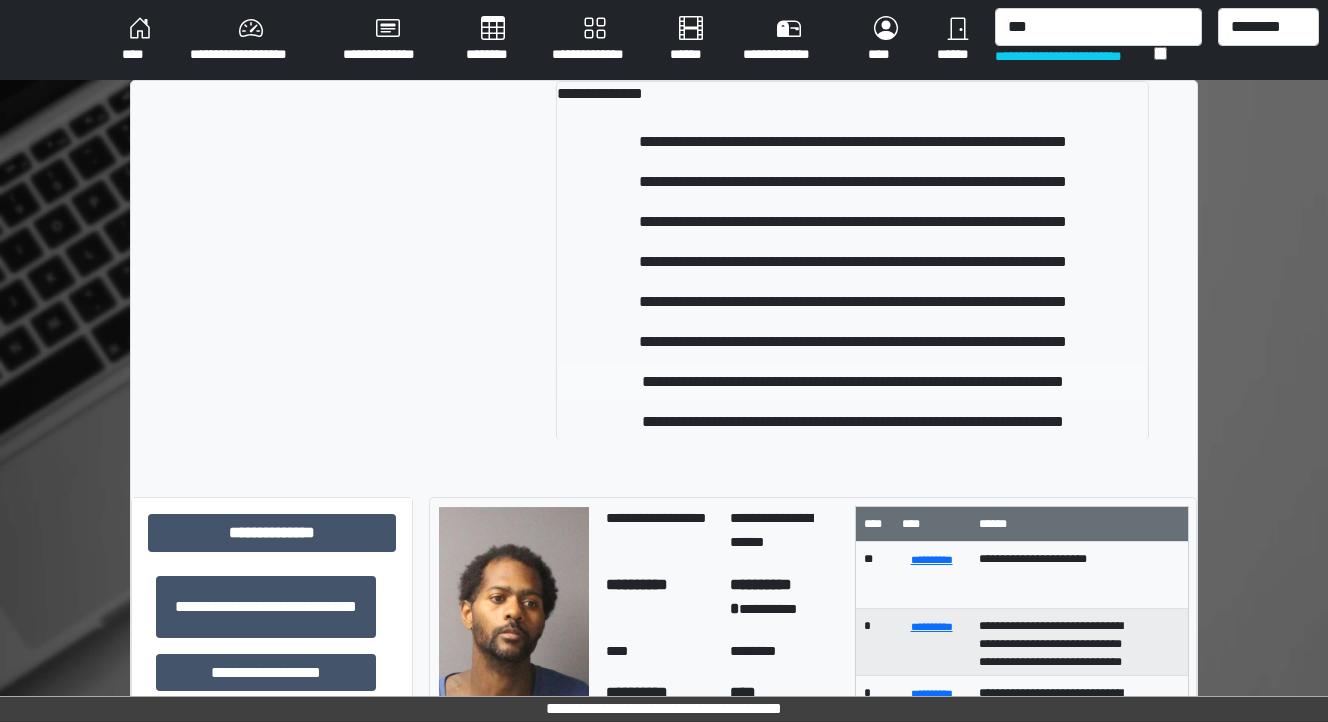 type 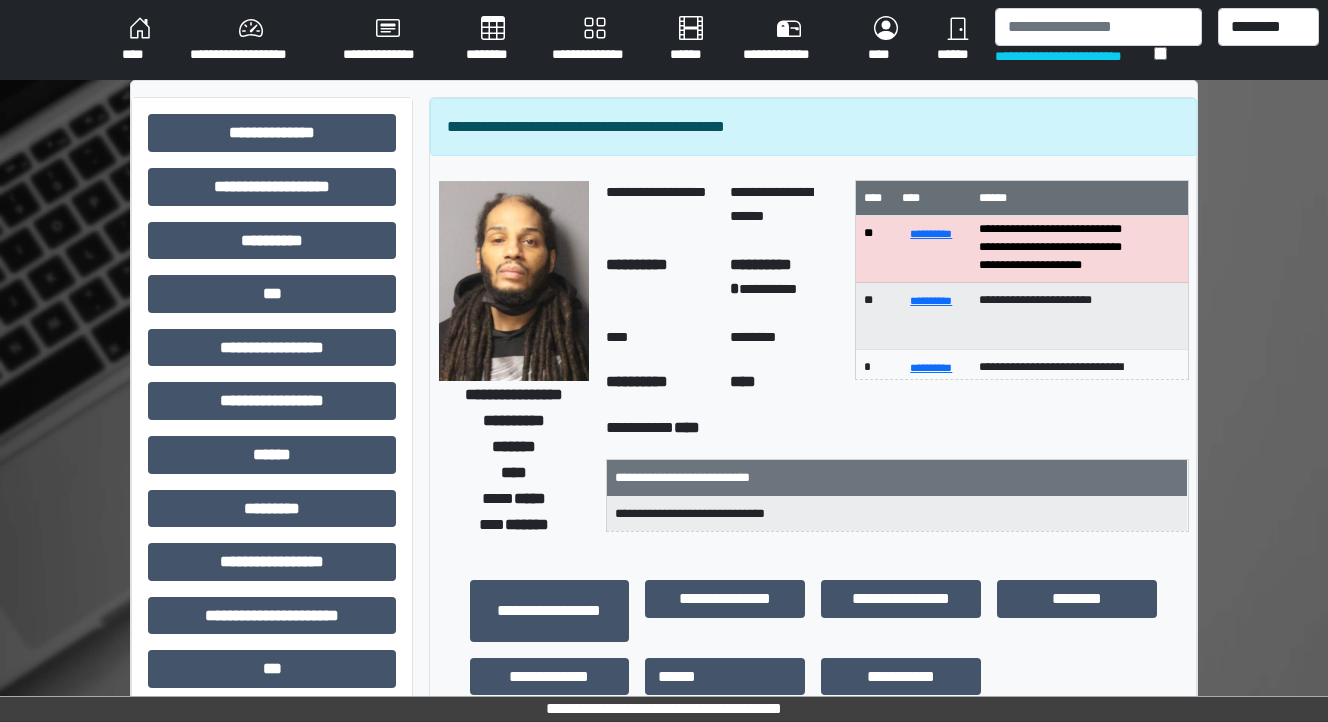 scroll, scrollTop: 40, scrollLeft: 0, axis: vertical 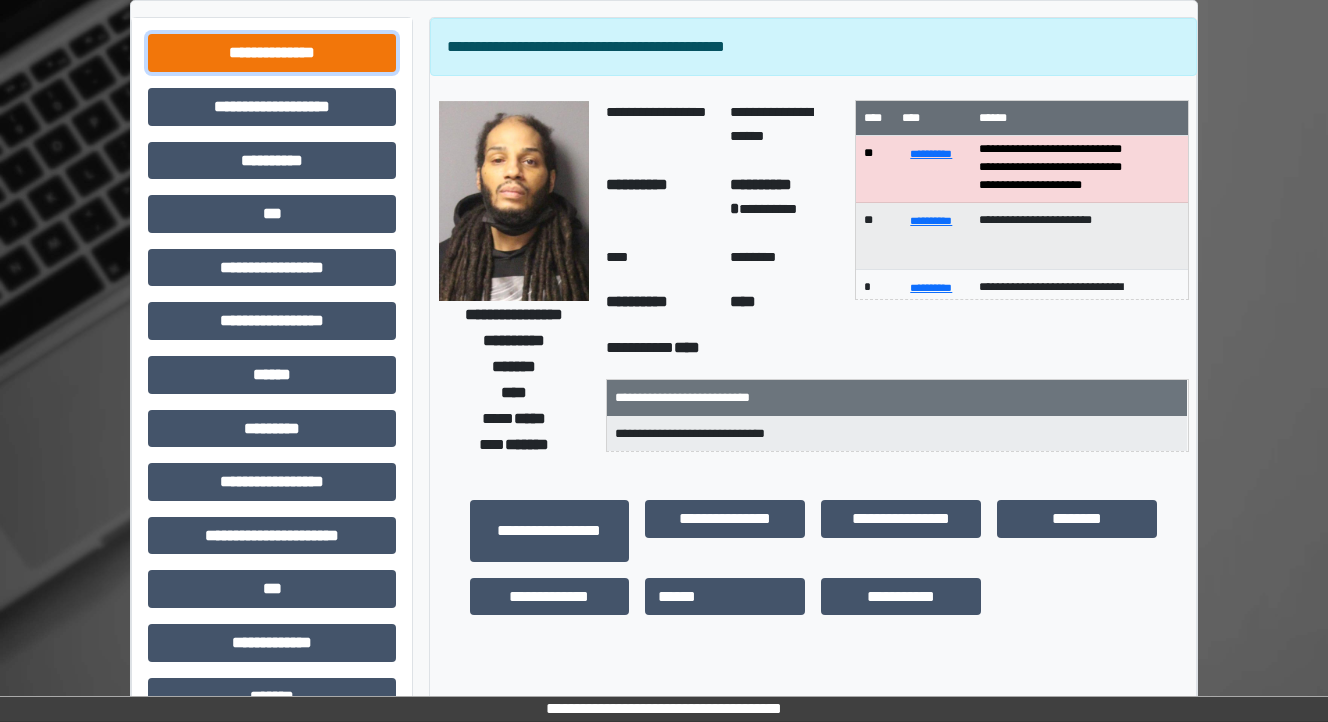click on "**********" at bounding box center [272, 53] 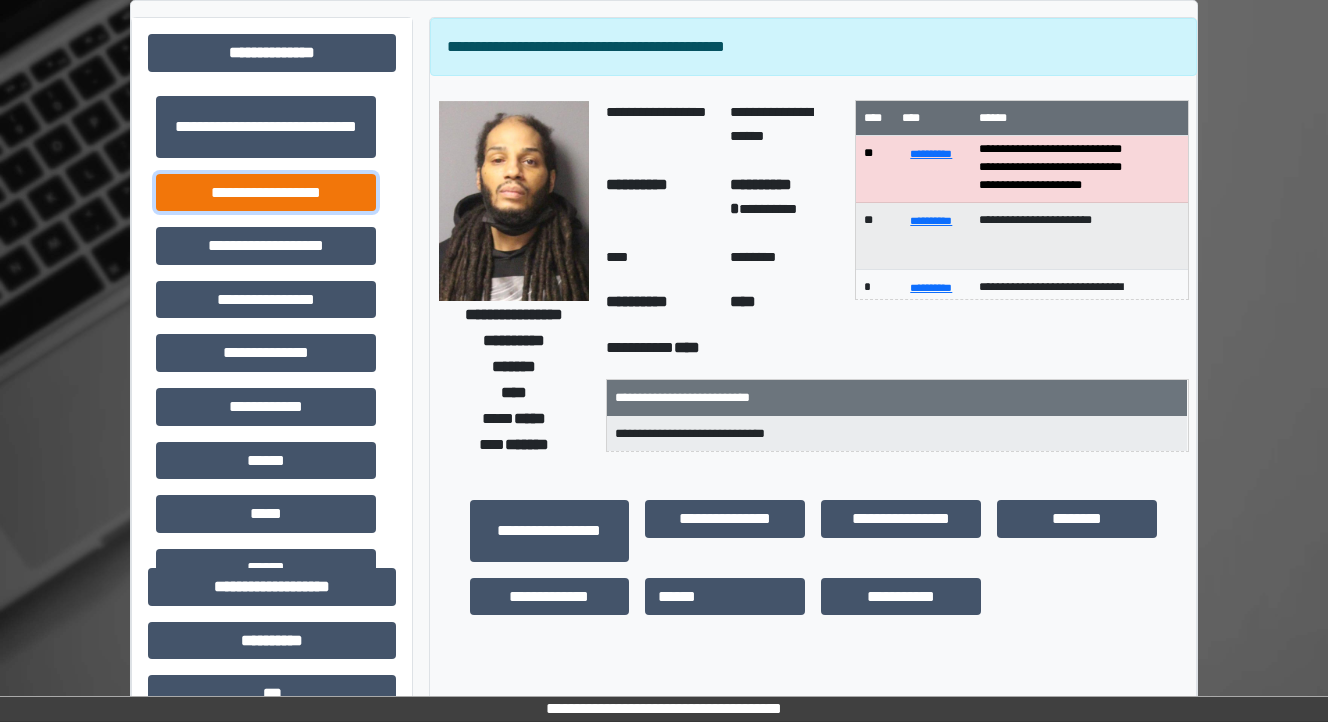 click on "**********" at bounding box center [266, 193] 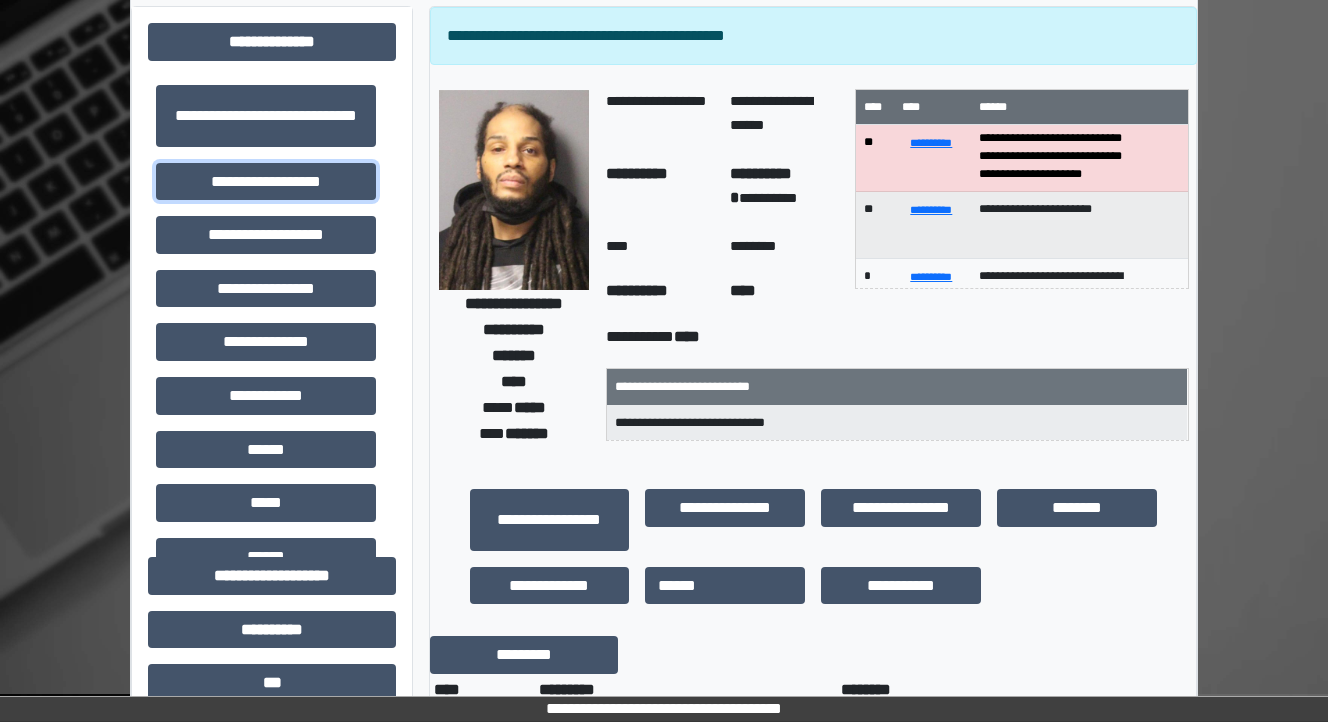 scroll, scrollTop: 560, scrollLeft: 0, axis: vertical 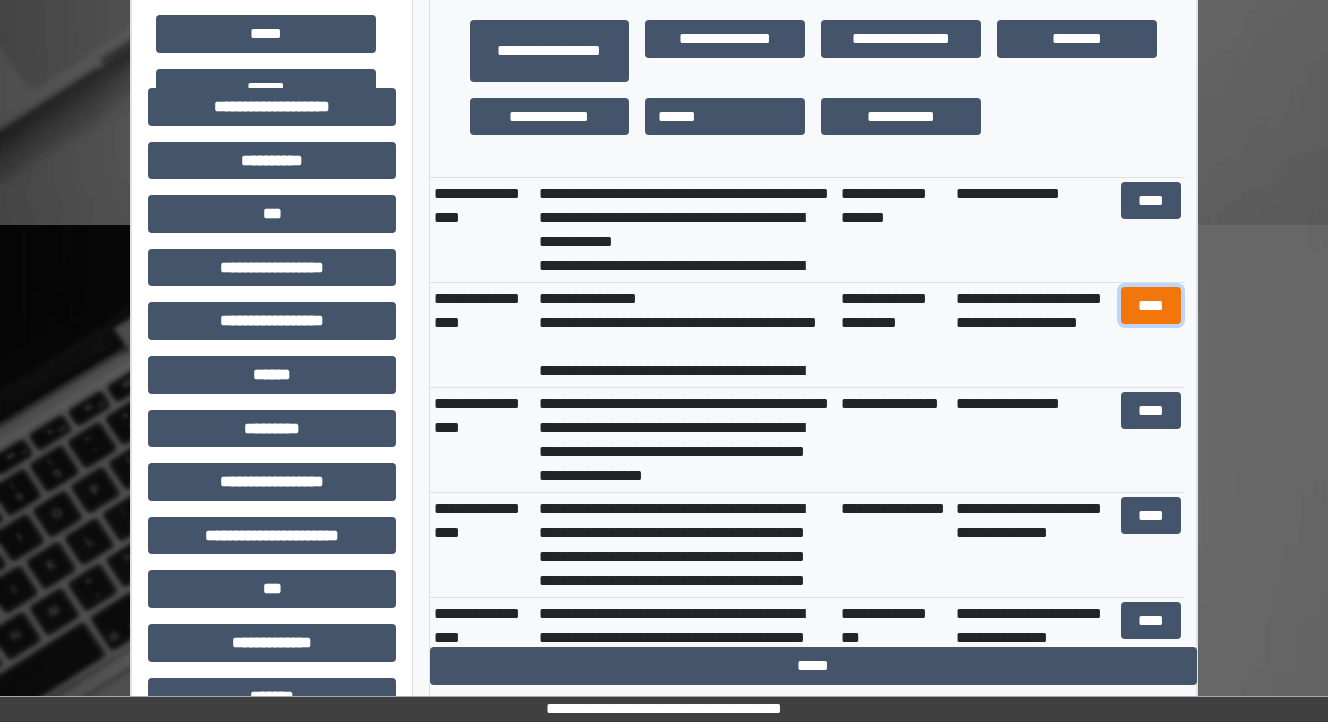 click on "****" at bounding box center [1150, 306] 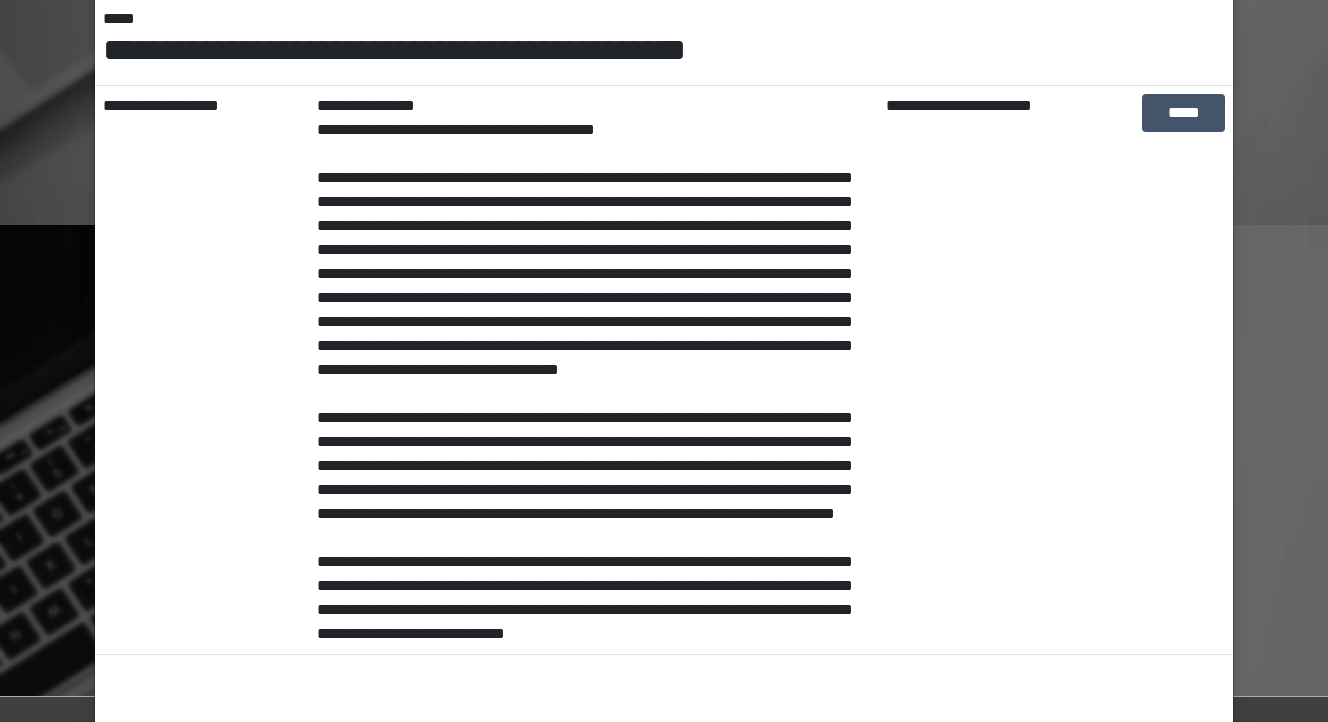 scroll, scrollTop: 320, scrollLeft: 0, axis: vertical 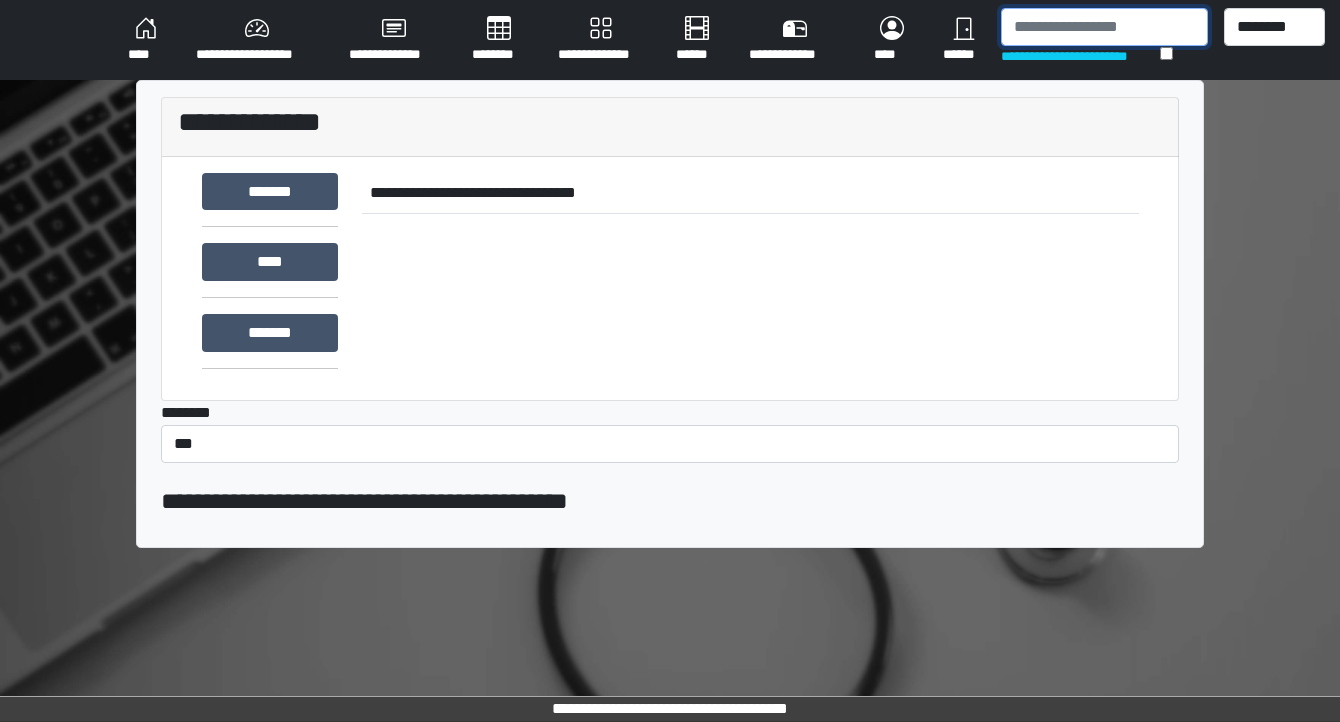 click at bounding box center [1104, 27] 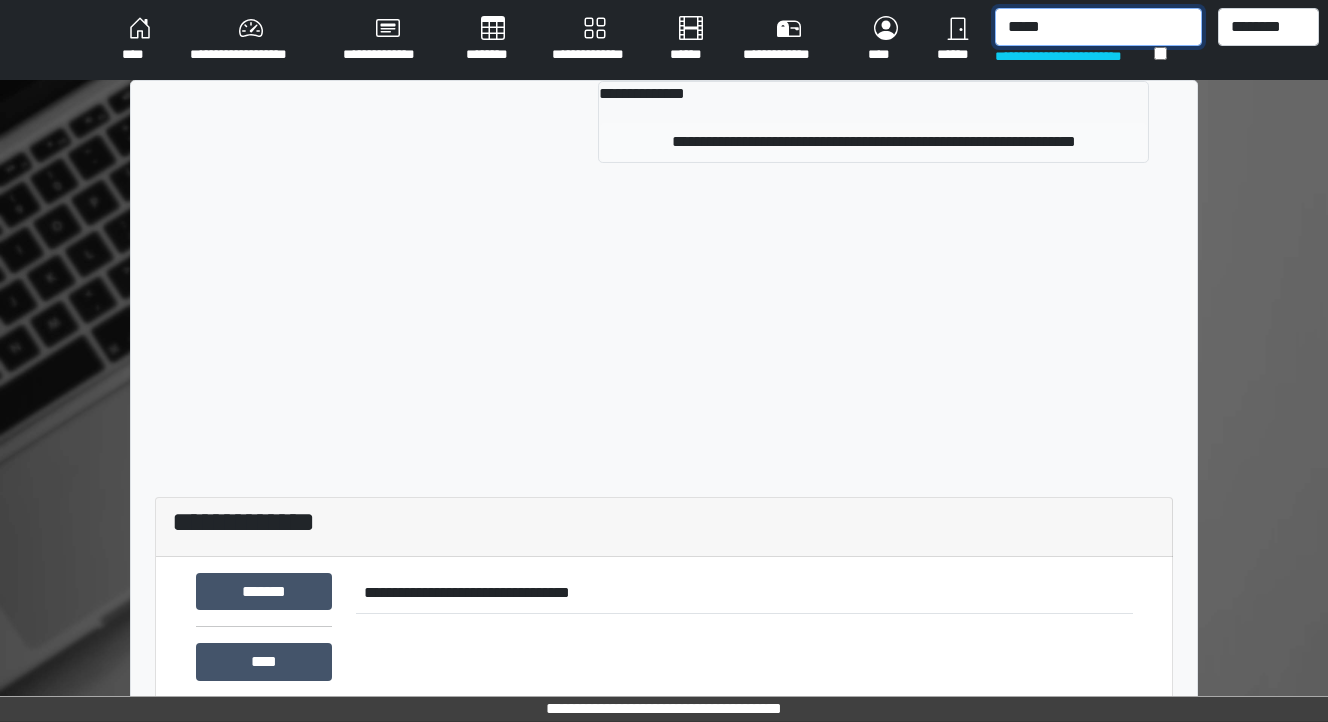 type on "*****" 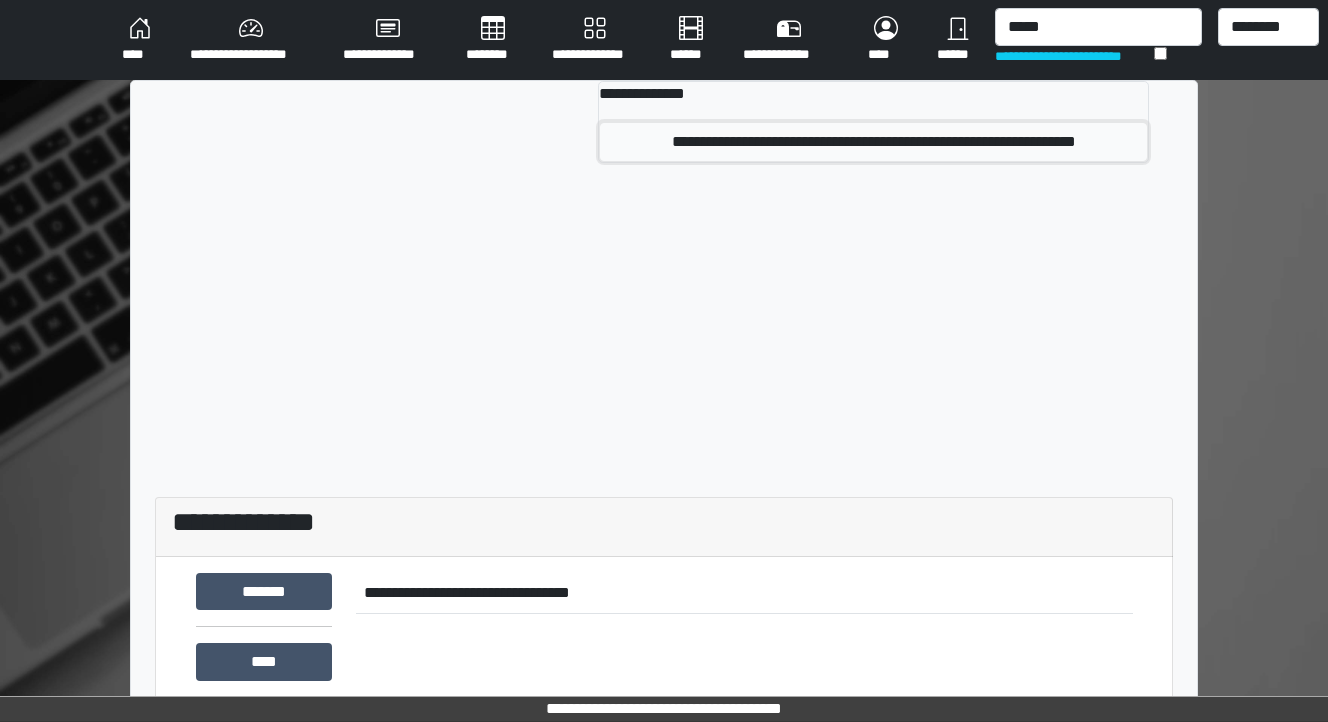 click on "**********" at bounding box center (873, 142) 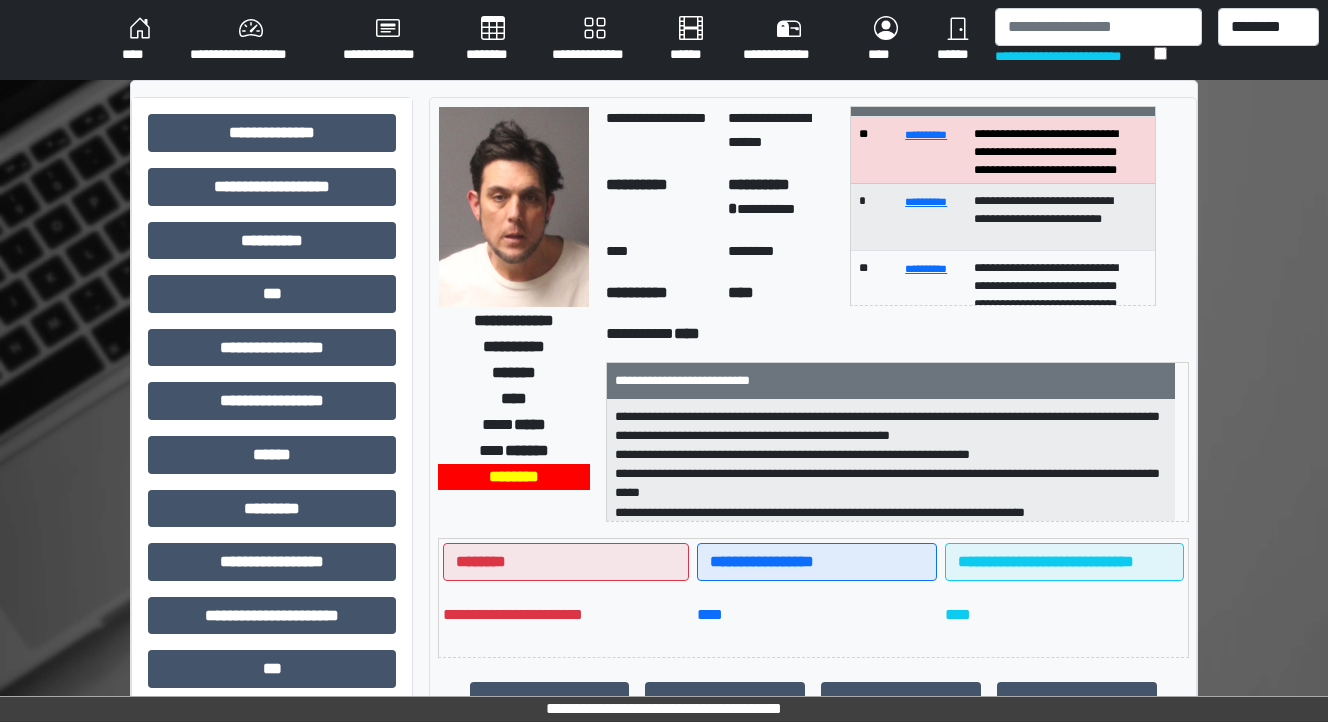 scroll, scrollTop: 0, scrollLeft: 0, axis: both 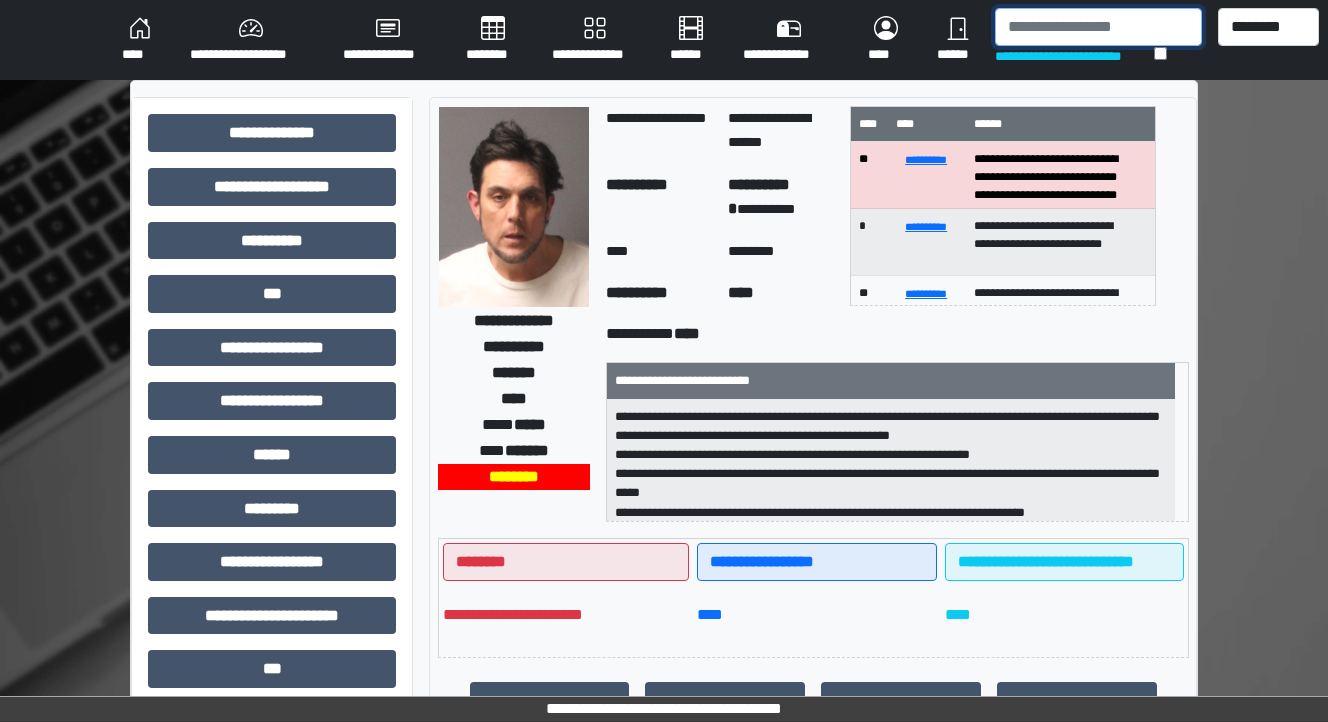 click at bounding box center (1098, 27) 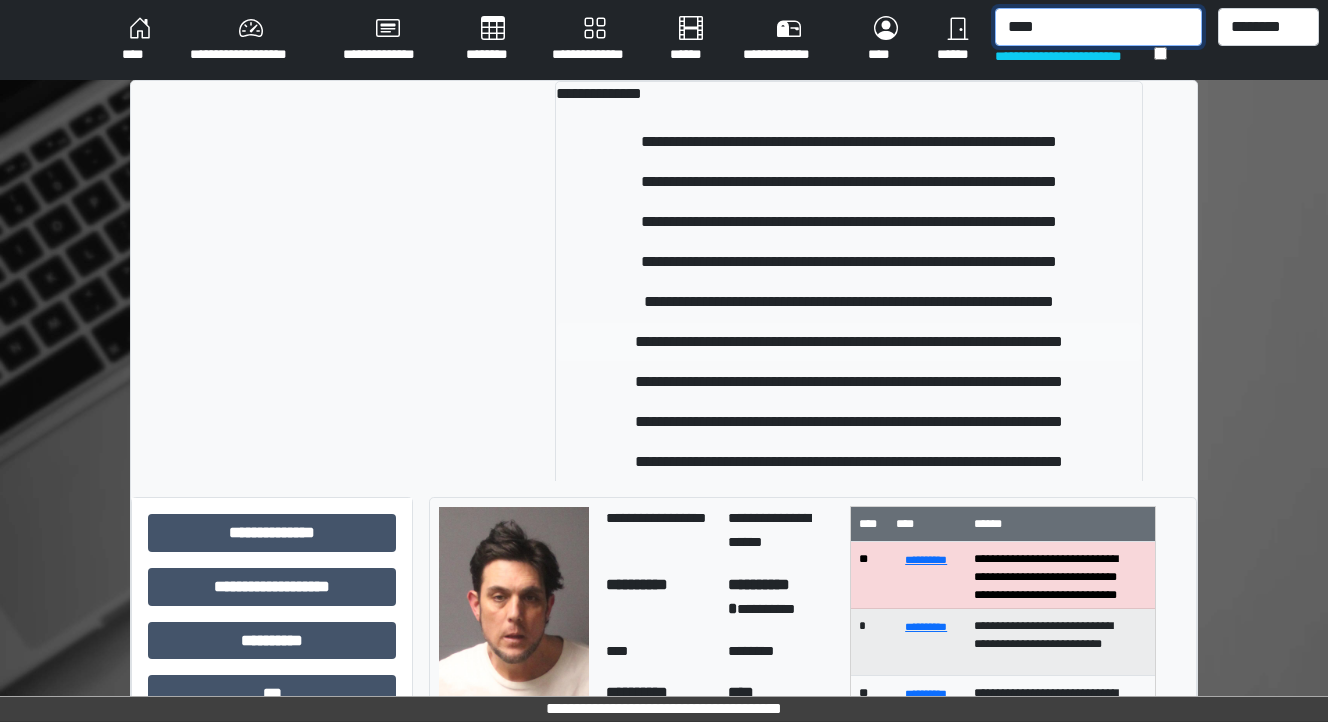type on "****" 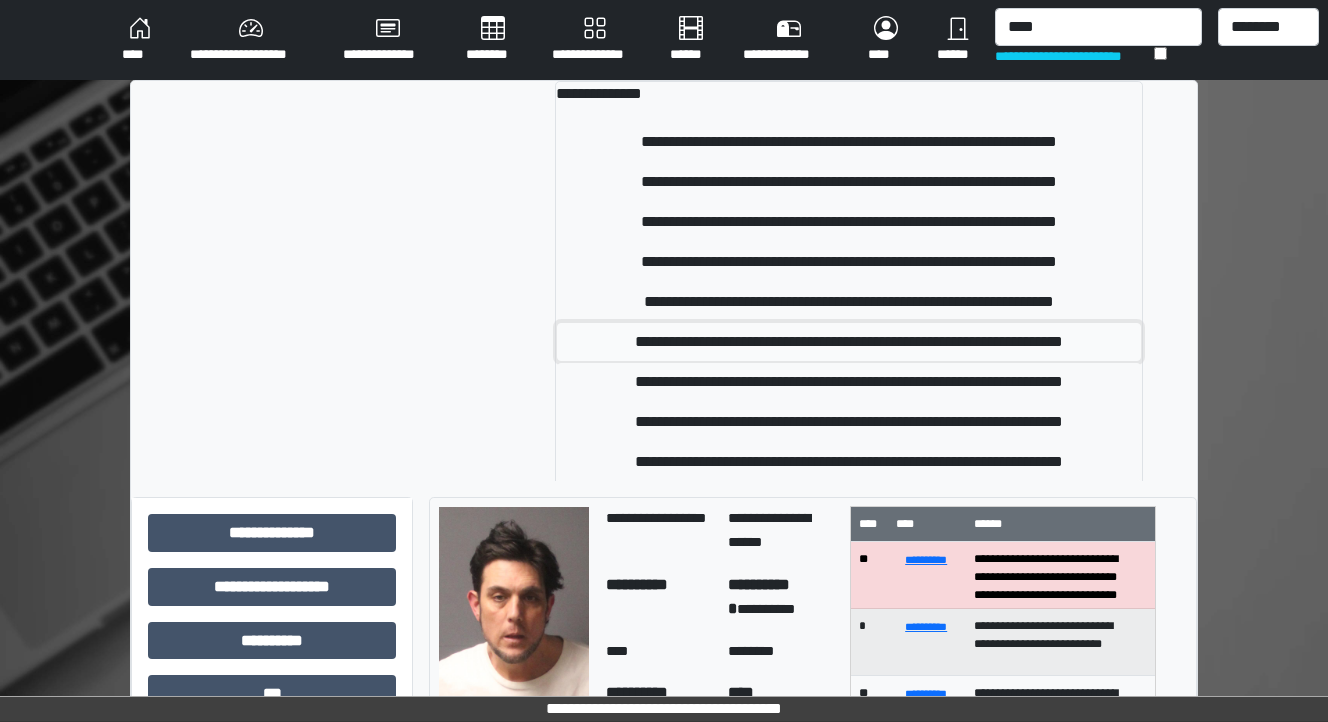 click on "**********" at bounding box center (849, 342) 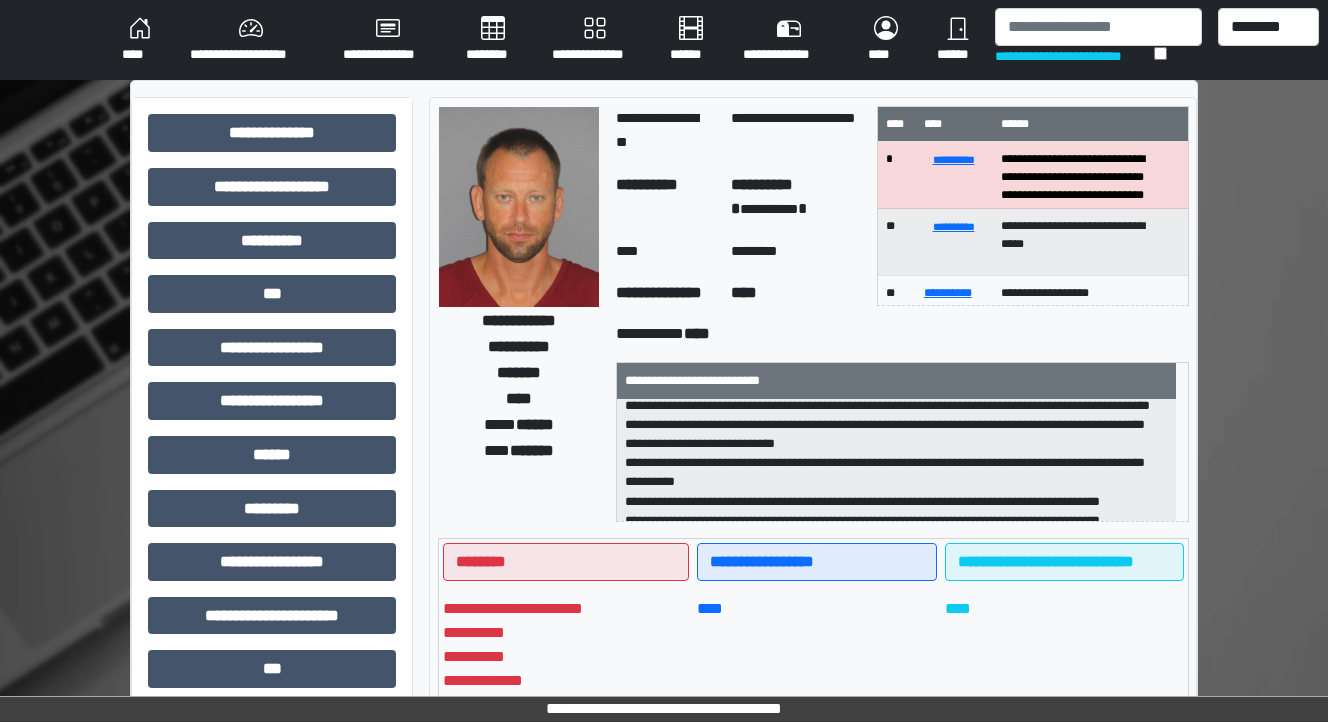scroll, scrollTop: 0, scrollLeft: 0, axis: both 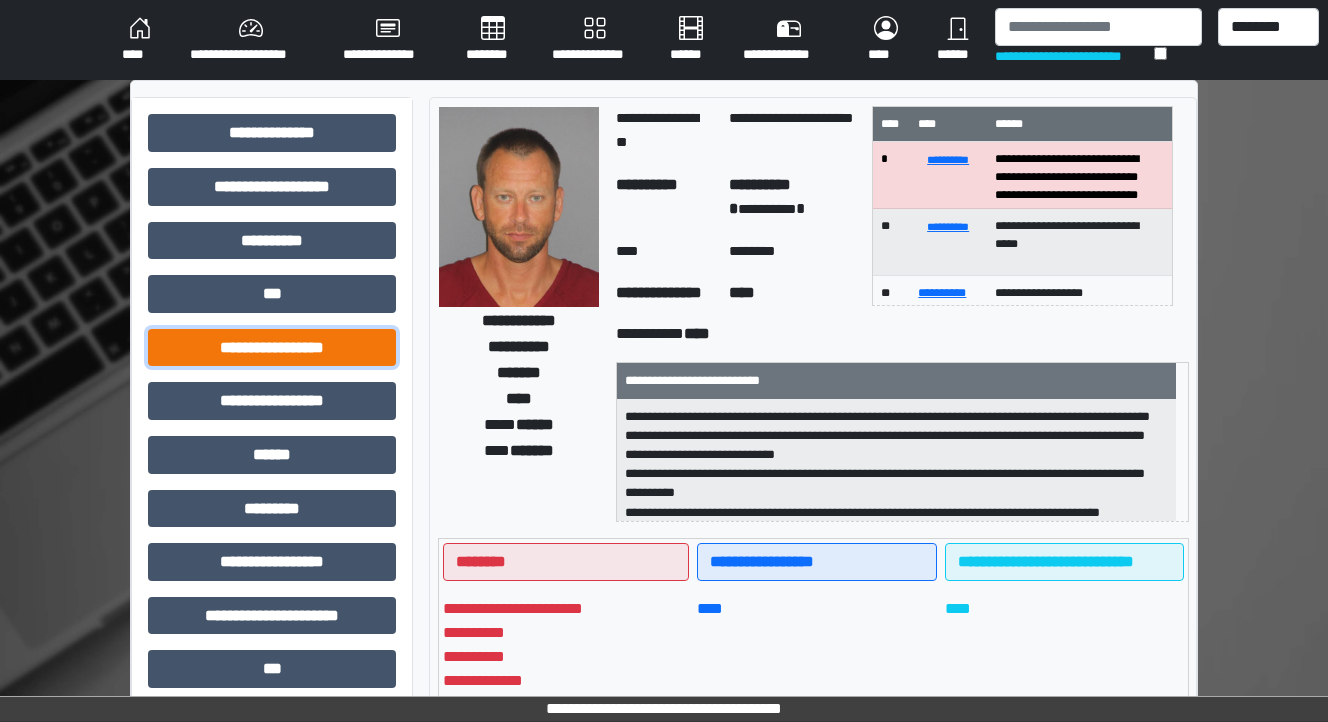 click on "**********" at bounding box center [272, 348] 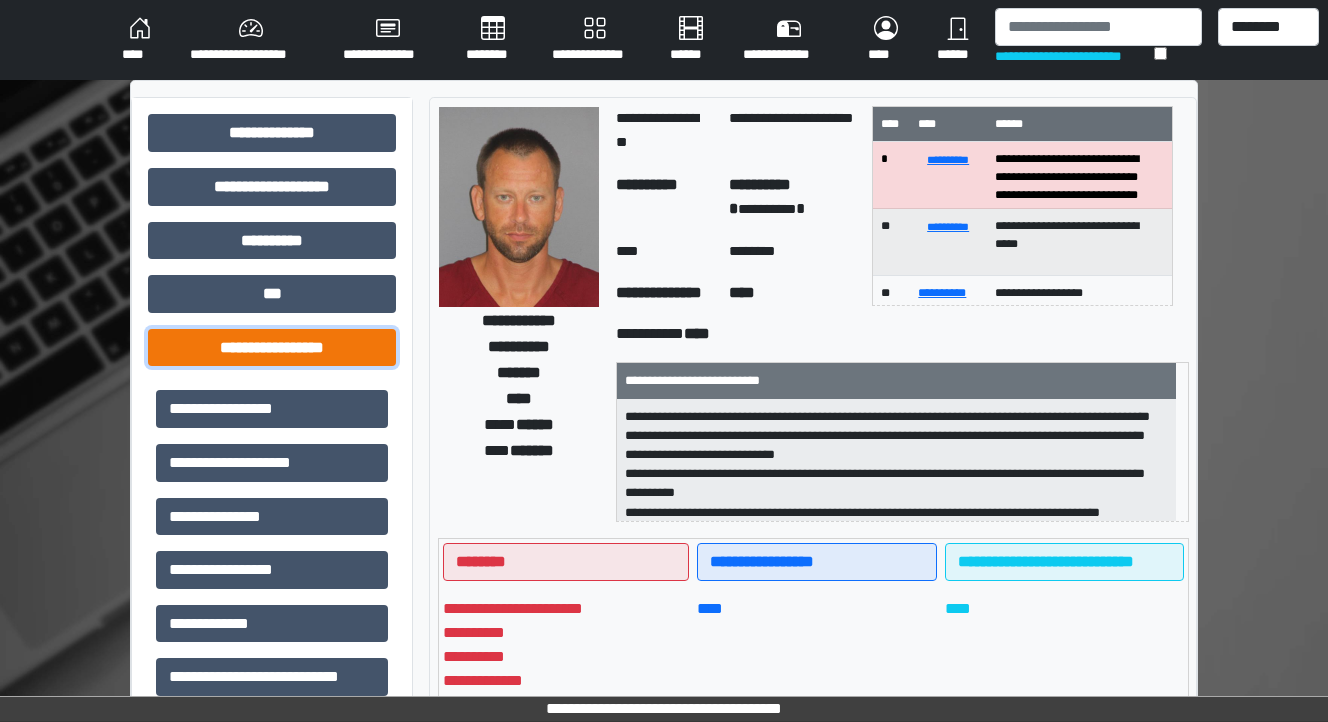 click on "**********" at bounding box center (272, 348) 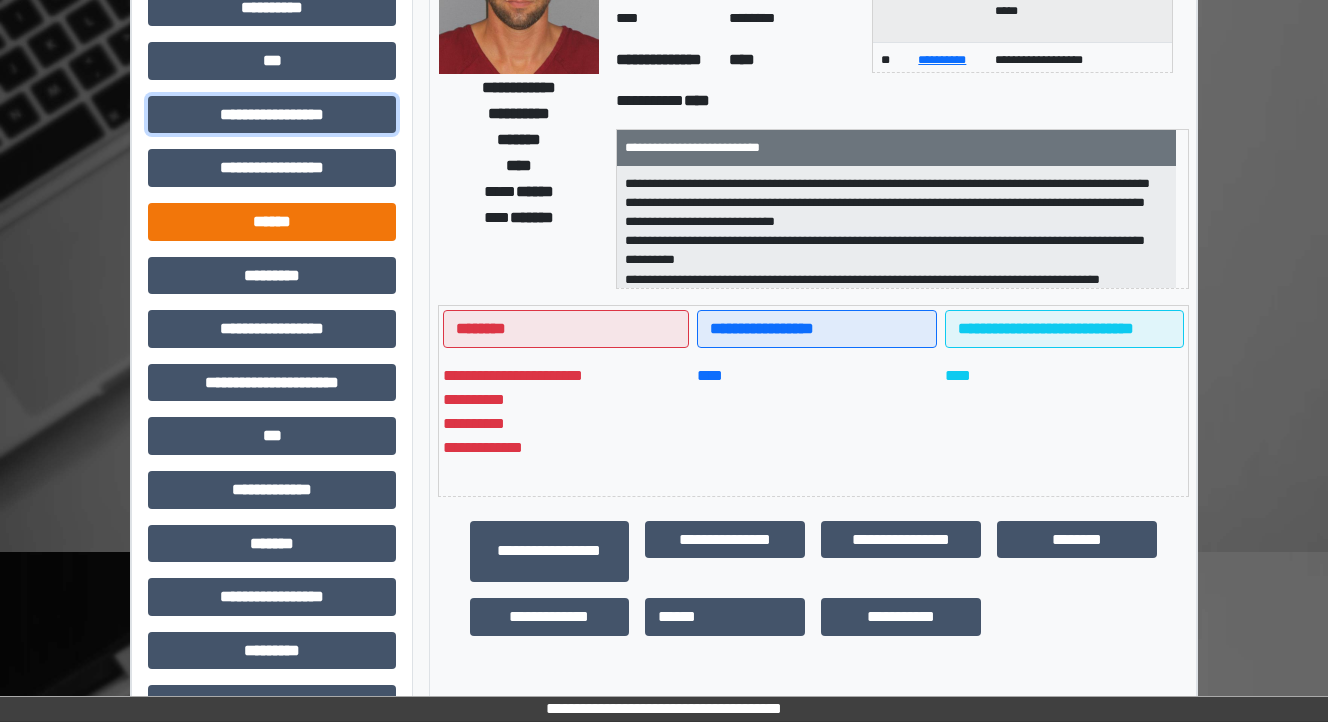scroll, scrollTop: 80, scrollLeft: 0, axis: vertical 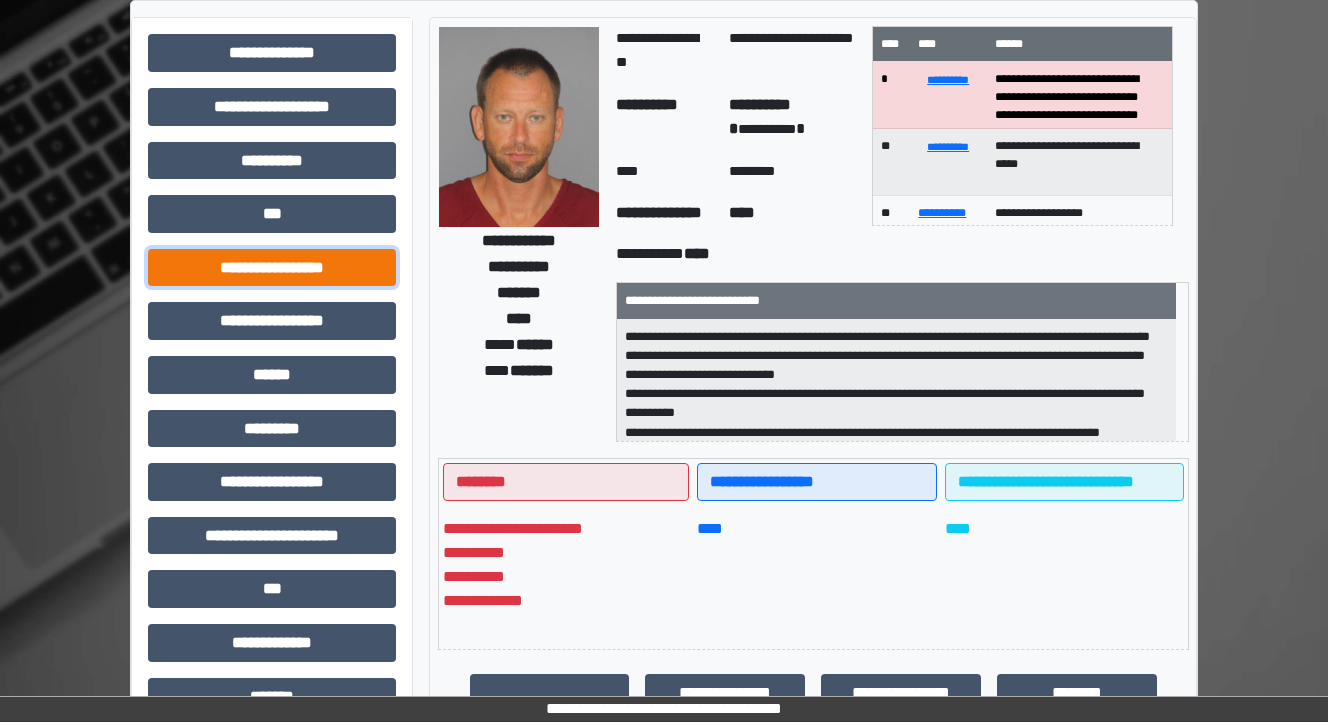 click on "**********" at bounding box center (272, 268) 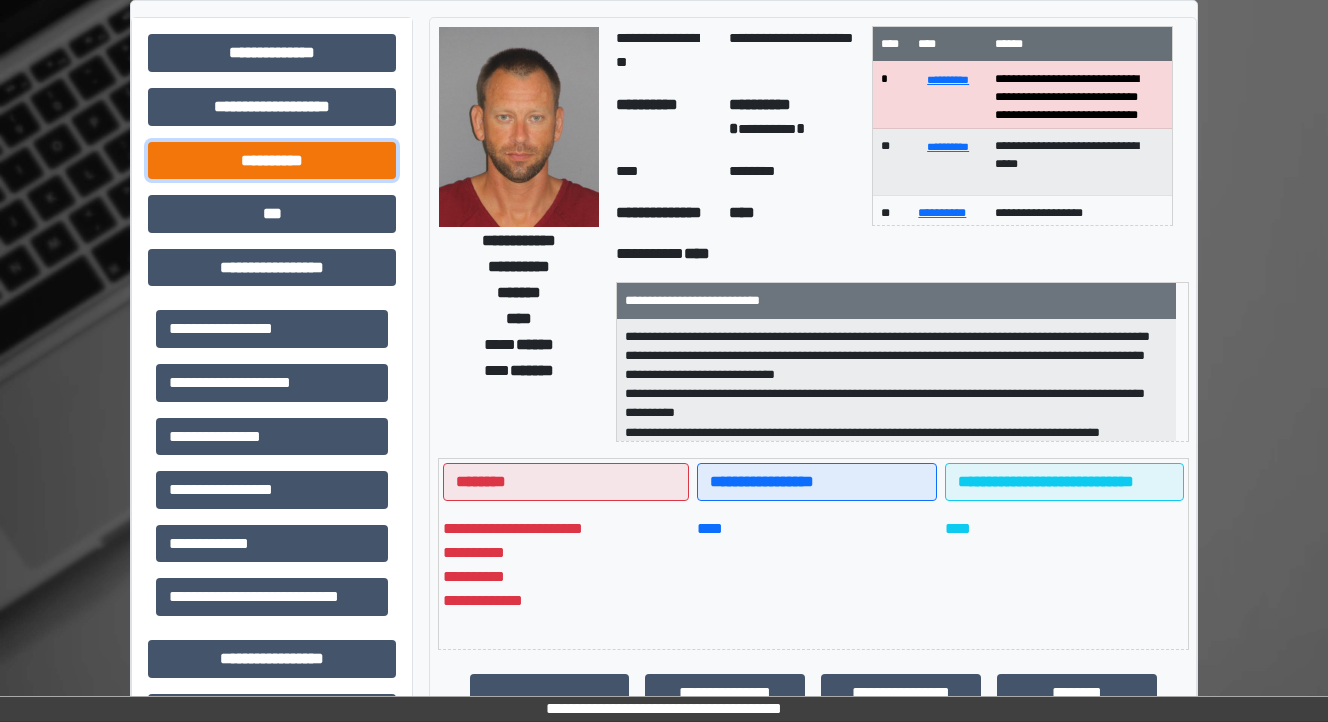 click on "**********" at bounding box center [272, 161] 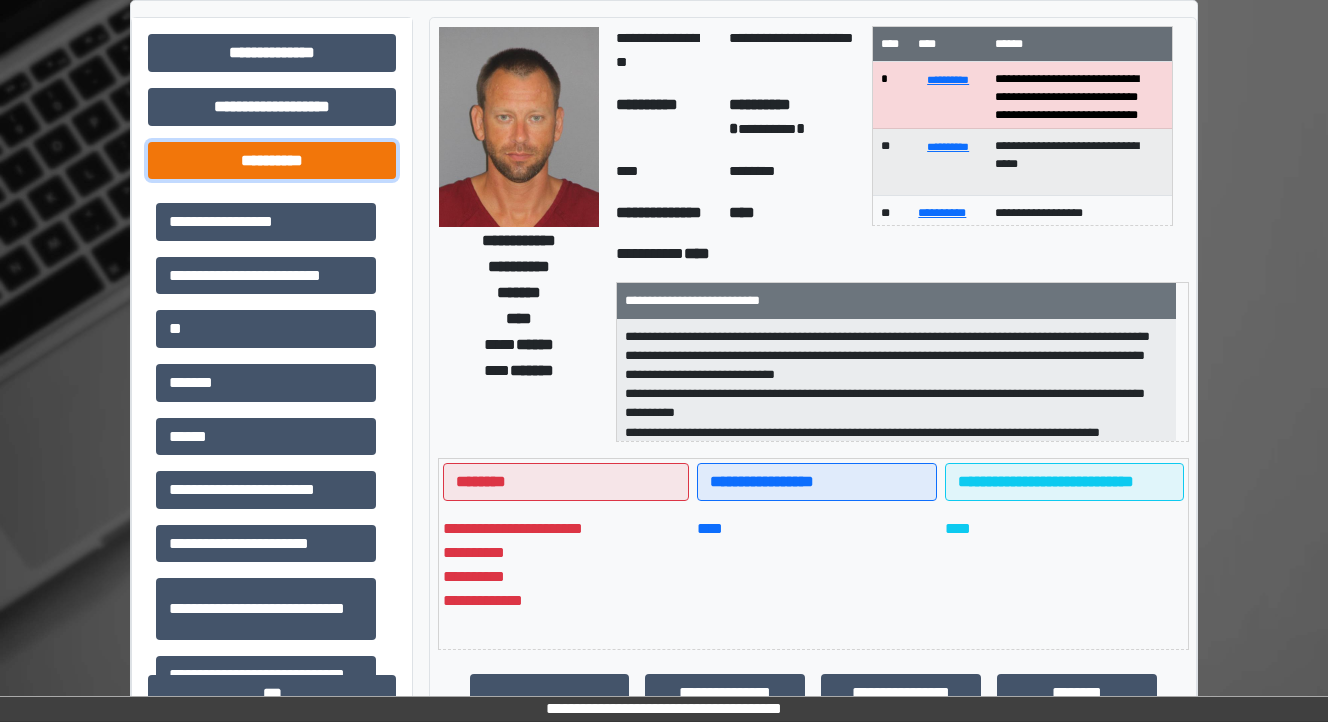 click on "**********" at bounding box center [272, 161] 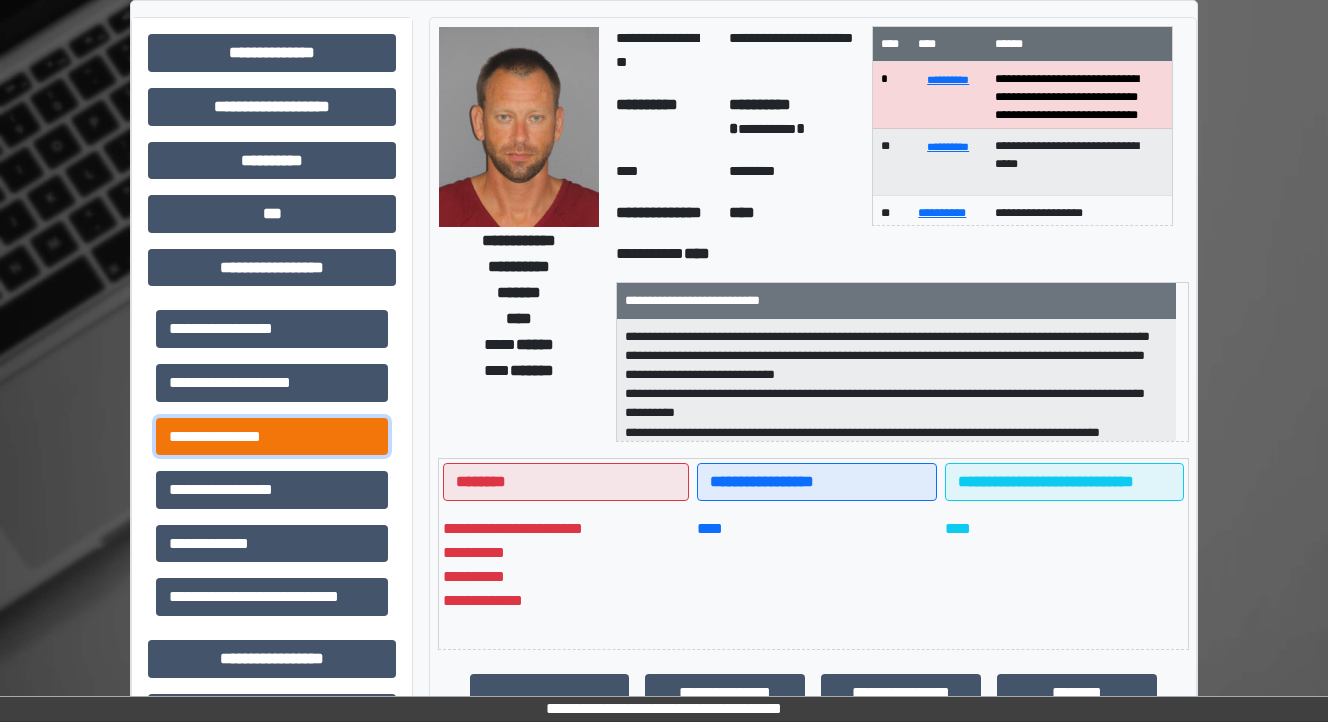 click on "**********" at bounding box center [272, 437] 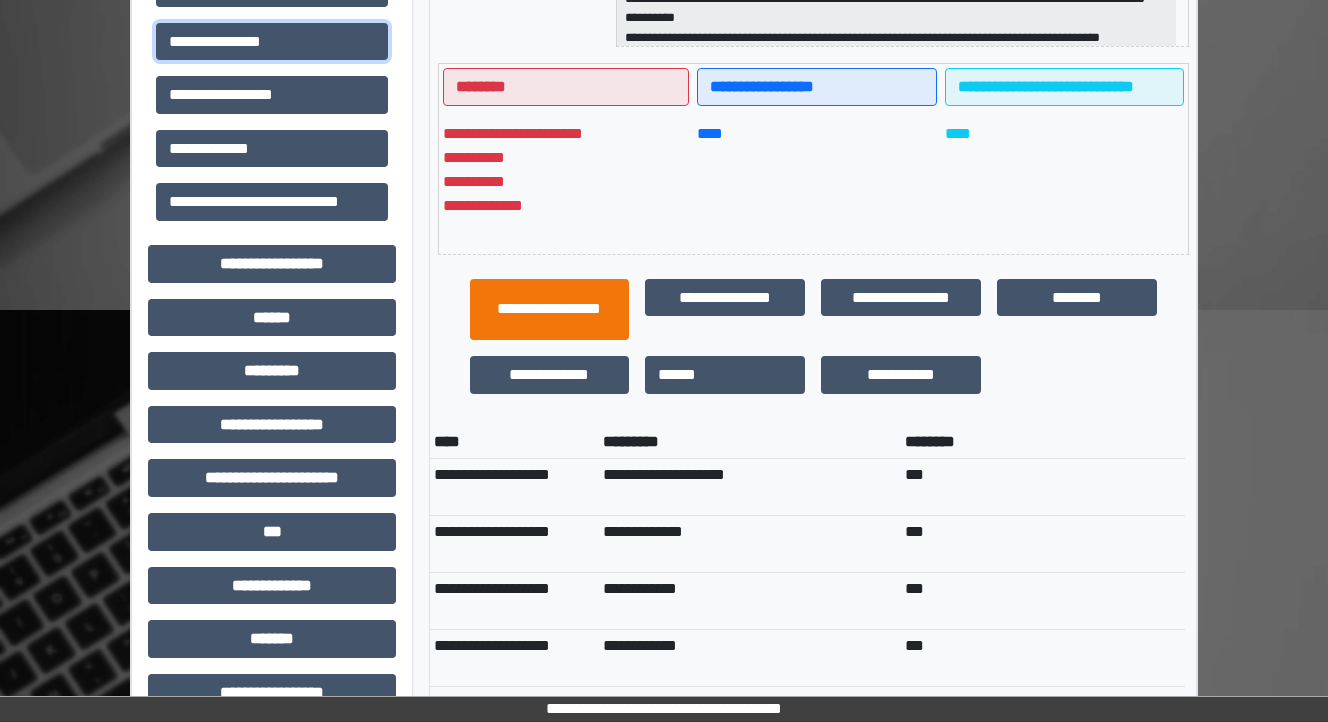 scroll, scrollTop: 480, scrollLeft: 0, axis: vertical 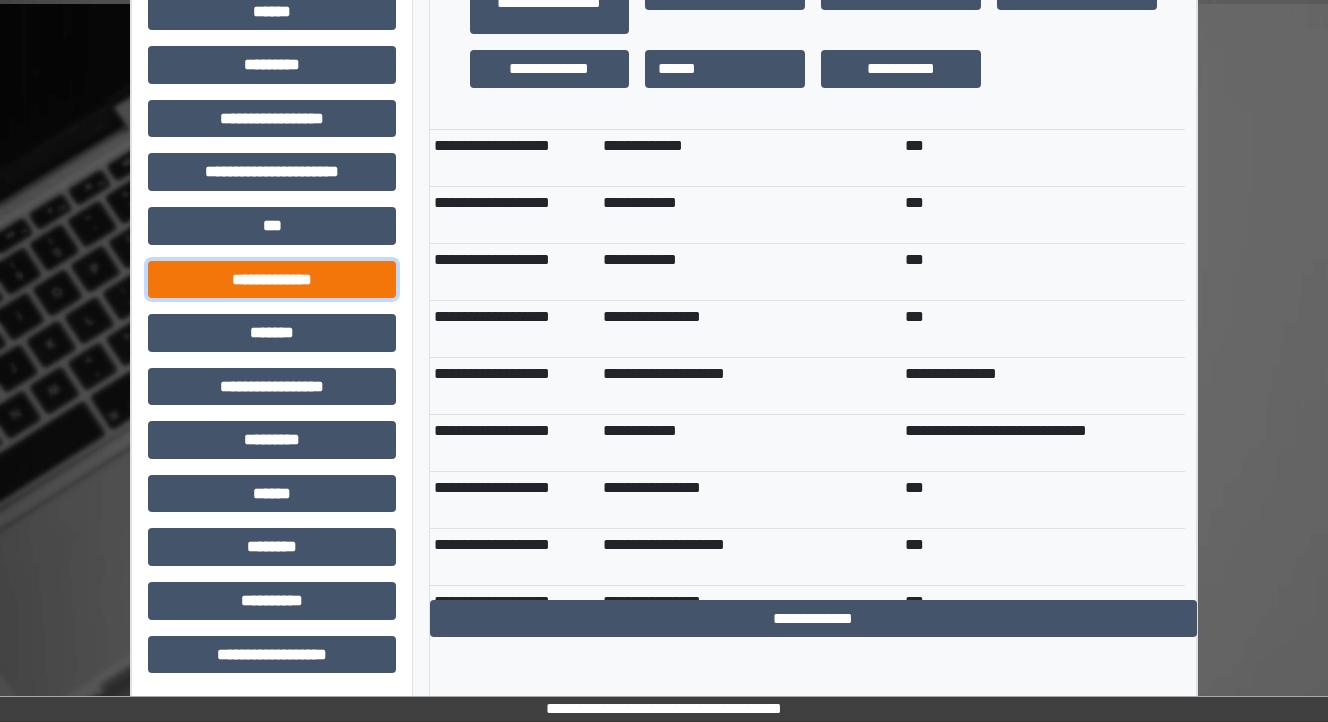 click on "**********" at bounding box center [272, 280] 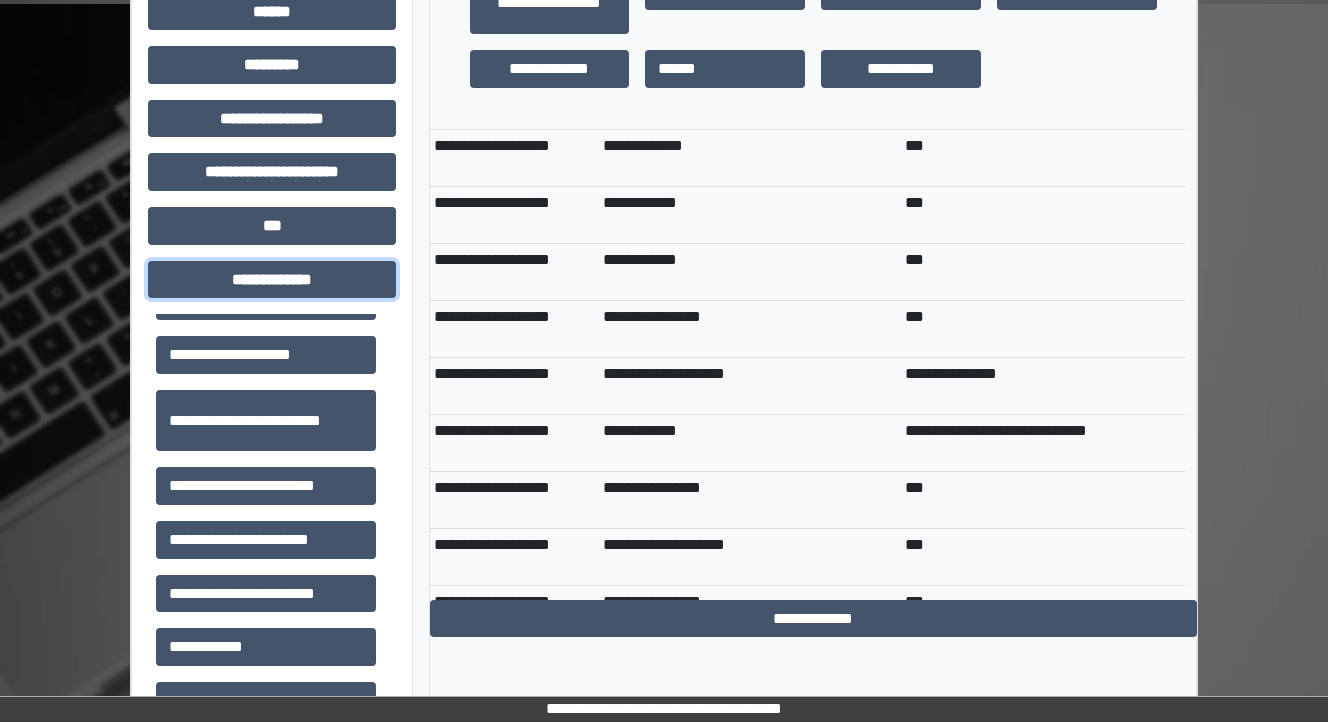 scroll, scrollTop: 480, scrollLeft: 0, axis: vertical 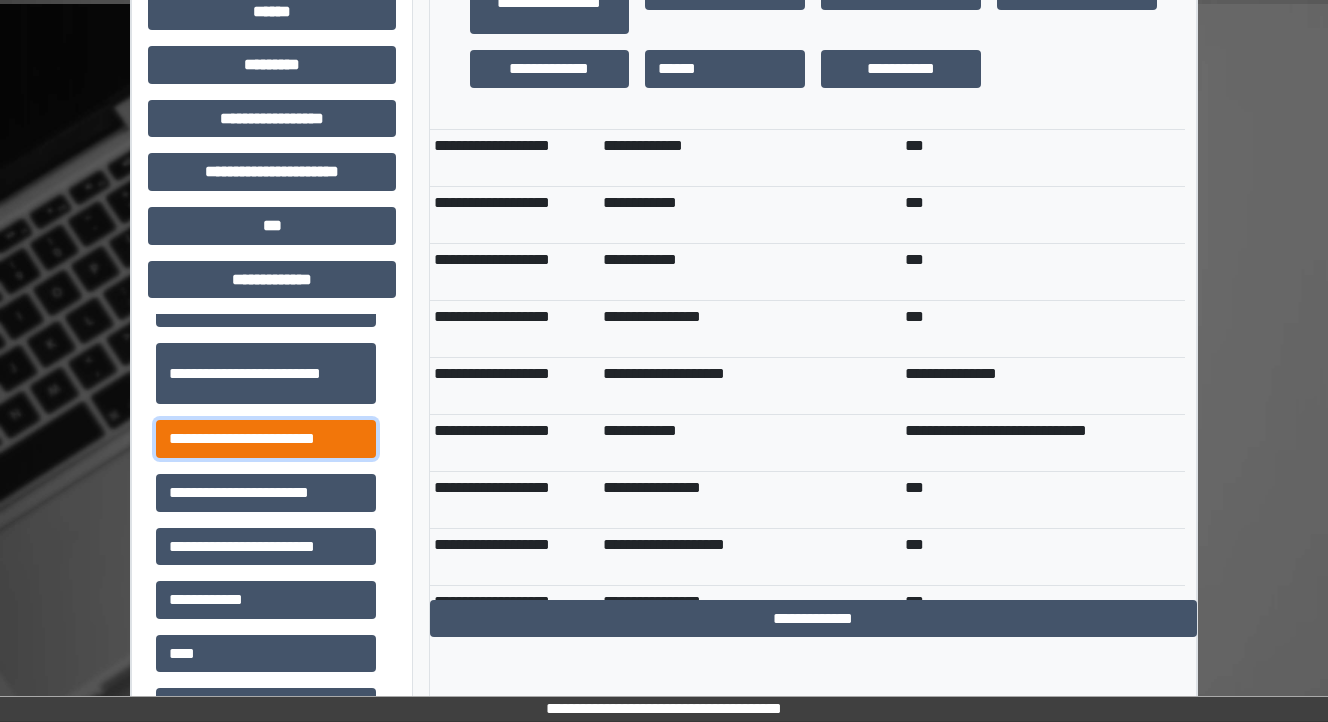 click on "**********" at bounding box center (266, 439) 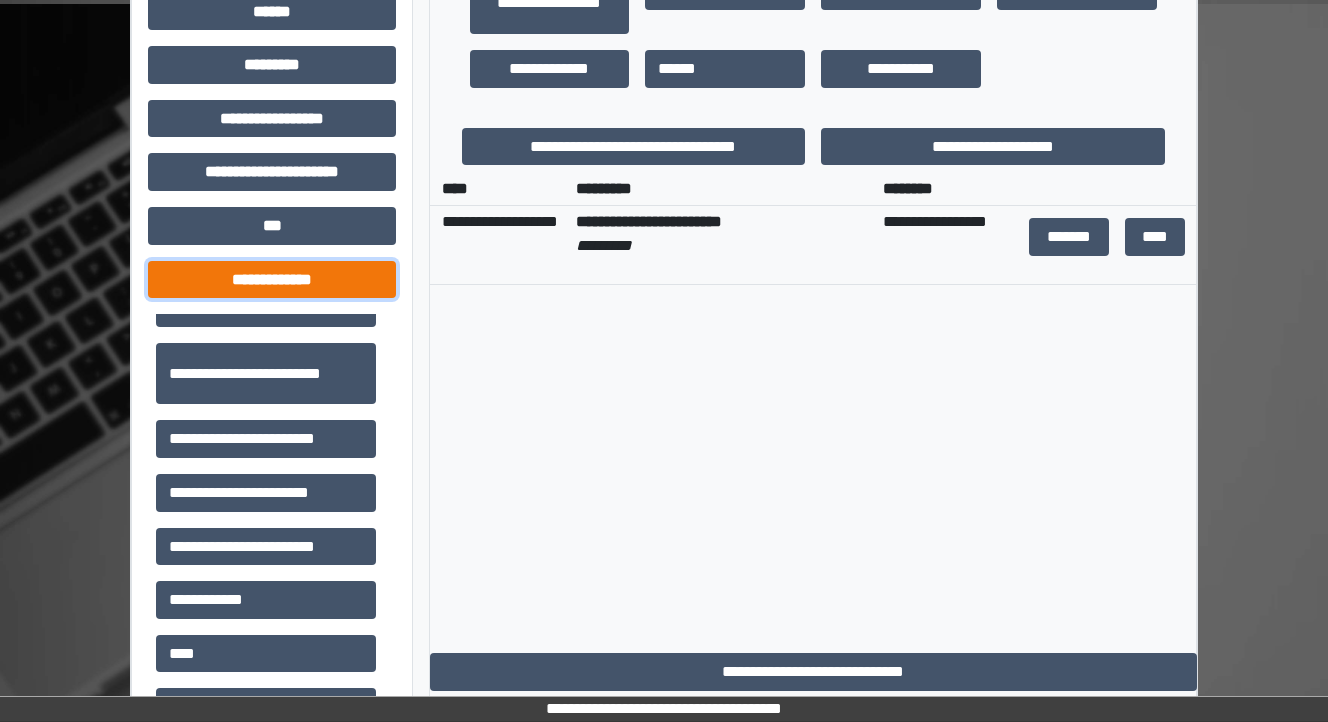 click on "**********" at bounding box center (272, 280) 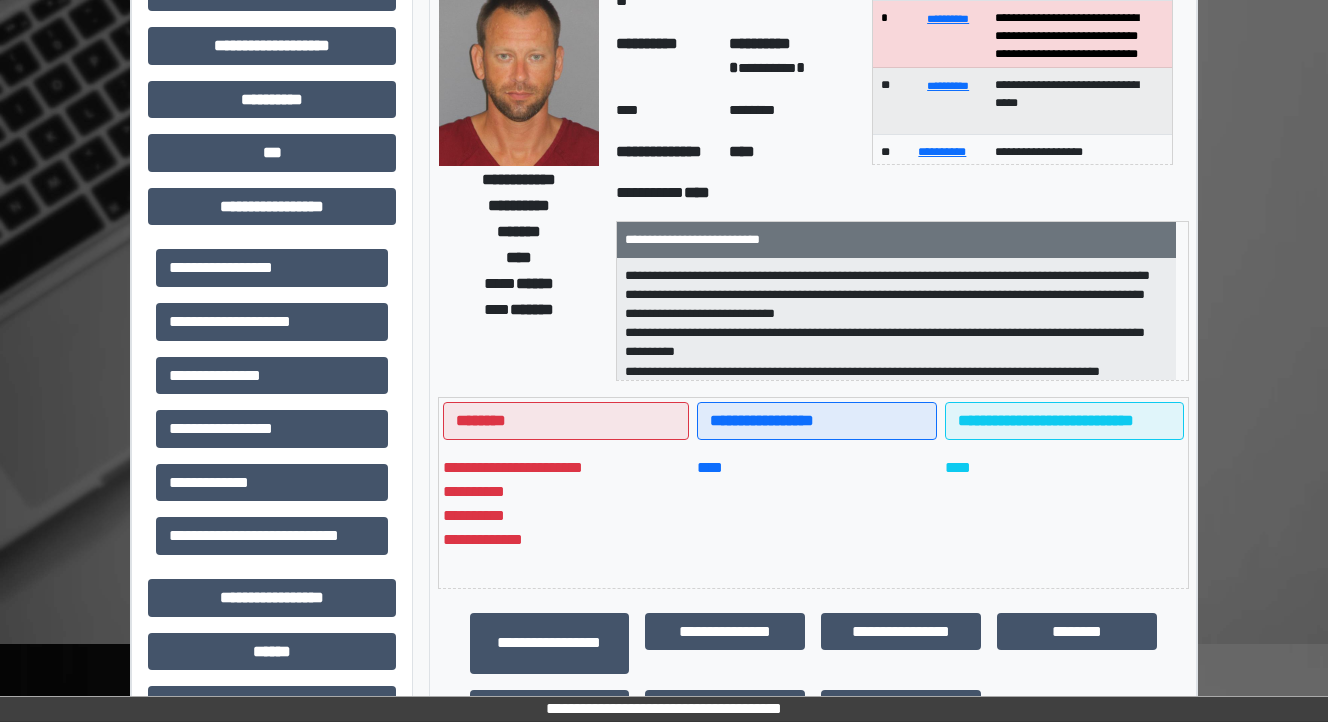 scroll, scrollTop: 0, scrollLeft: 0, axis: both 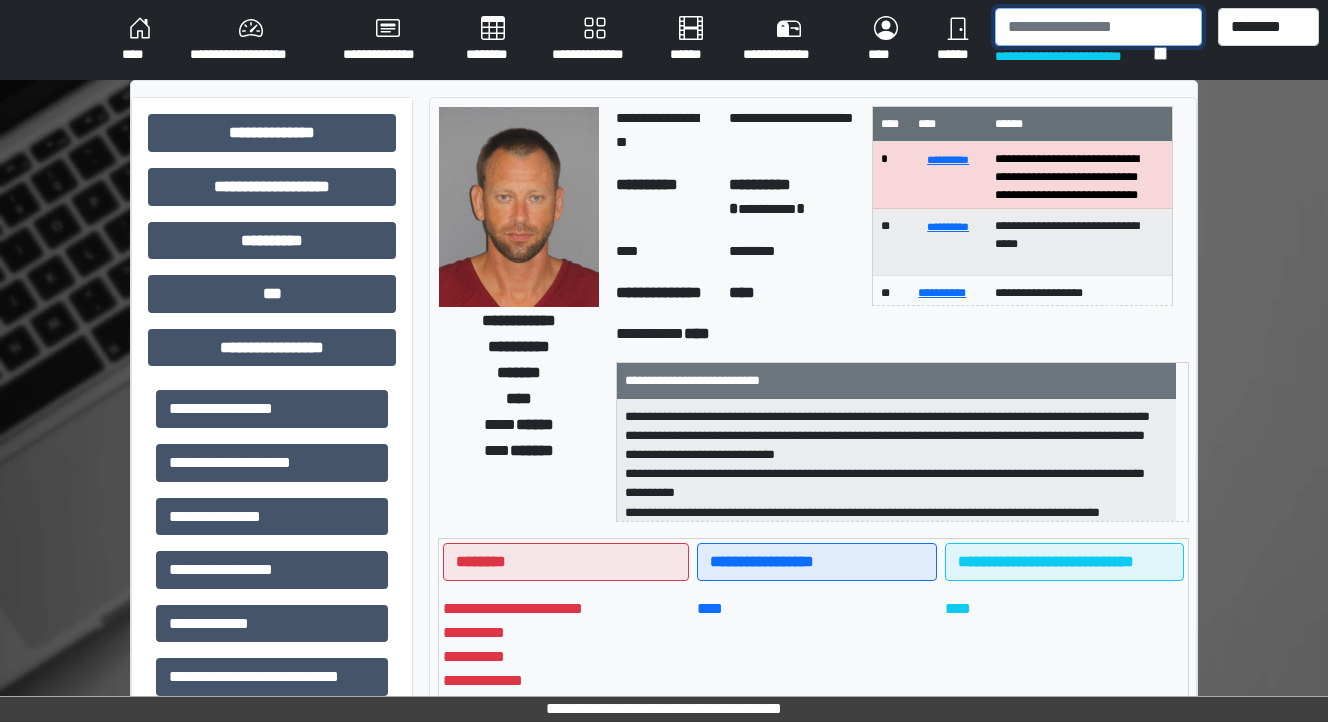 click at bounding box center [1098, 27] 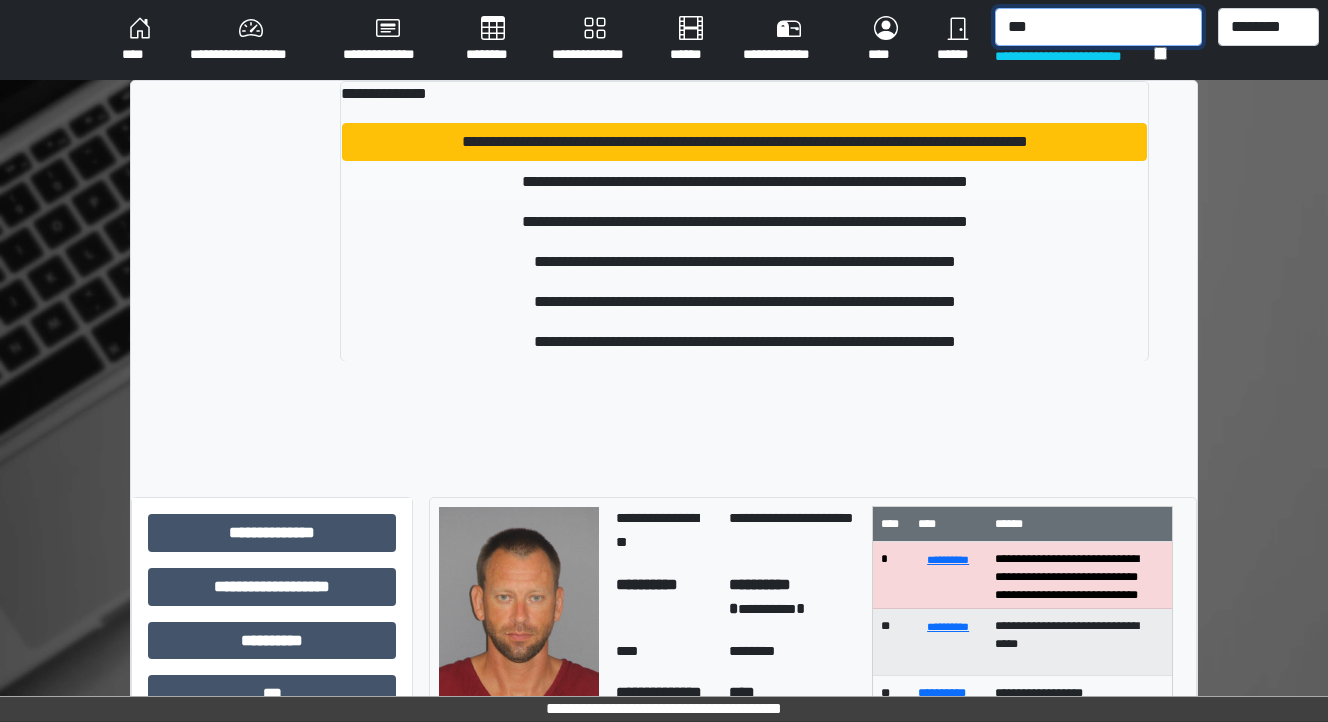 type on "***" 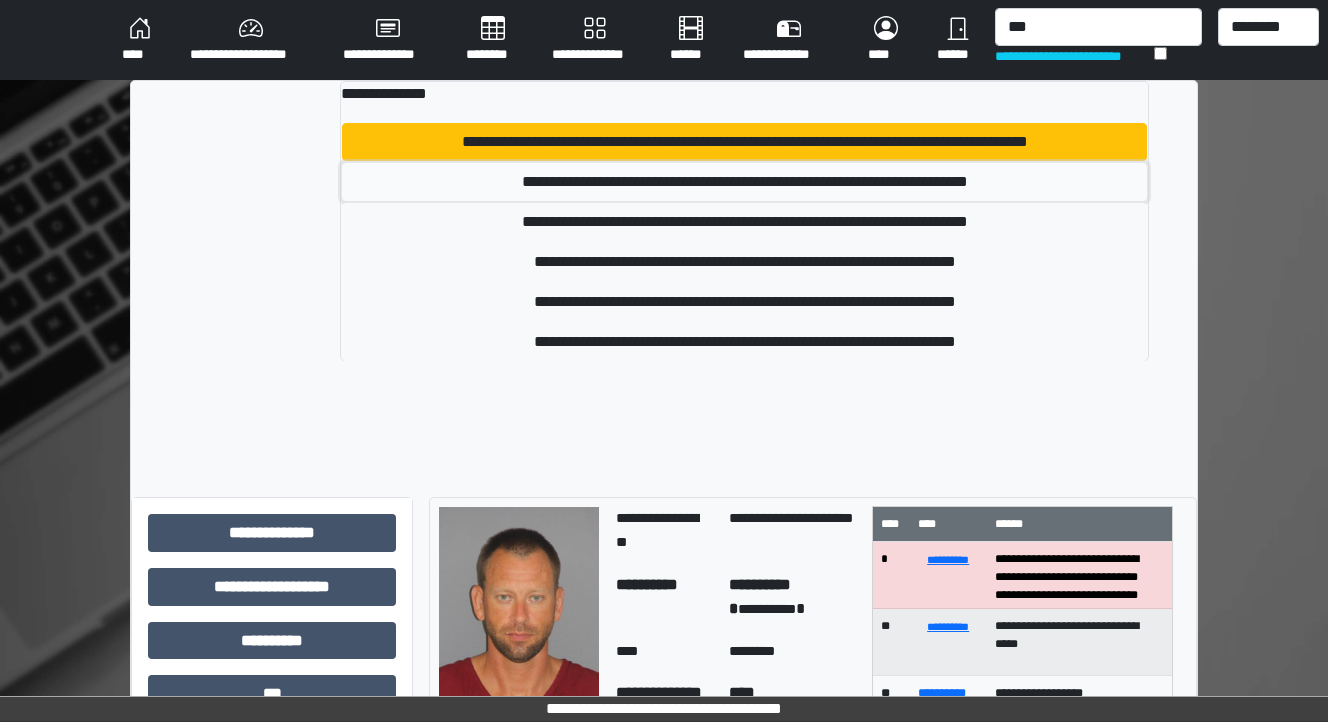 click on "**********" at bounding box center [744, 182] 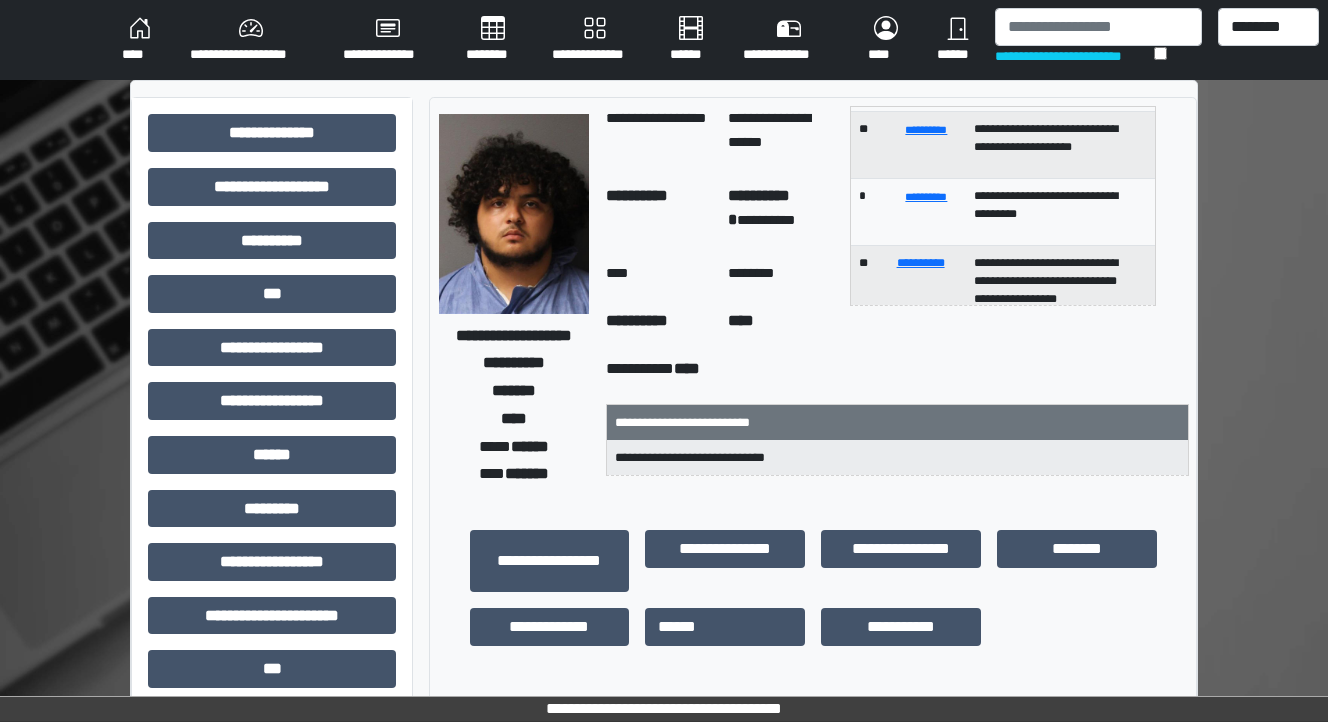 scroll, scrollTop: 0, scrollLeft: 0, axis: both 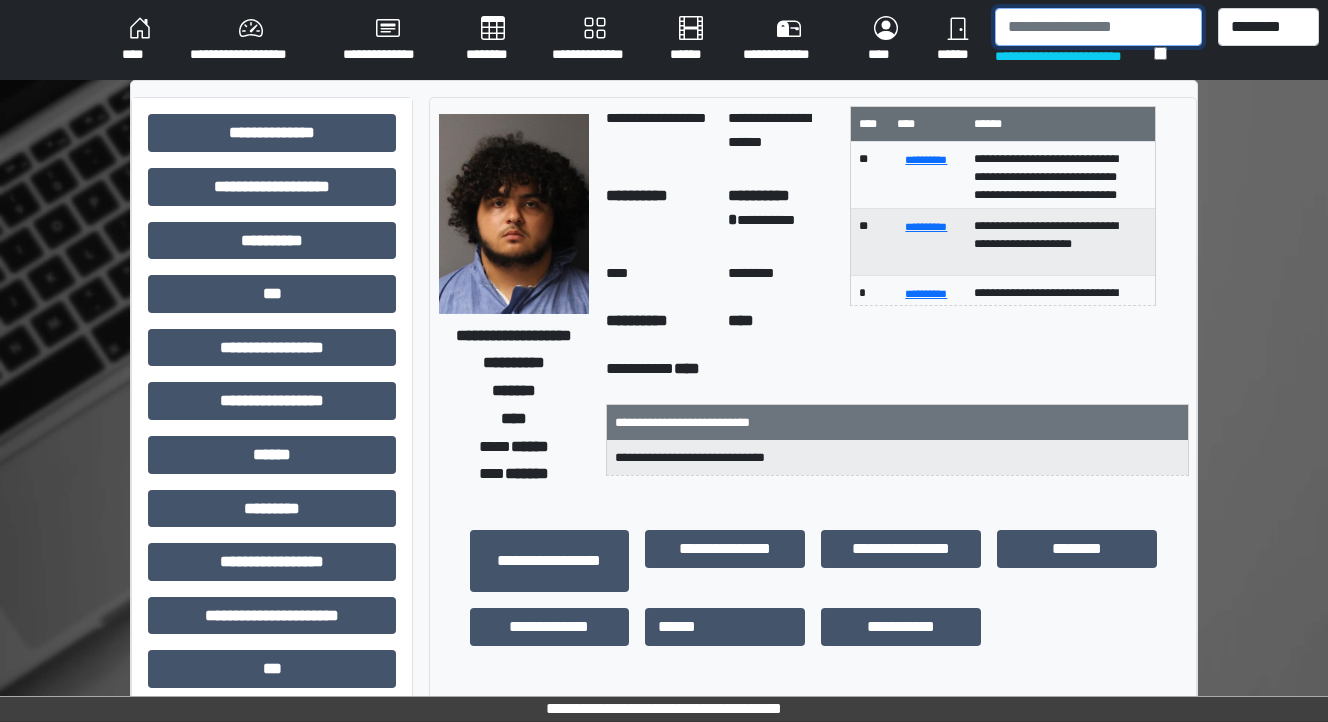click at bounding box center (1098, 27) 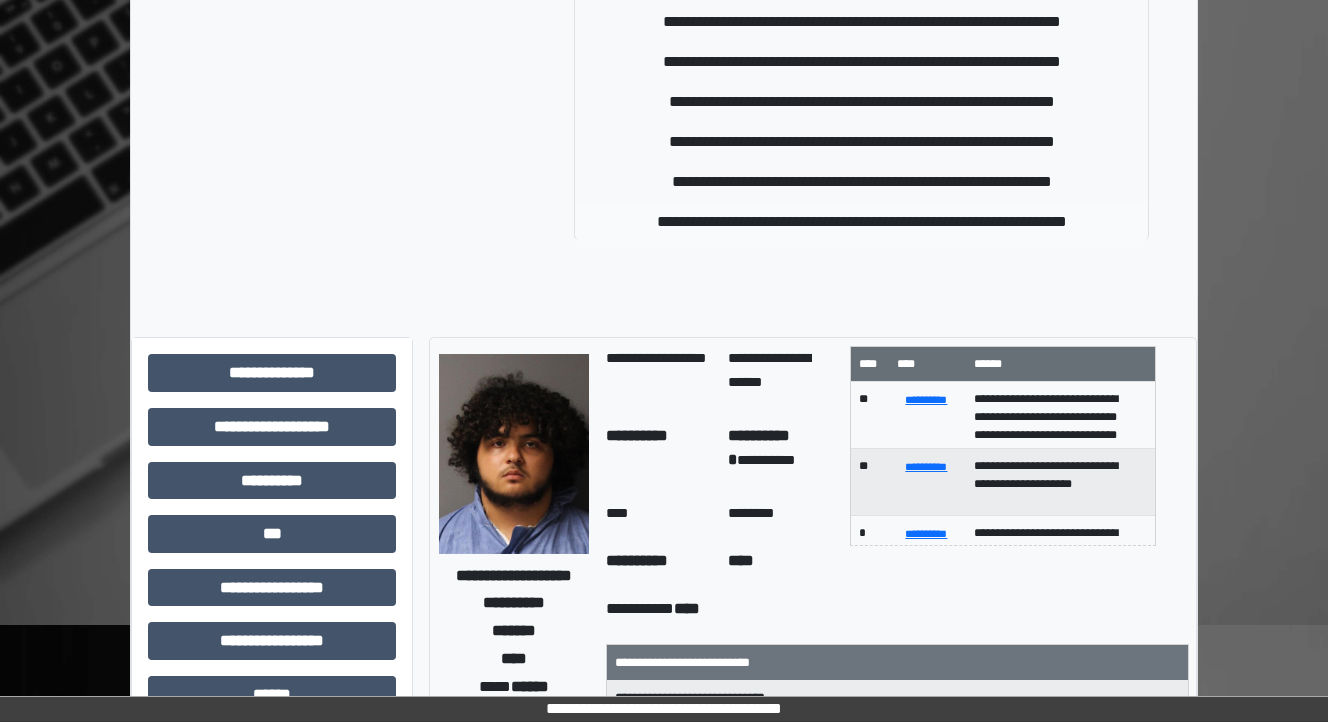 type on "****" 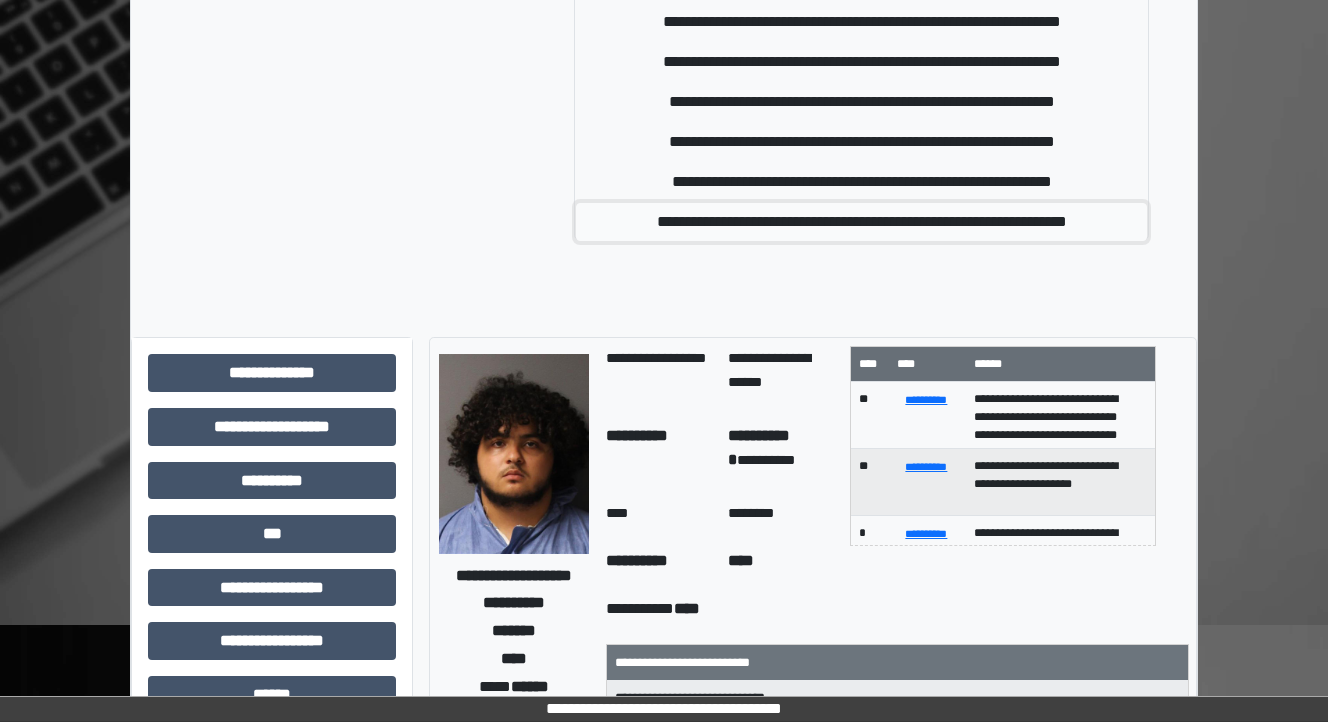 click on "**********" at bounding box center [861, 222] 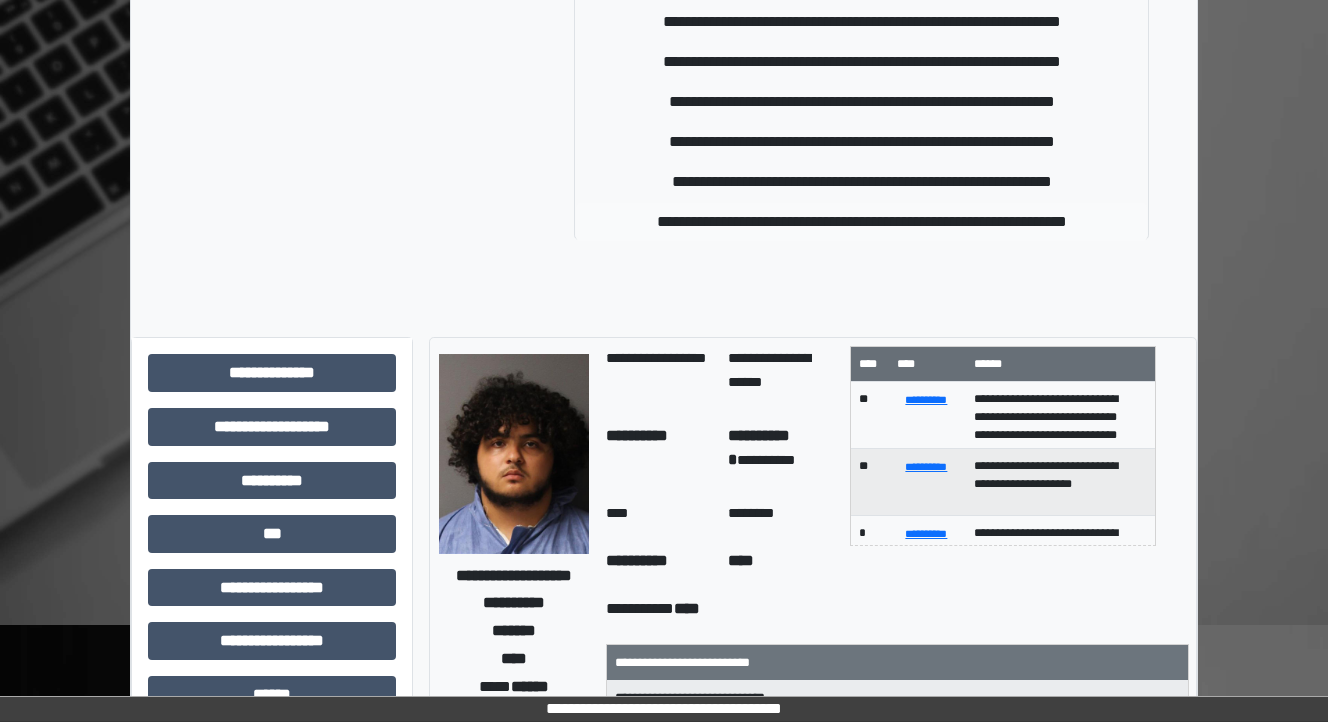 type 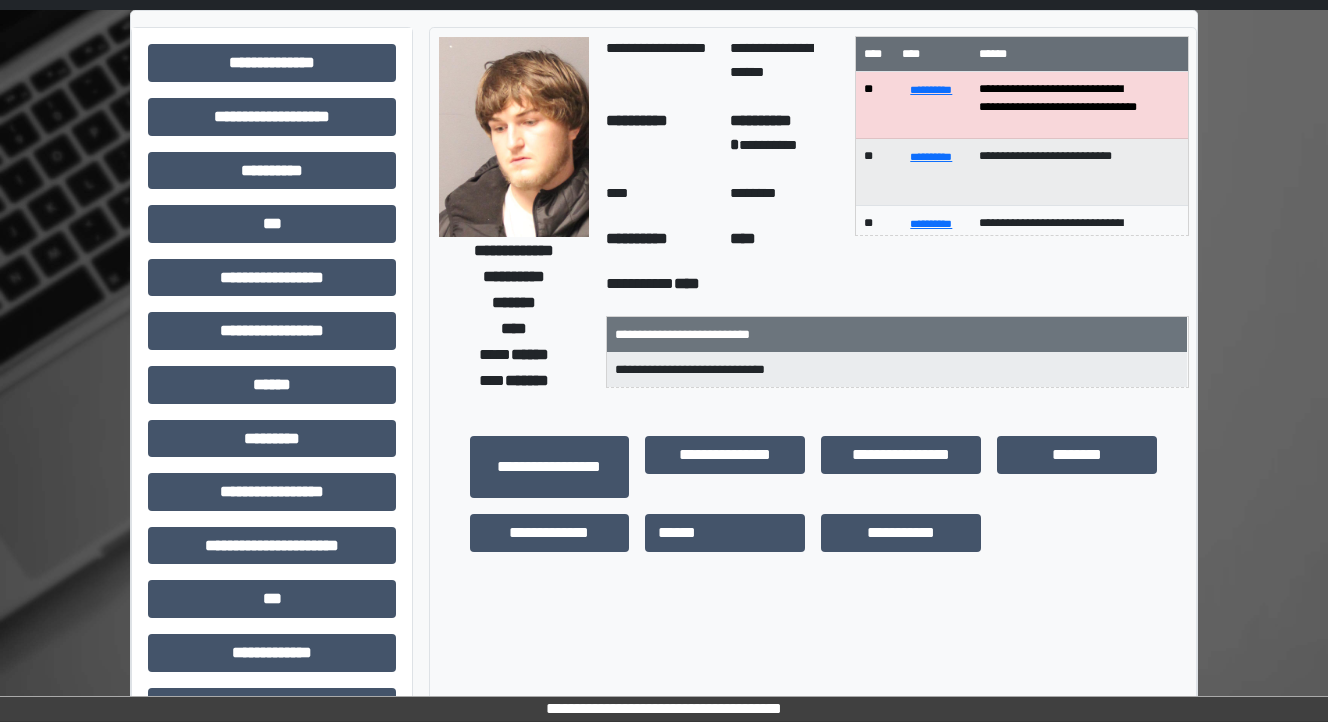 scroll, scrollTop: 0, scrollLeft: 0, axis: both 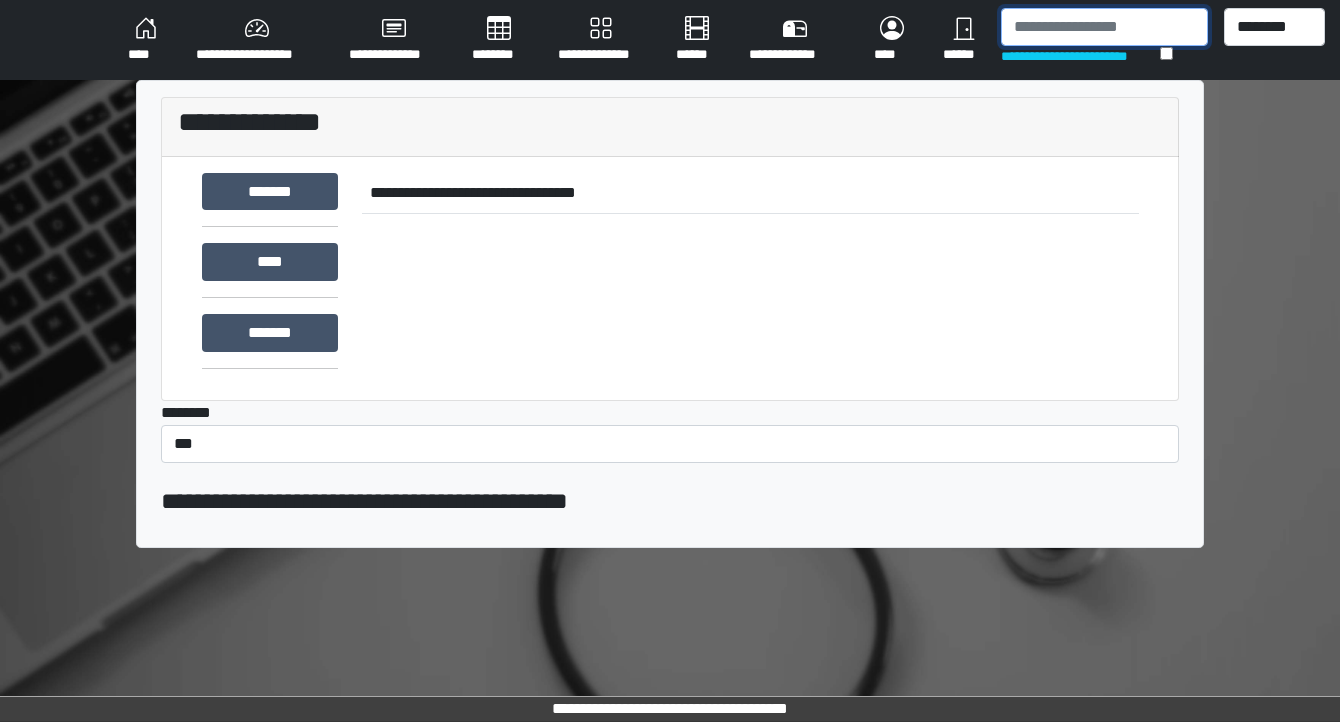 click at bounding box center (1104, 27) 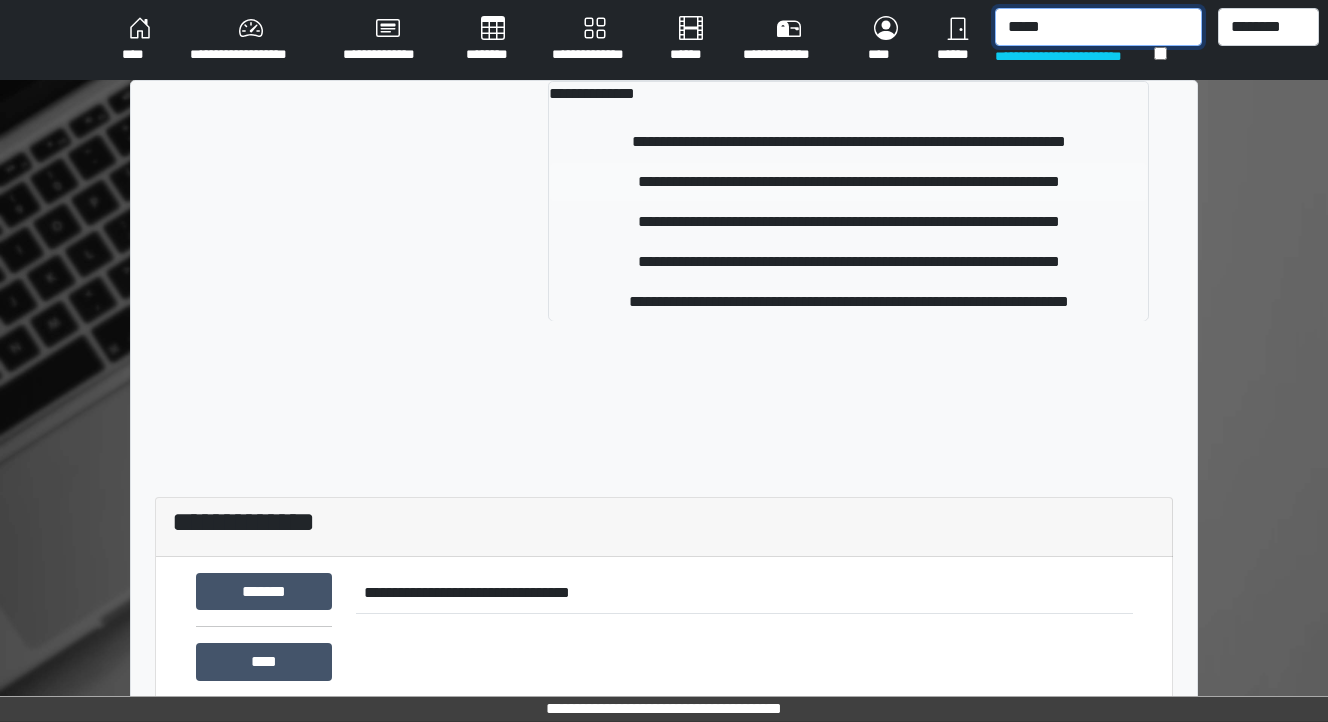 type on "*****" 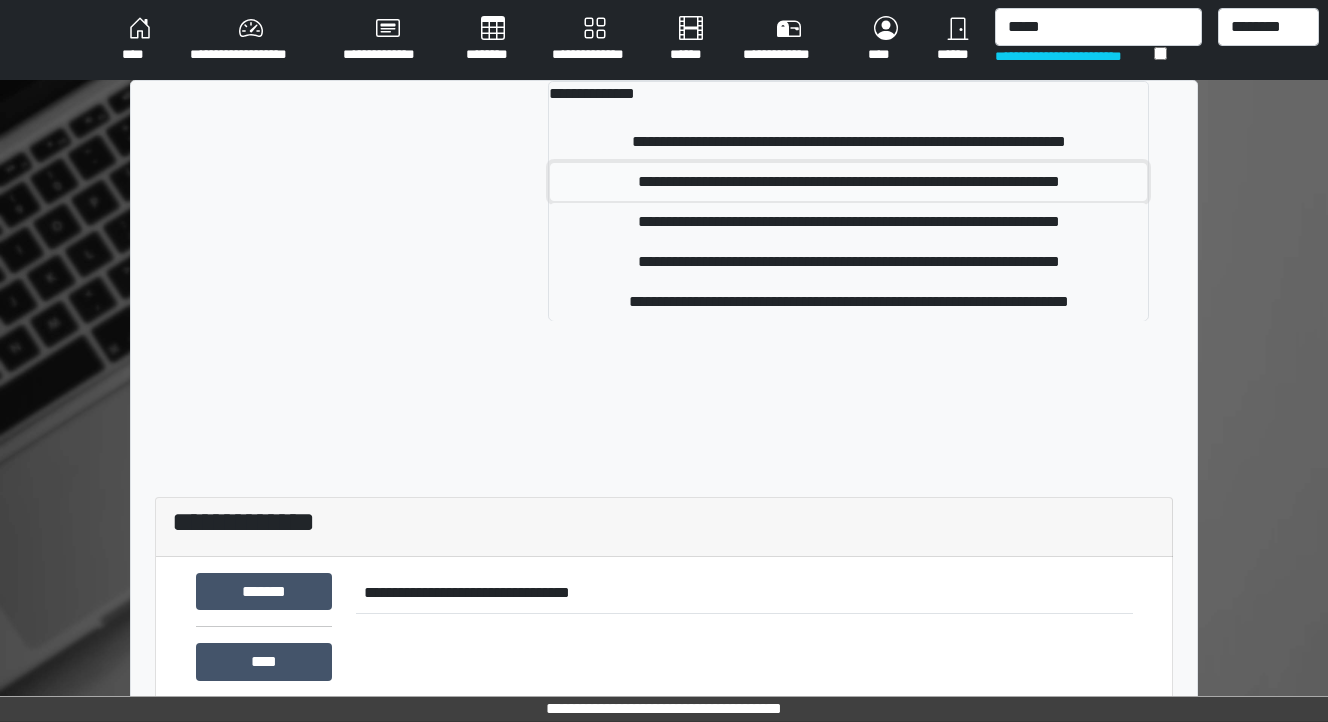 click on "**********" at bounding box center (849, 182) 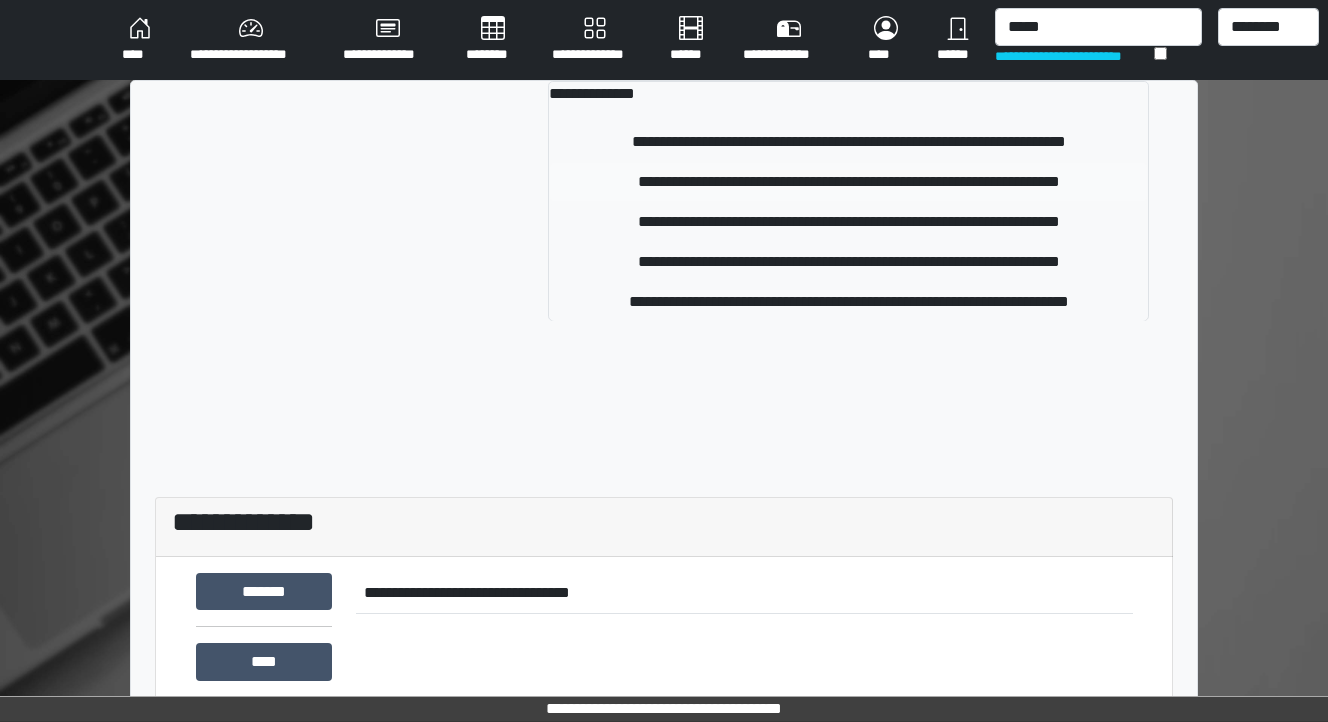type 